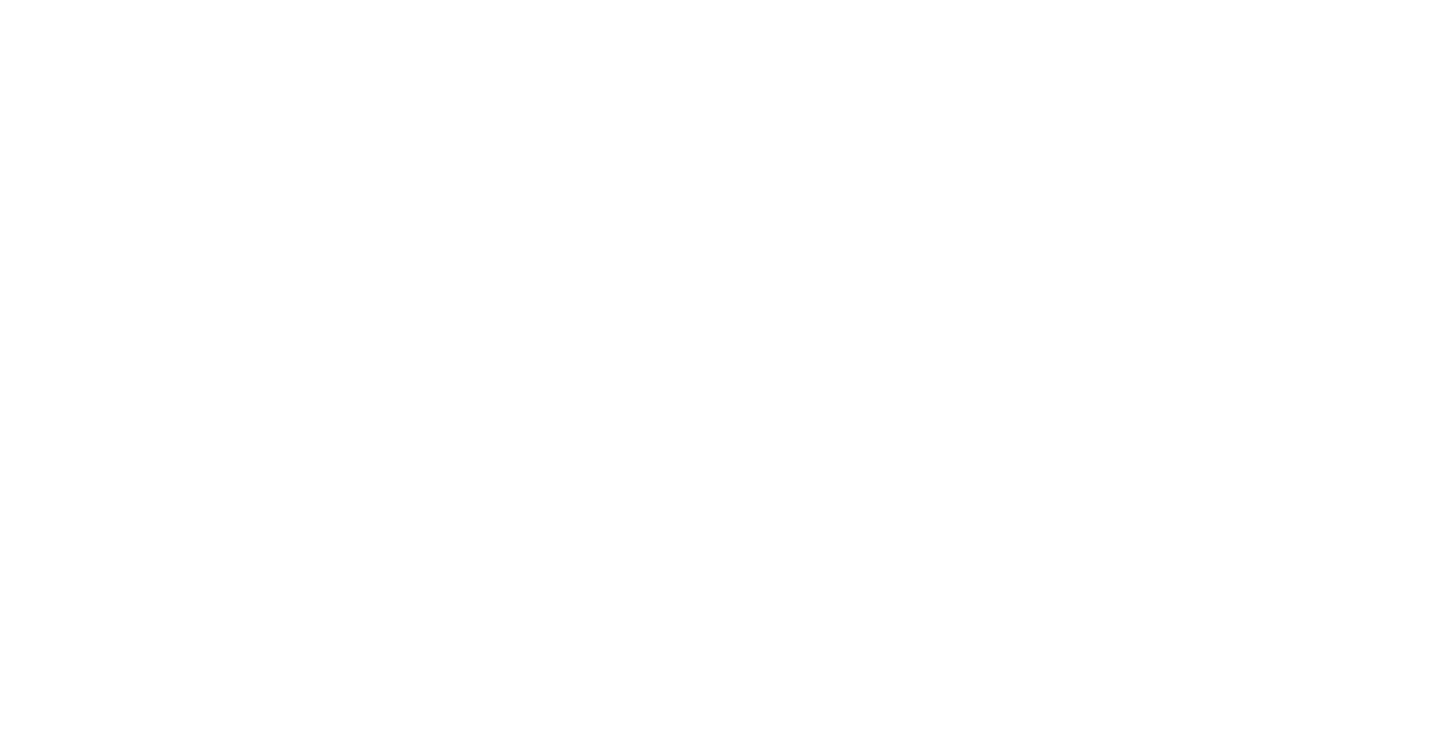 scroll, scrollTop: 0, scrollLeft: 0, axis: both 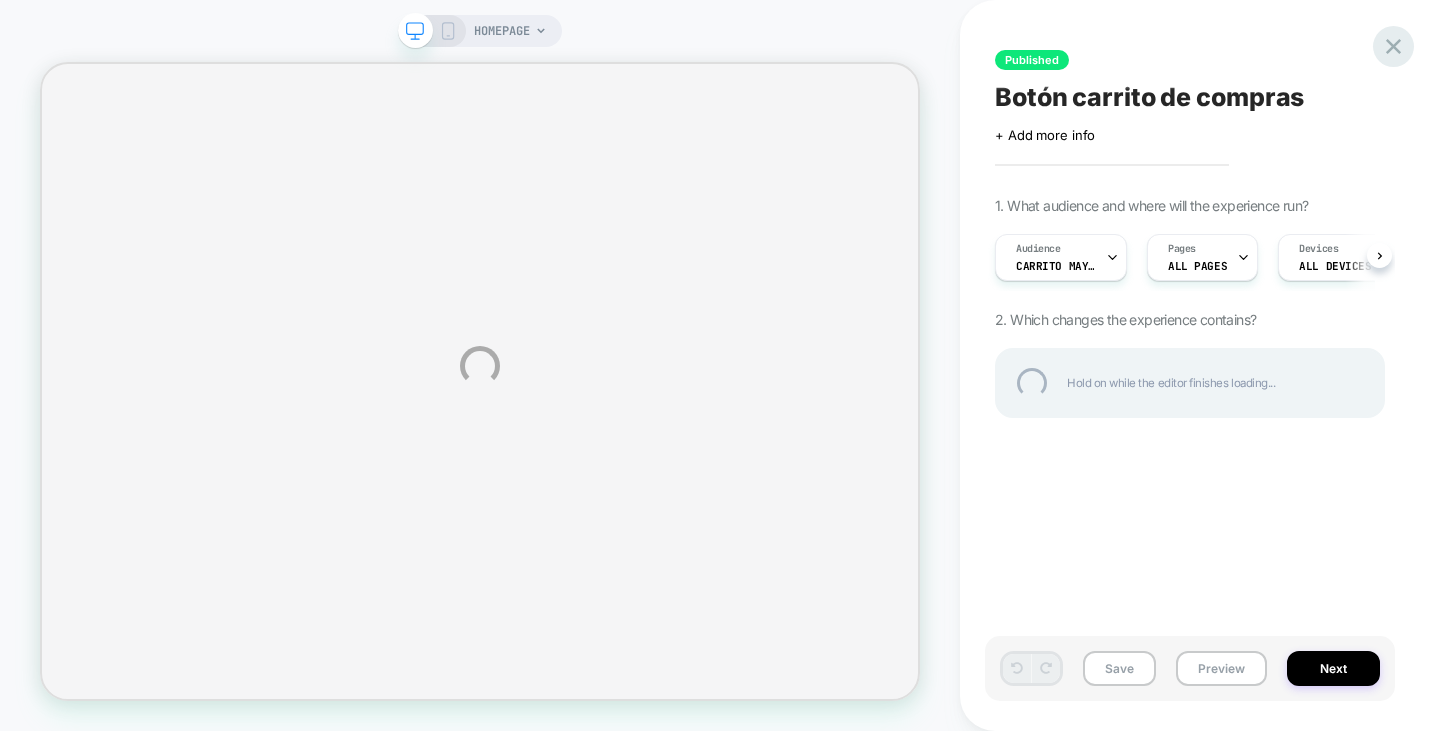 click at bounding box center [1393, 46] 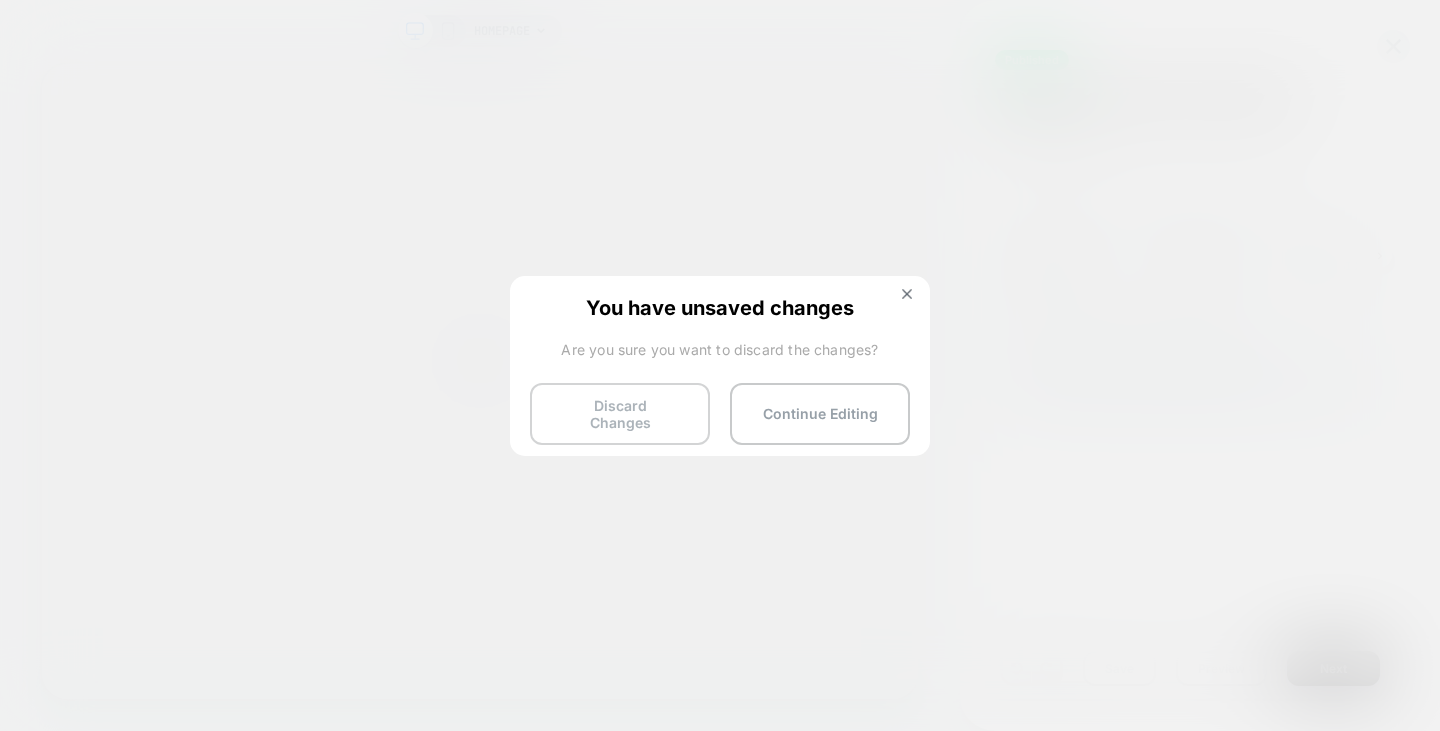 click on "Discard Changes" at bounding box center [620, 414] 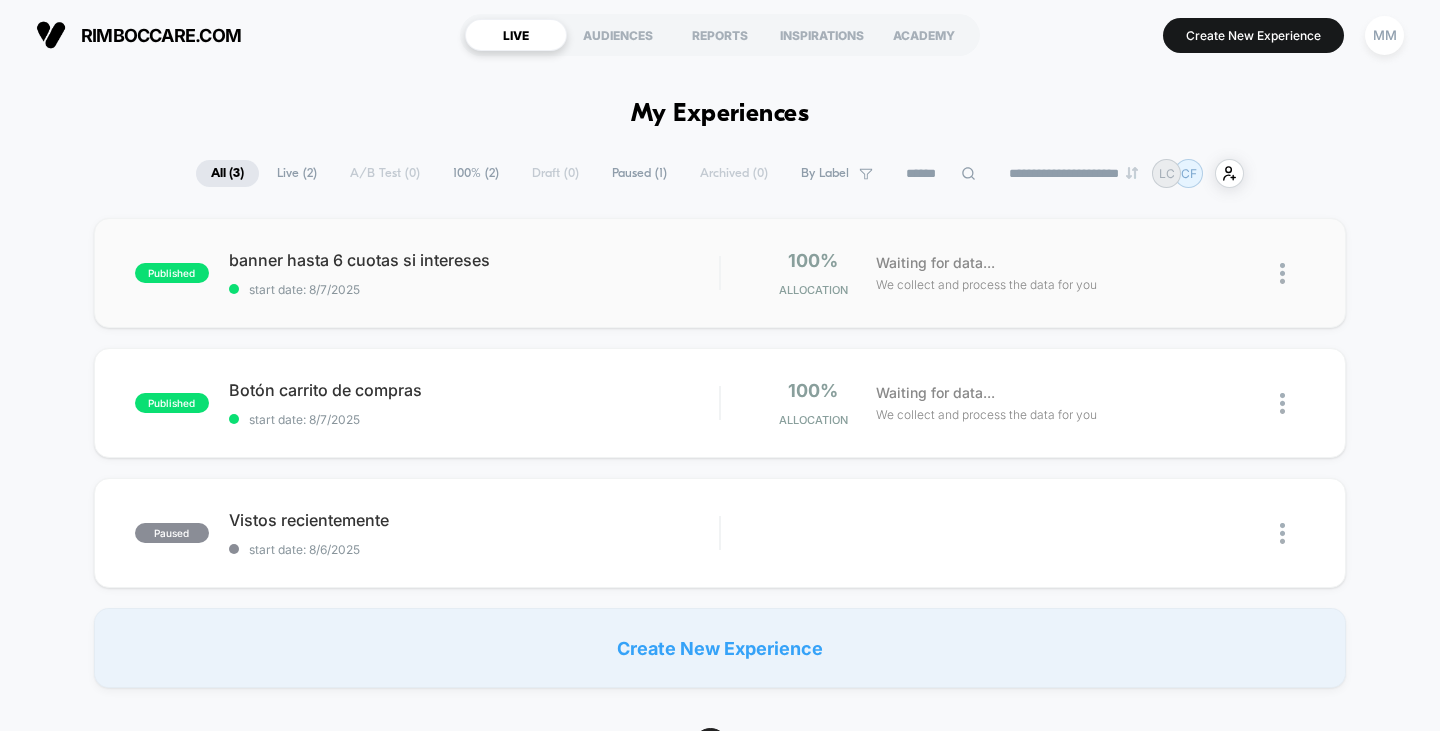 click on "published banner hasta 6 cuotas si intereses start date: 8/7/2025 100% Allocation Waiting for data... We collect and process the data for you" at bounding box center [720, 273] 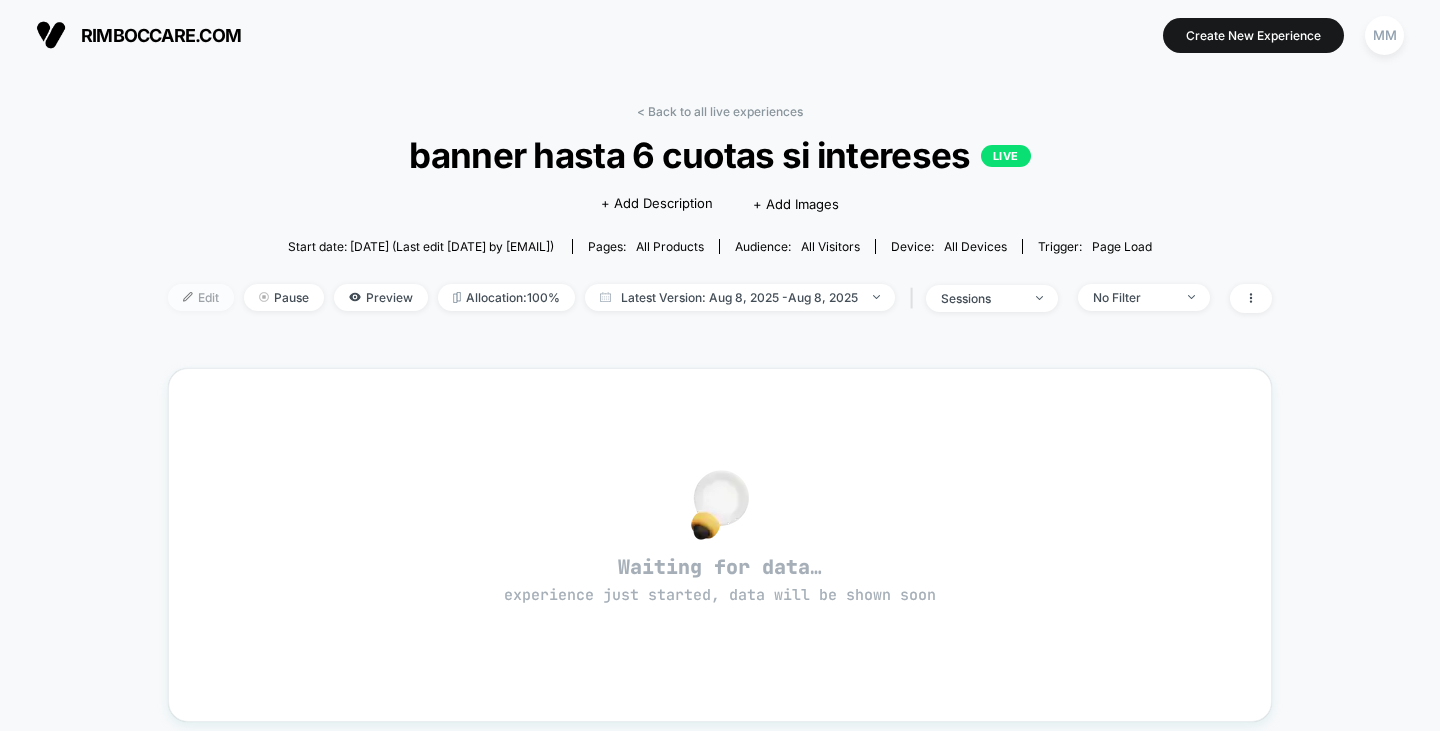 click on "Edit" at bounding box center (201, 297) 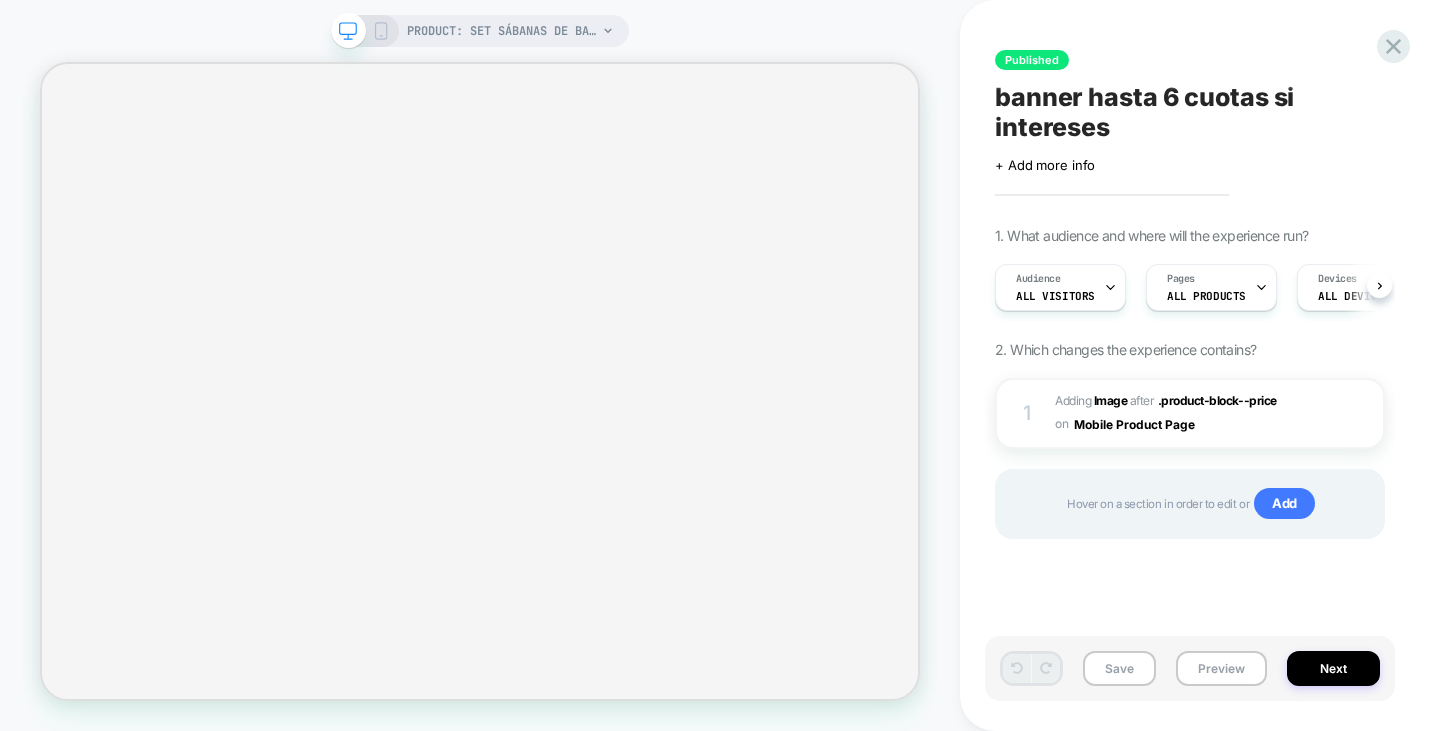 scroll, scrollTop: 0, scrollLeft: 1, axis: horizontal 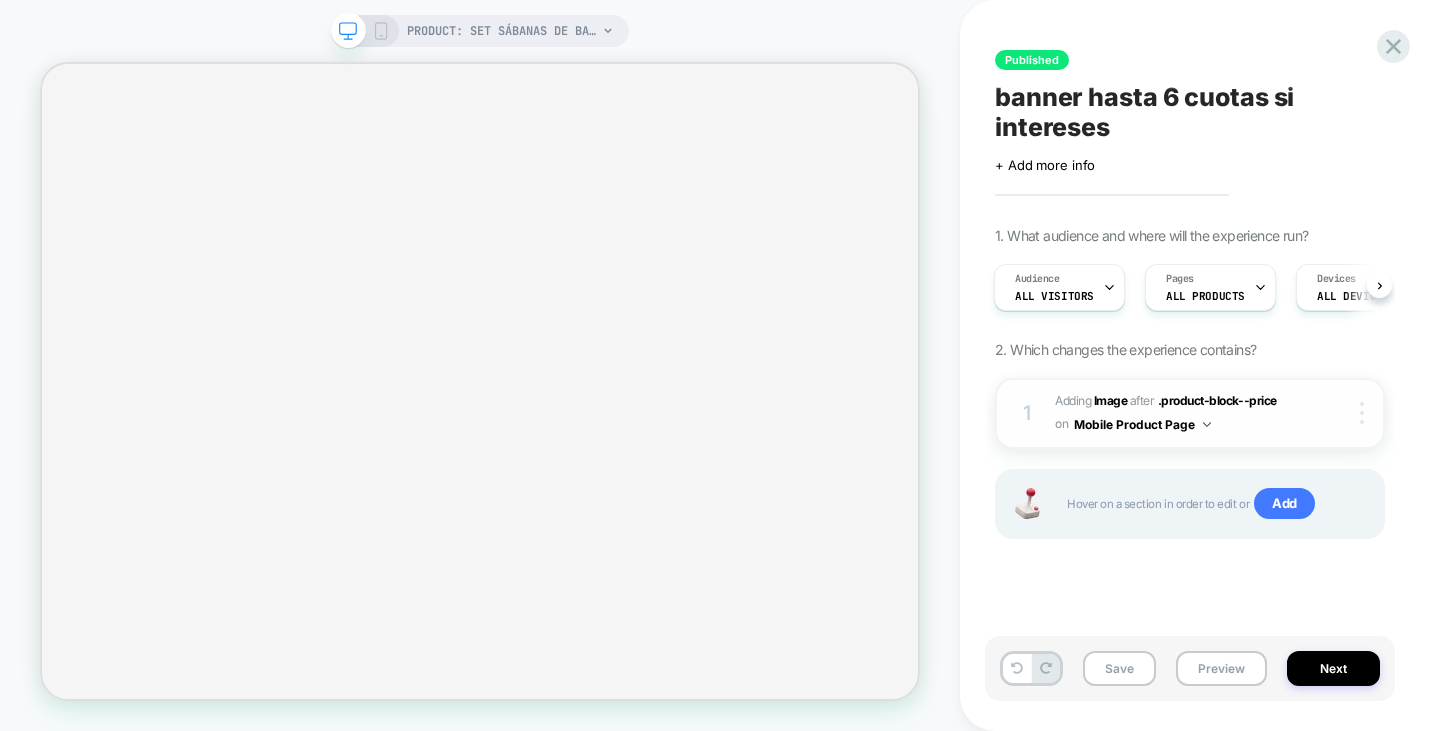 click at bounding box center (1362, 413) 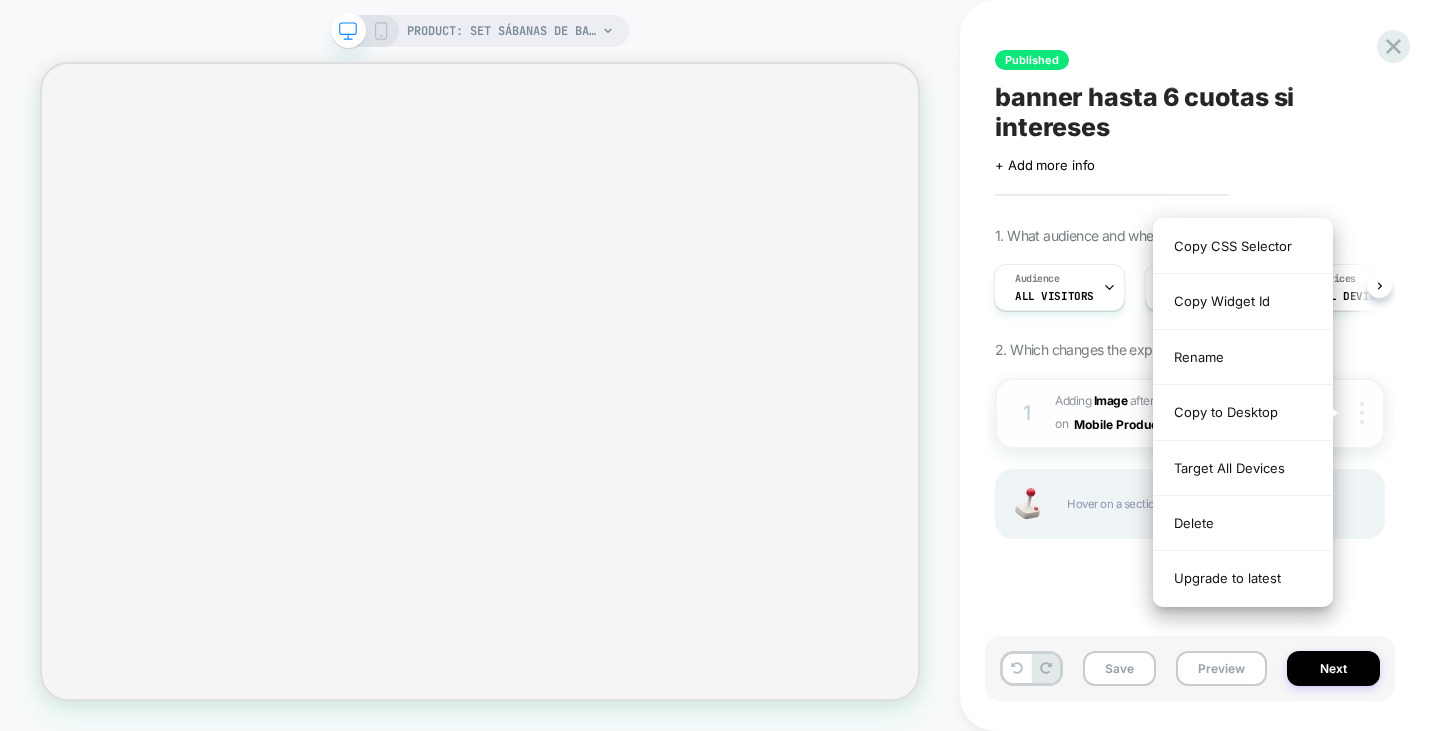 click at bounding box center [1362, 413] 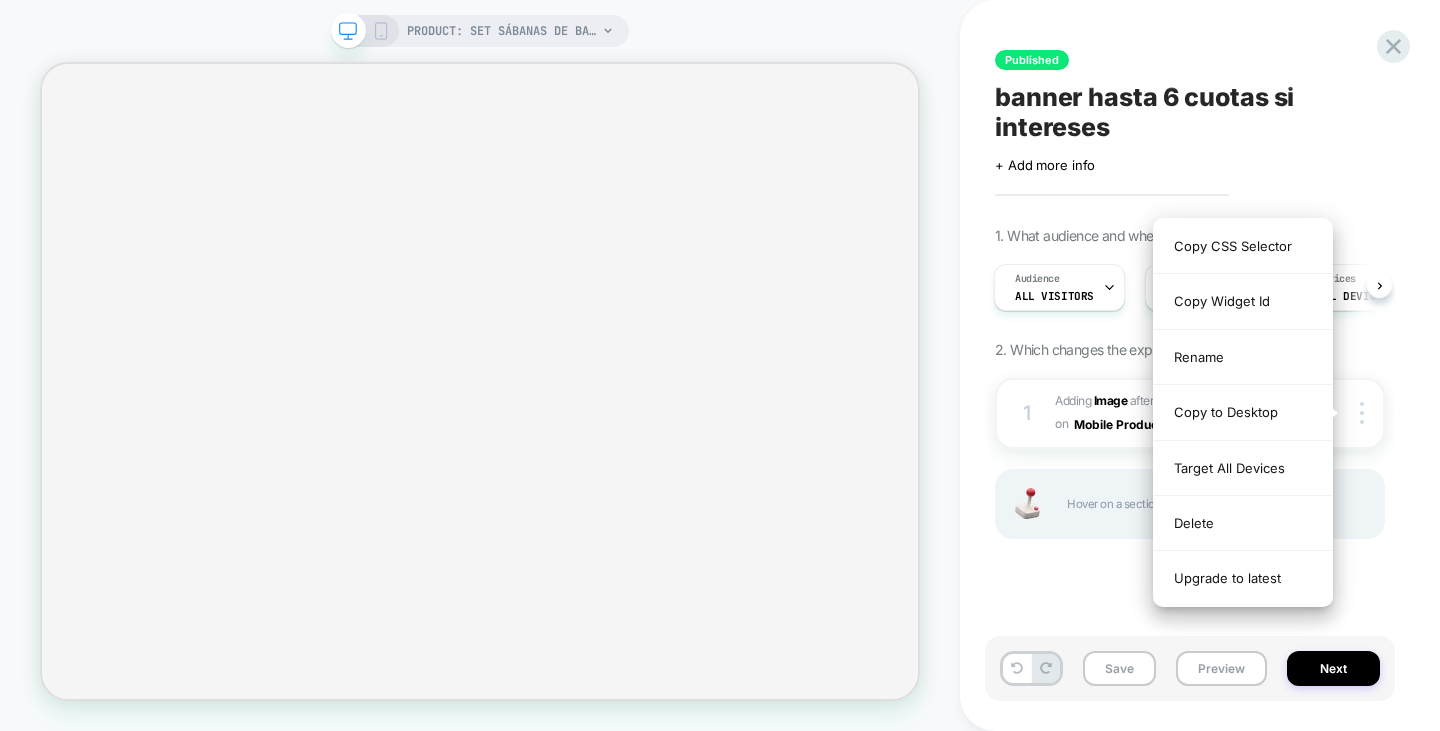 click on "Published banner hasta 6 cuotas si intereses Click to edit experience details + Add more info 1. What audience and where will the experience run? Audience All Visitors Pages ALL PRODUCTS Devices ALL DEVICES Trigger Page Load 2. Which changes the experience contains? 1 #_loomi_addon_1754538138820 Adding   Image   AFTER .product-block--price .product-block--price   on Mobile Product Page Copy CSS Selector Copy Widget Id Rename Copy to   Desktop Target   All Devices Delete Upgrade to latest Hover on a section in order to edit or  Add" at bounding box center [1200, 365] 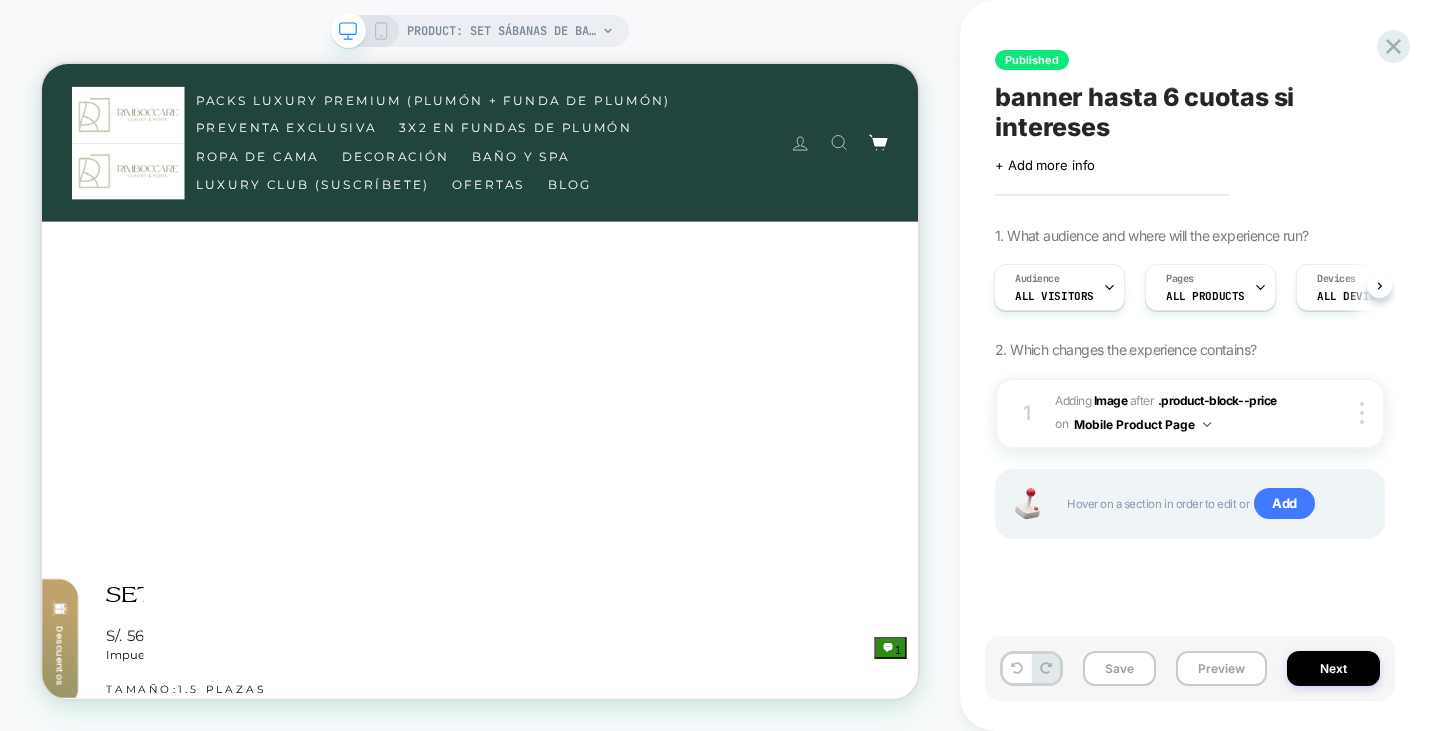 scroll, scrollTop: 0, scrollLeft: 0, axis: both 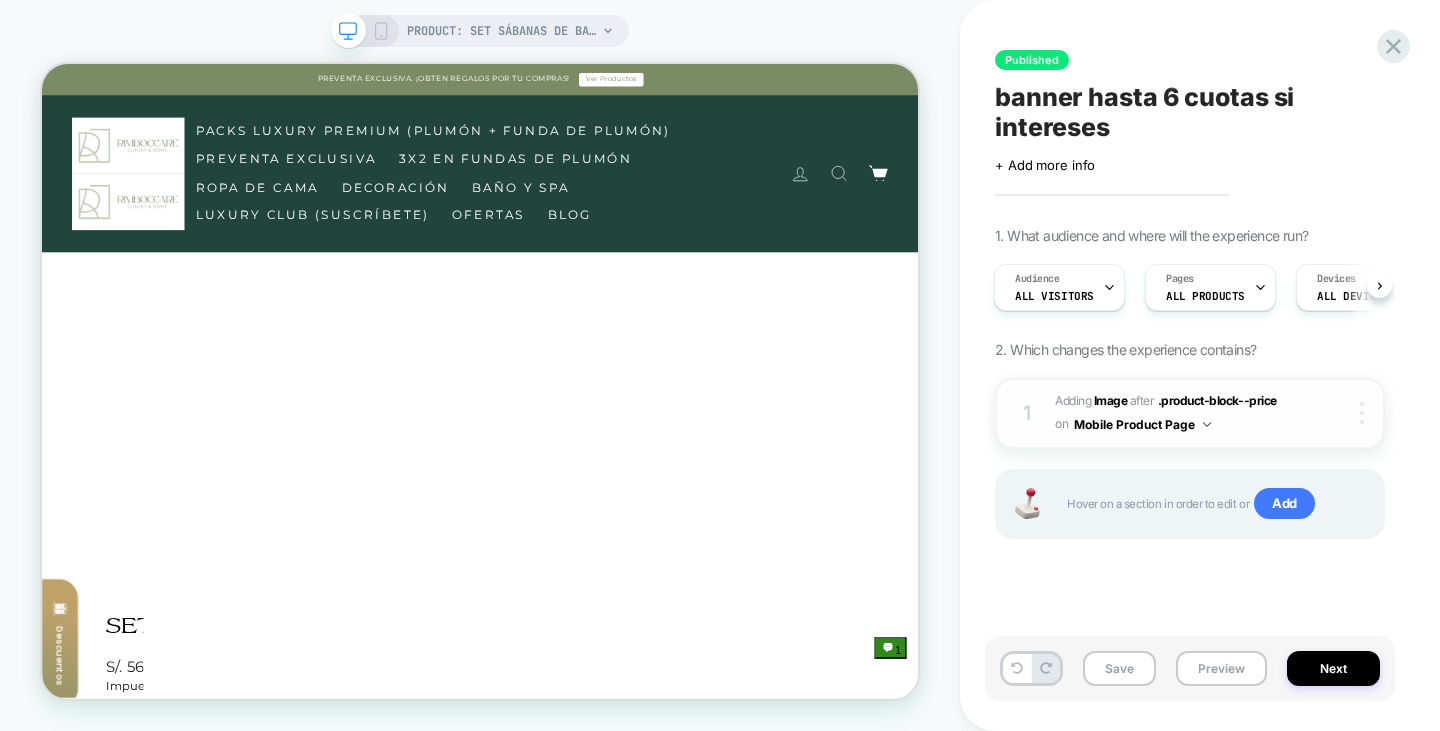 click at bounding box center (1362, 413) 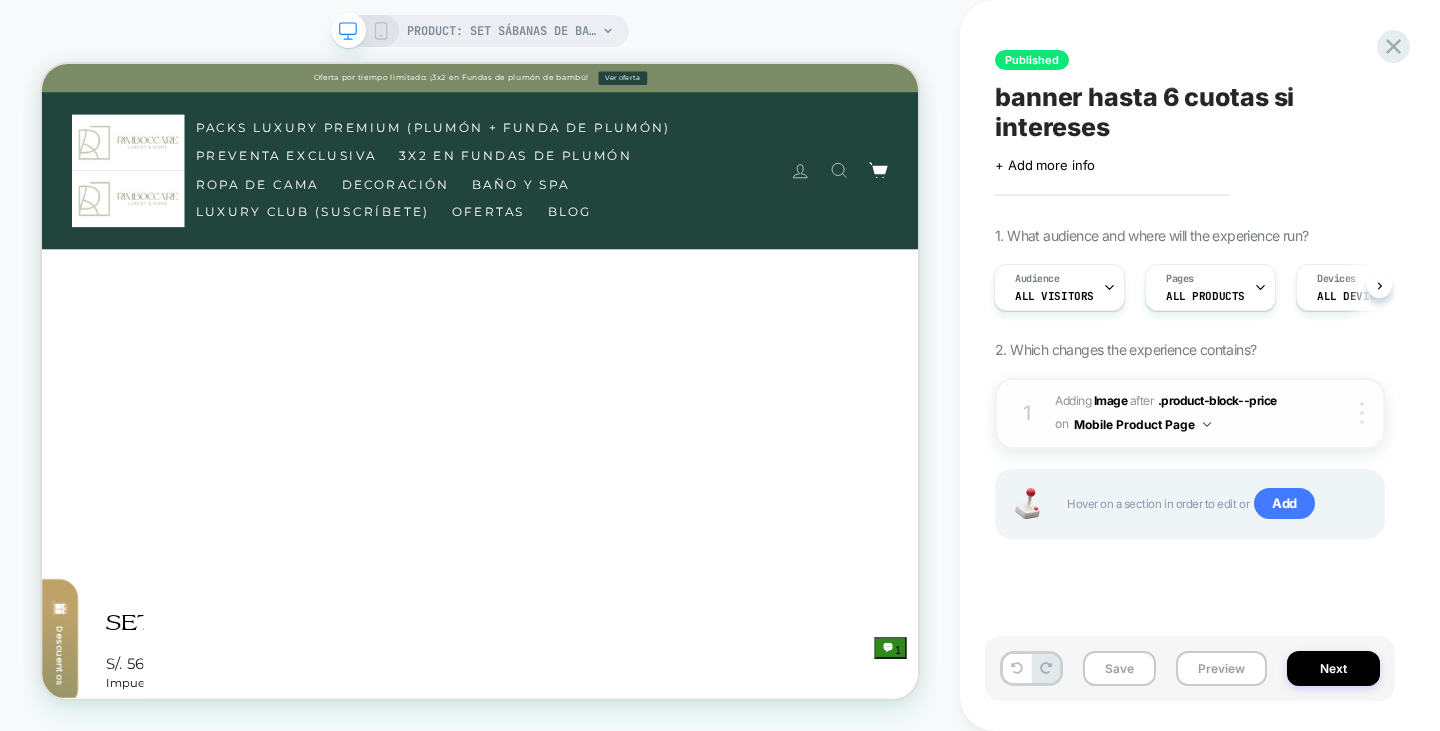 click at bounding box center [1362, 413] 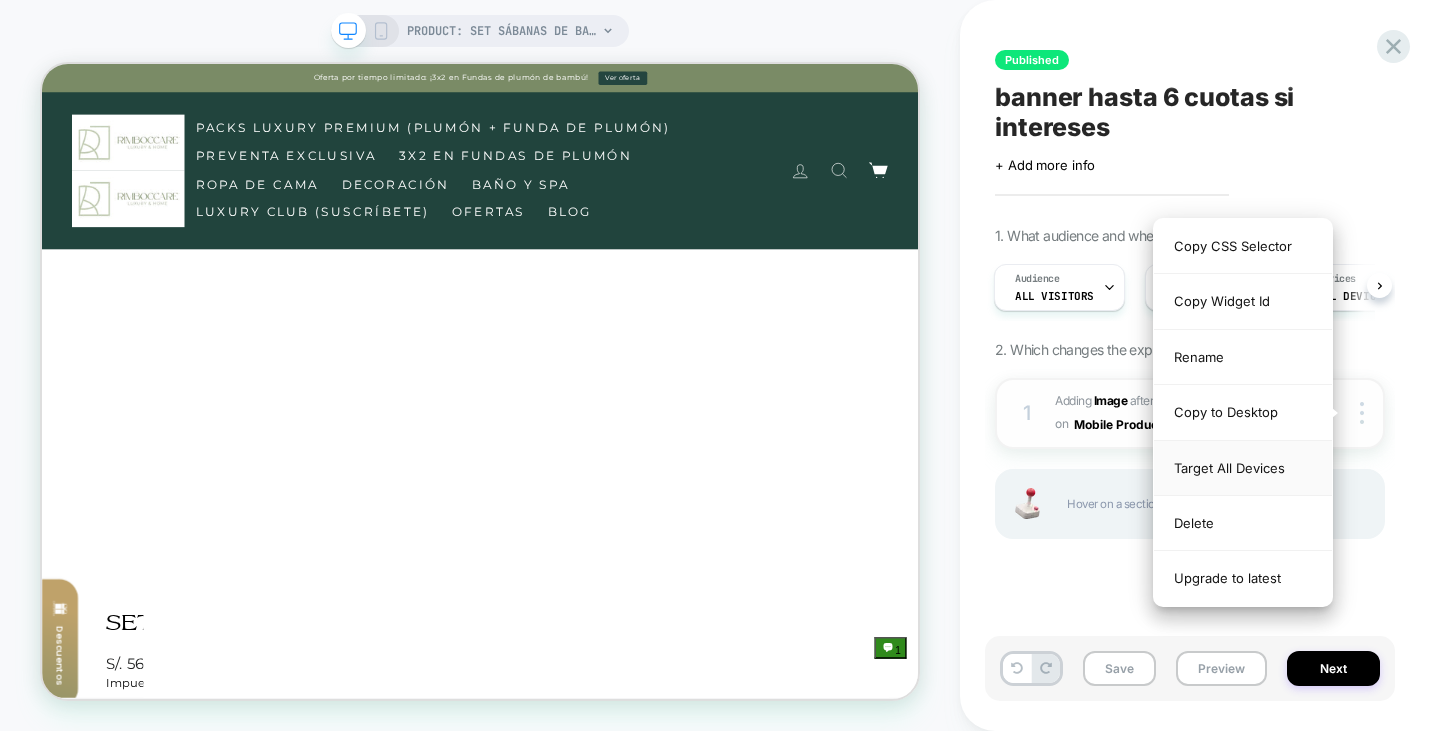 click on "Target   All Devices" at bounding box center [1243, 468] 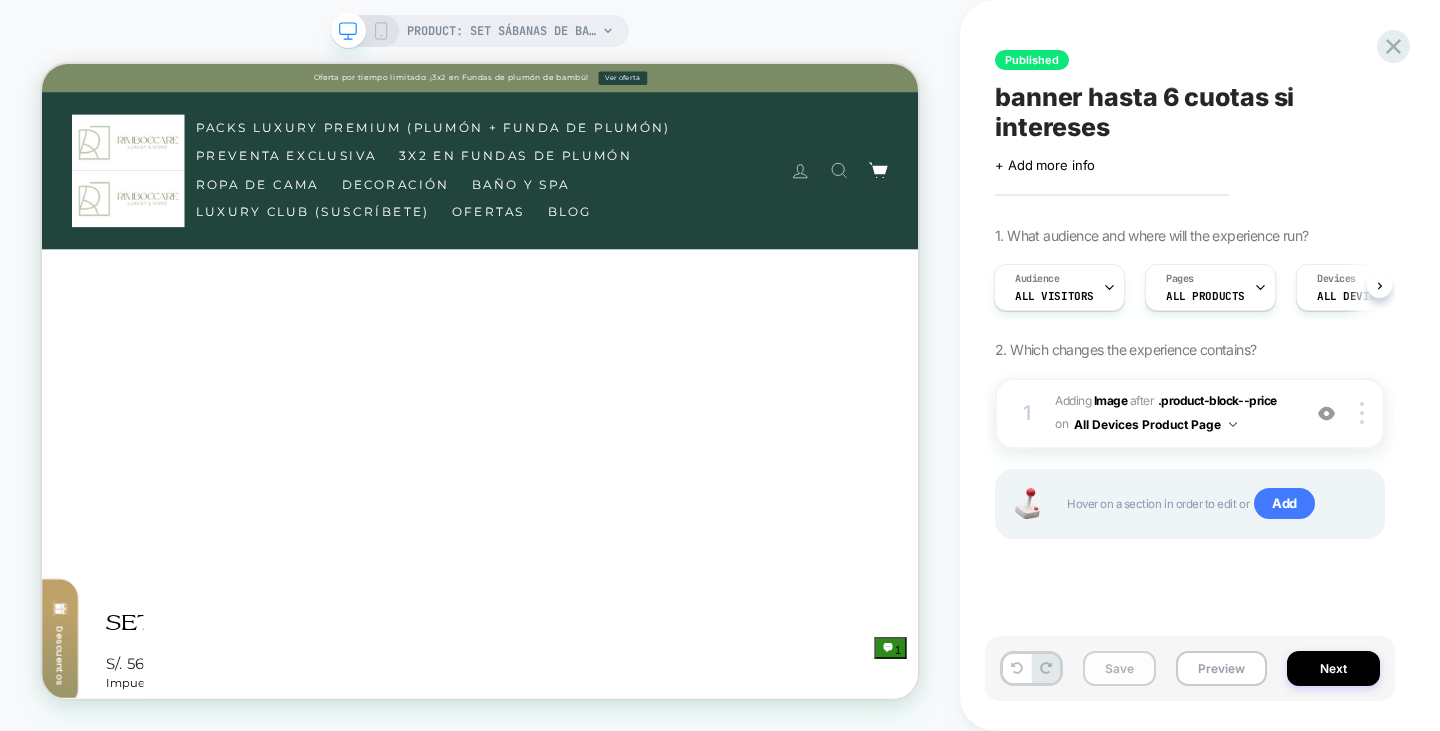 click on "Save" at bounding box center (1119, 668) 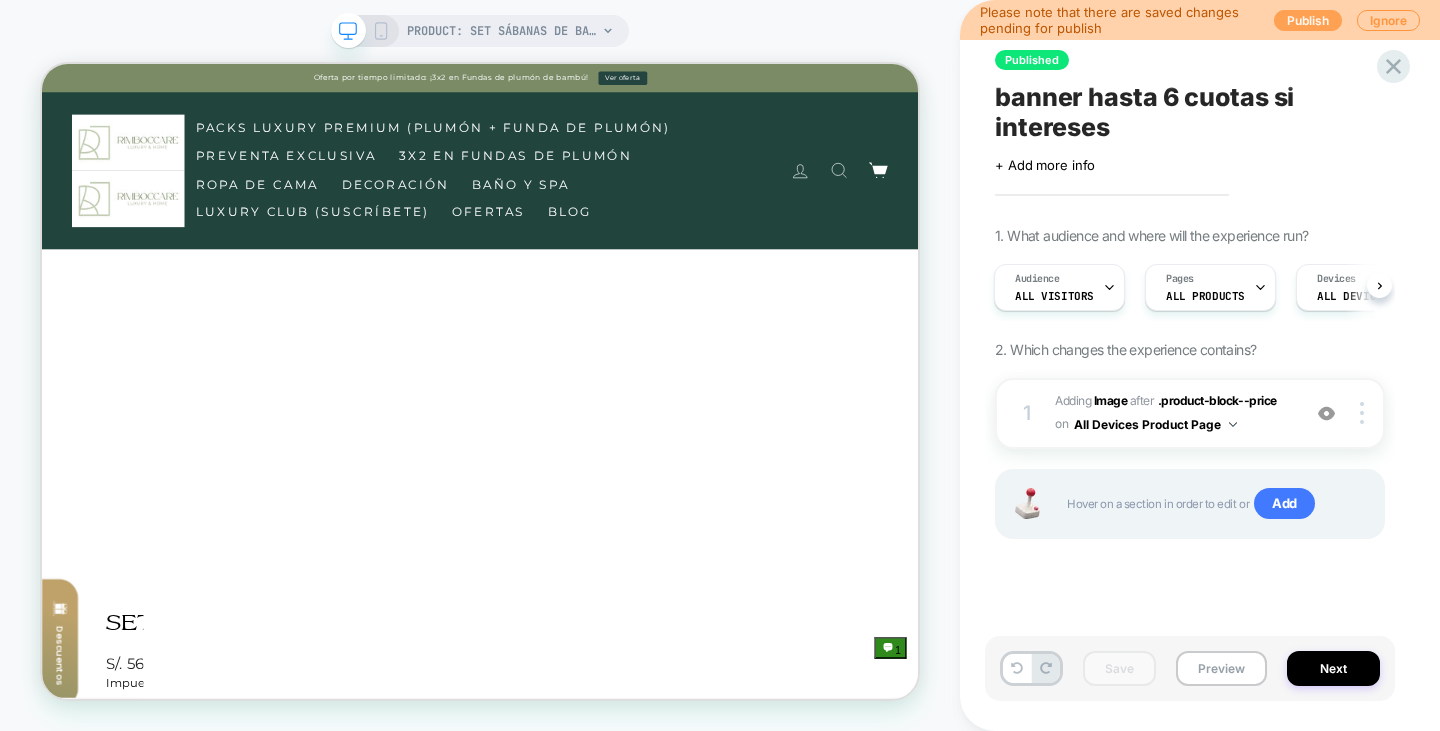 click on "Publish" at bounding box center (1308, 20) 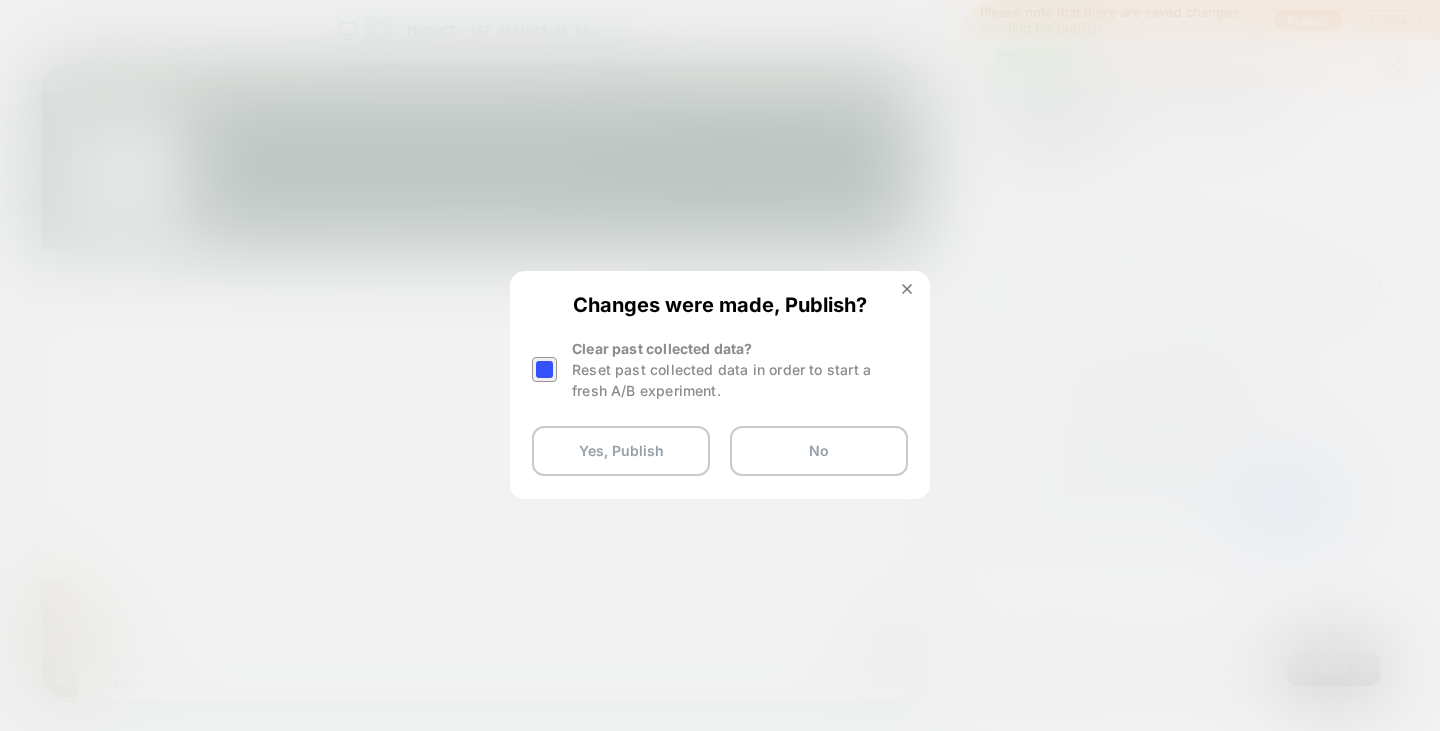 click at bounding box center [544, 369] 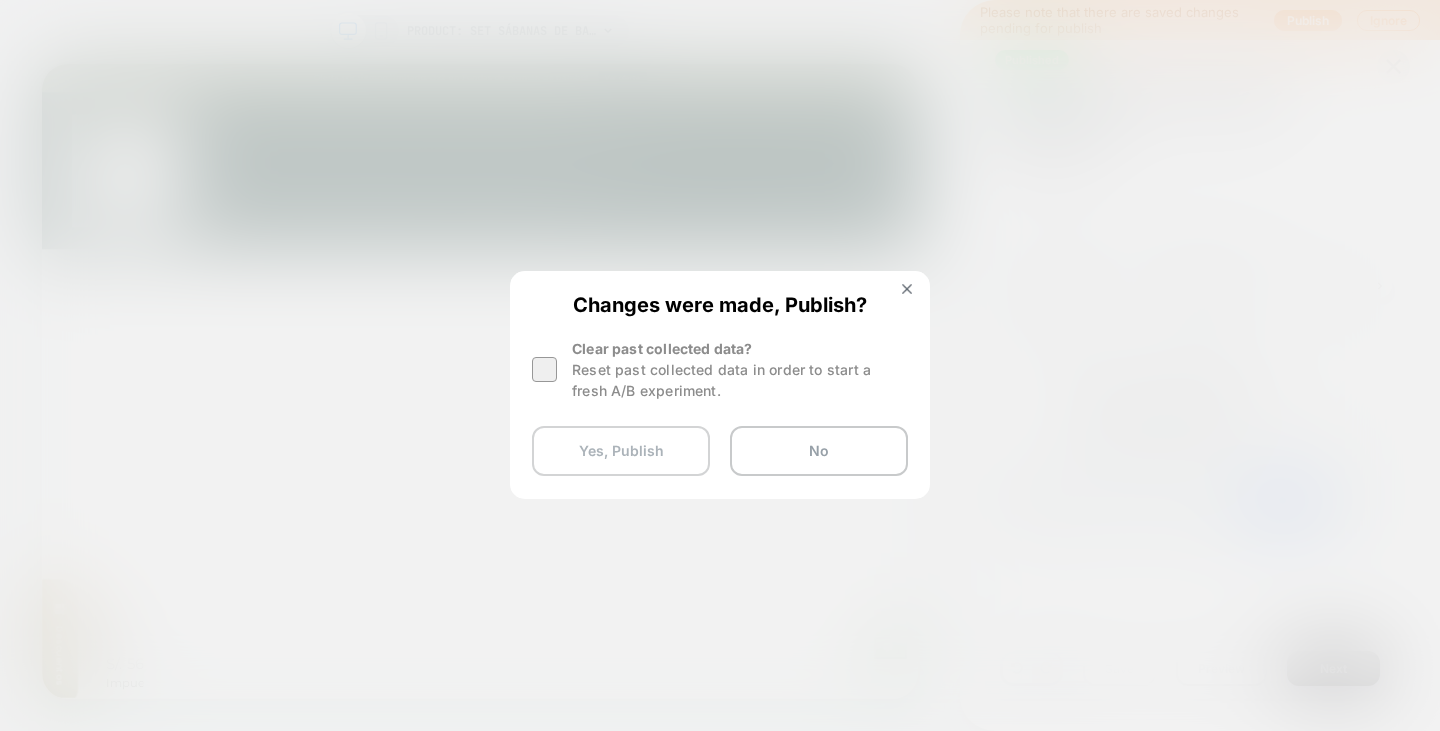 click on "Yes, Publish" at bounding box center [621, 451] 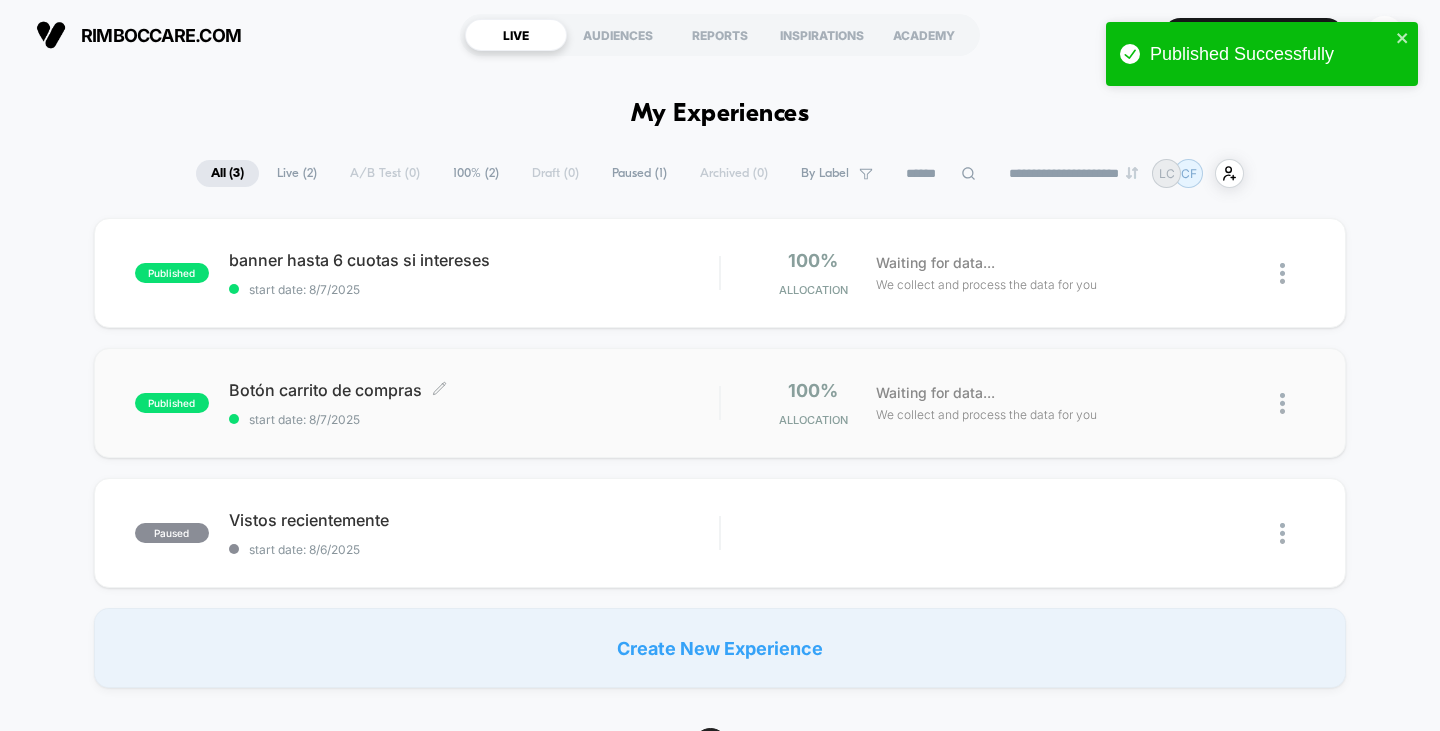 click on "Botón carrito de compras Click to edit experience details Click to edit experience details start date: 8/7/2025" at bounding box center [474, 403] 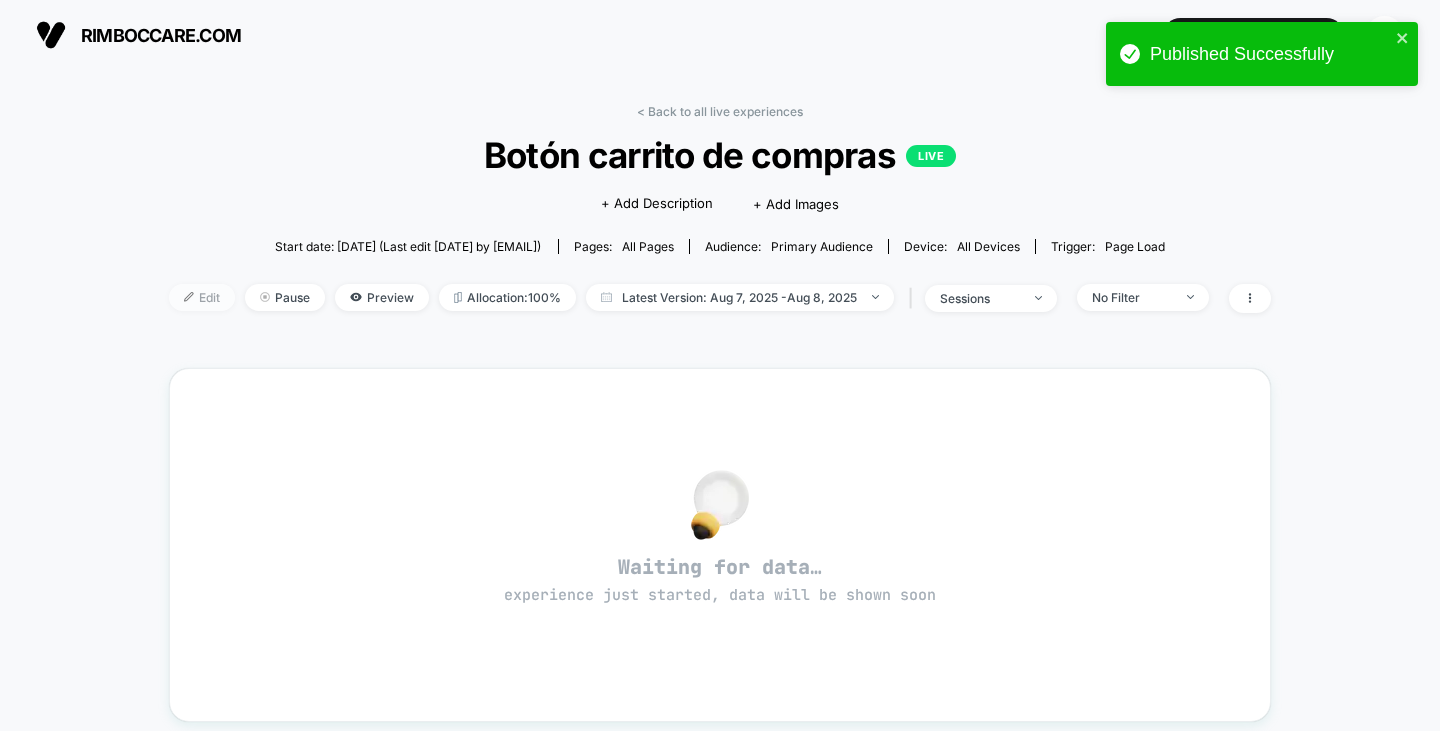 click on "Edit" at bounding box center (202, 297) 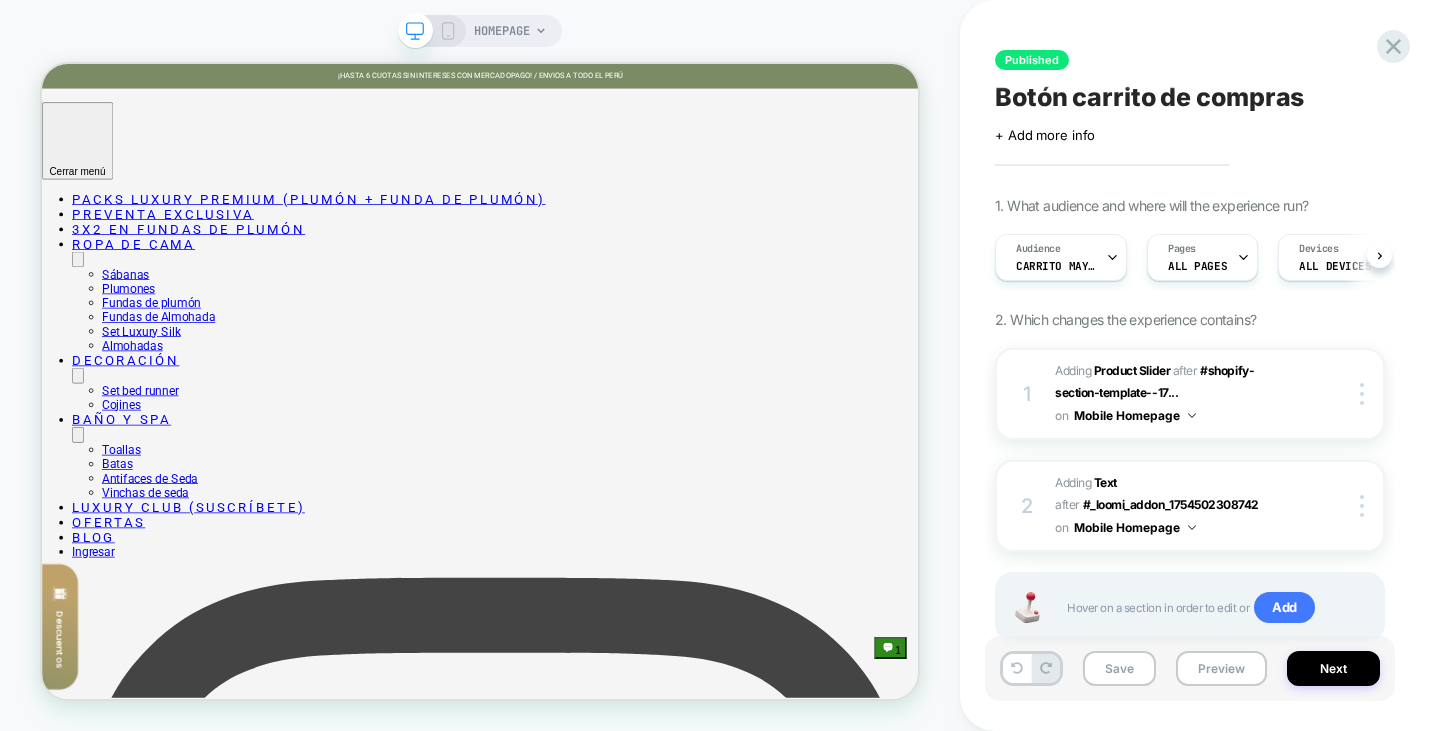 scroll, scrollTop: 0, scrollLeft: 1, axis: horizontal 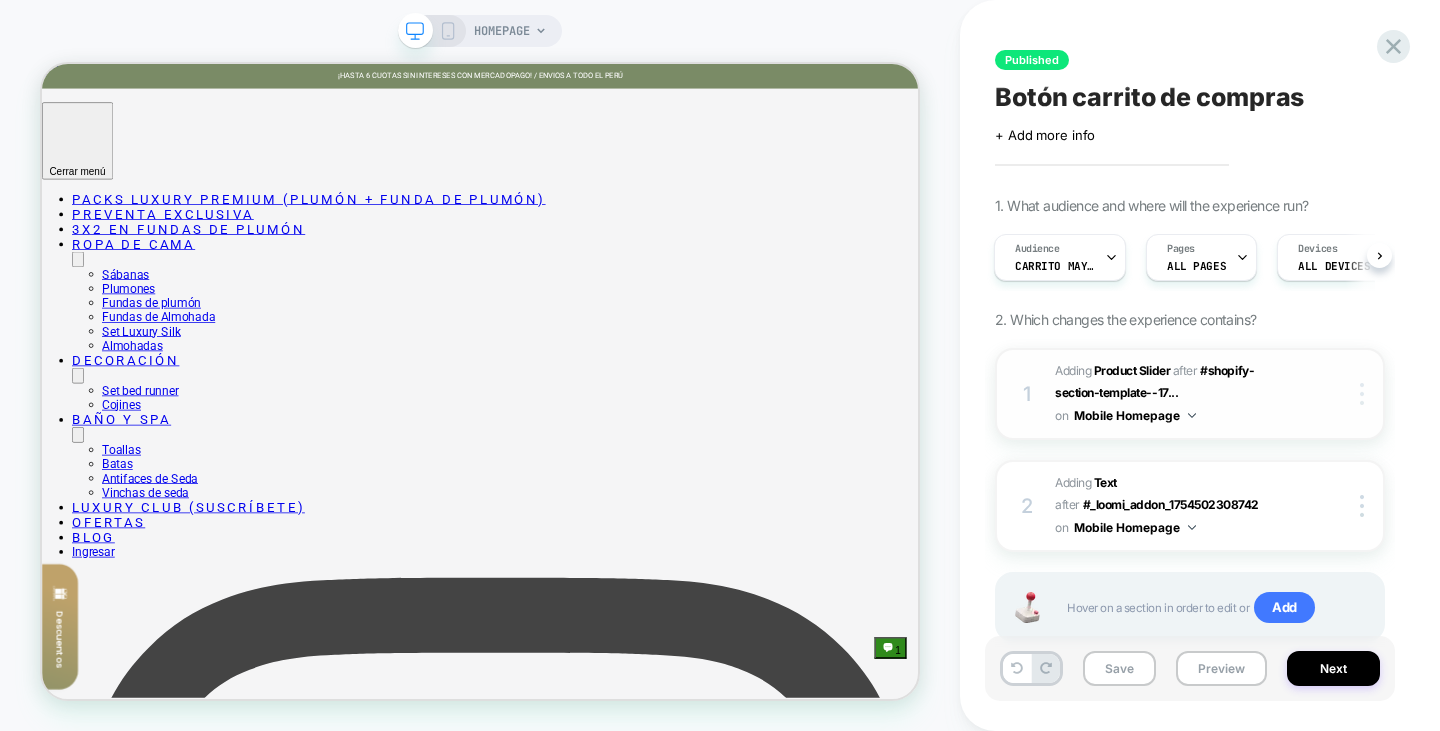 click at bounding box center [1362, 394] 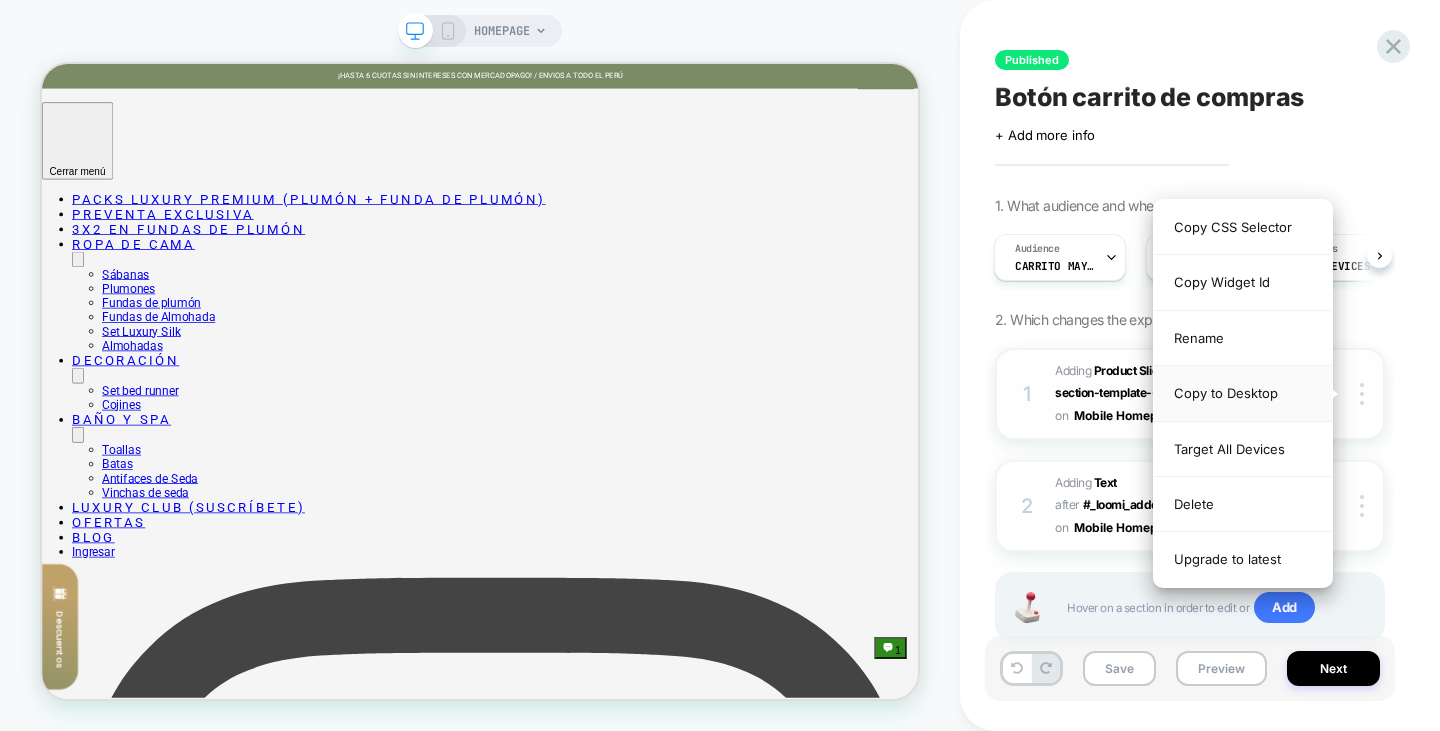 click on "Copy to   Desktop" at bounding box center (1243, 393) 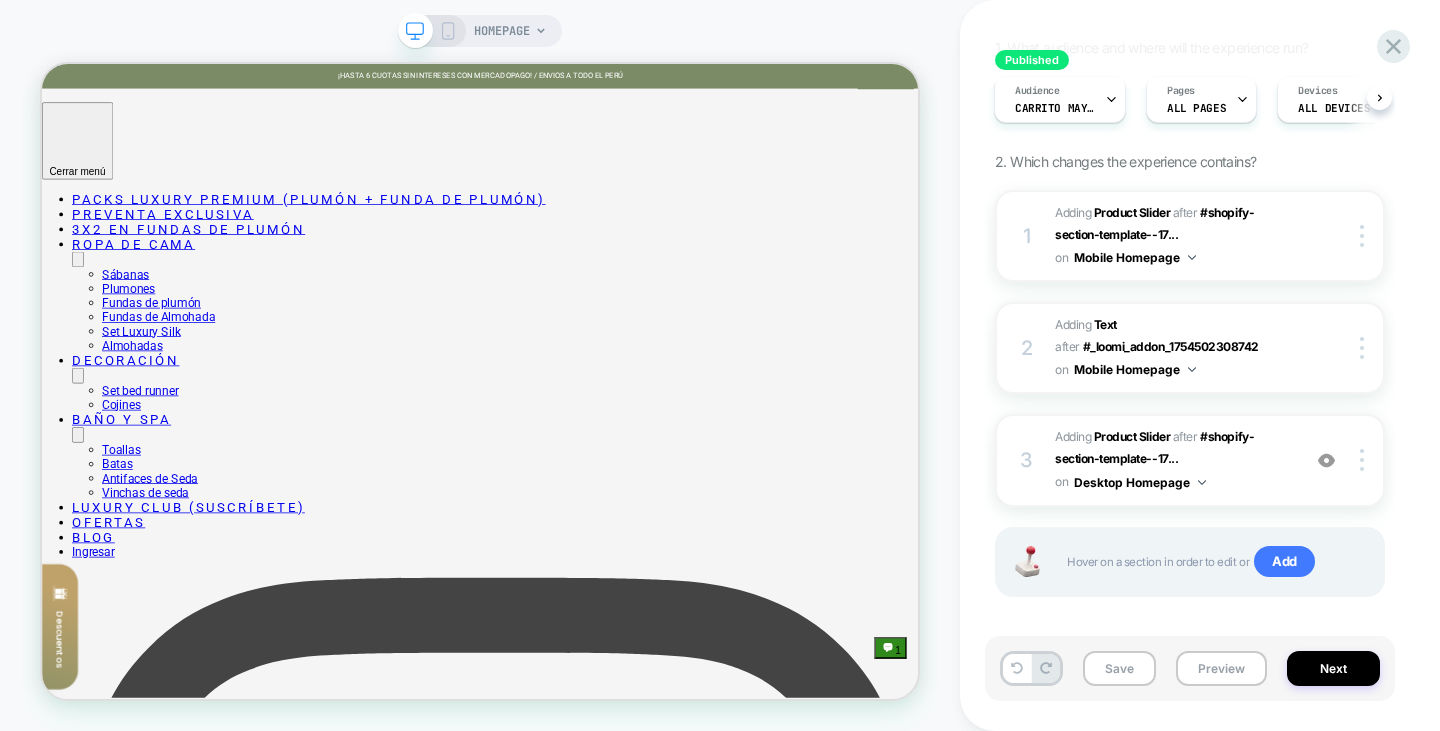 scroll, scrollTop: 171, scrollLeft: 0, axis: vertical 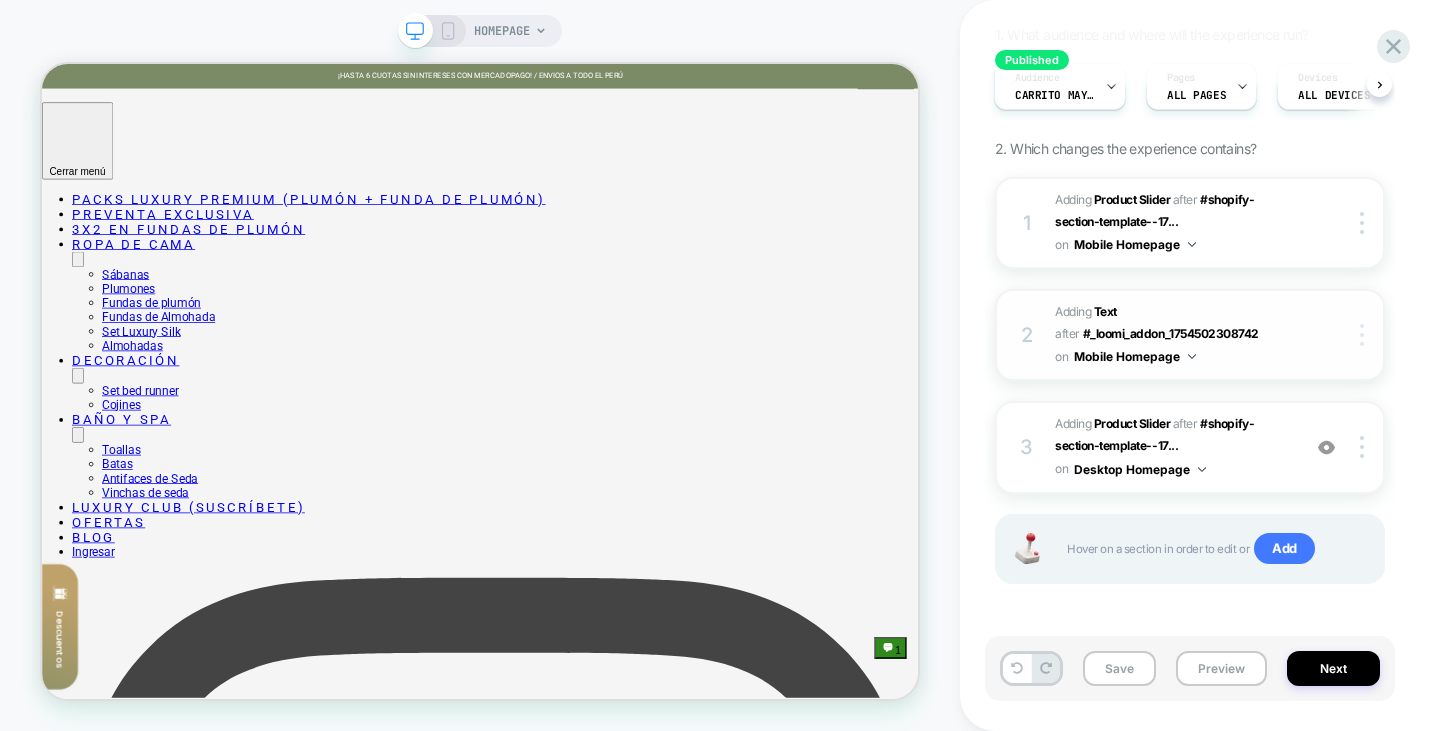 click at bounding box center [1362, 335] 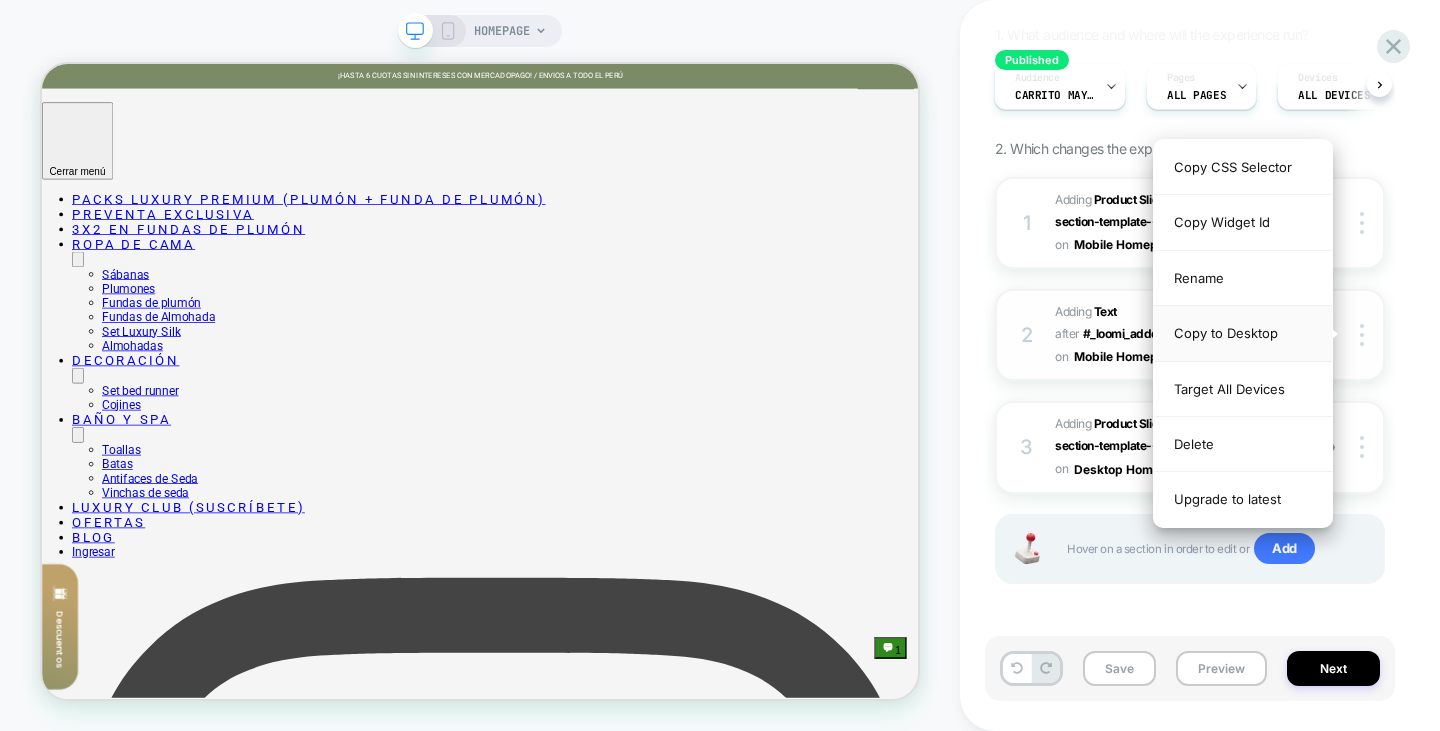 click on "Copy to   Desktop" at bounding box center [1243, 333] 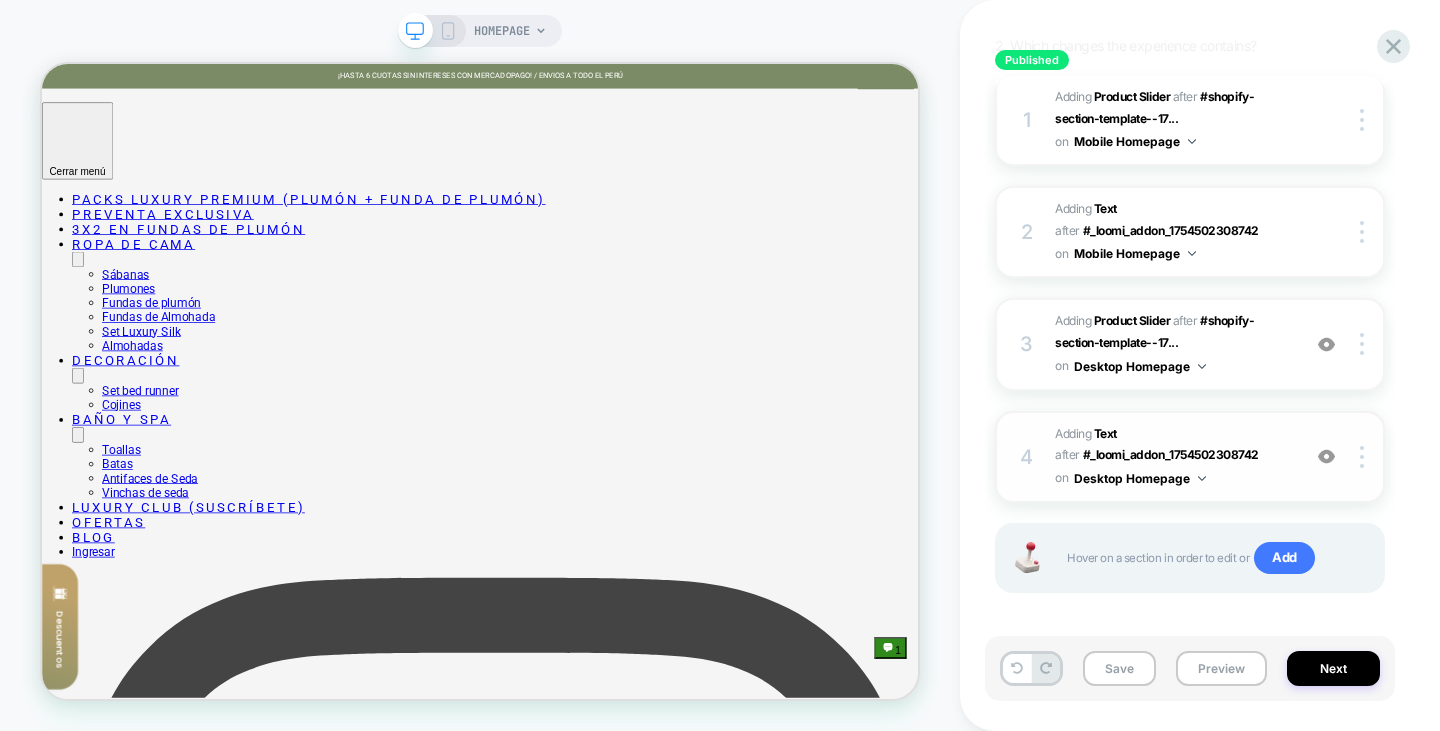 scroll, scrollTop: 283, scrollLeft: 0, axis: vertical 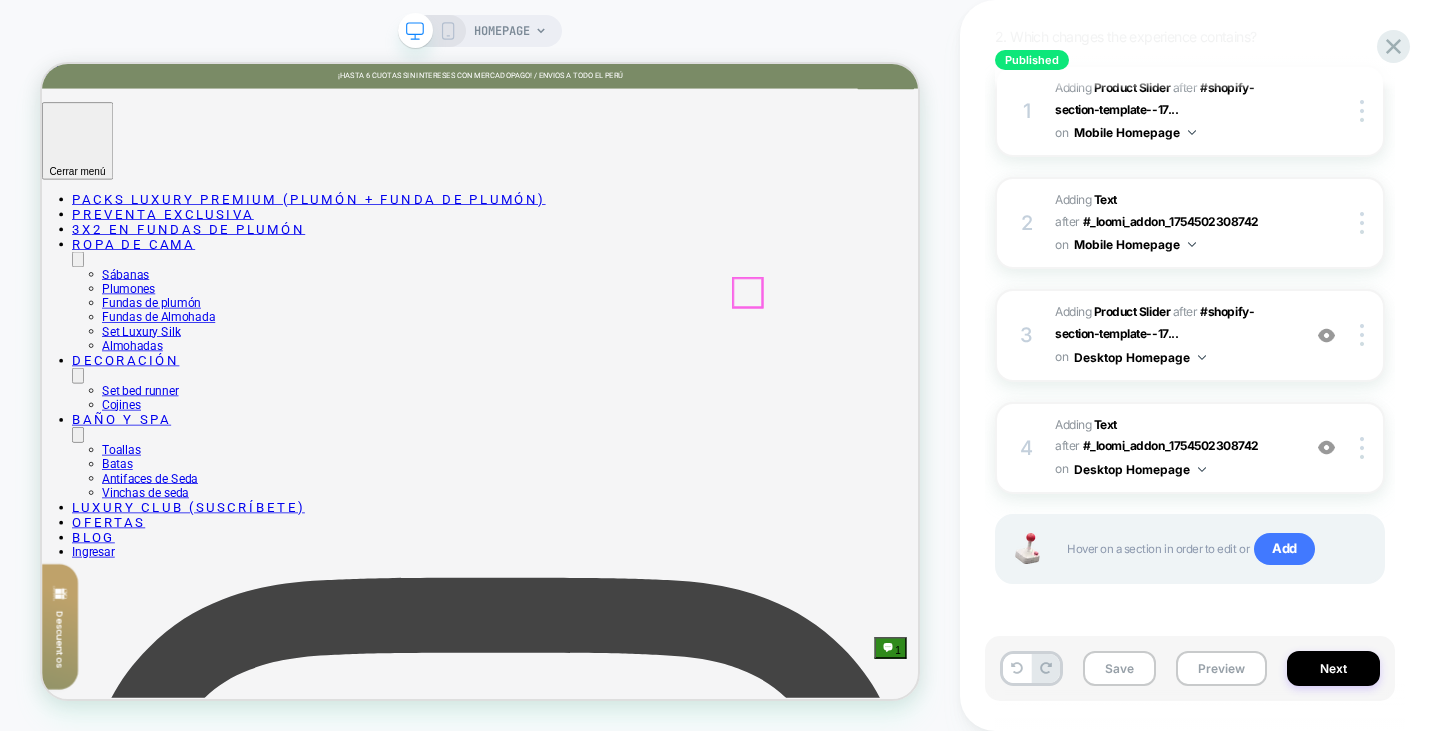 click 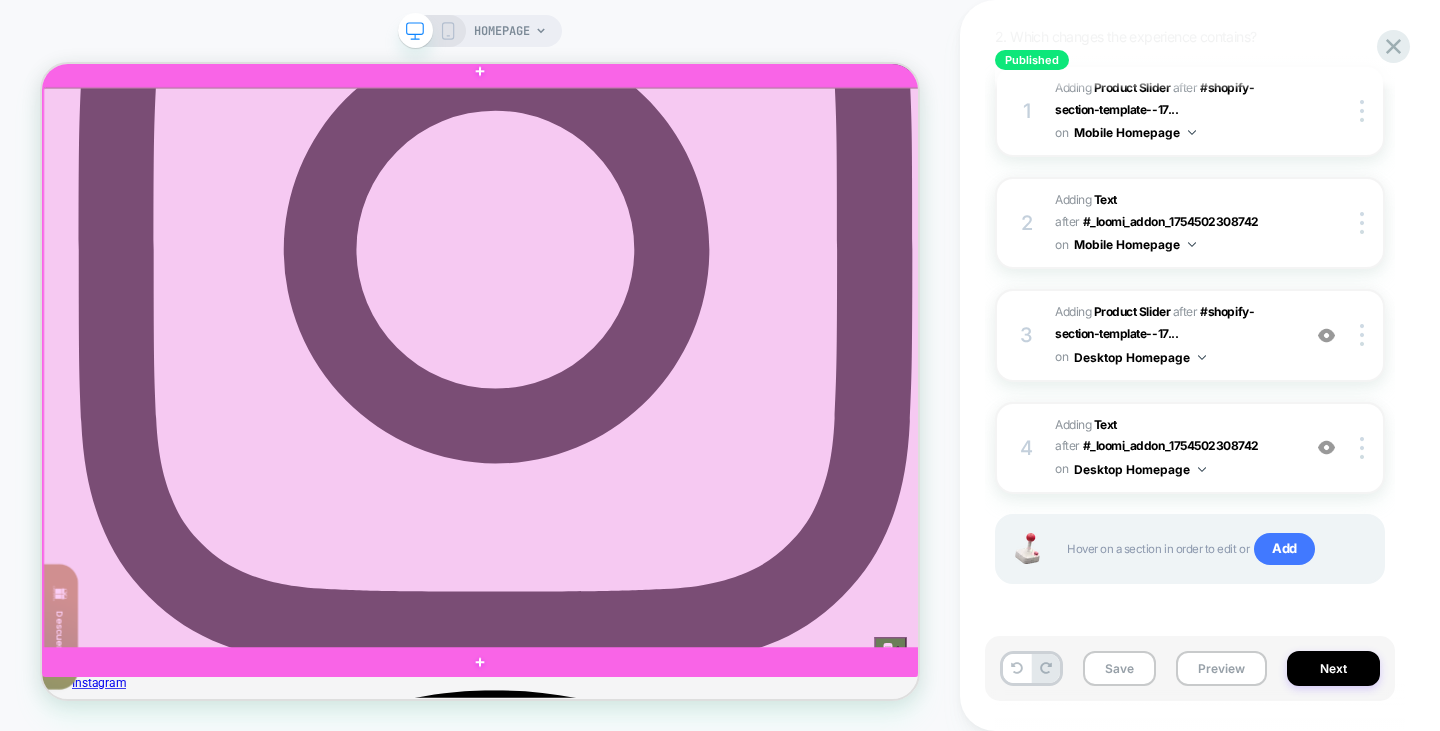 scroll, scrollTop: 1000, scrollLeft: 0, axis: vertical 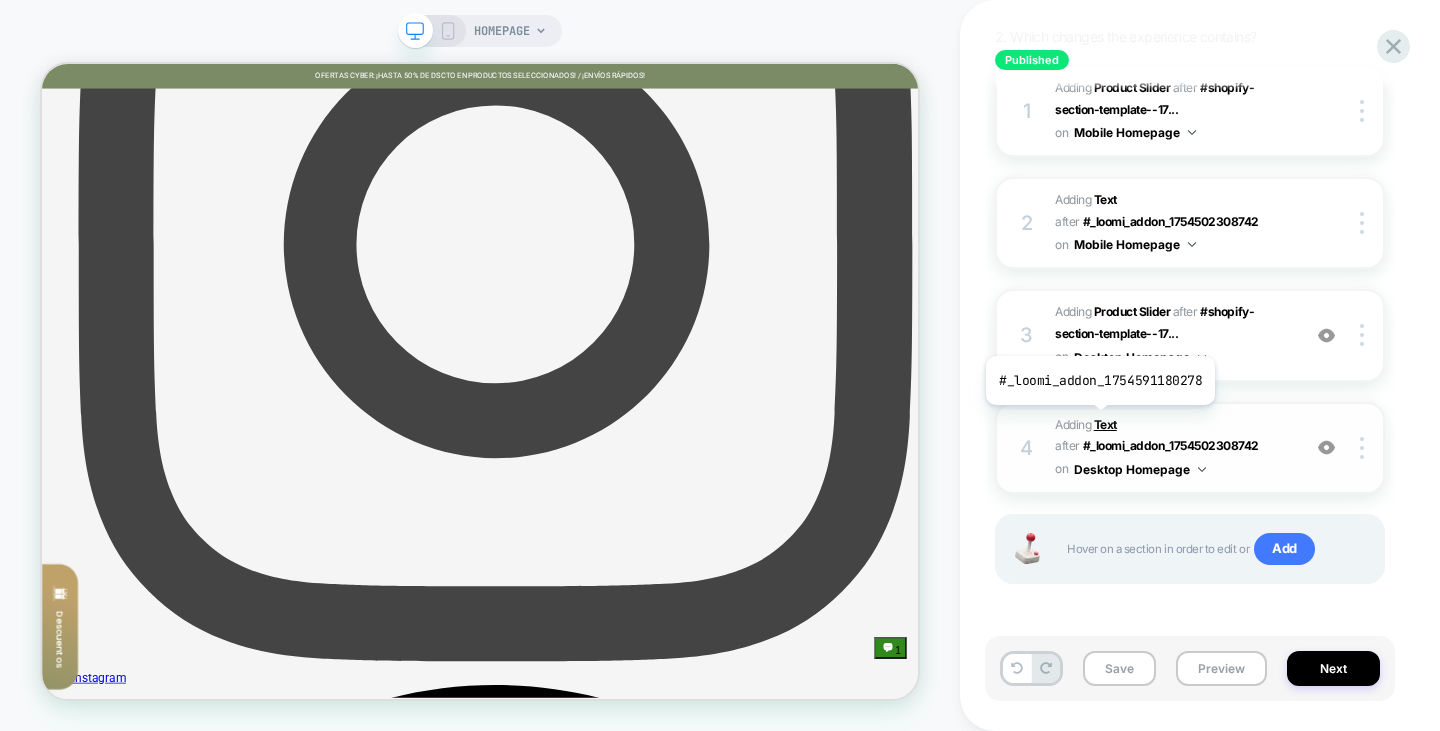 click on "Text" at bounding box center (1105, 424) 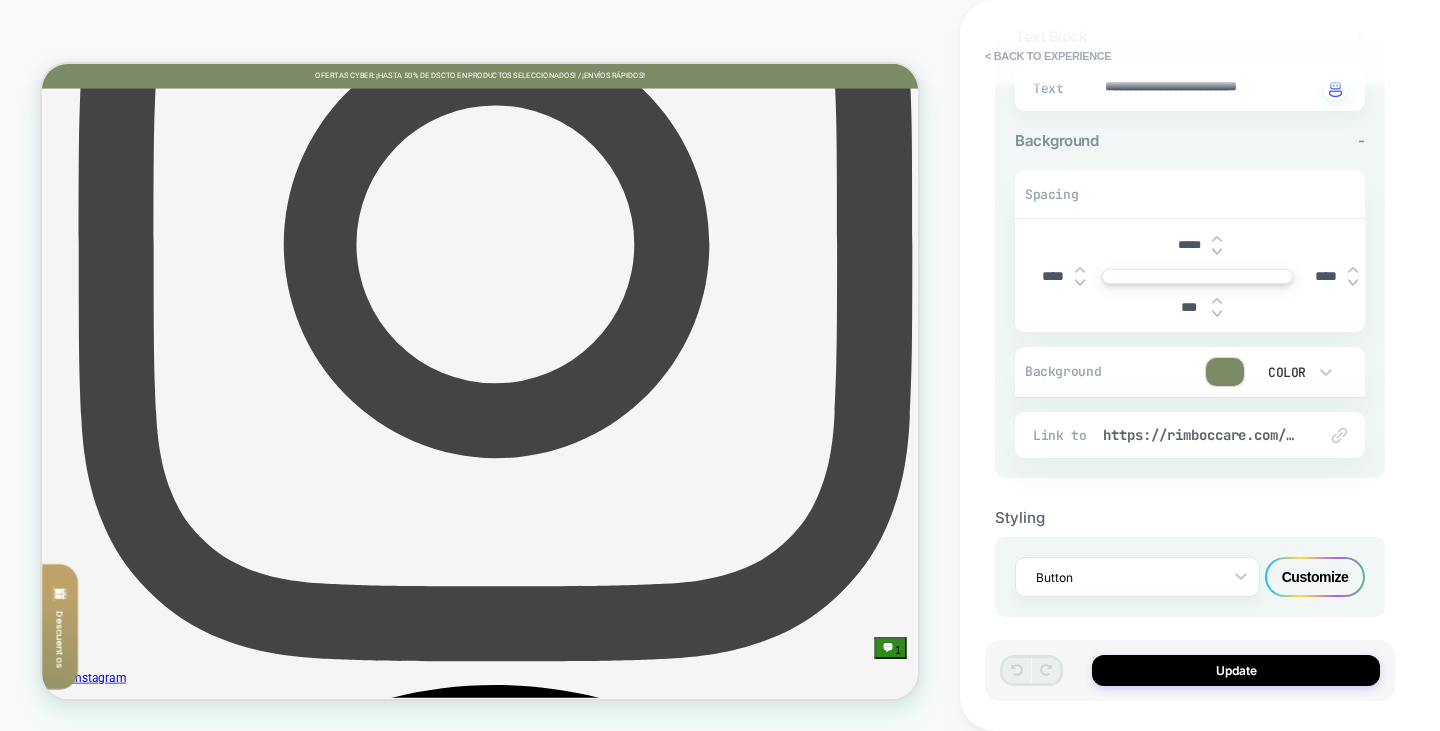 scroll, scrollTop: 204, scrollLeft: 0, axis: vertical 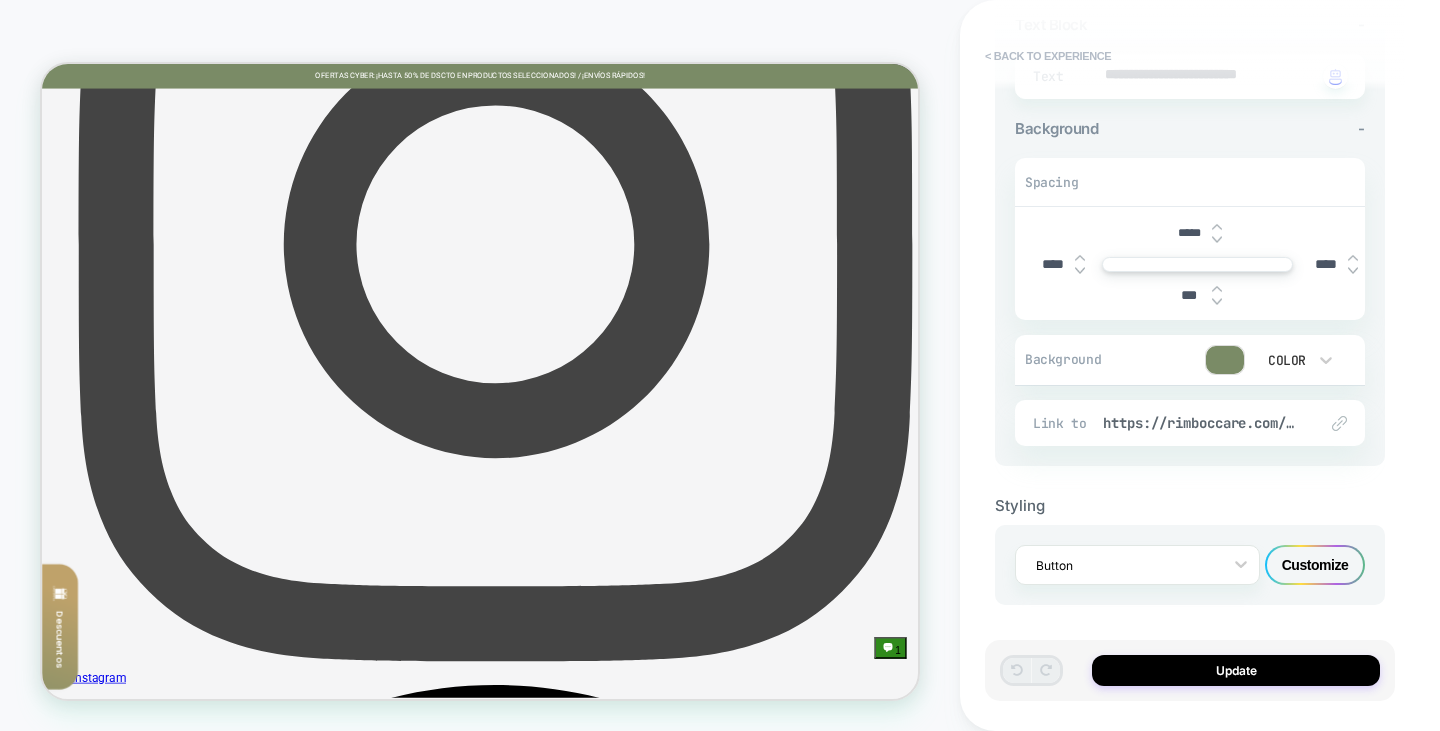 click on "< Back to experience" at bounding box center [1048, 56] 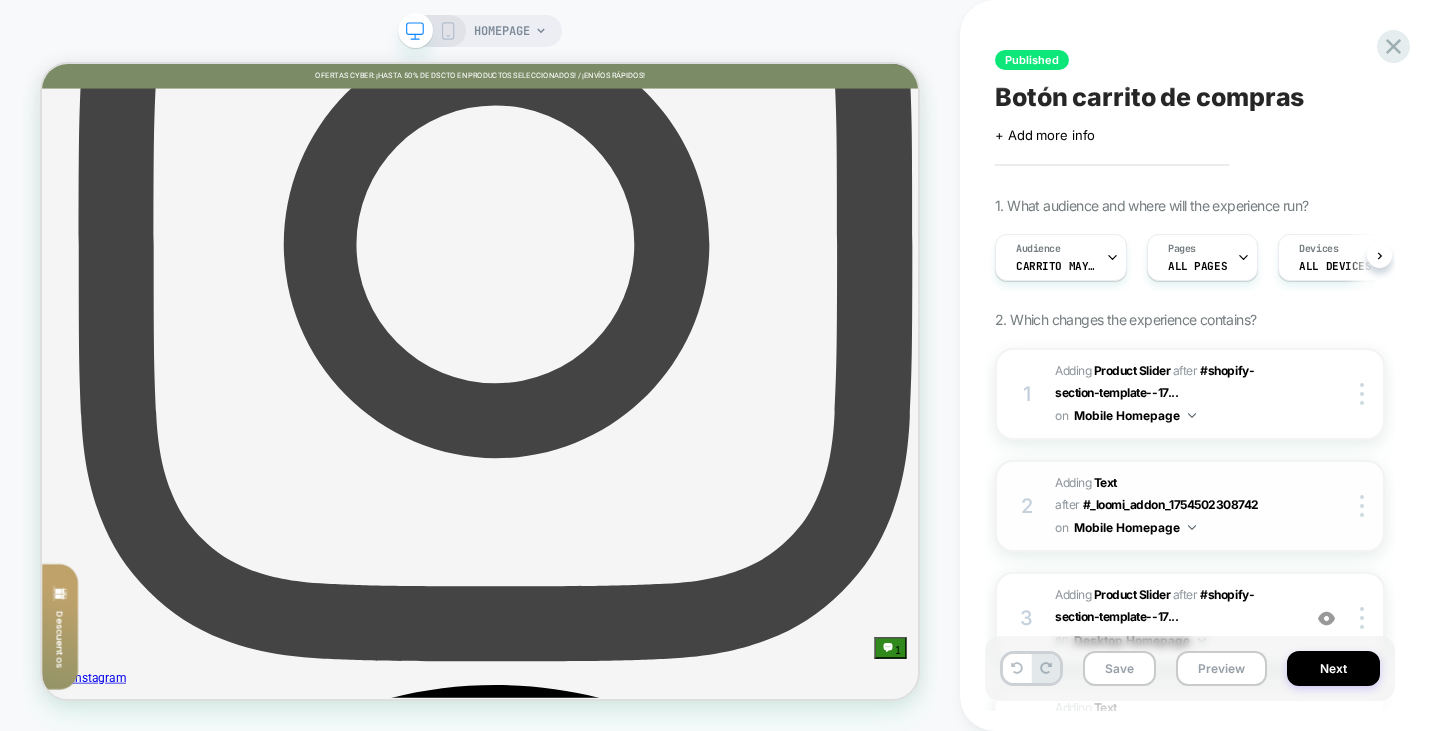 scroll, scrollTop: 0, scrollLeft: 1, axis: horizontal 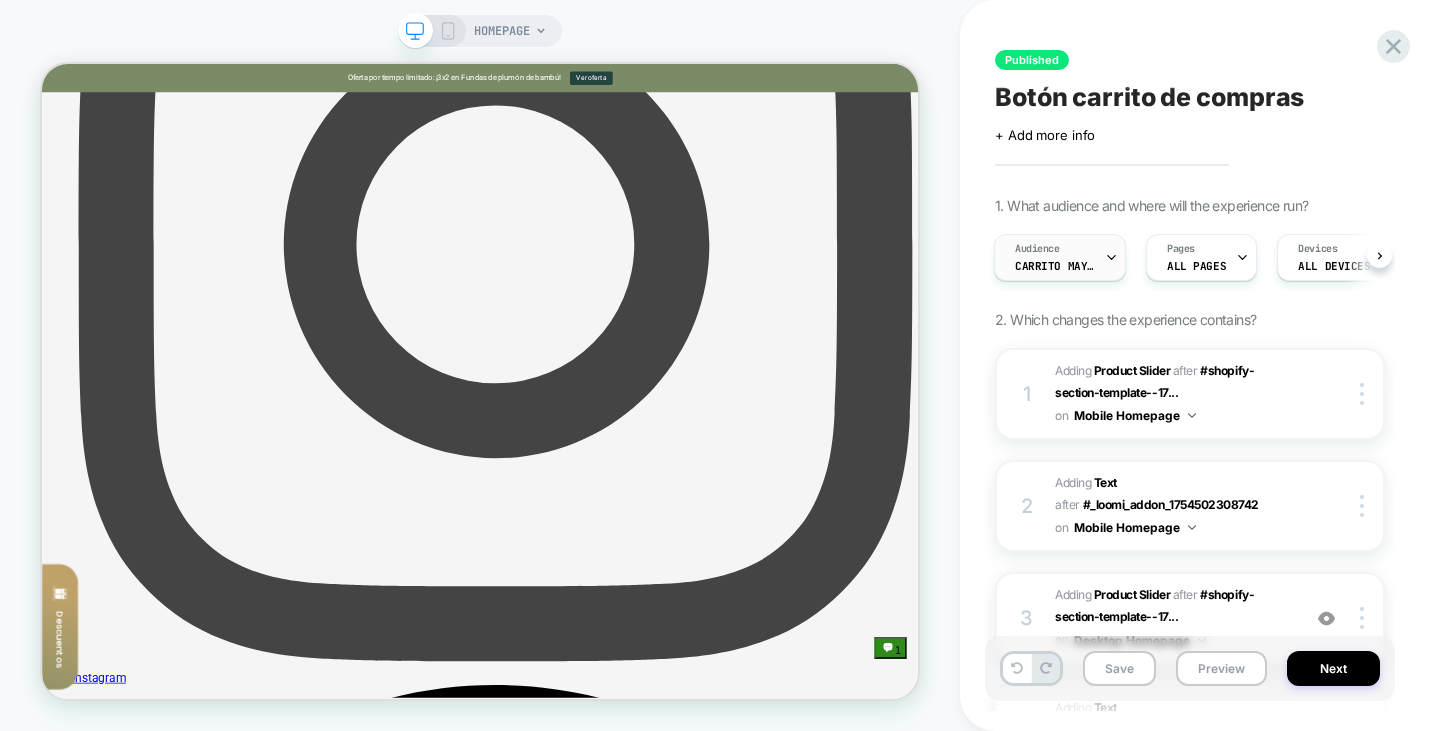 click on "Audience Carrito mayor a 1" at bounding box center [1055, 257] 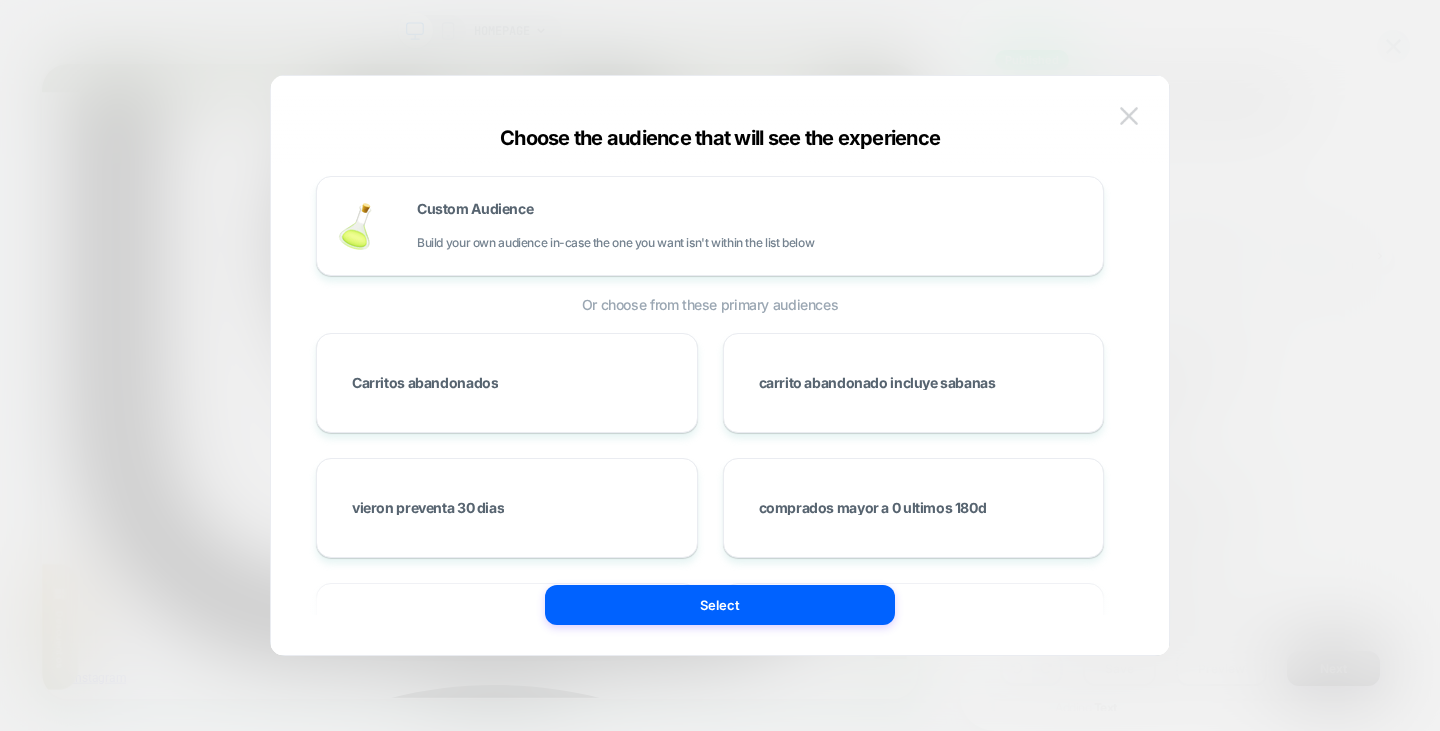 click at bounding box center [1129, 115] 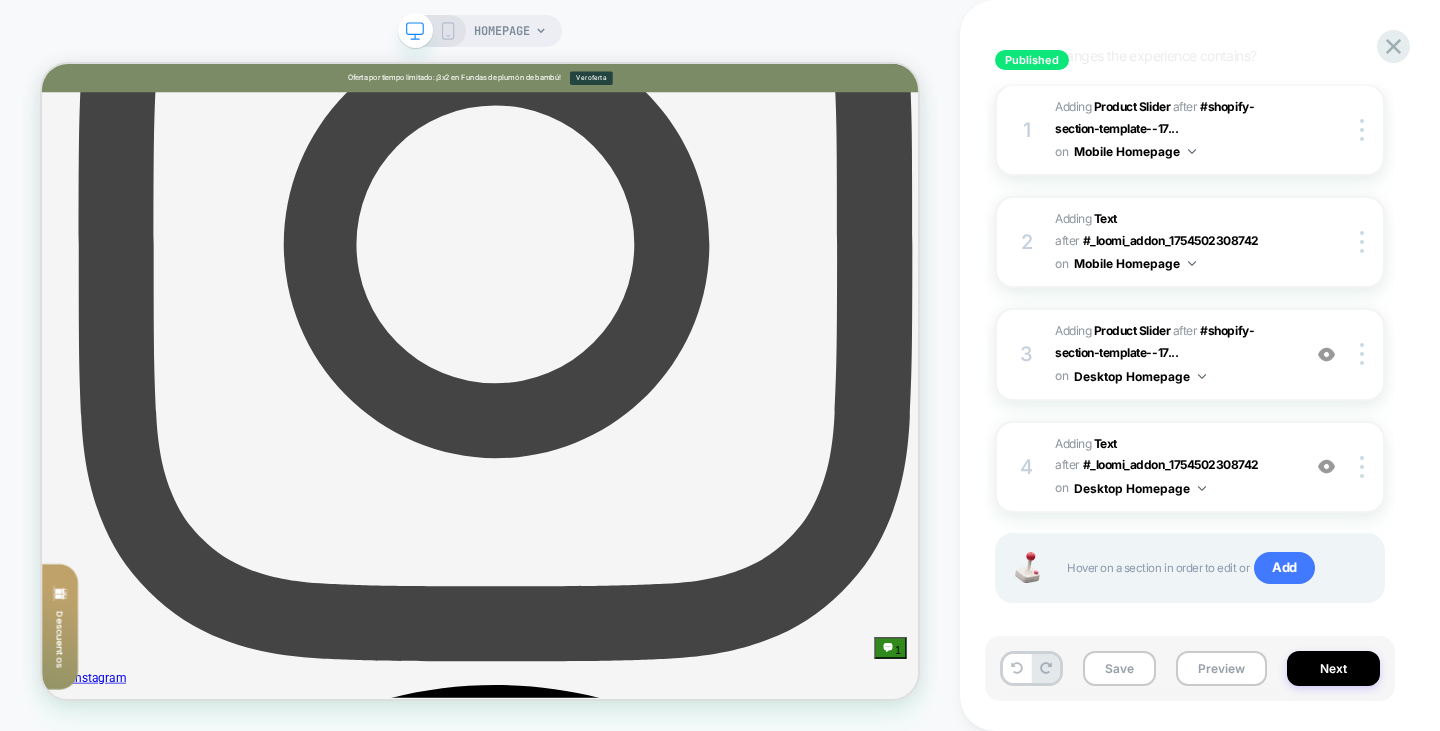 scroll, scrollTop: 283, scrollLeft: 0, axis: vertical 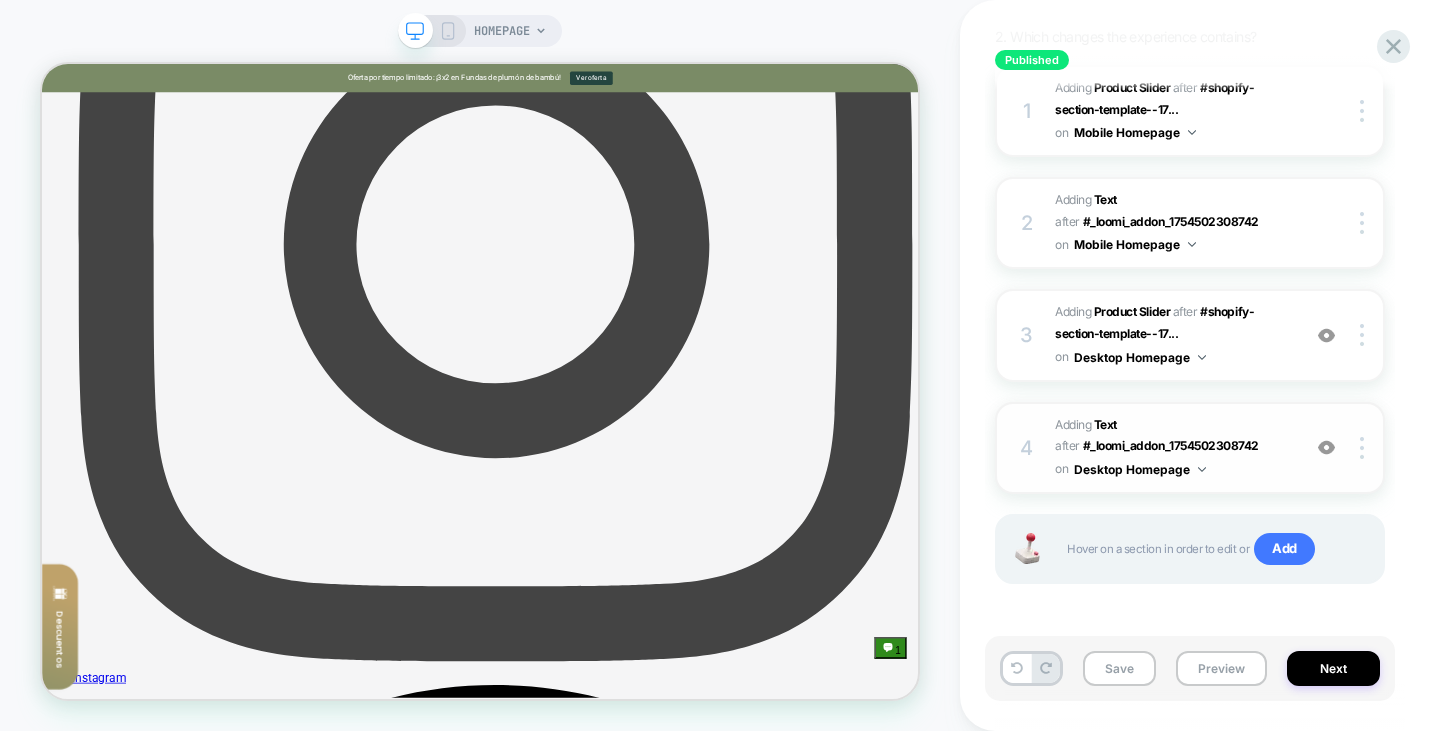 click on "#_loomi_addon_1754591180278 Adding   Text   AFTER #_loomi_addon_1754502308742 #_loomi_addon_1754502308742   on Desktop Homepage" at bounding box center [1172, 448] 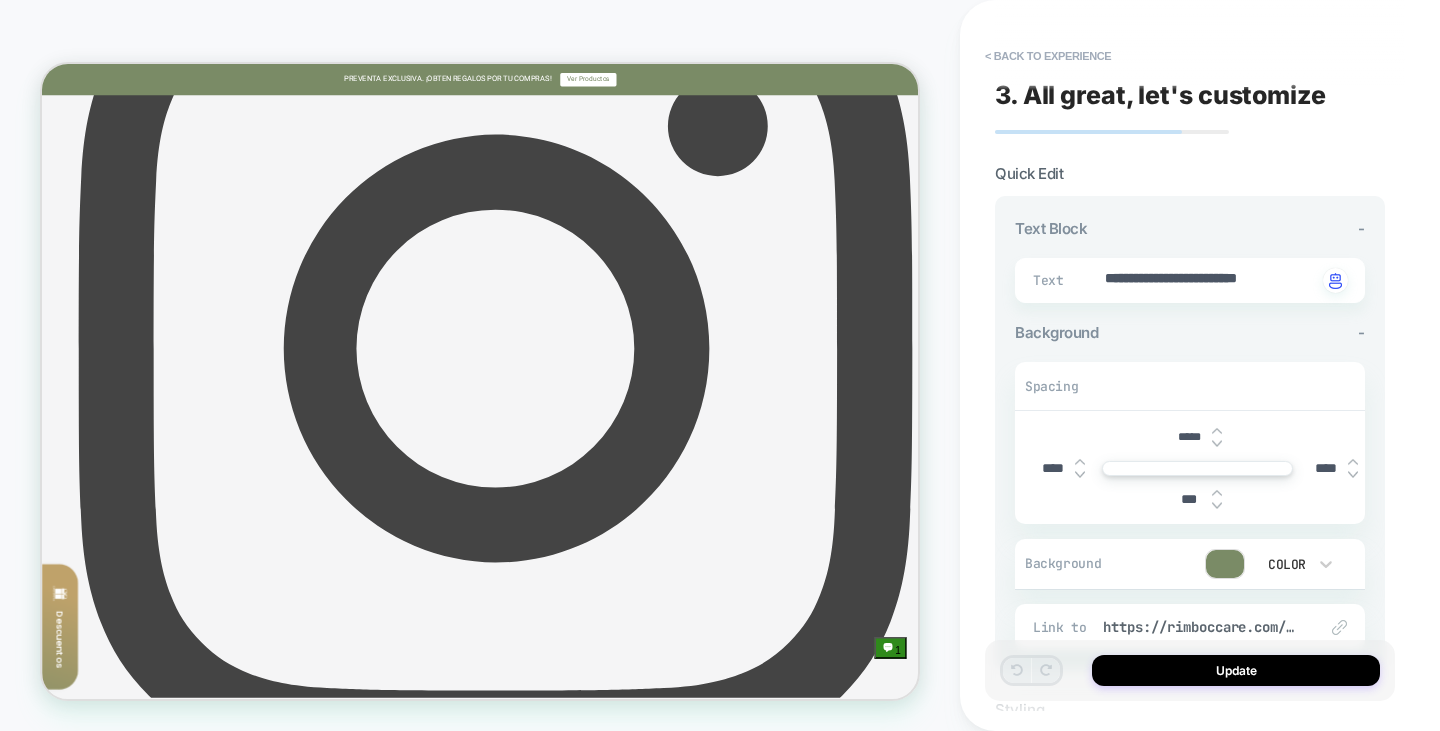 scroll, scrollTop: 909, scrollLeft: 0, axis: vertical 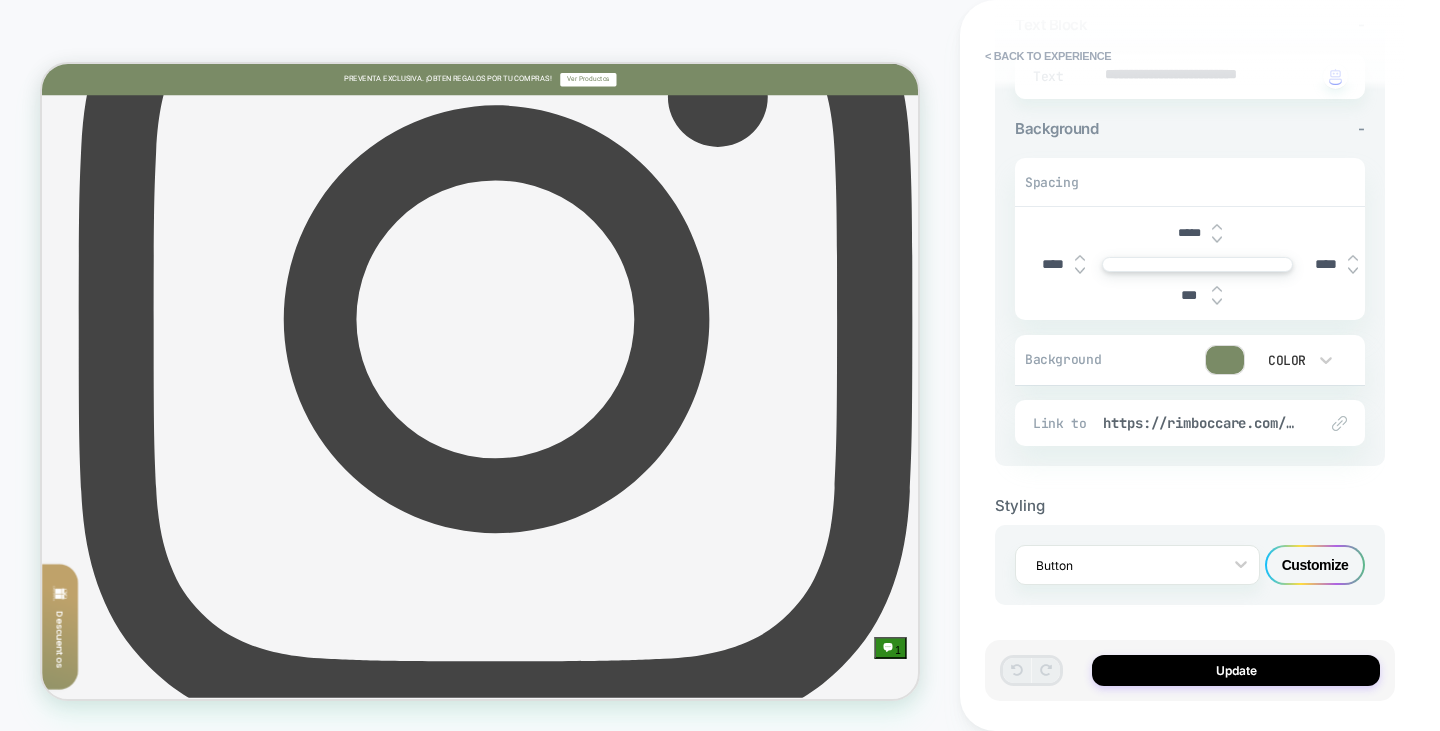 click on "Customize" at bounding box center (1315, 565) 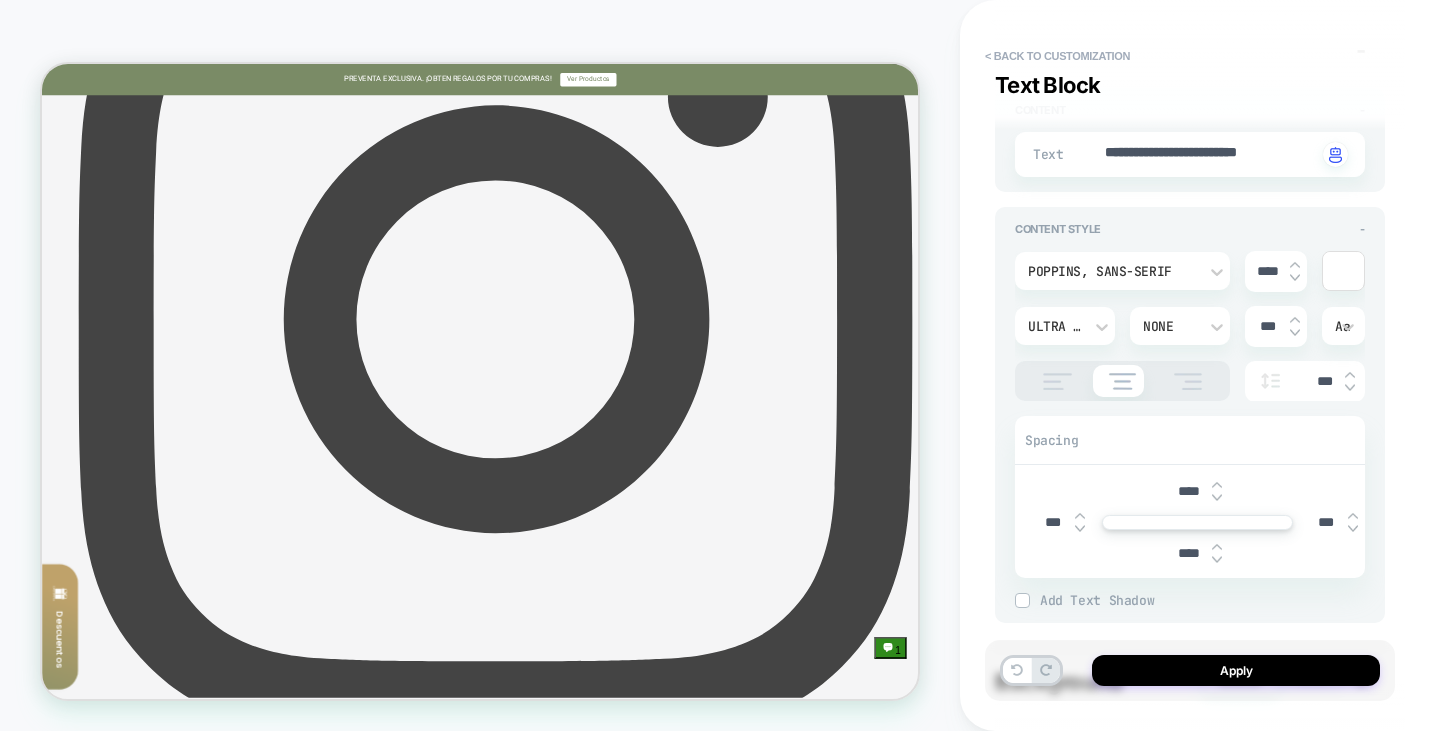 scroll, scrollTop: 200, scrollLeft: 0, axis: vertical 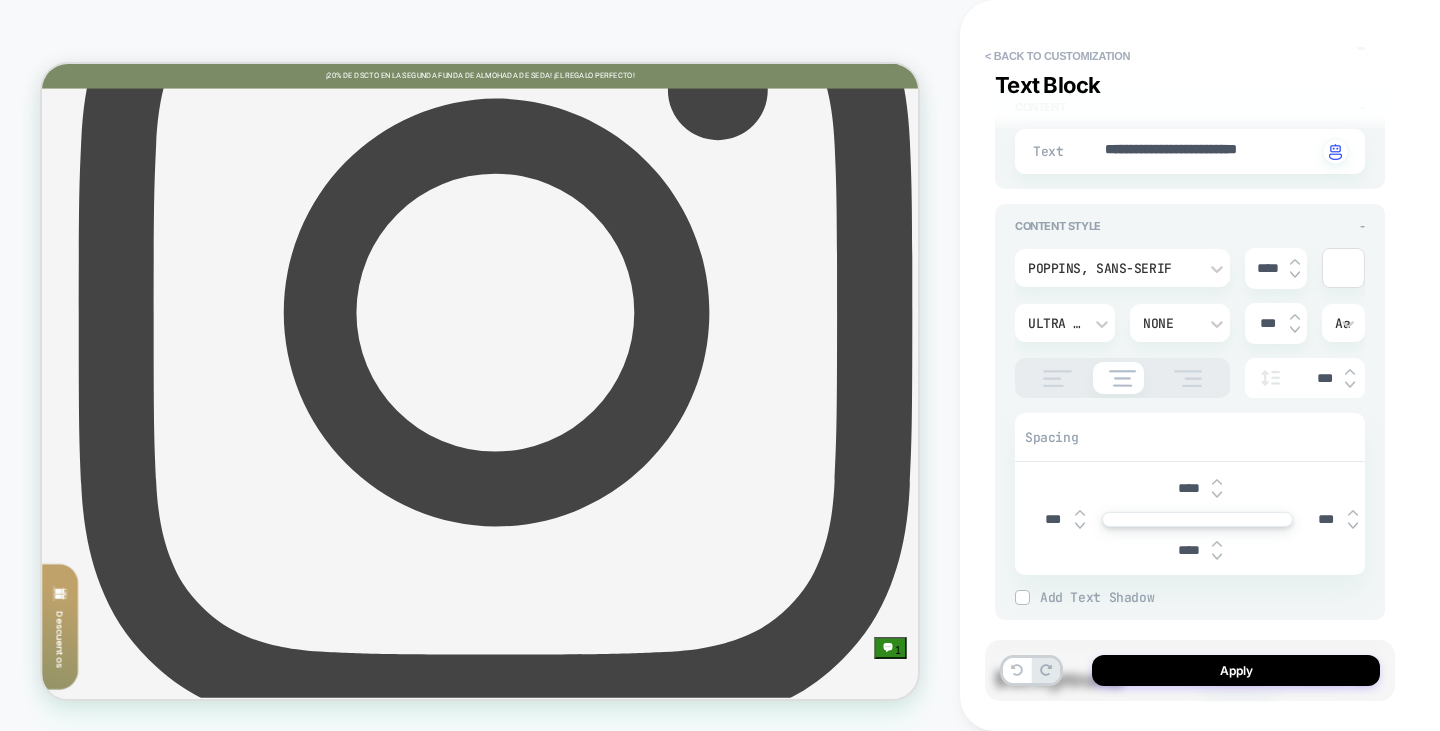 drag, startPoint x: 1101, startPoint y: 149, endPoint x: 1310, endPoint y: 145, distance: 209.03827 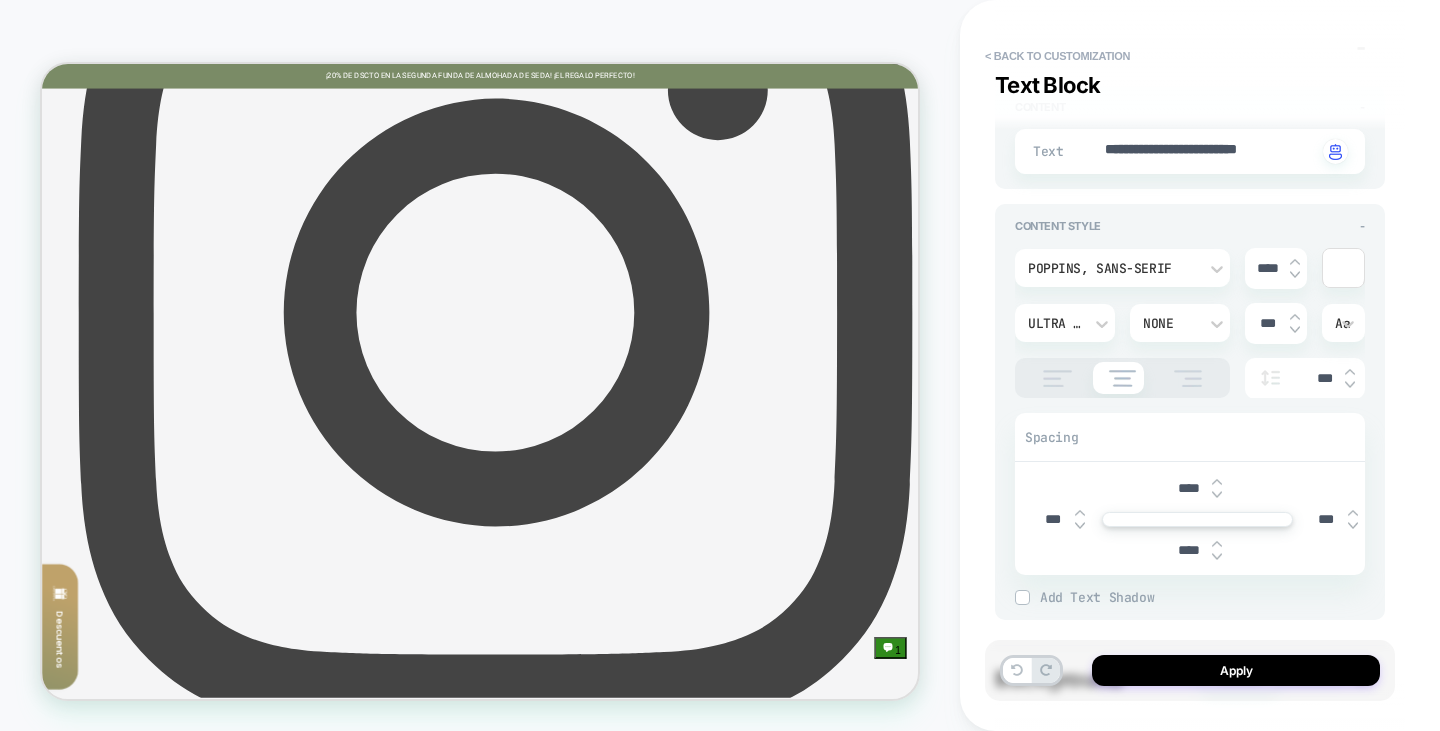 click on "**********" at bounding box center [1190, 151] 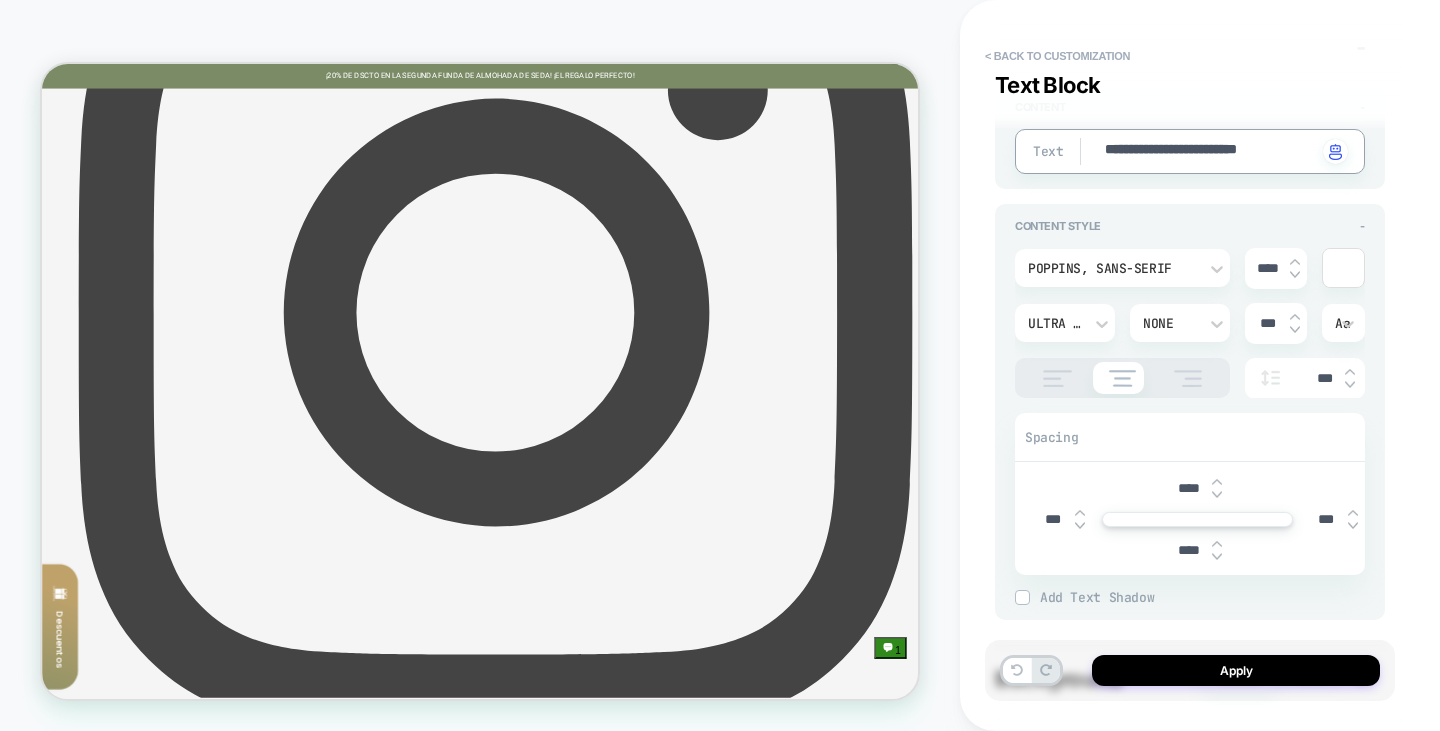 drag, startPoint x: 1315, startPoint y: 148, endPoint x: 1012, endPoint y: 161, distance: 303.27875 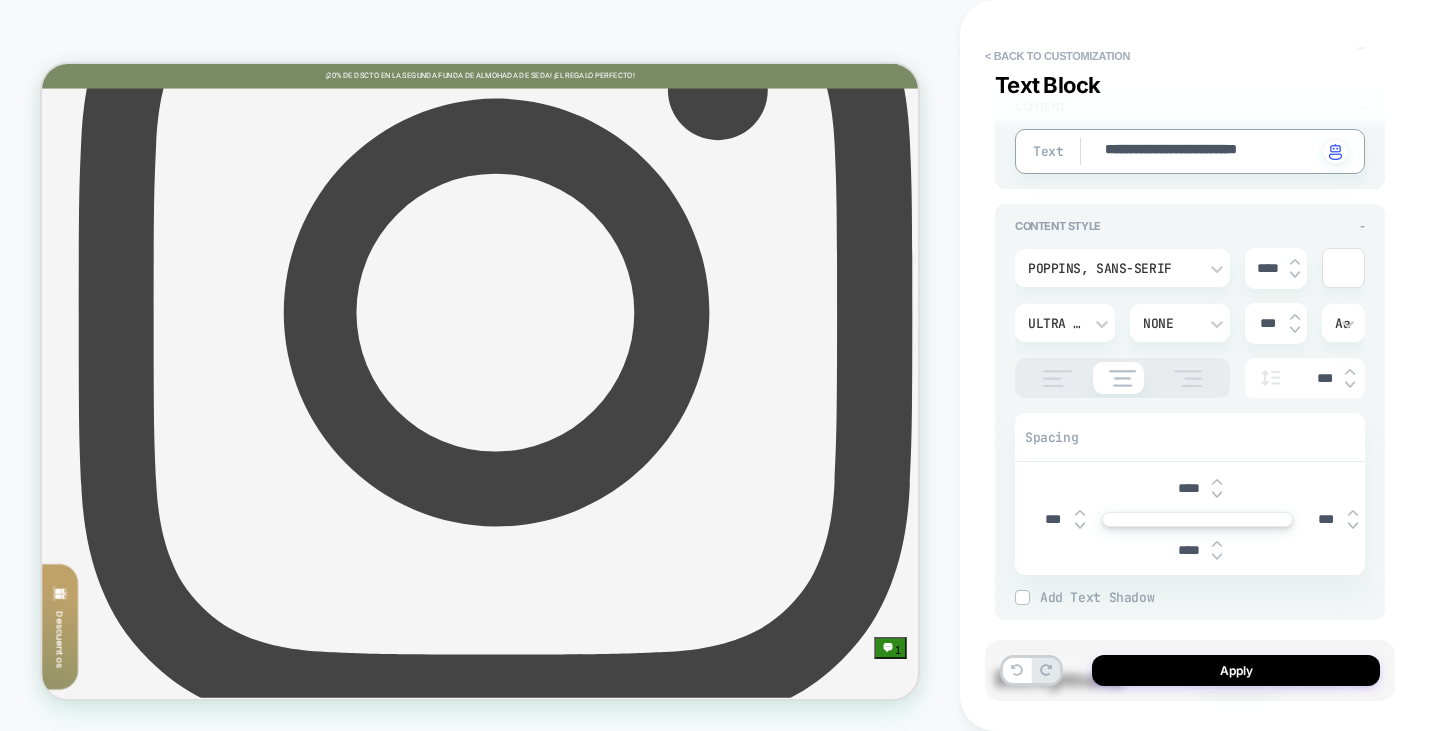 click at bounding box center [1343, 268] 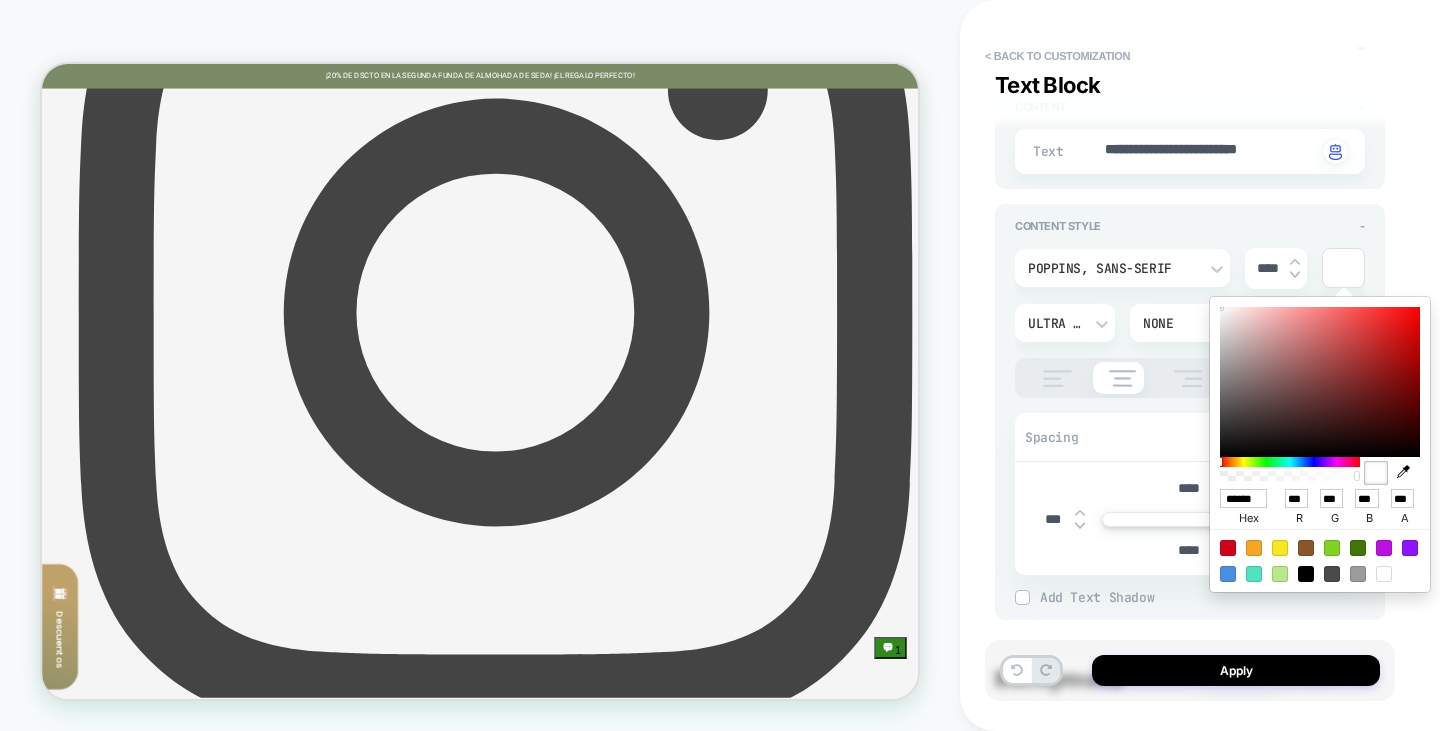 type on "*" 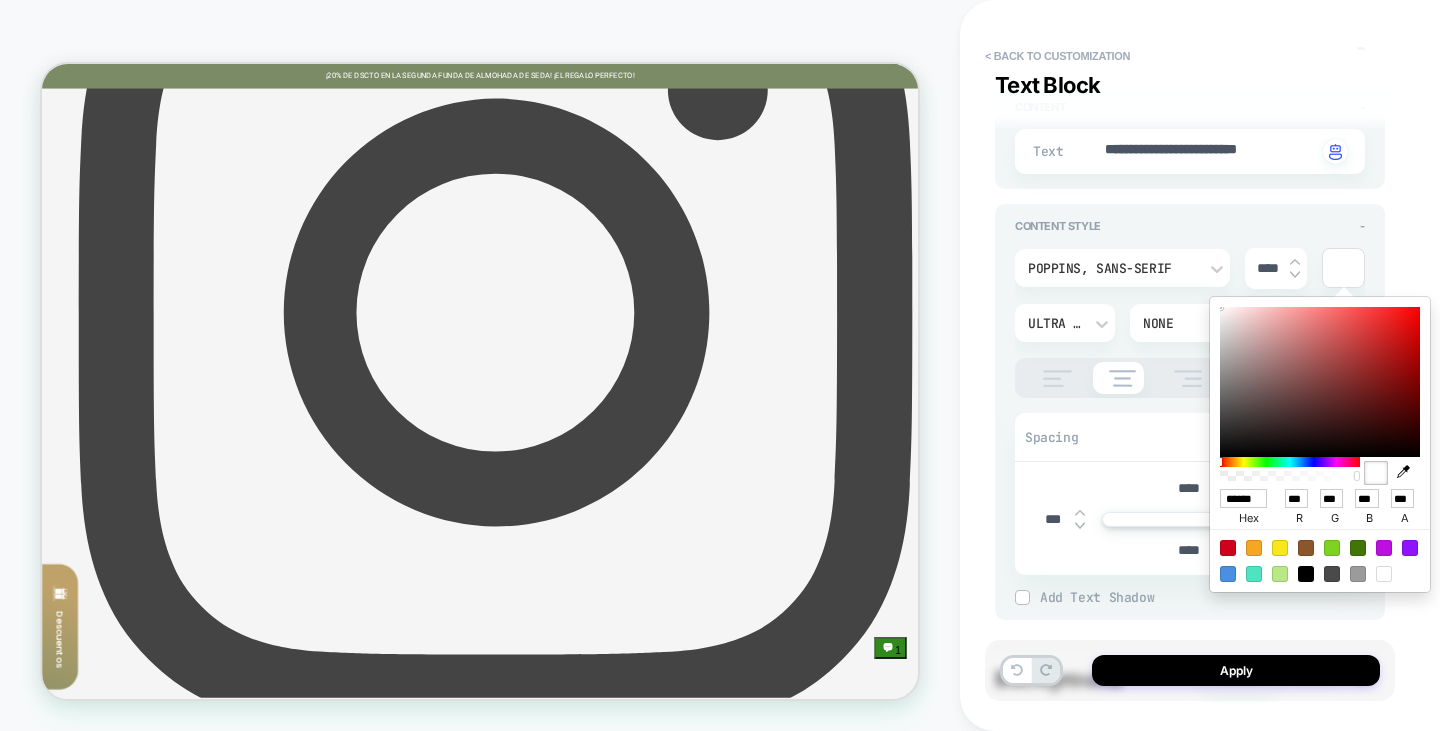 type on "******" 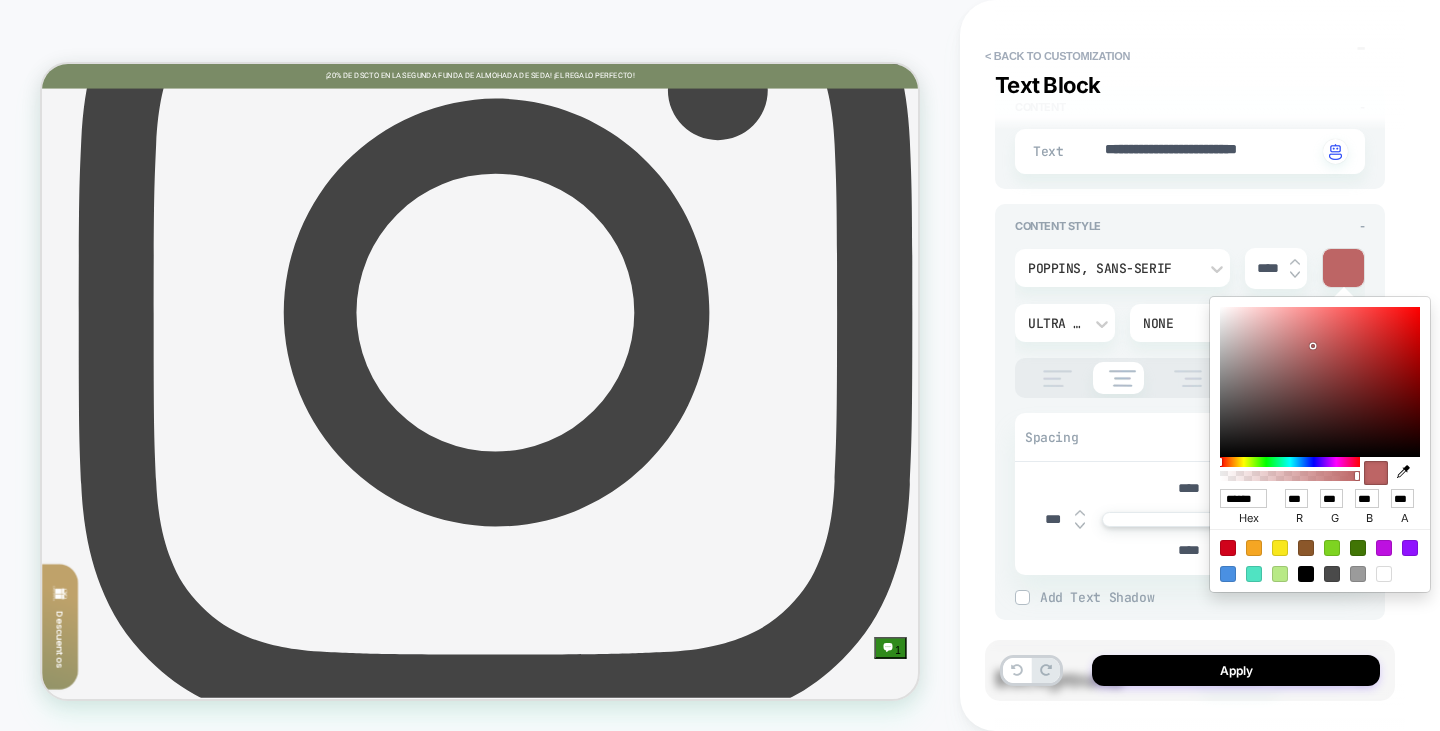 click on "Spacing" at bounding box center [1190, 438] 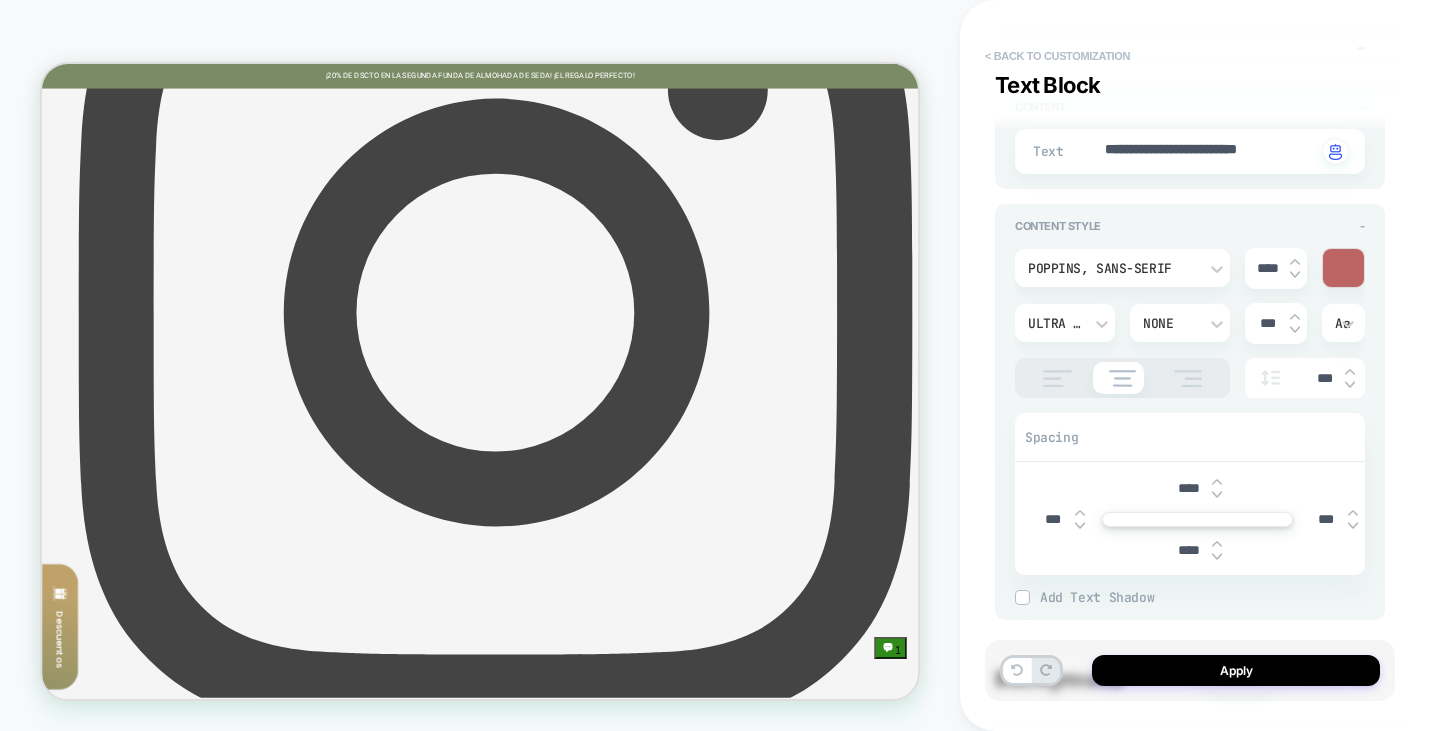 click on "< Back to customization" at bounding box center [1057, 56] 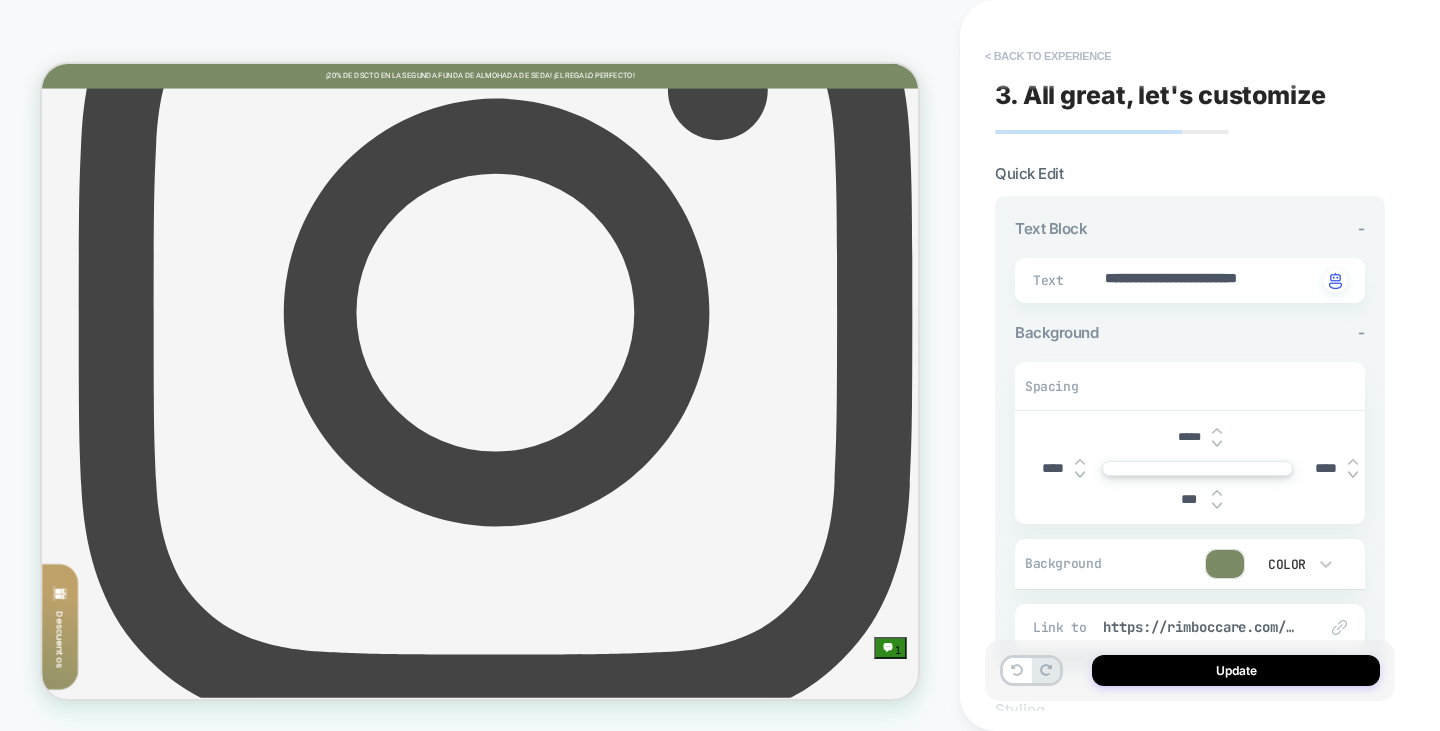 click on "< Back to experience" at bounding box center (1048, 56) 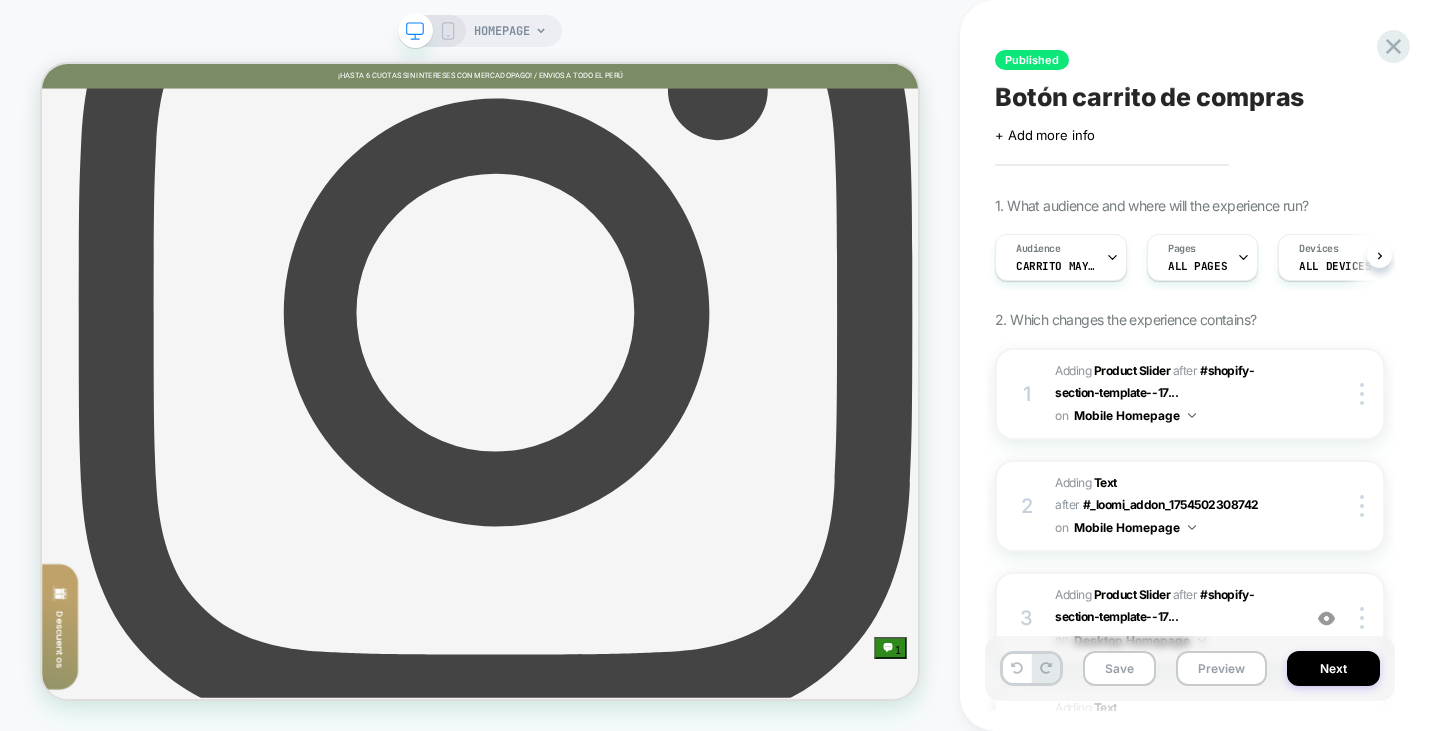 scroll, scrollTop: 0, scrollLeft: 1, axis: horizontal 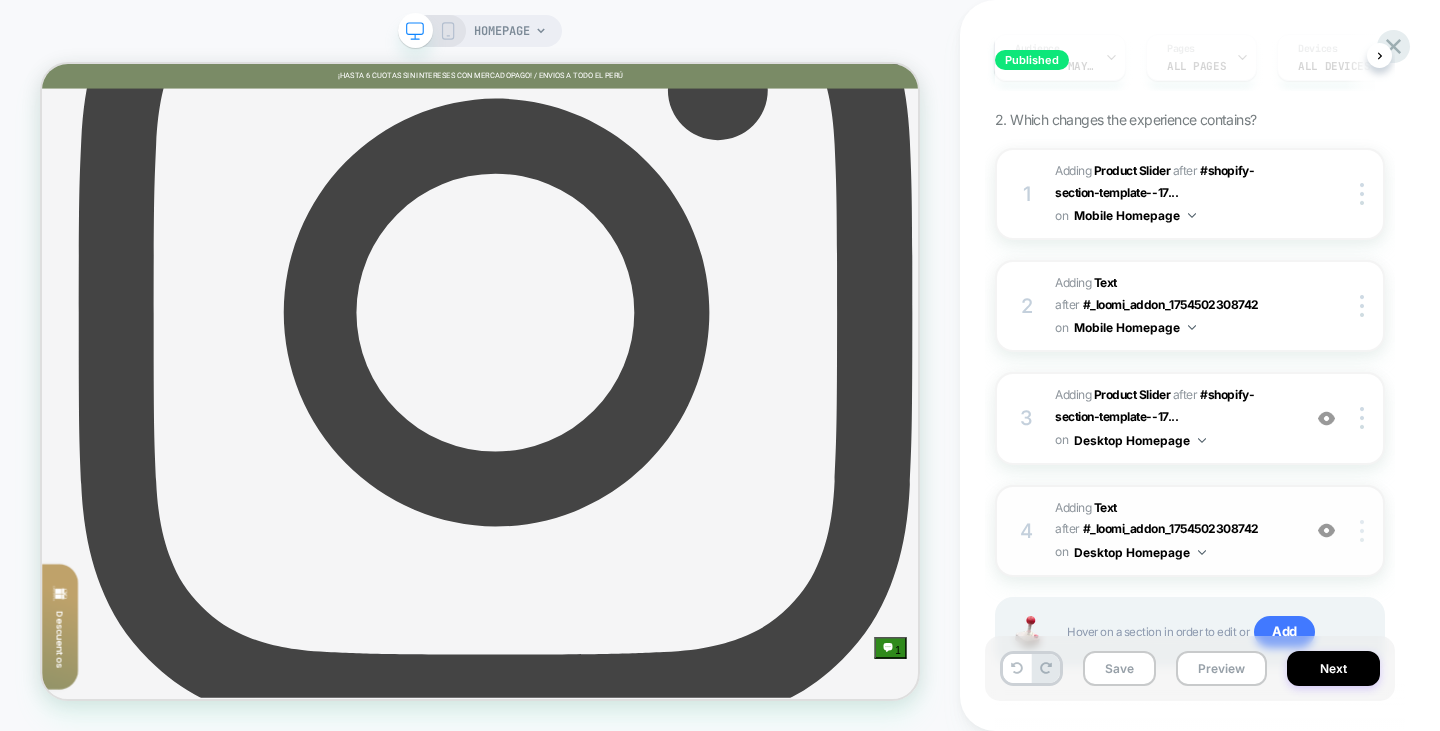 click at bounding box center [1365, 531] 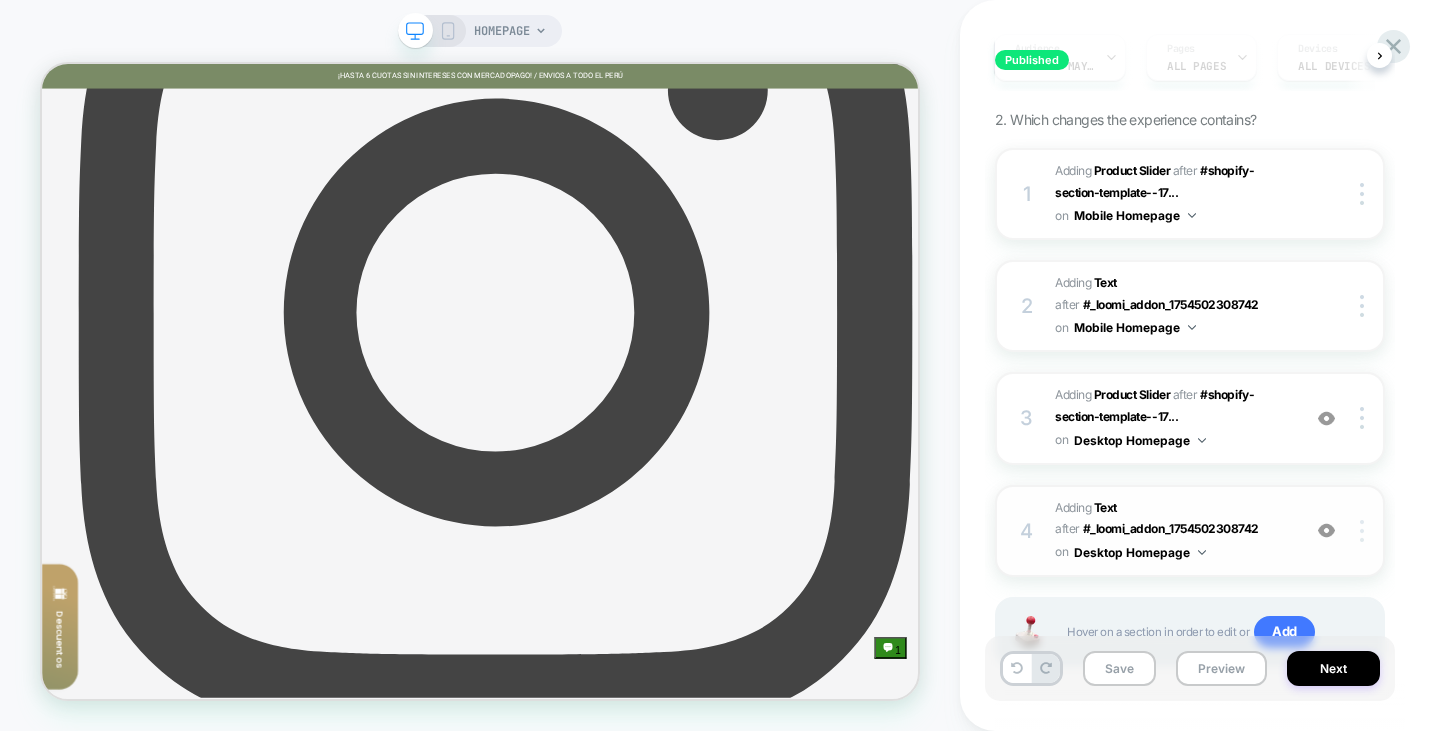 click at bounding box center (1362, 531) 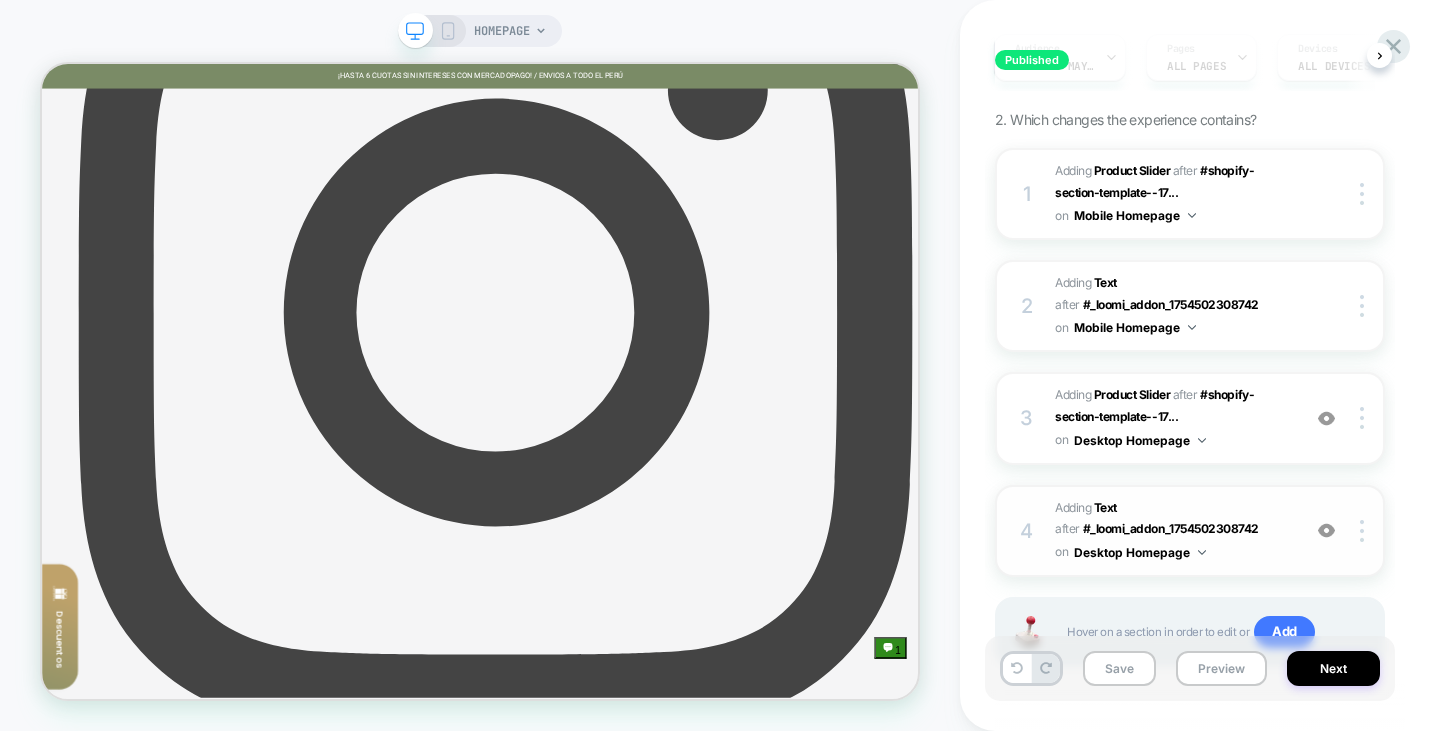 click on "#_loomi_addon_1754591180278 Adding   Text   AFTER #_loomi_addon_1754502308742 #_loomi_addon_1754502308742   on Desktop Homepage" at bounding box center (1172, 531) 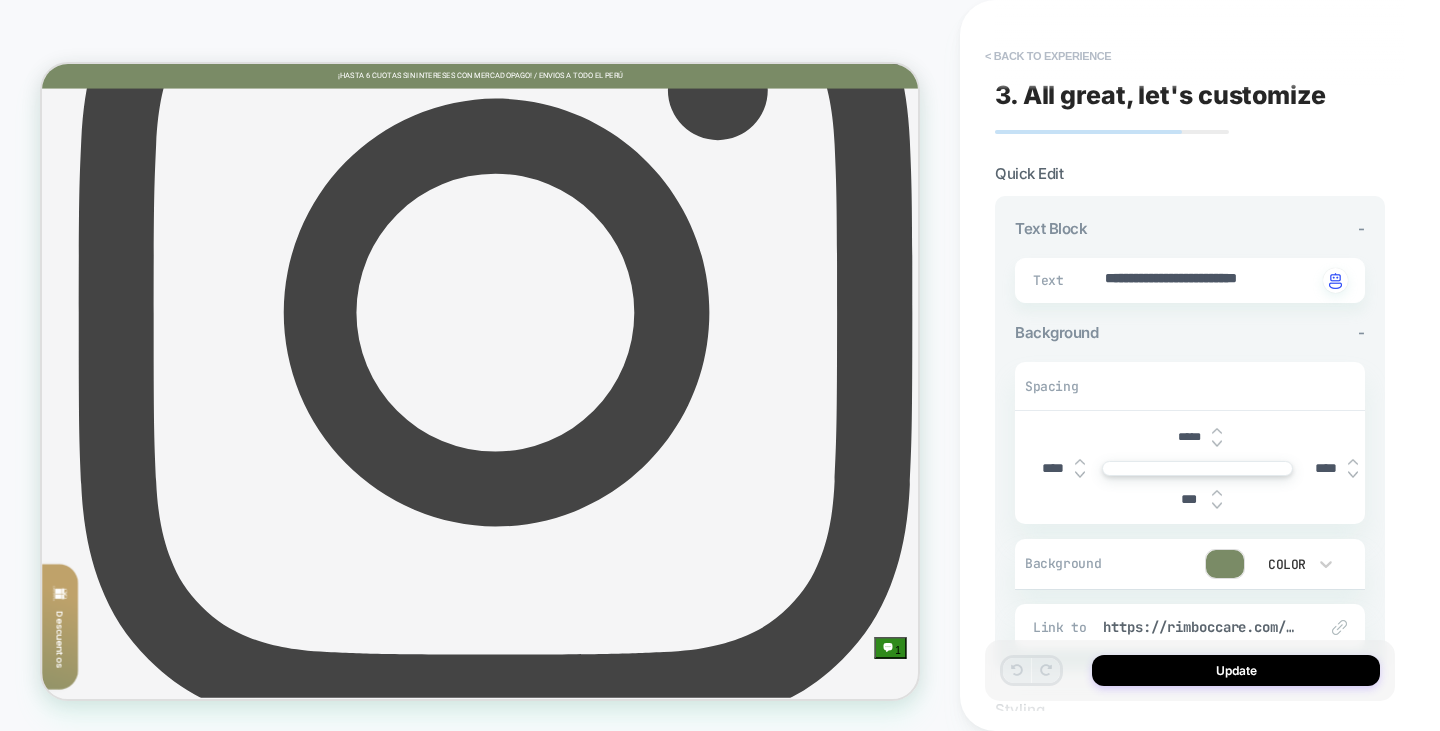 click on "< Back to experience" at bounding box center [1048, 56] 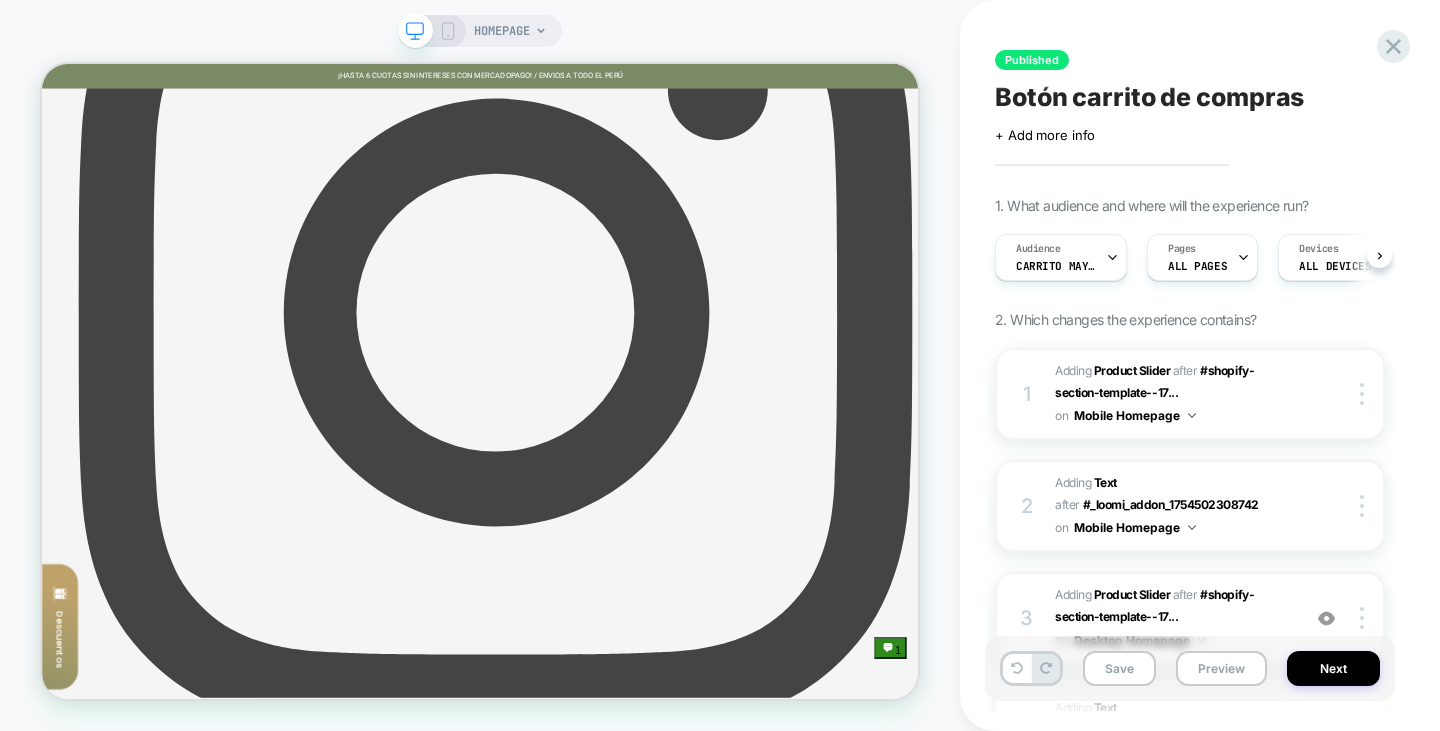scroll, scrollTop: 0, scrollLeft: 1, axis: horizontal 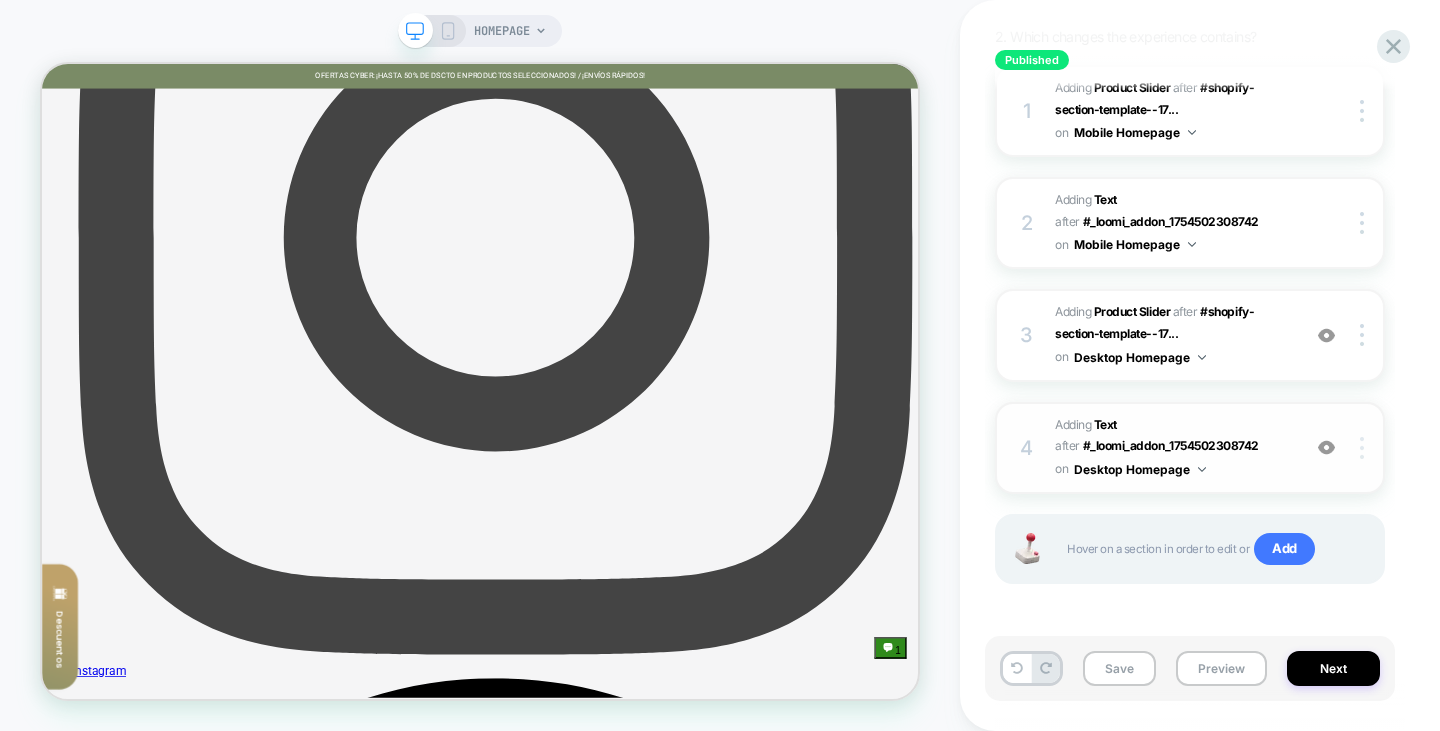 click at bounding box center [1365, 448] 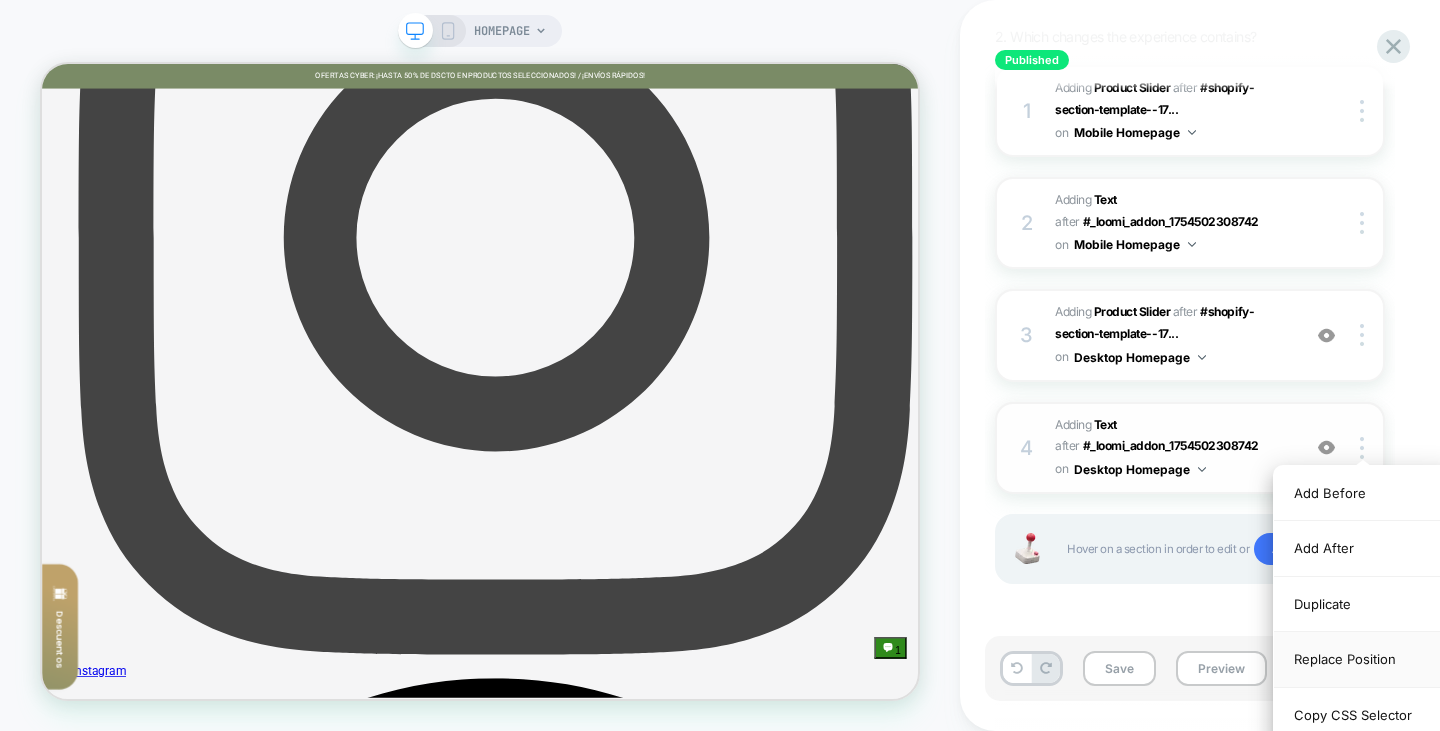 click on "Replace Position" at bounding box center [1363, 659] 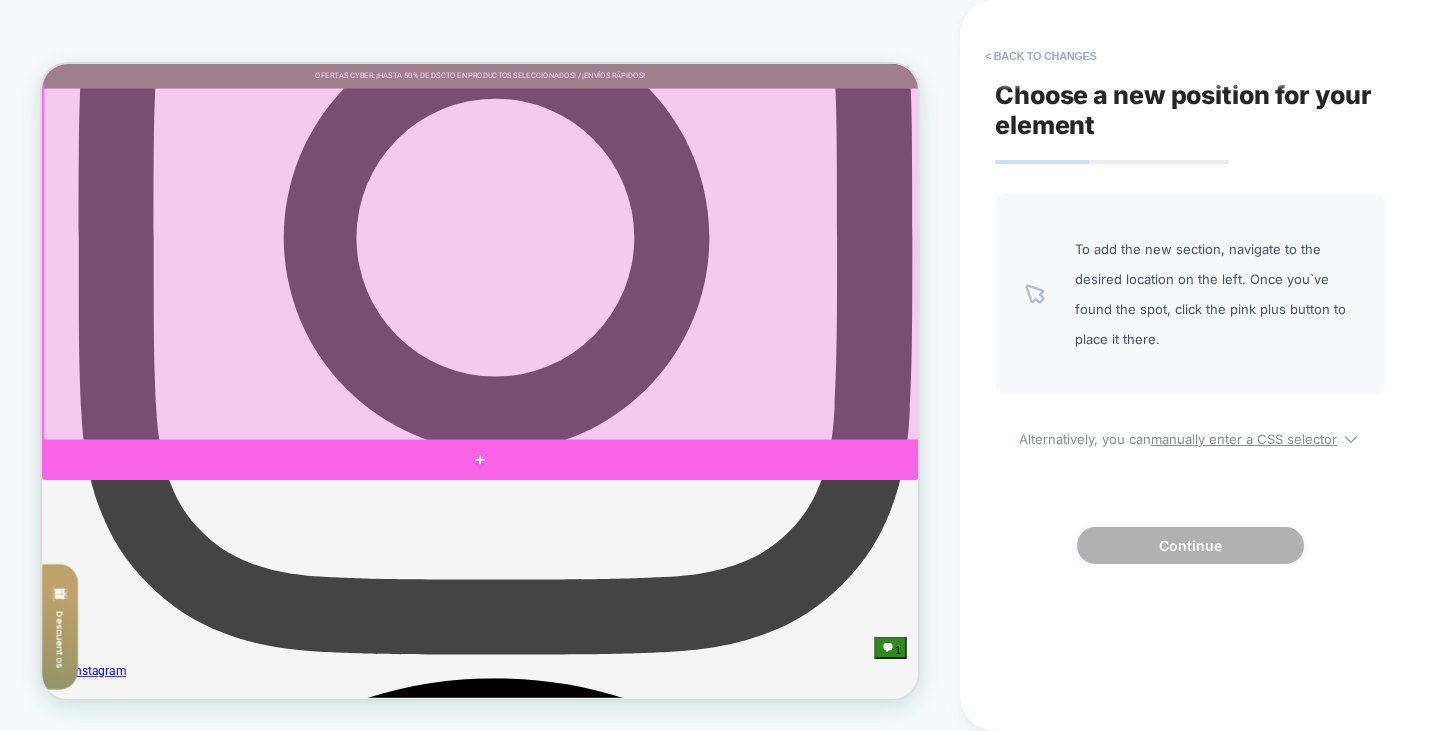 click at bounding box center [626, 592] 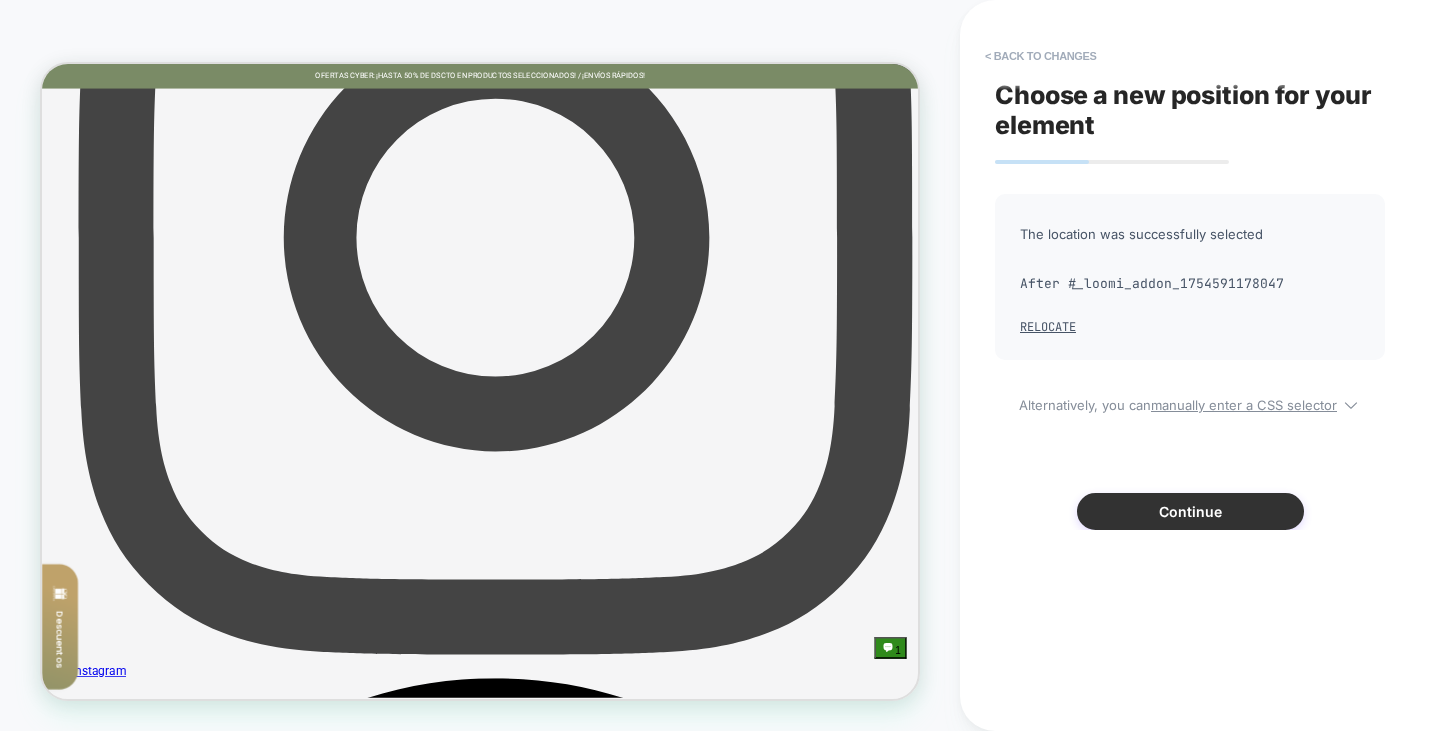 click on "Continue" at bounding box center (1190, 511) 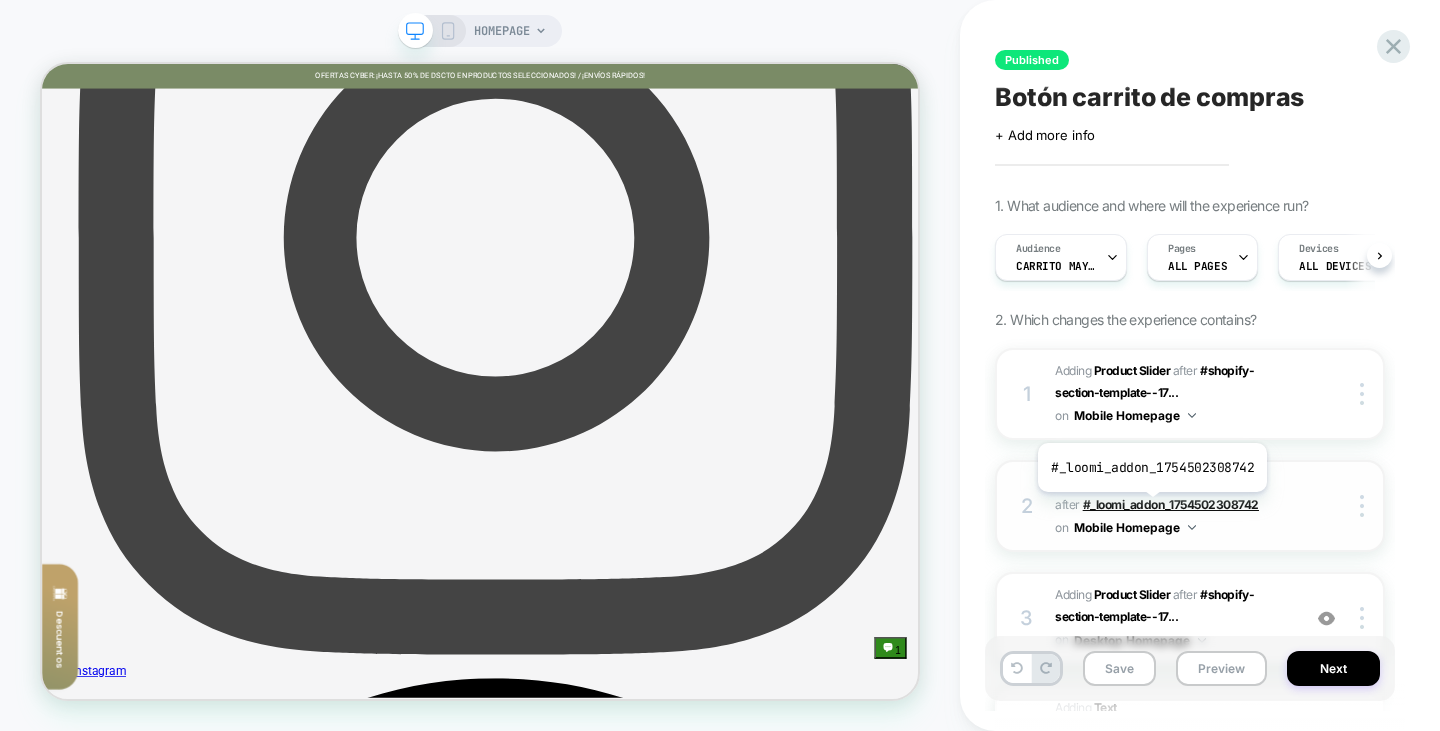 scroll, scrollTop: 0, scrollLeft: 1, axis: horizontal 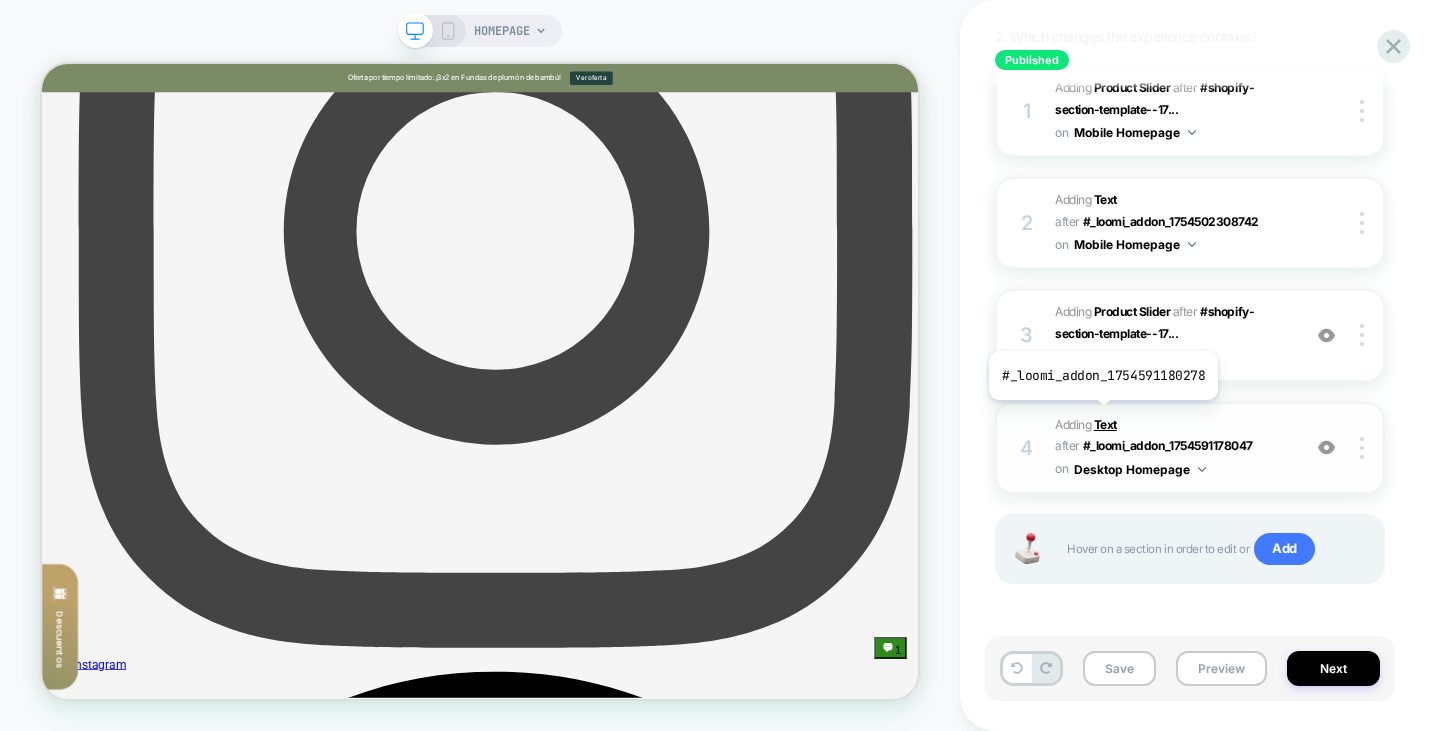click on "Text" at bounding box center [1105, 424] 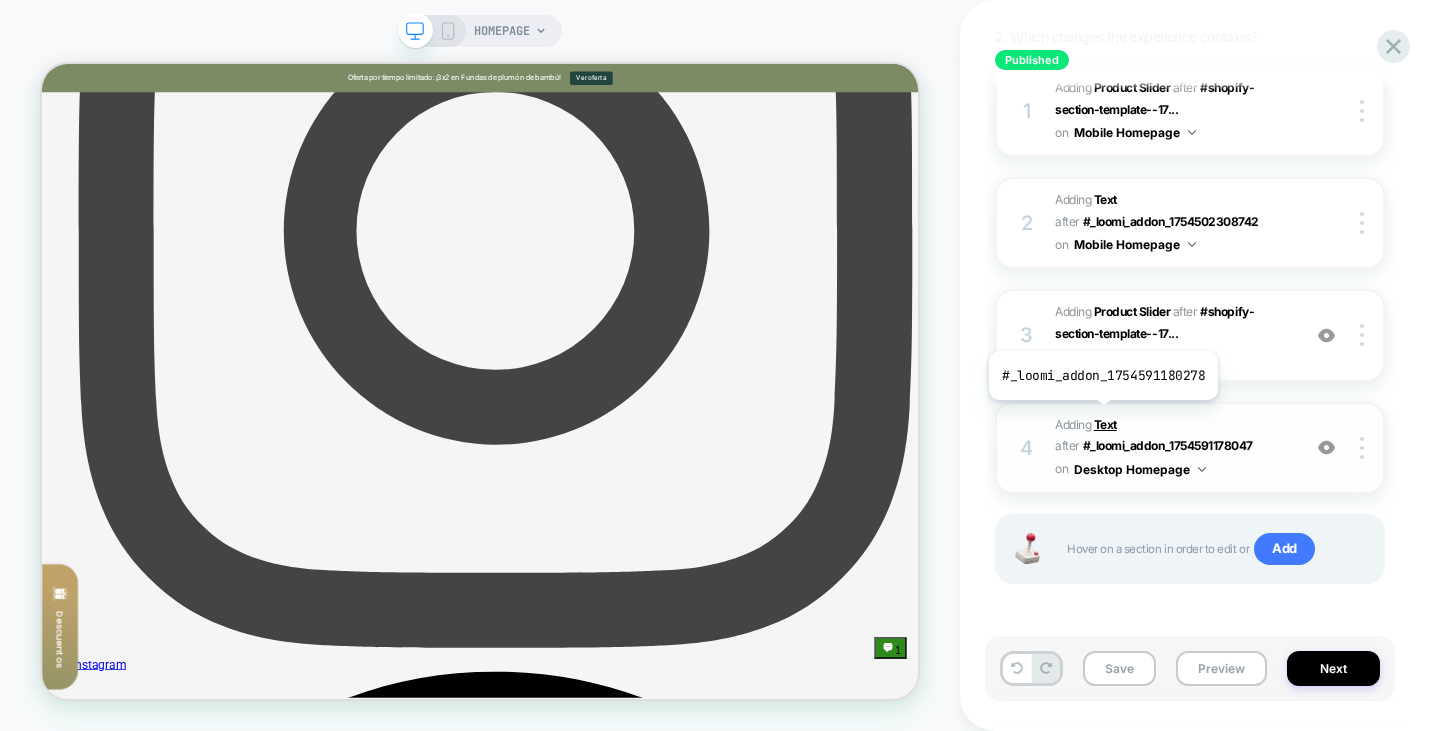 scroll, scrollTop: 1083, scrollLeft: 0, axis: vertical 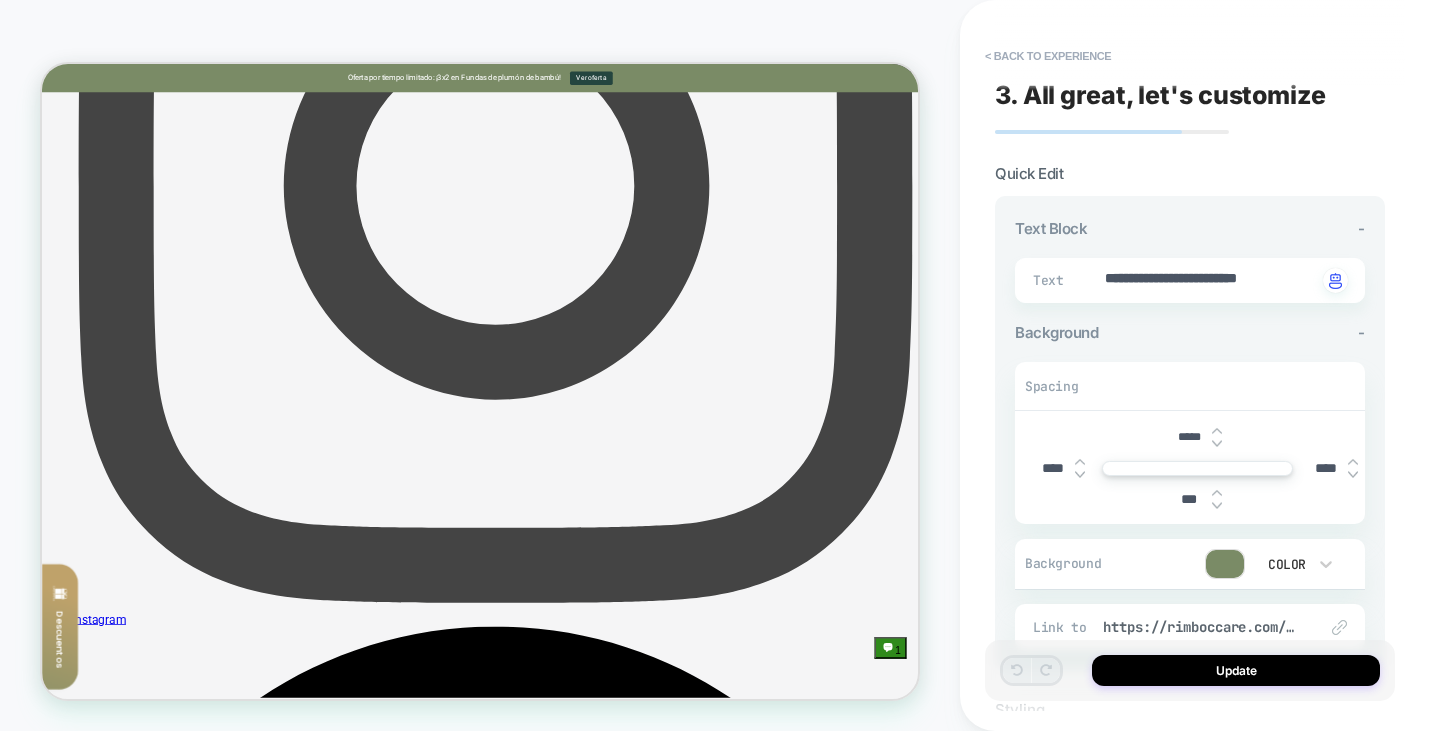 type on "*" 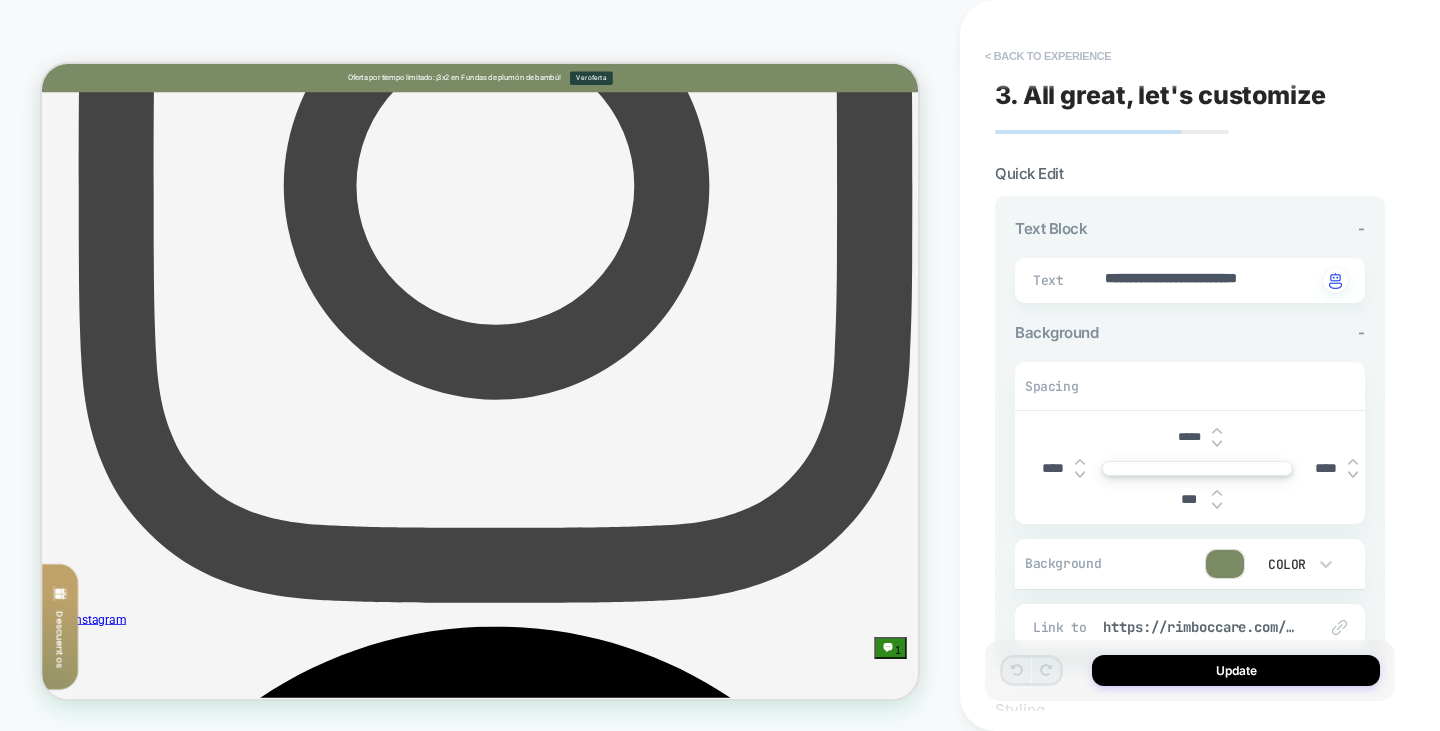 click on "< Back to experience" at bounding box center [1048, 56] 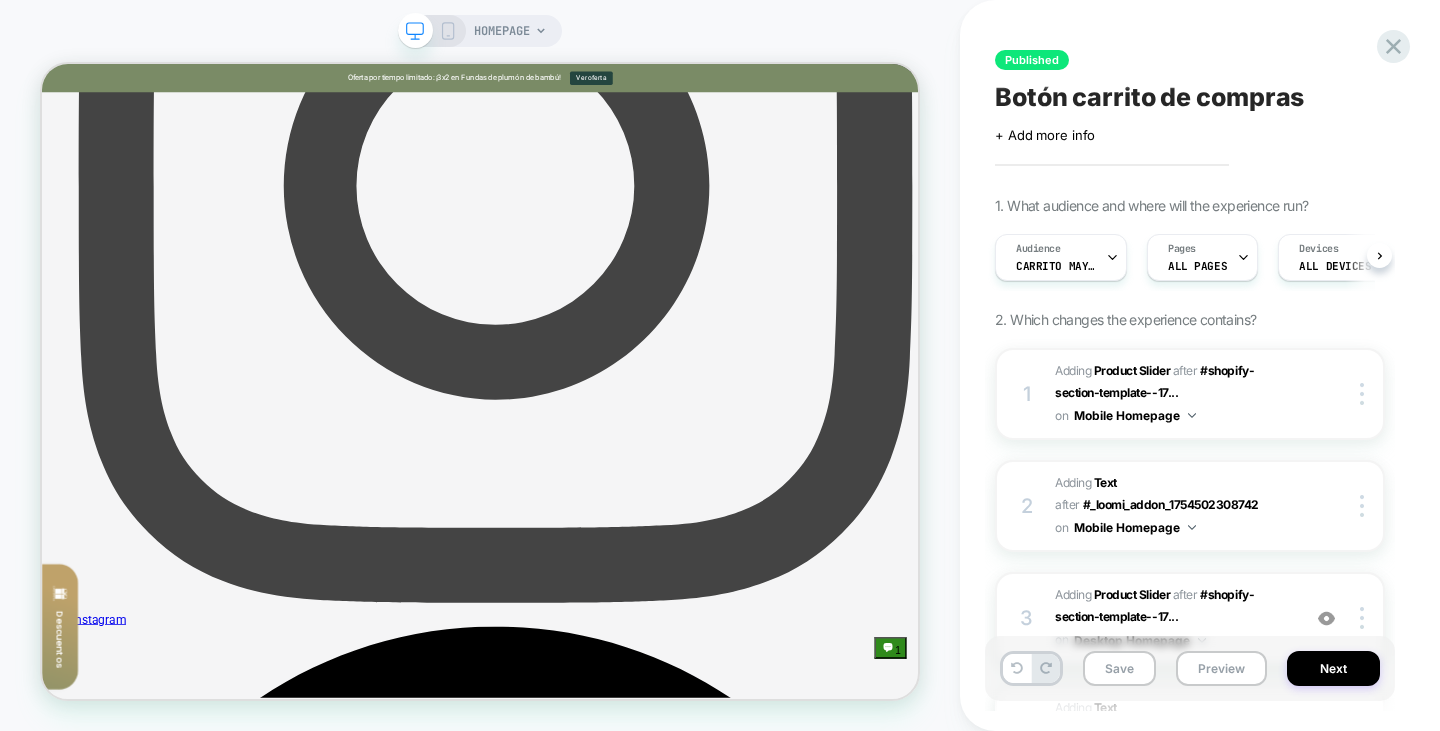 scroll, scrollTop: 0, scrollLeft: 1, axis: horizontal 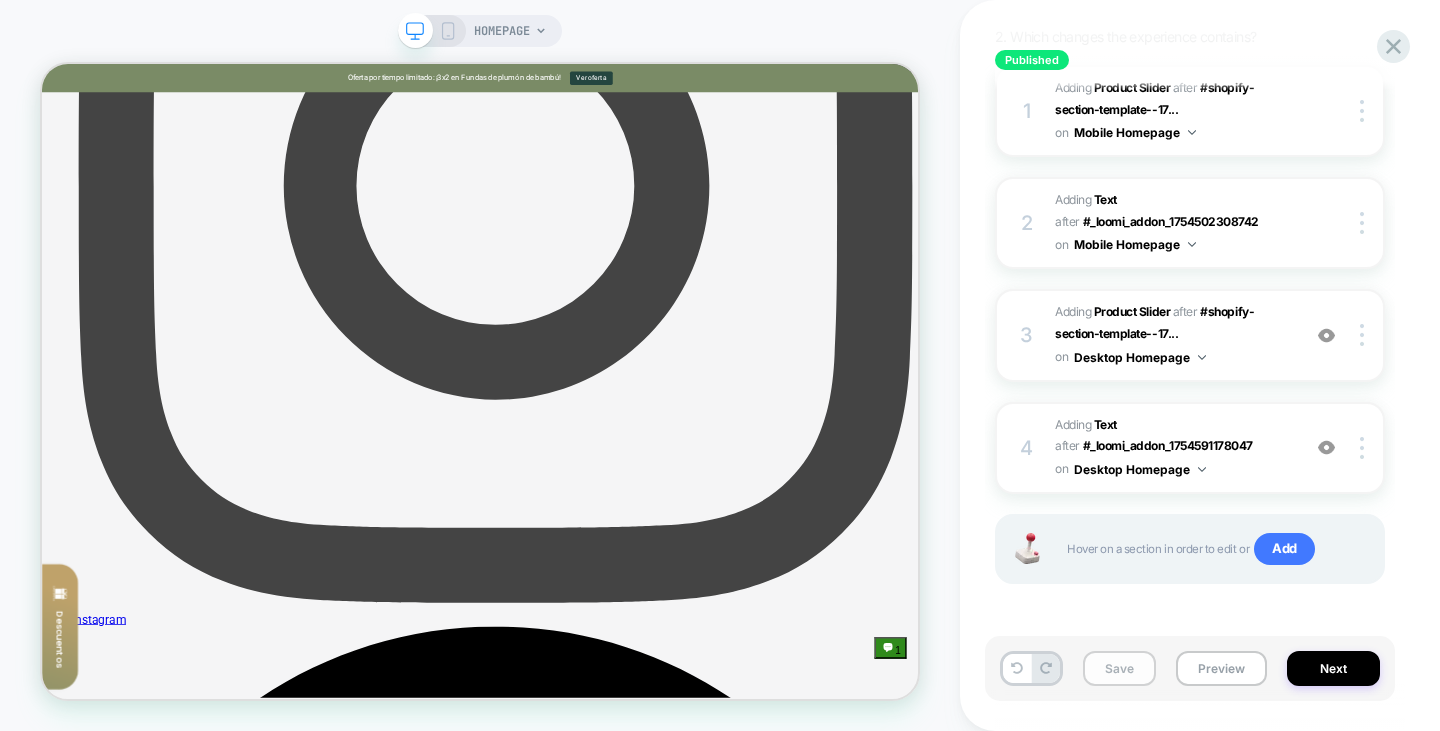 click on "Save" at bounding box center [1119, 668] 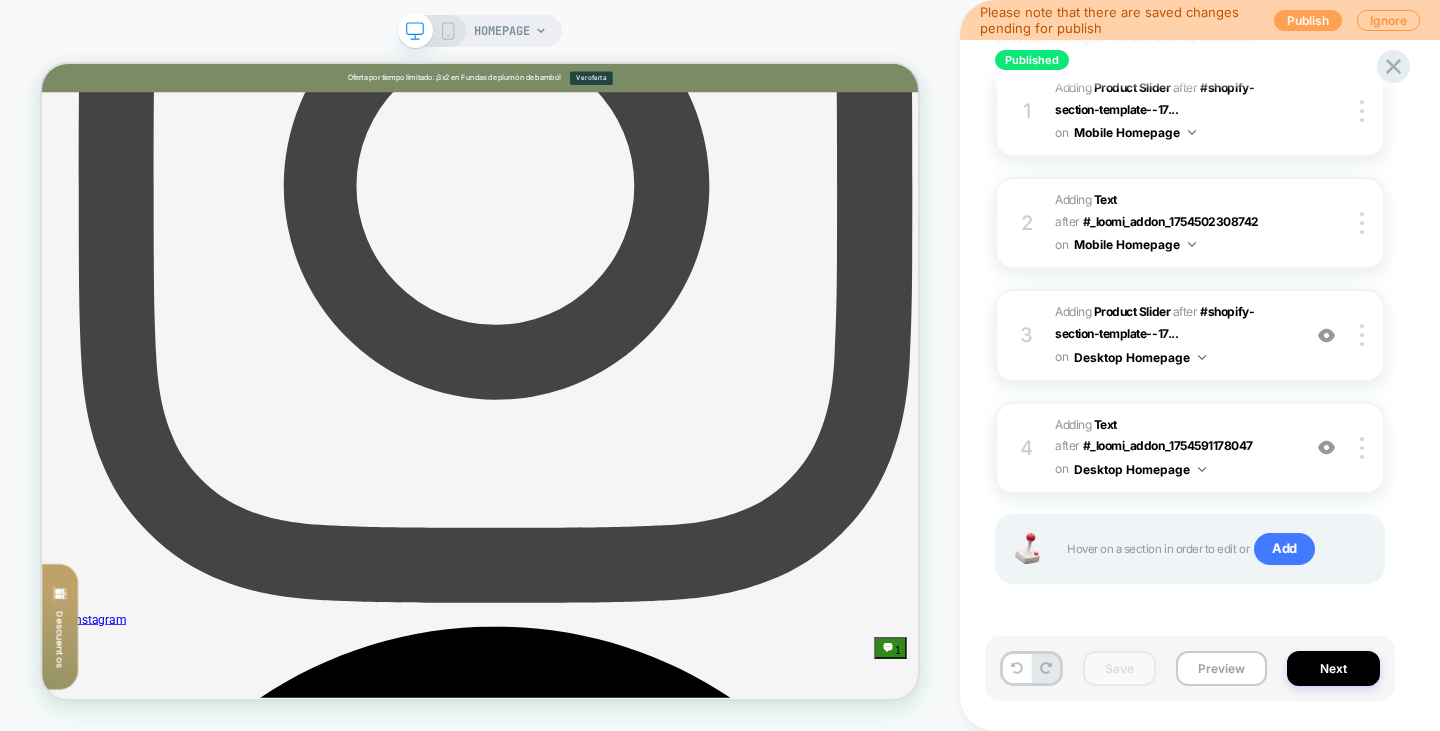 click on "Publish" at bounding box center [1308, 20] 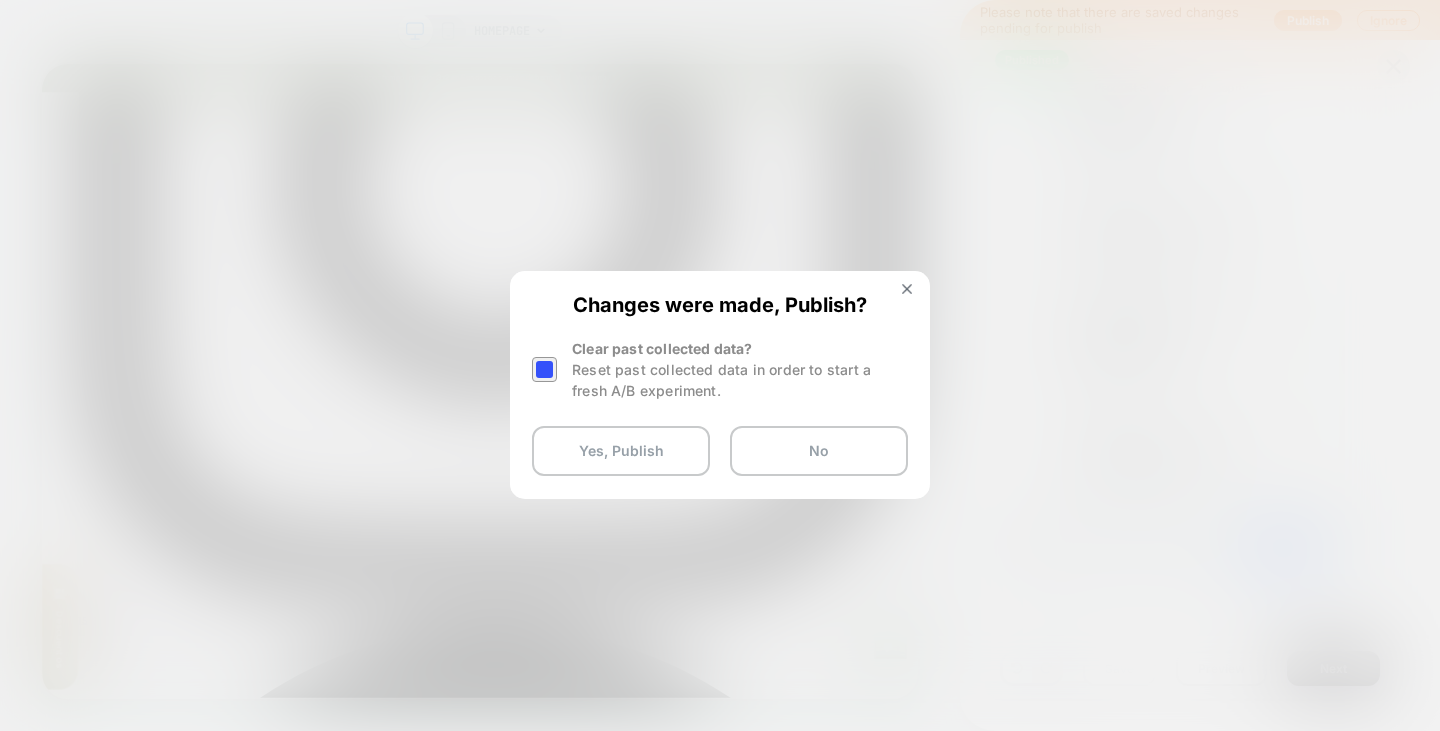 click at bounding box center [544, 369] 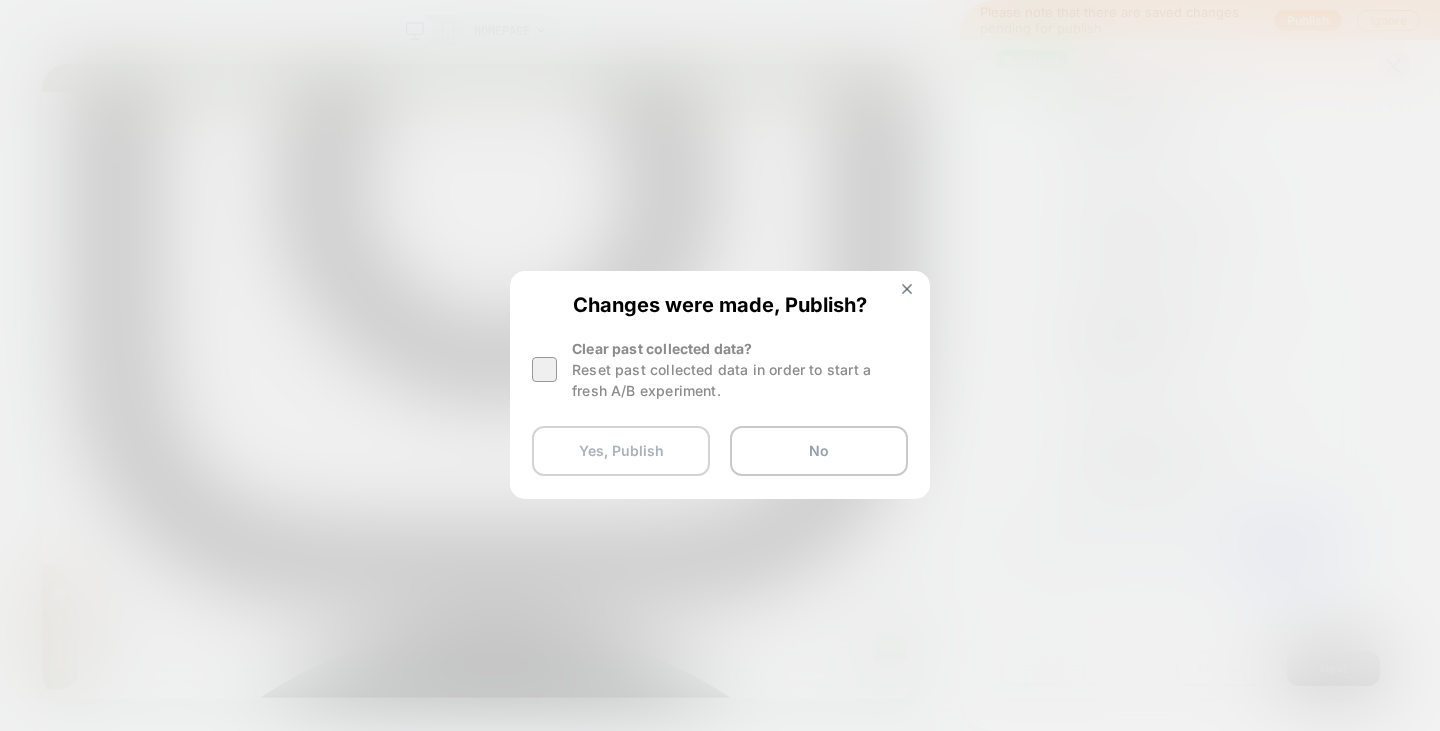 click on "Yes, Publish" at bounding box center [621, 451] 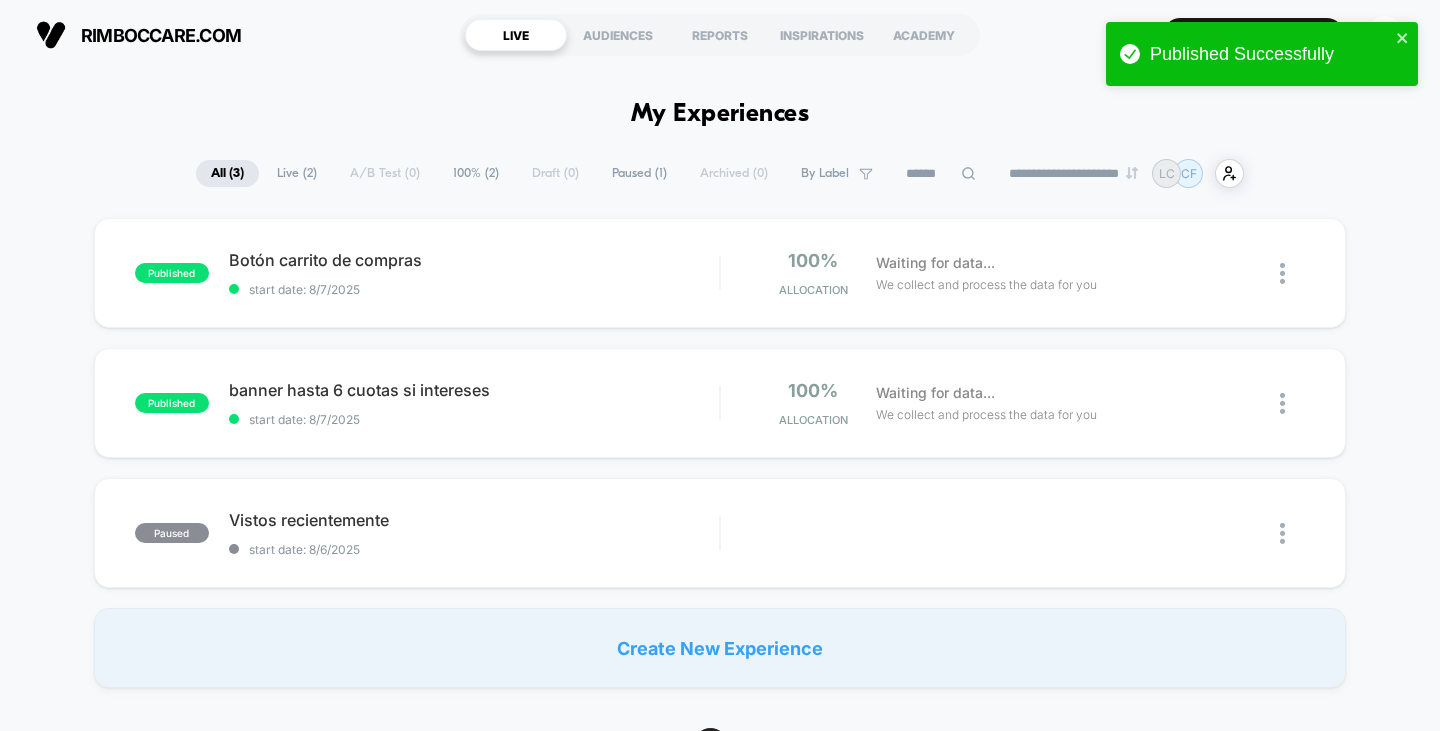 scroll, scrollTop: 0, scrollLeft: 0, axis: both 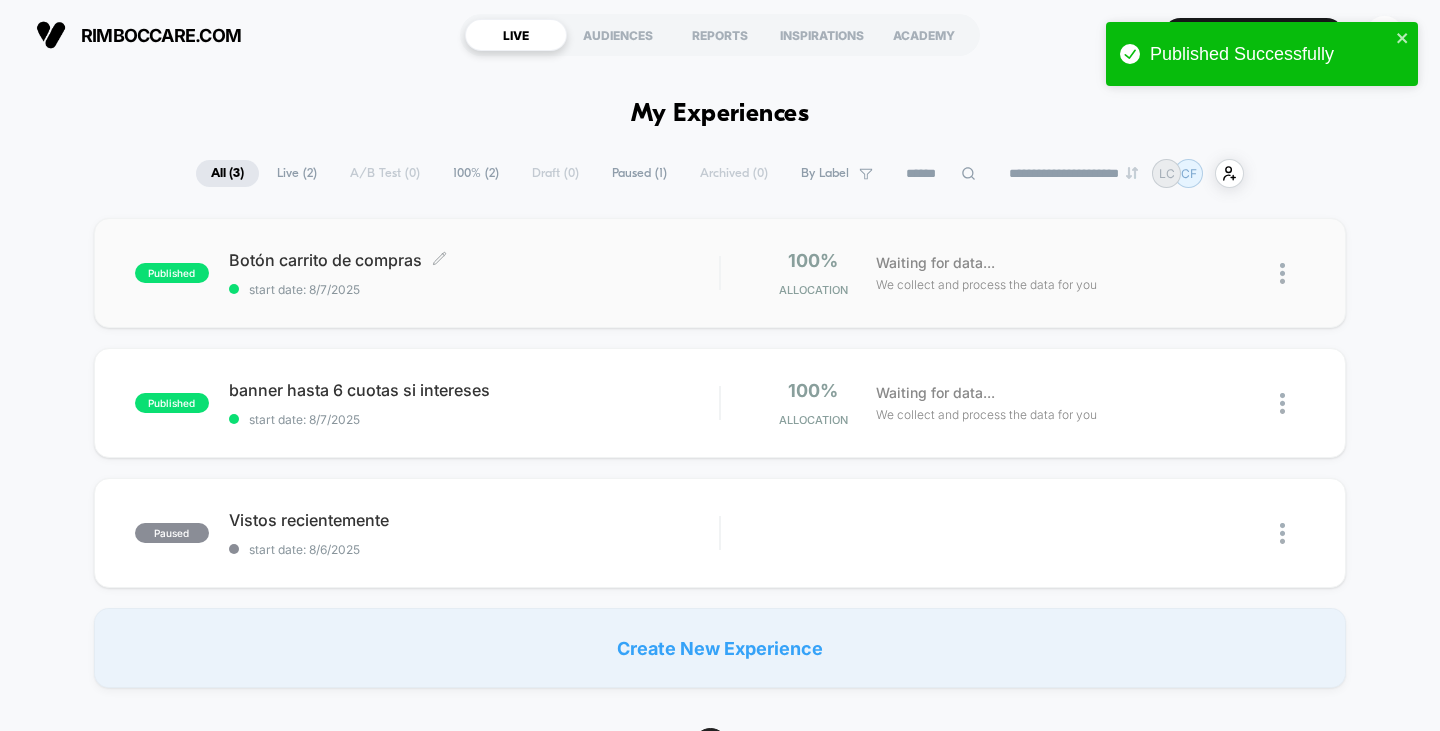 click on "Botón carrito de compras Click to edit experience details" at bounding box center [474, 260] 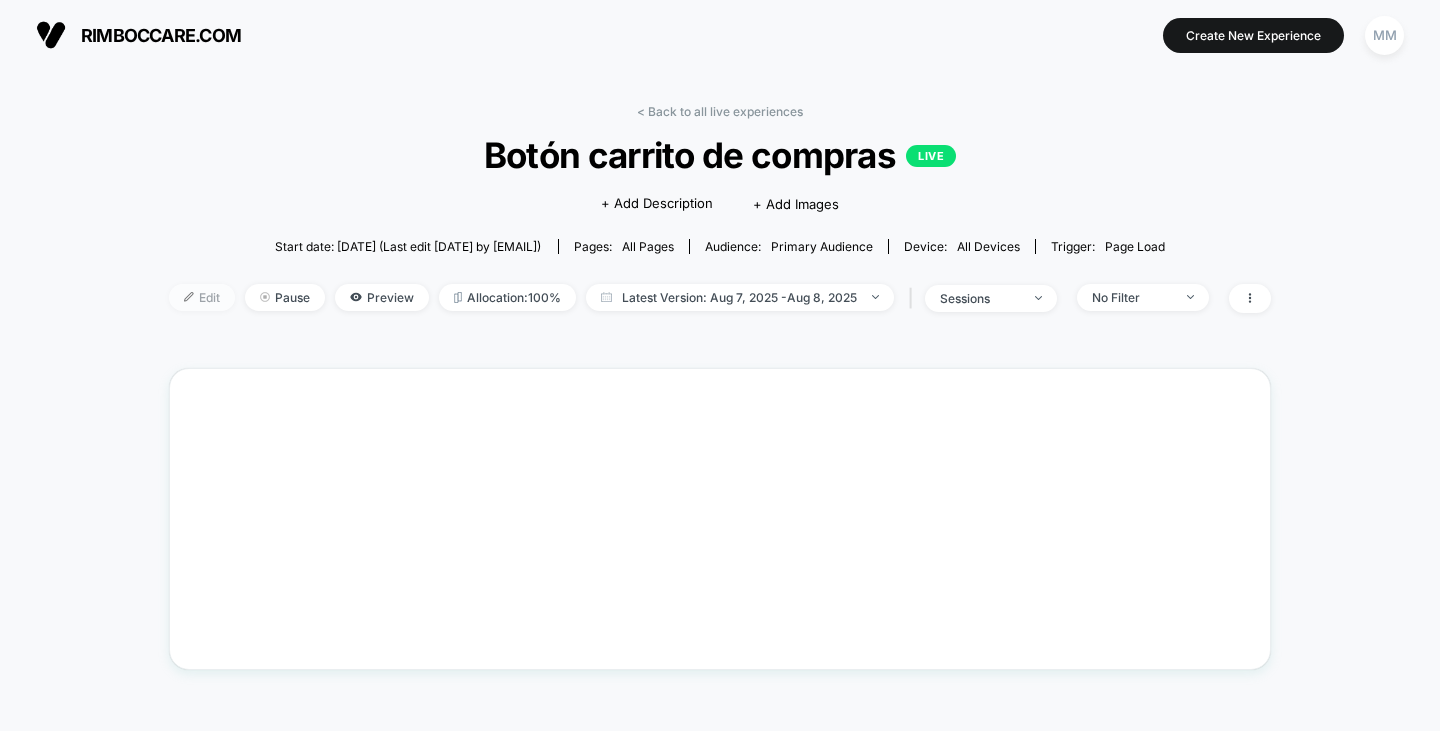 click on "Edit" at bounding box center [202, 297] 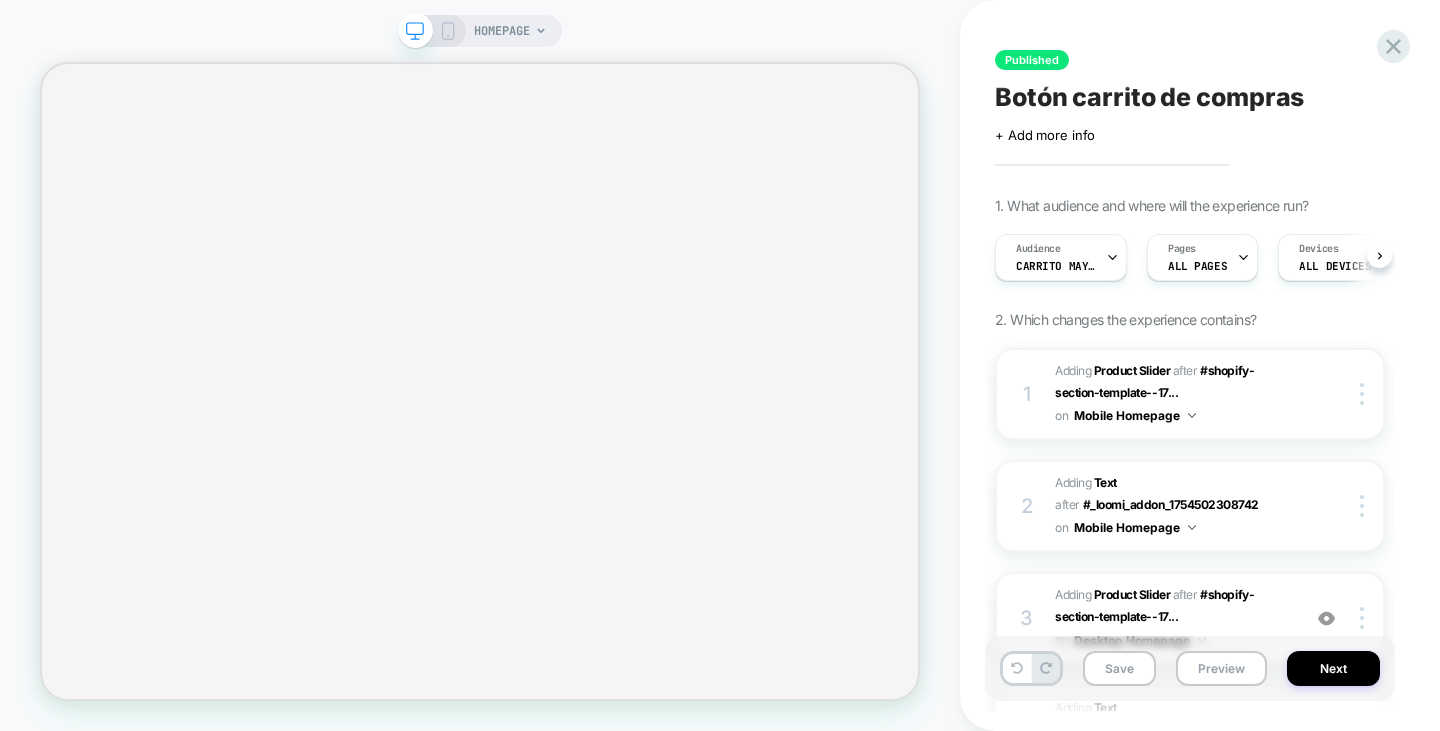 scroll, scrollTop: 0, scrollLeft: 1, axis: horizontal 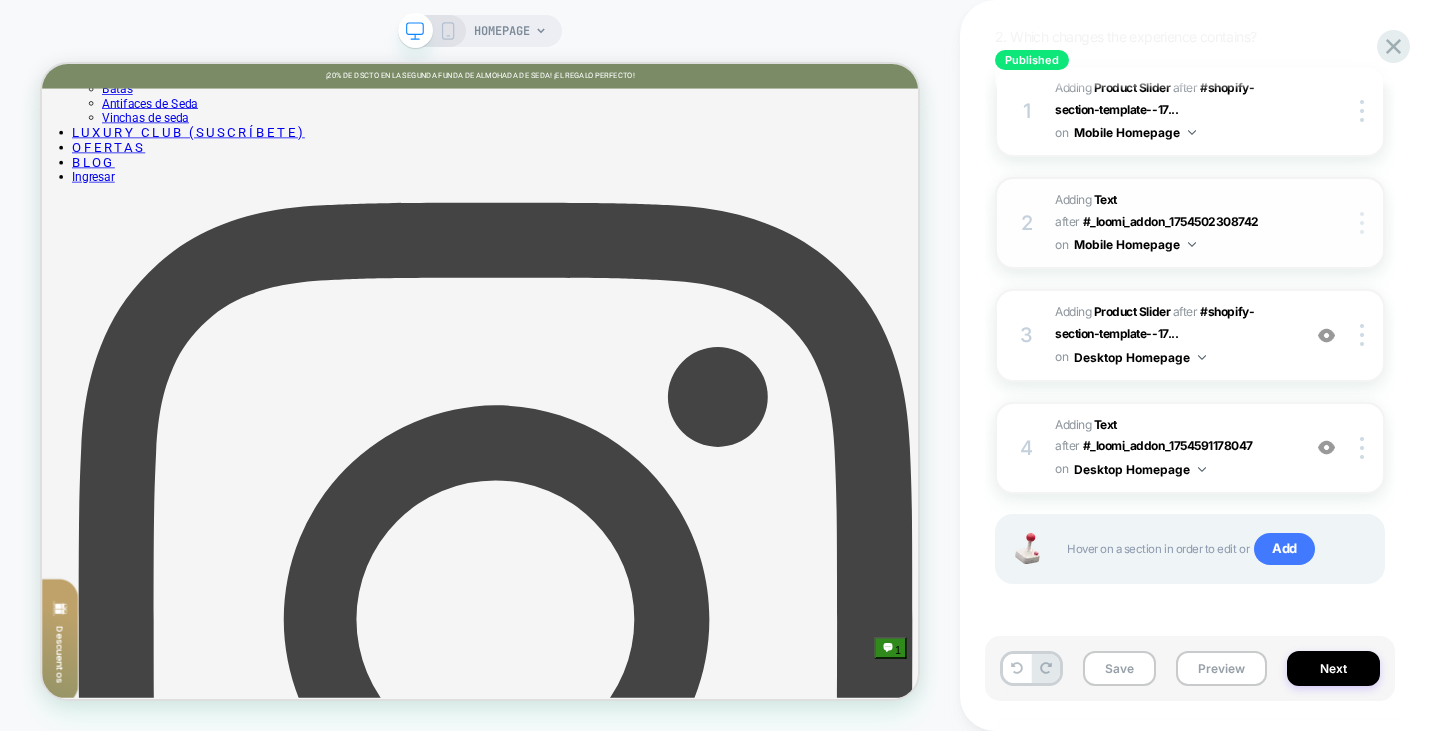 click at bounding box center [1365, 223] 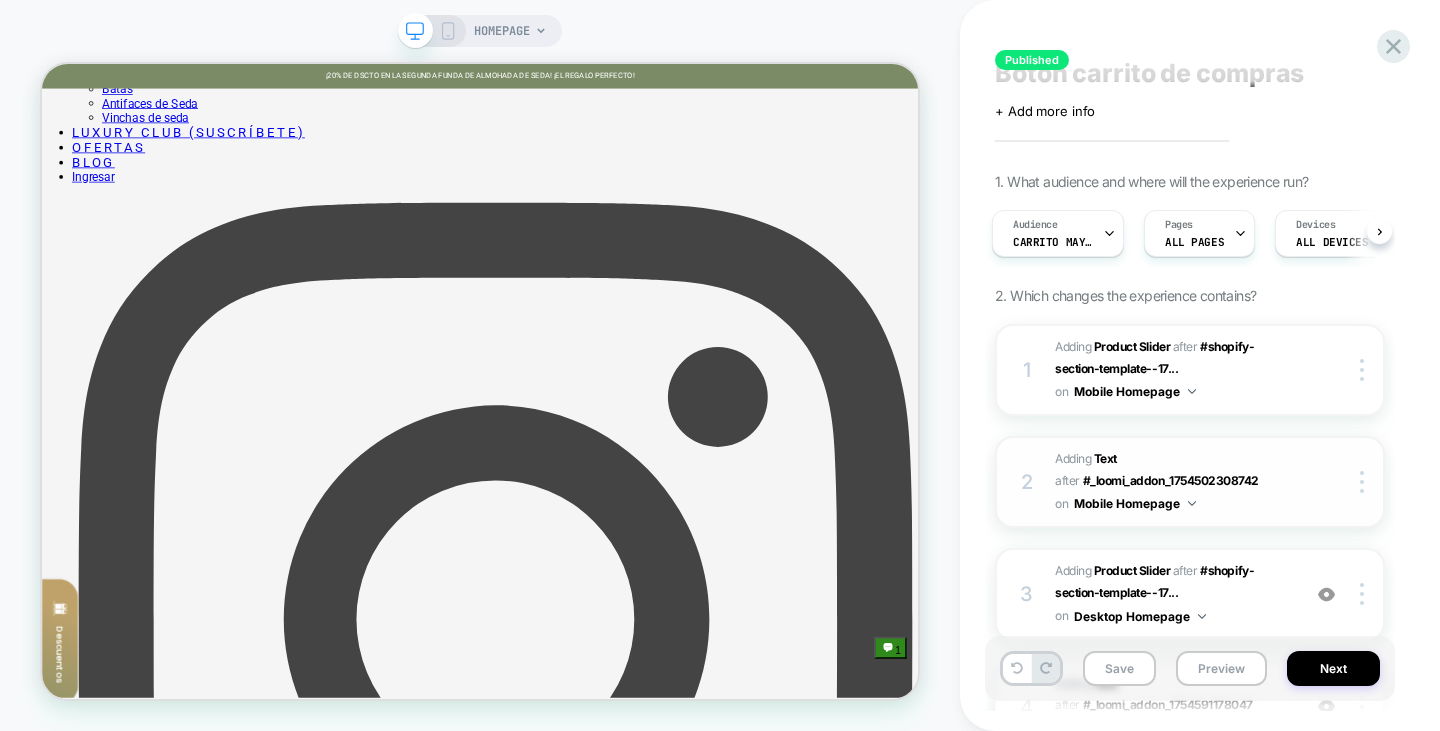 scroll, scrollTop: 0, scrollLeft: 0, axis: both 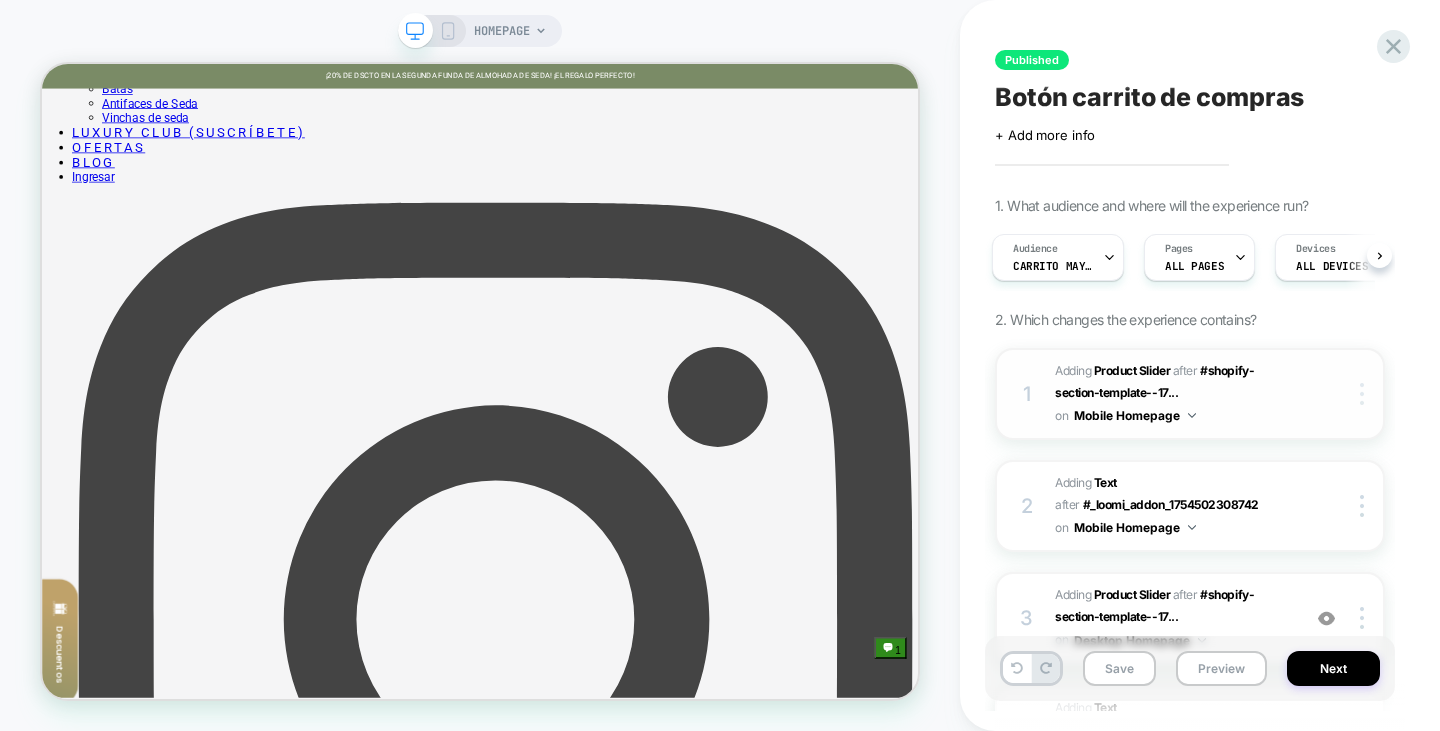 click at bounding box center [1362, 394] 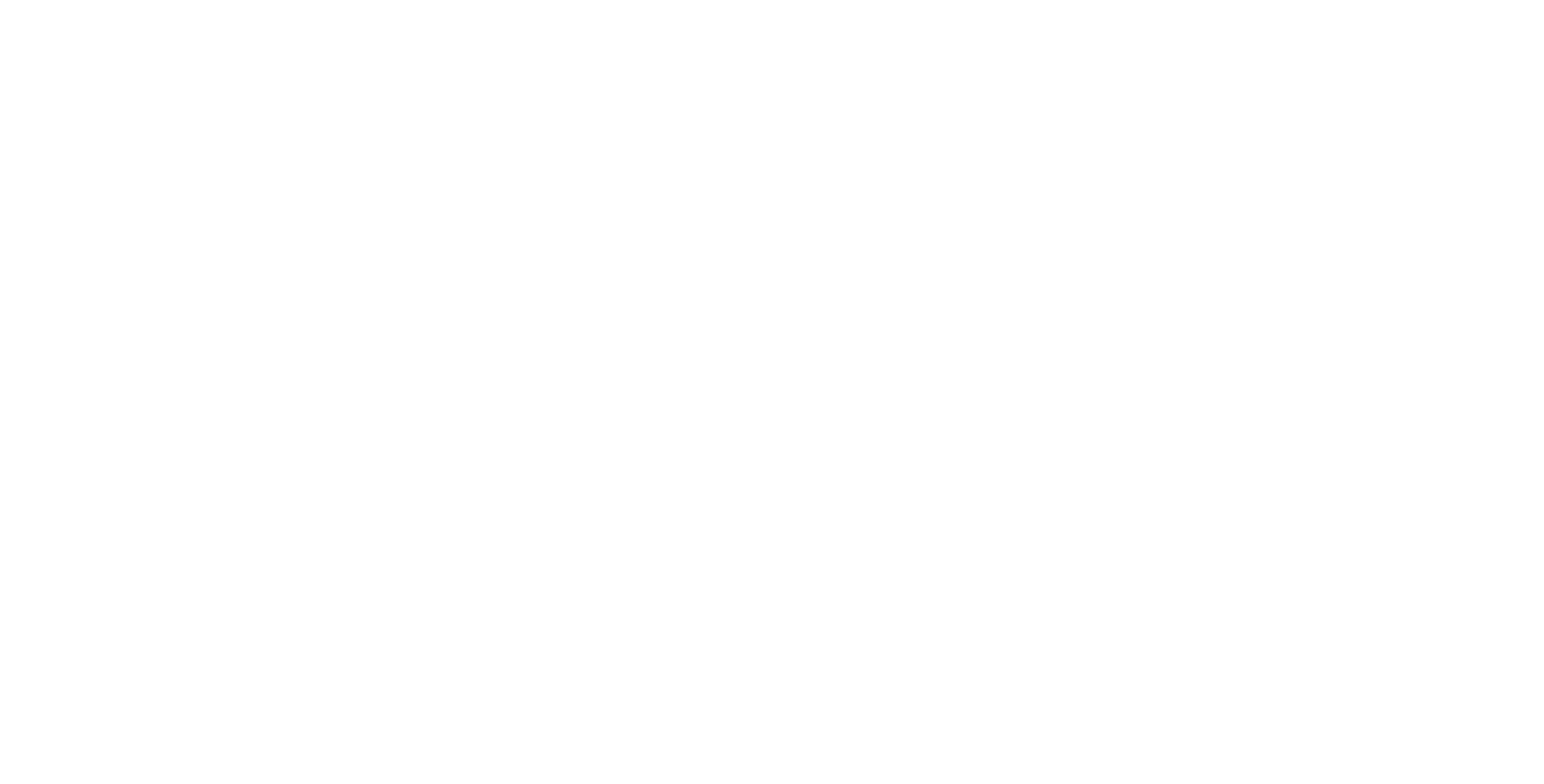 scroll, scrollTop: 0, scrollLeft: 0, axis: both 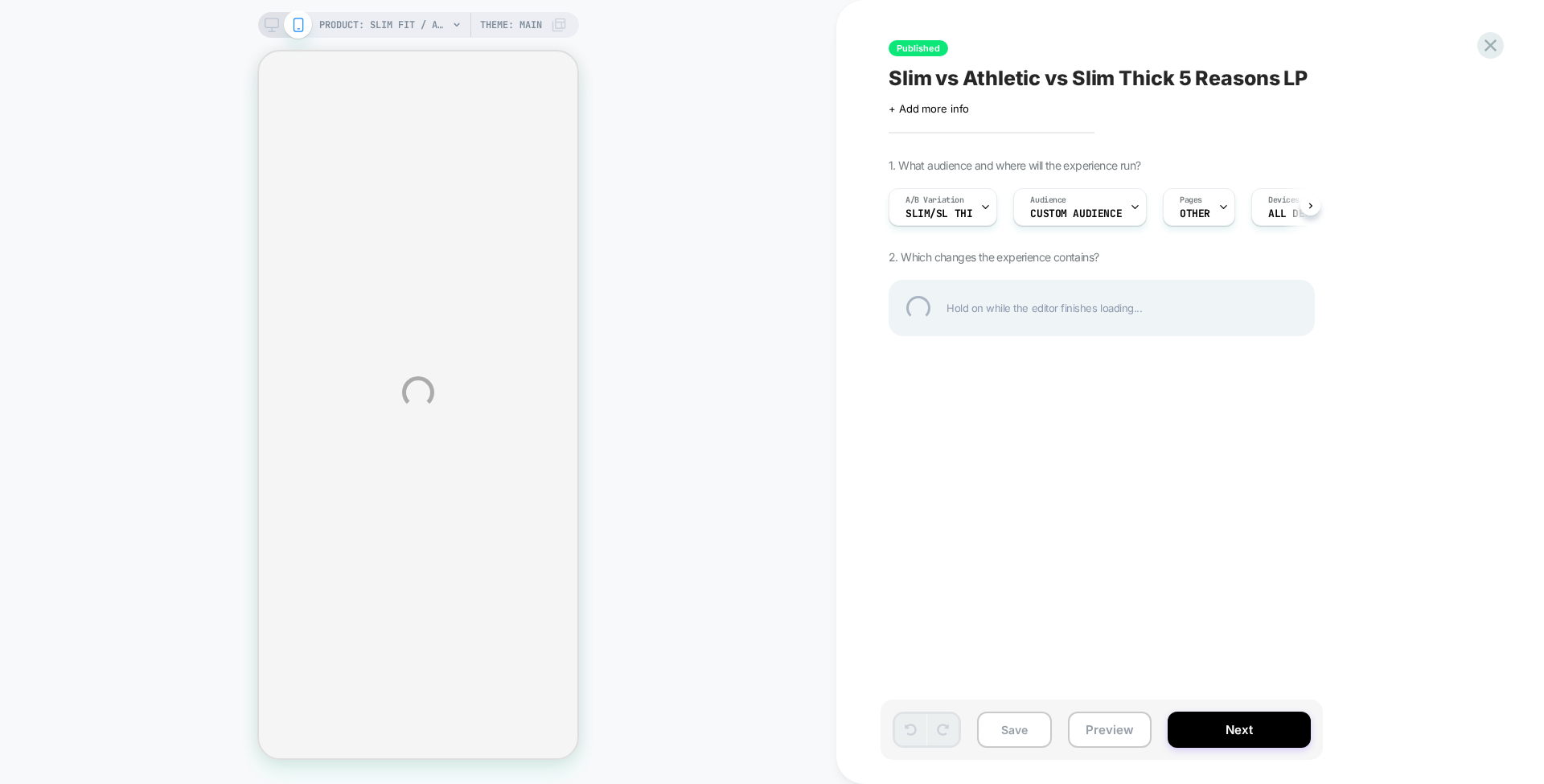 click on "PRODUCT: Slim Fit / Admiral (Med Blue) PRODUCT: Slim Fit / Admiral (Med Blue) Theme: MAIN Published Slim vs Athletic vs Slim Thick 5 Reasons LP Click to edit experience details + Add more info 1. What audience and where will the experience run? A/B Variation Slim/Sl Thi Audience Custom Audience Pages OTHER Devices ALL DEVICES Trigger Page Load 2. Which changes the experience contains? Hold on while the editor finishes loading... Save Preview Next" at bounding box center (772, 392) 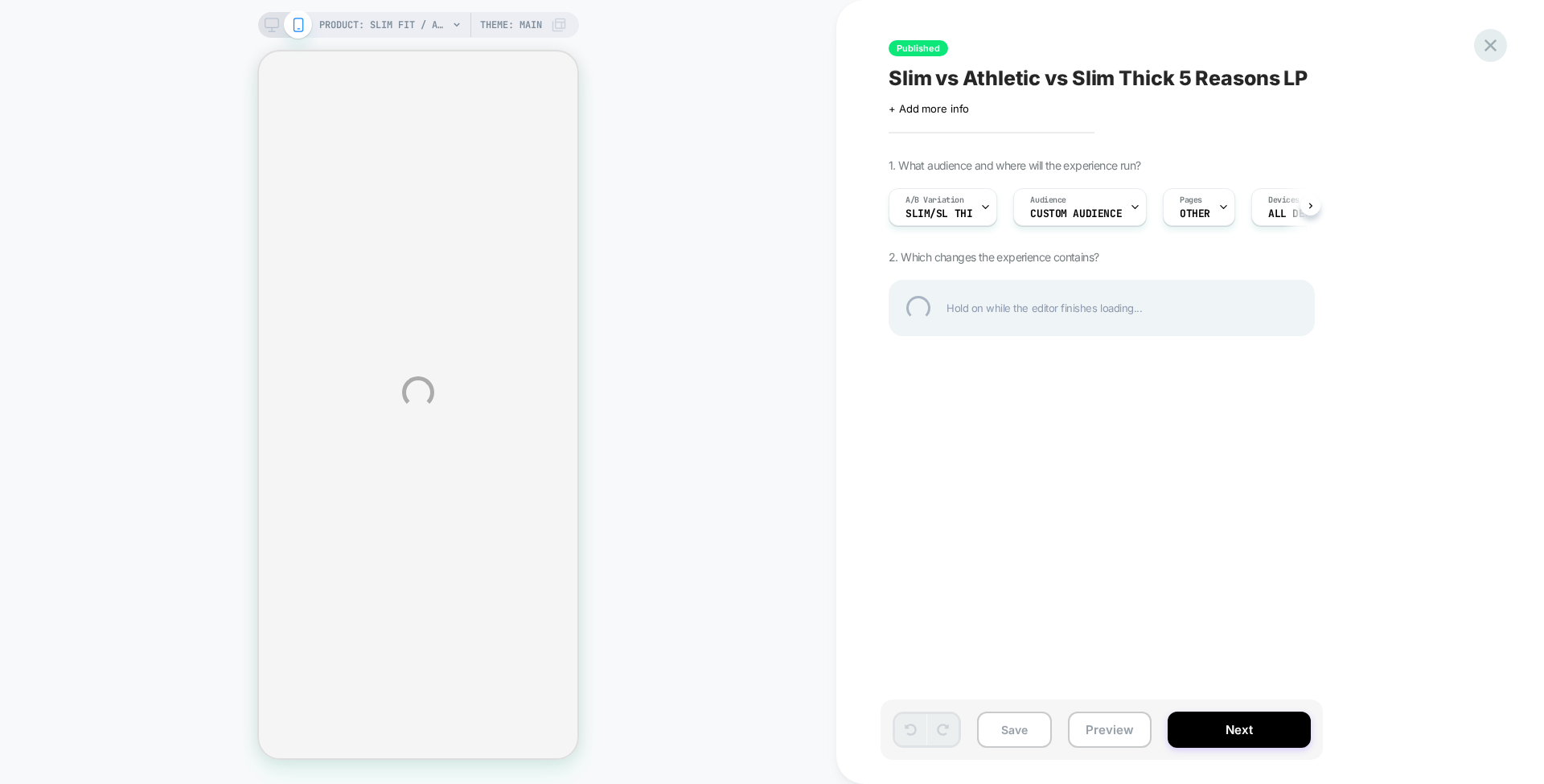 click at bounding box center (1490, 45) 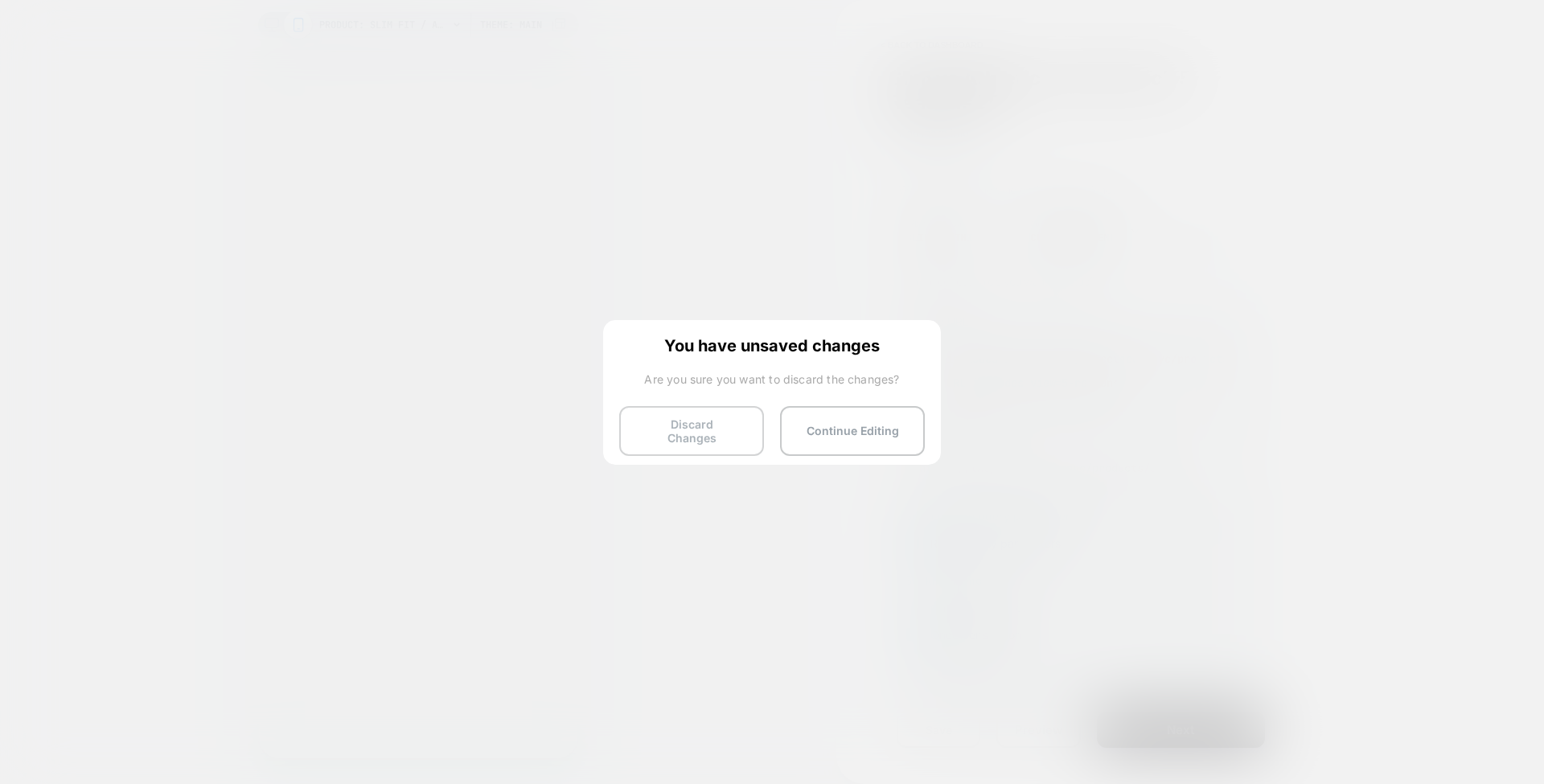 click on "Discard Changes" at bounding box center [692, 431] 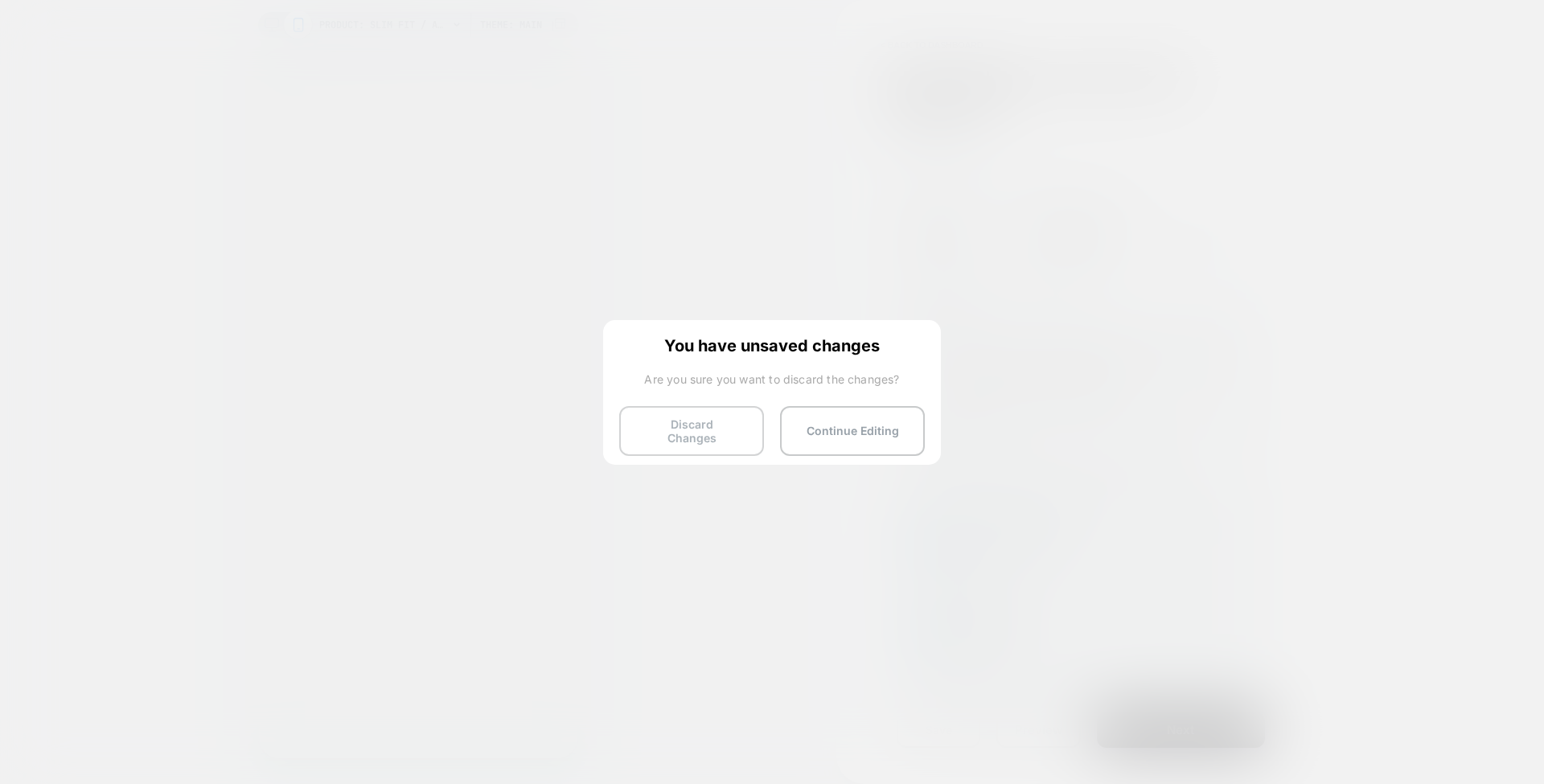 click on "Discard Changes" at bounding box center [692, 431] 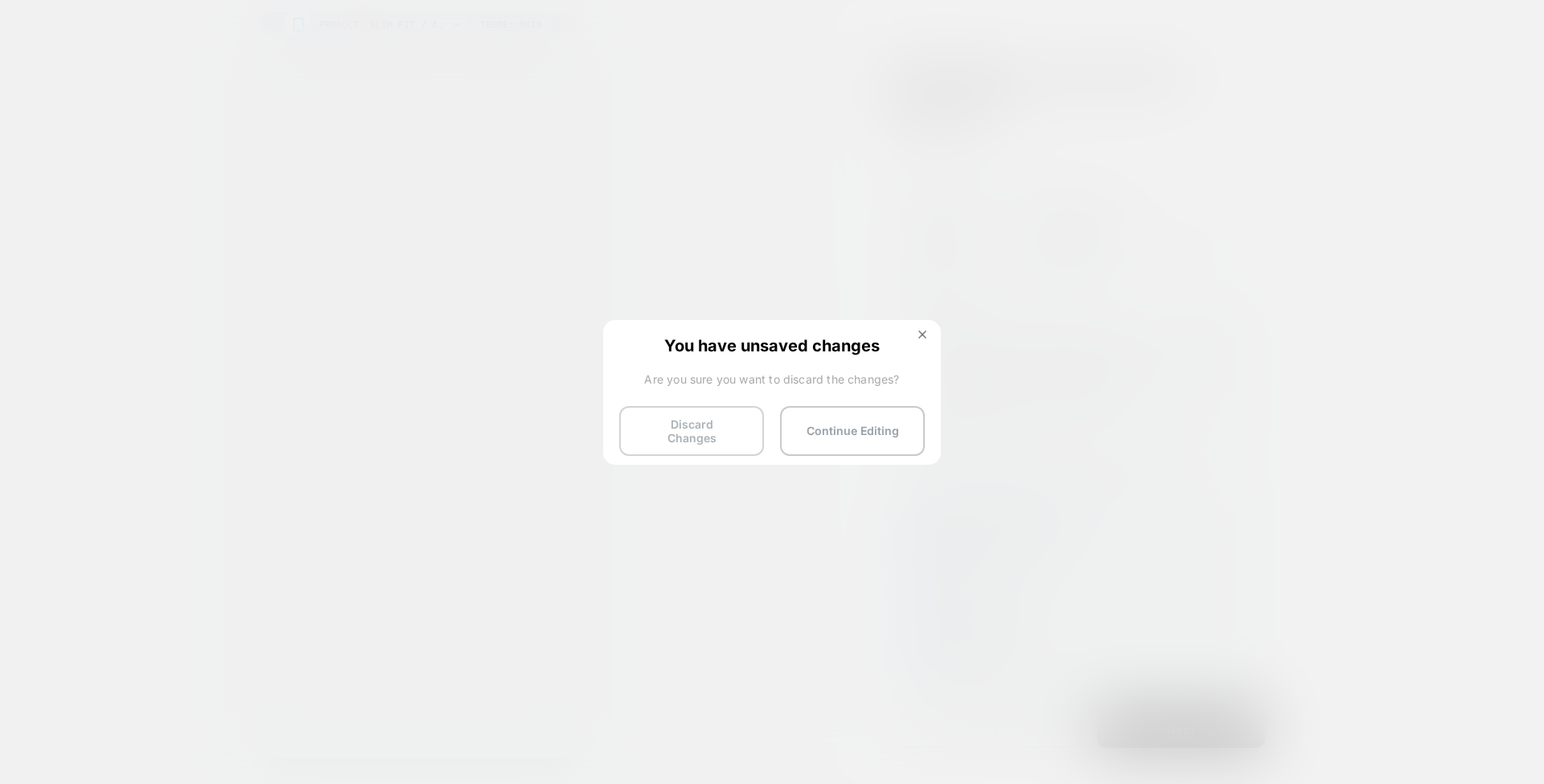 click on "Discard Changes" at bounding box center [692, 431] 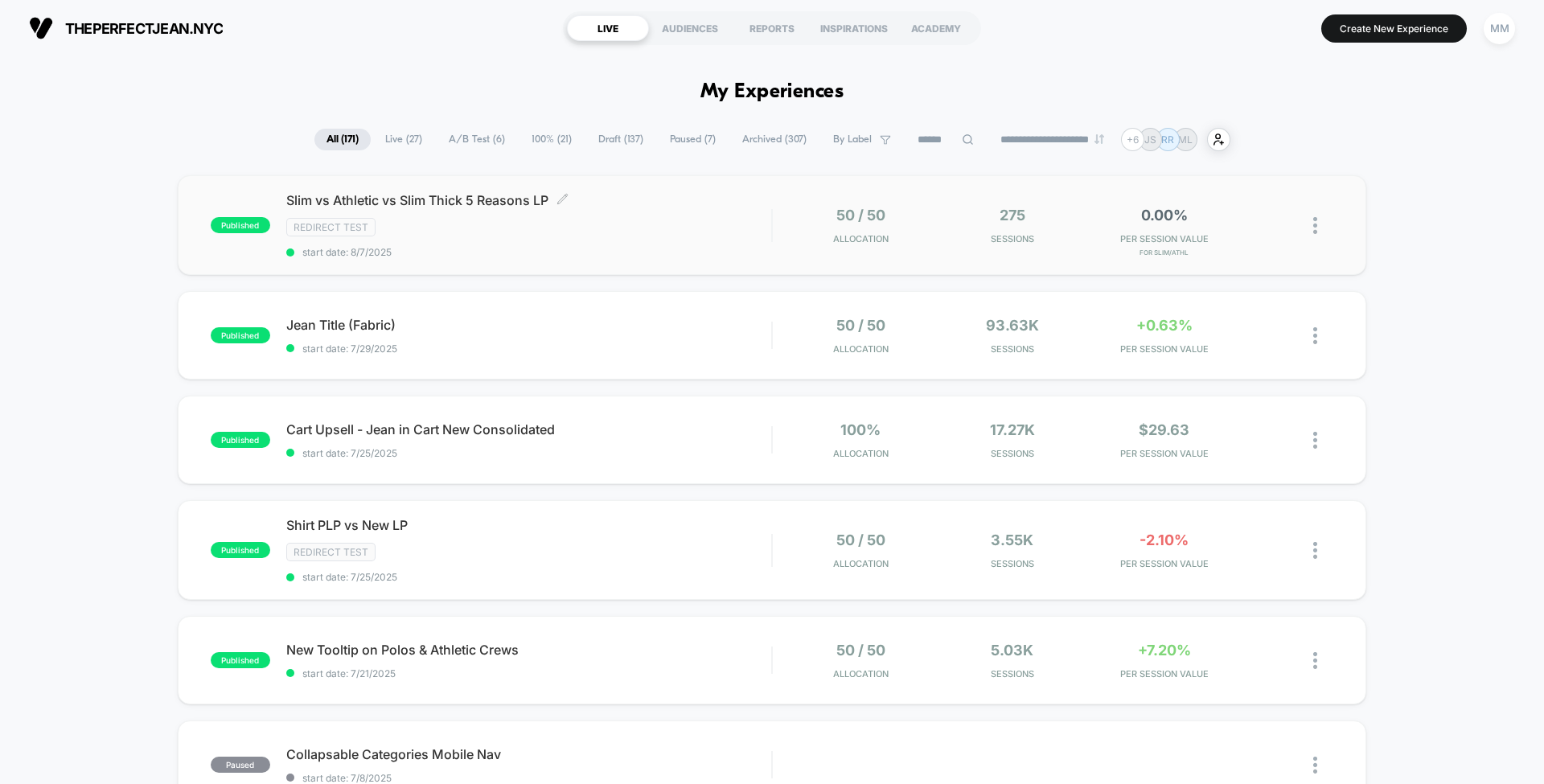 click on "Redirect Test" at bounding box center [528, 227] 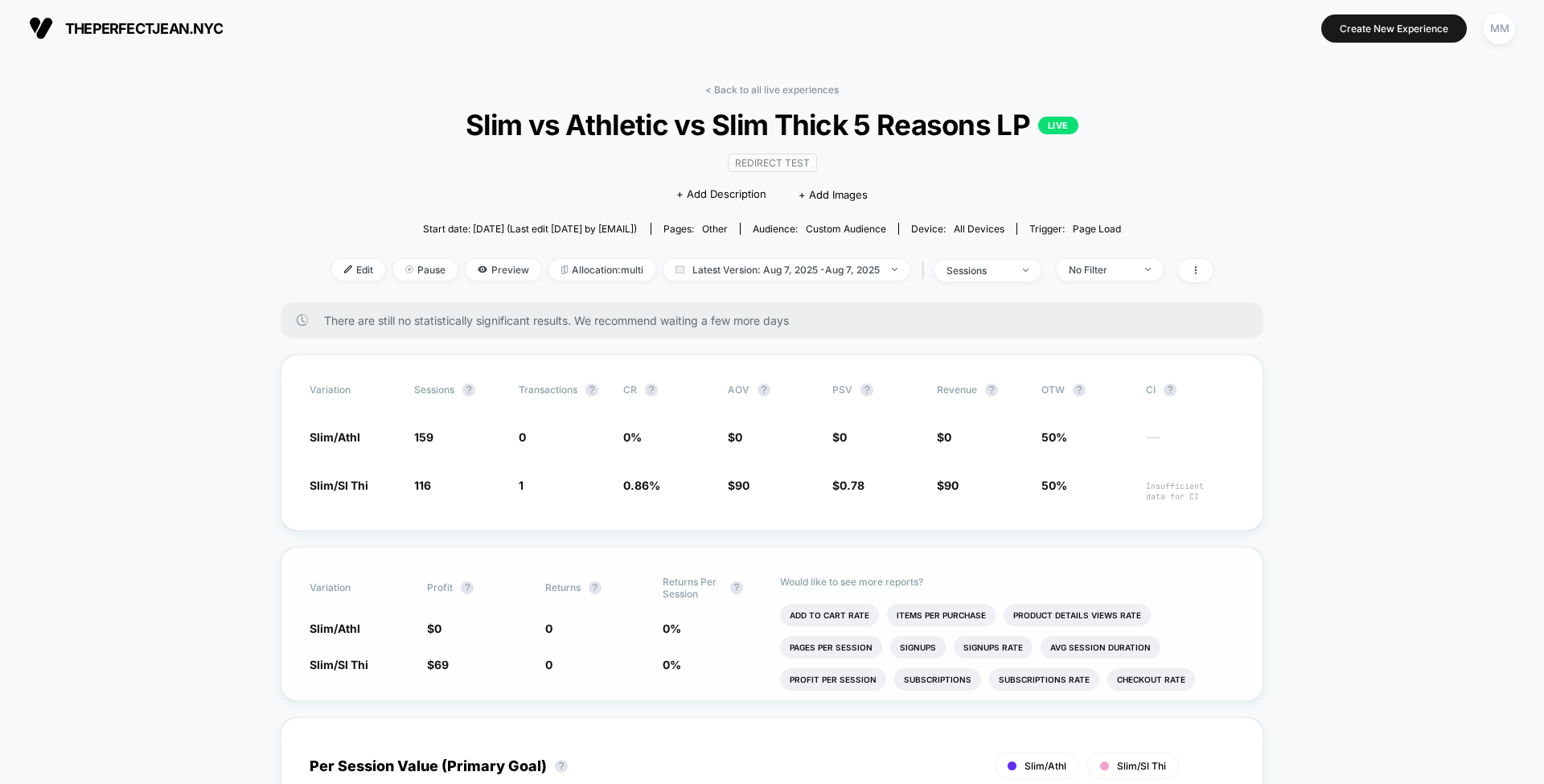 scroll, scrollTop: 107, scrollLeft: 0, axis: vertical 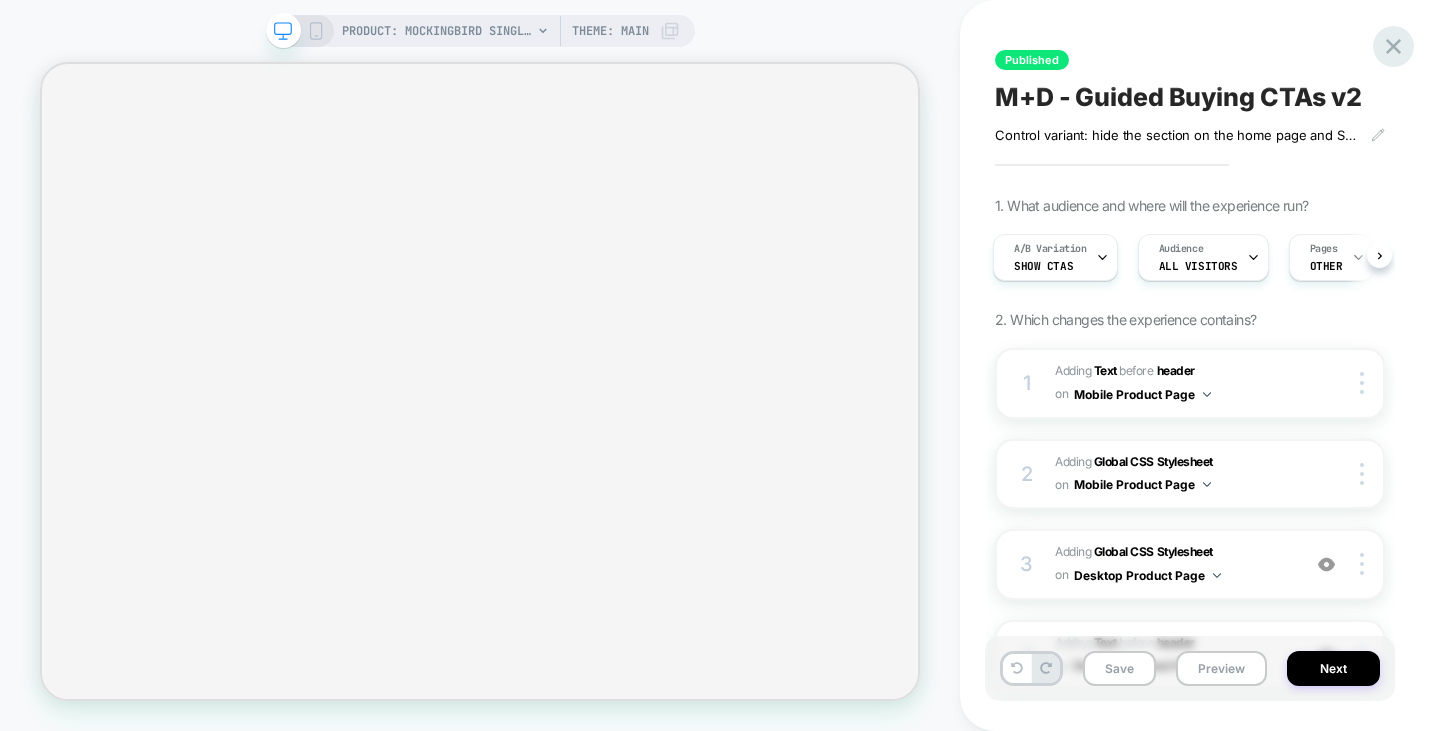 click 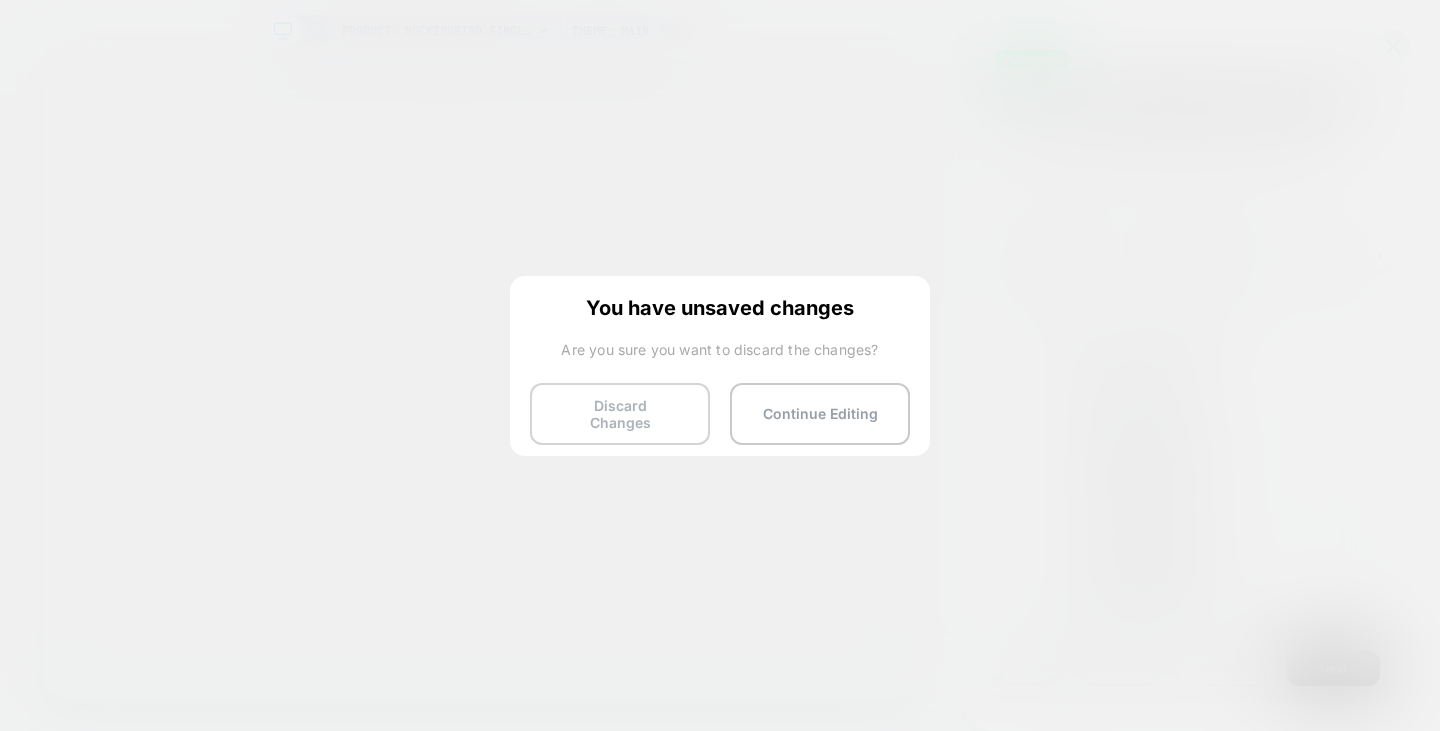 click on "Discard Changes" at bounding box center [620, 414] 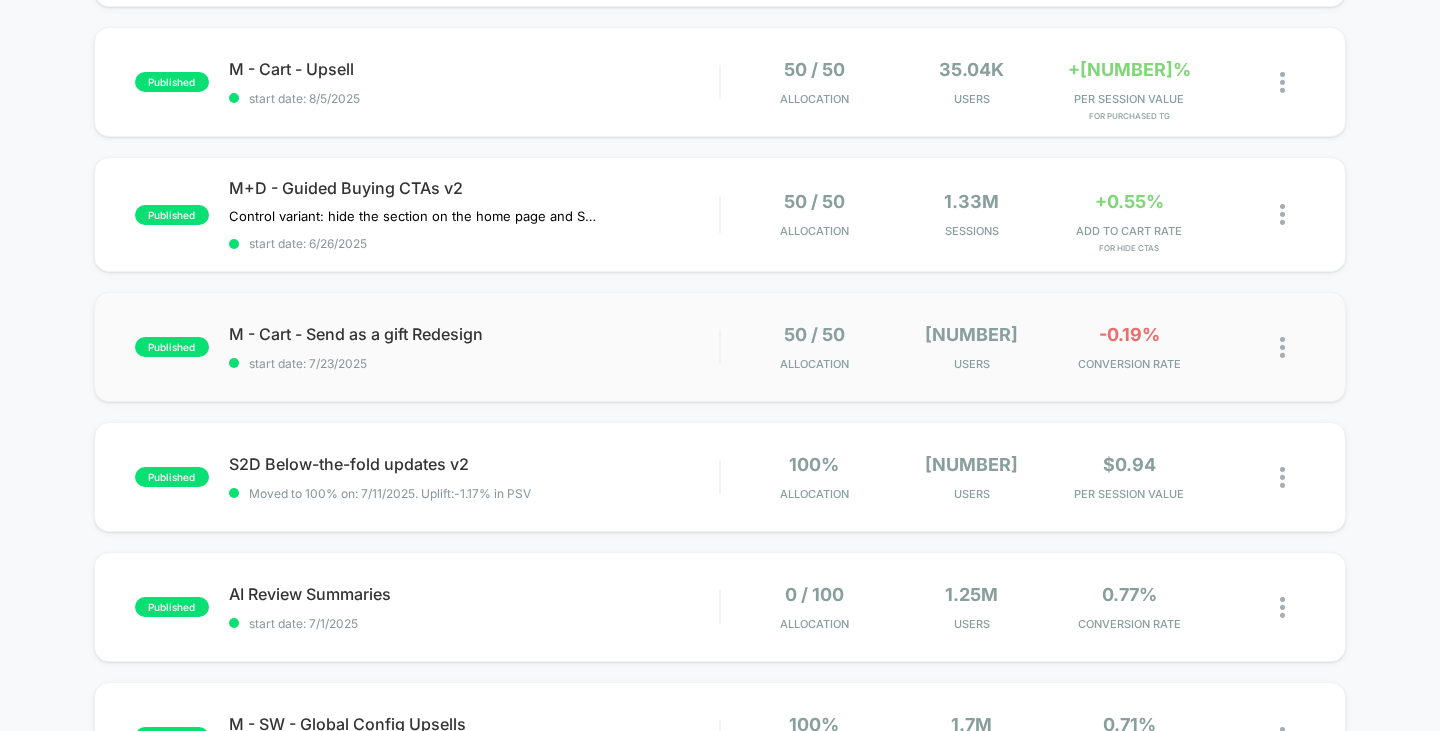 scroll, scrollTop: 0, scrollLeft: 0, axis: both 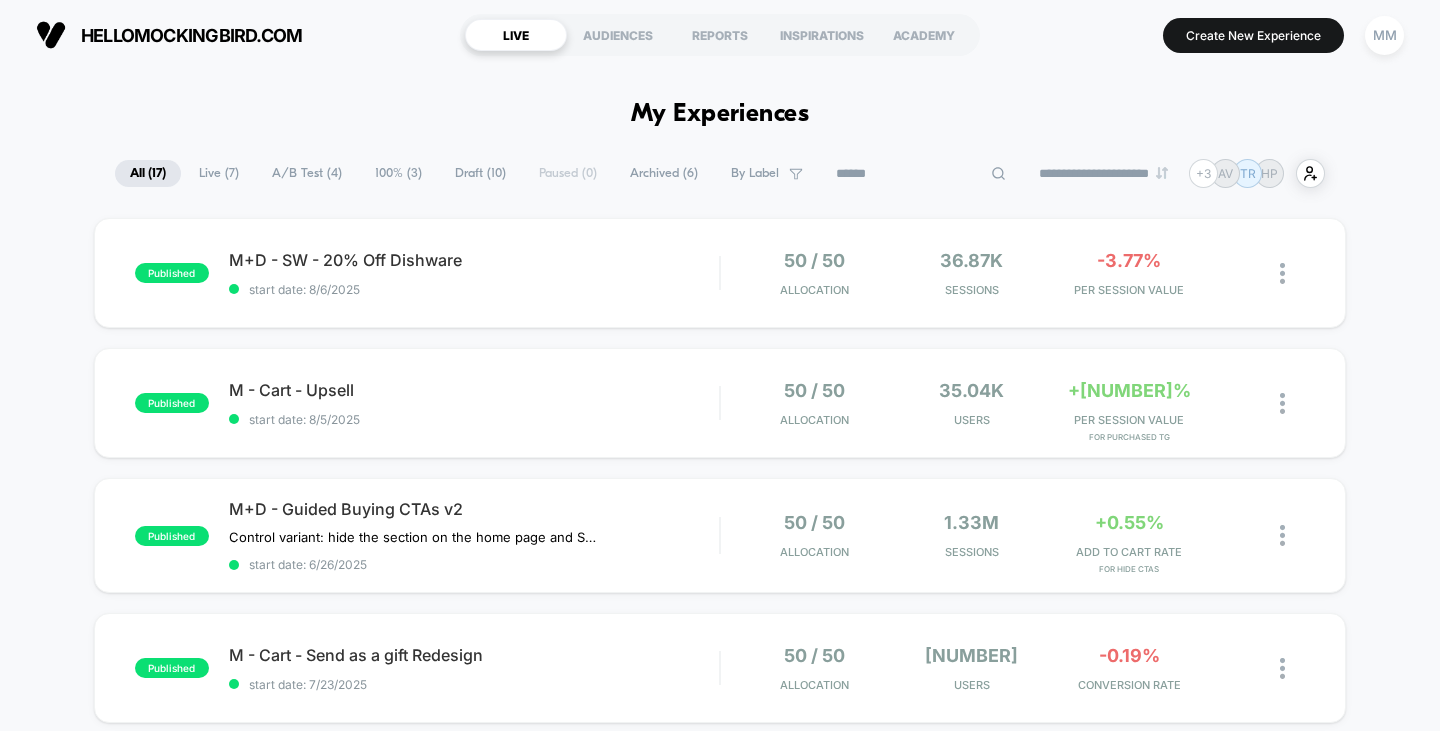 click at bounding box center [921, 174] 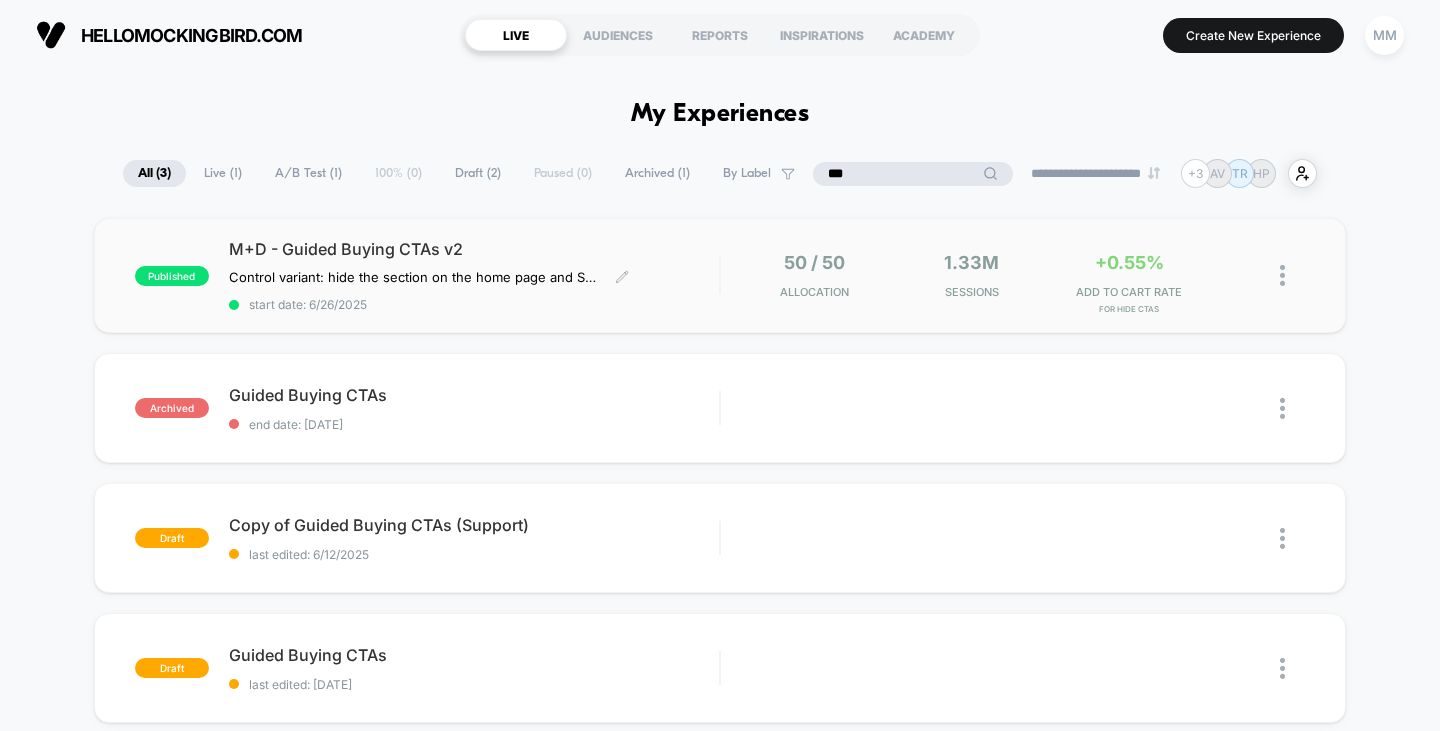 type on "***" 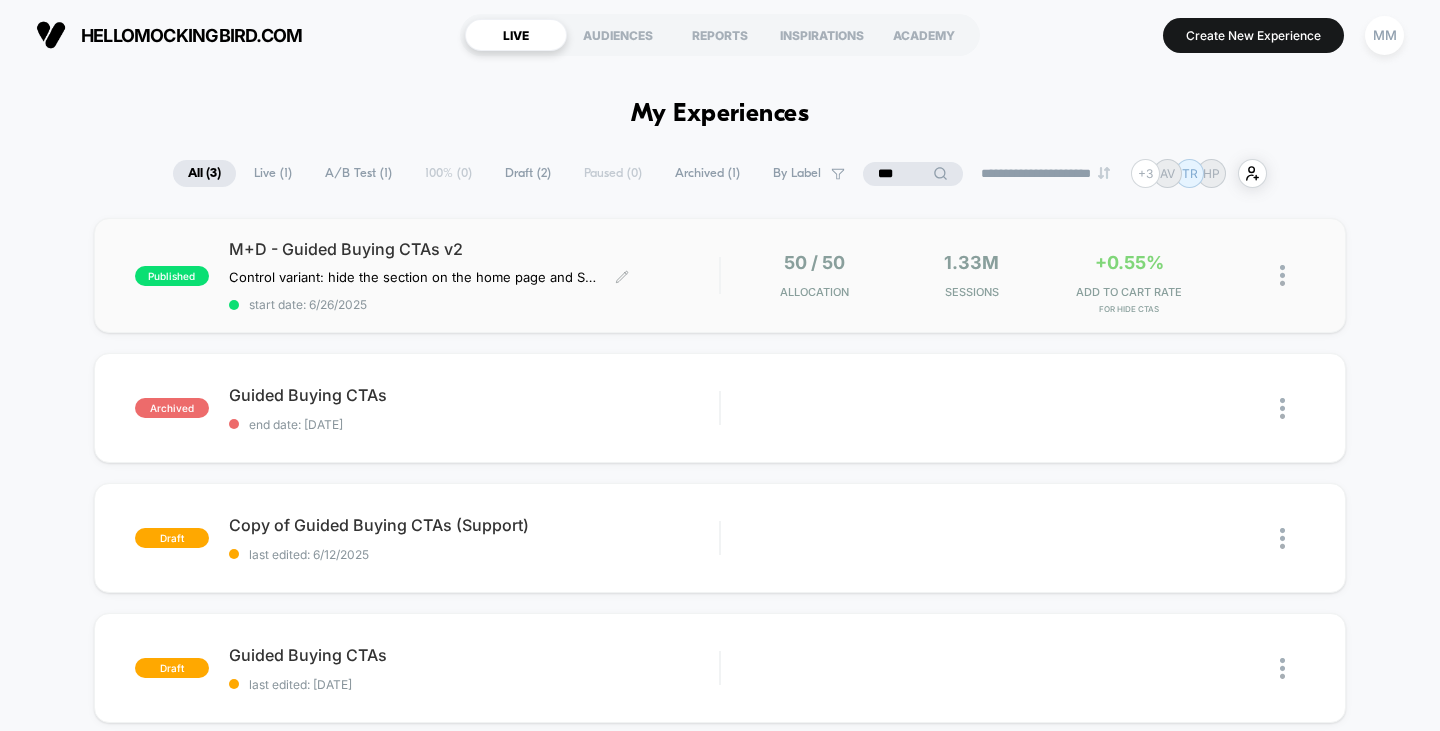 click on "start date: 6/26/2025" at bounding box center [474, 304] 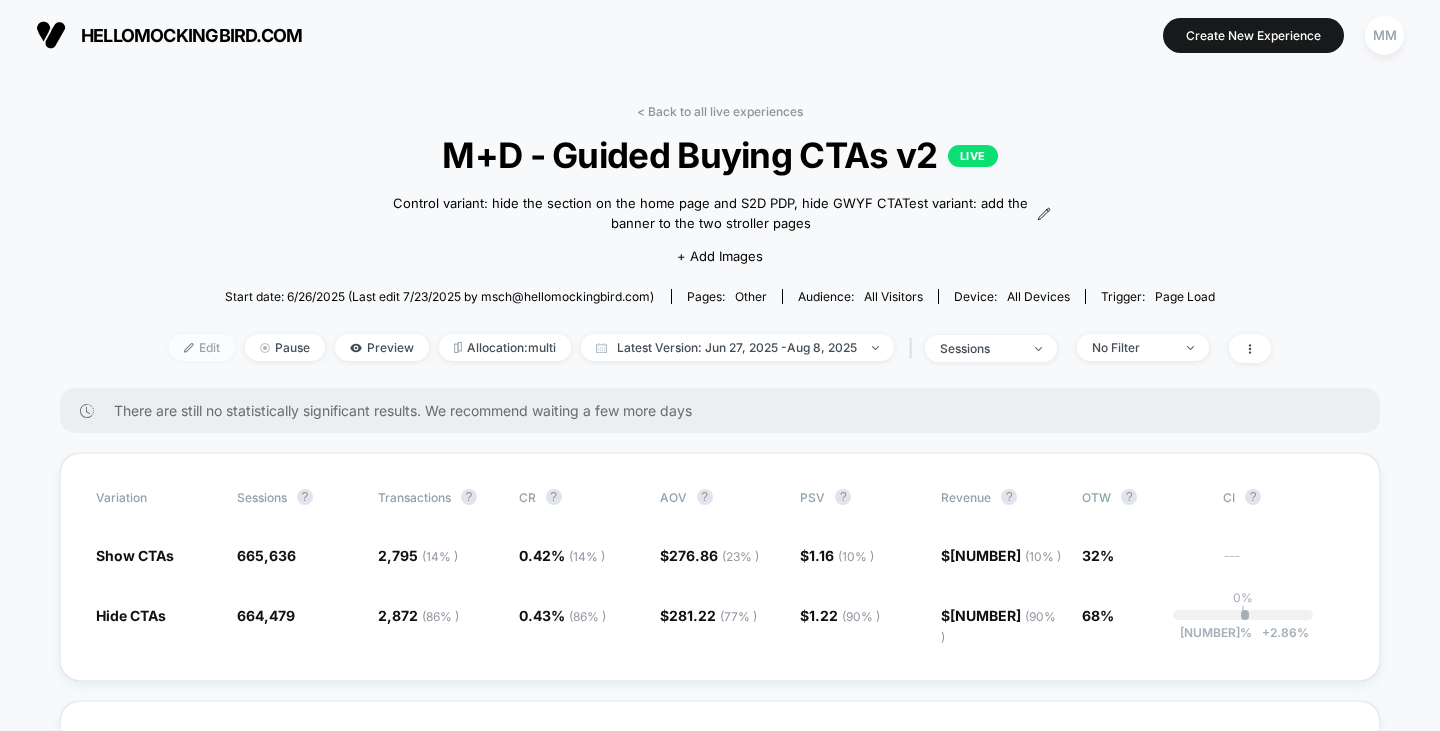 click on "Edit" at bounding box center (202, 347) 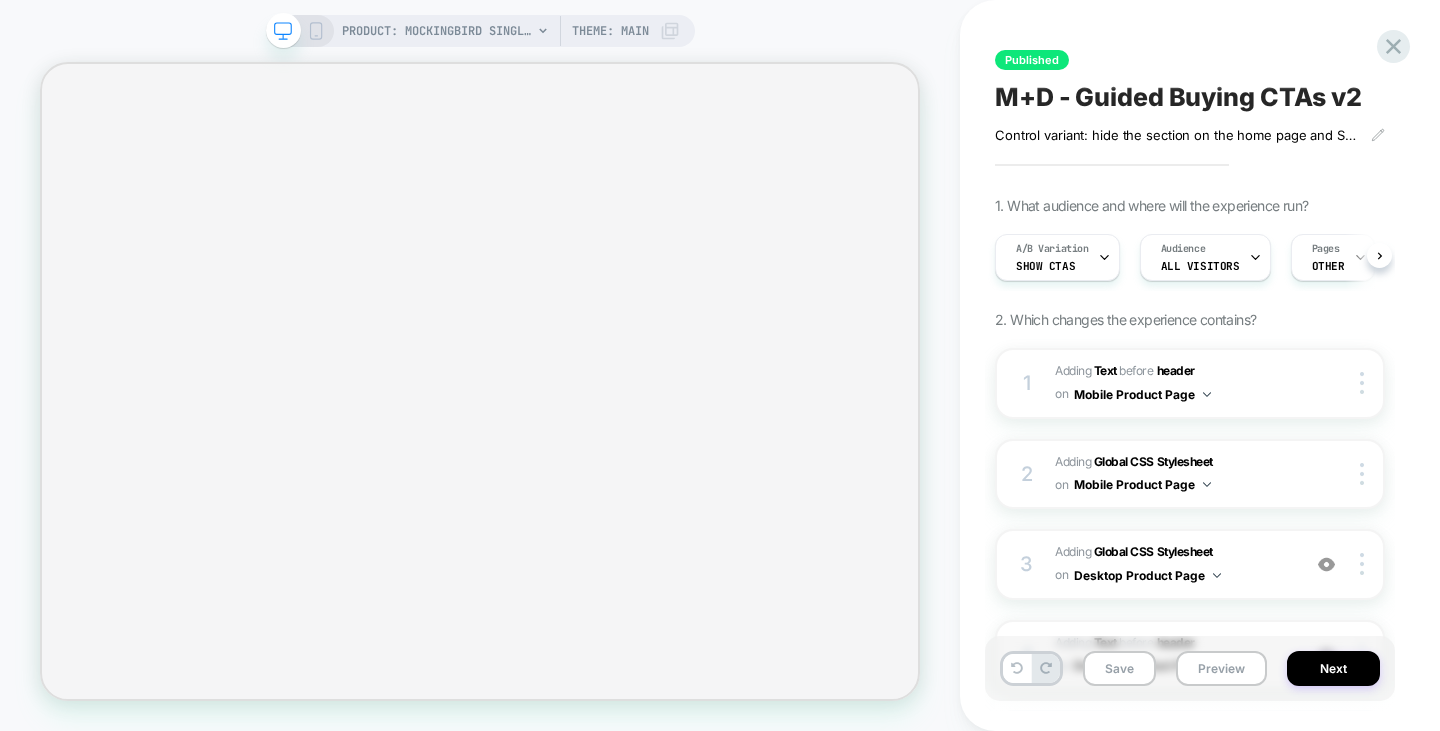 scroll, scrollTop: 0, scrollLeft: 1, axis: horizontal 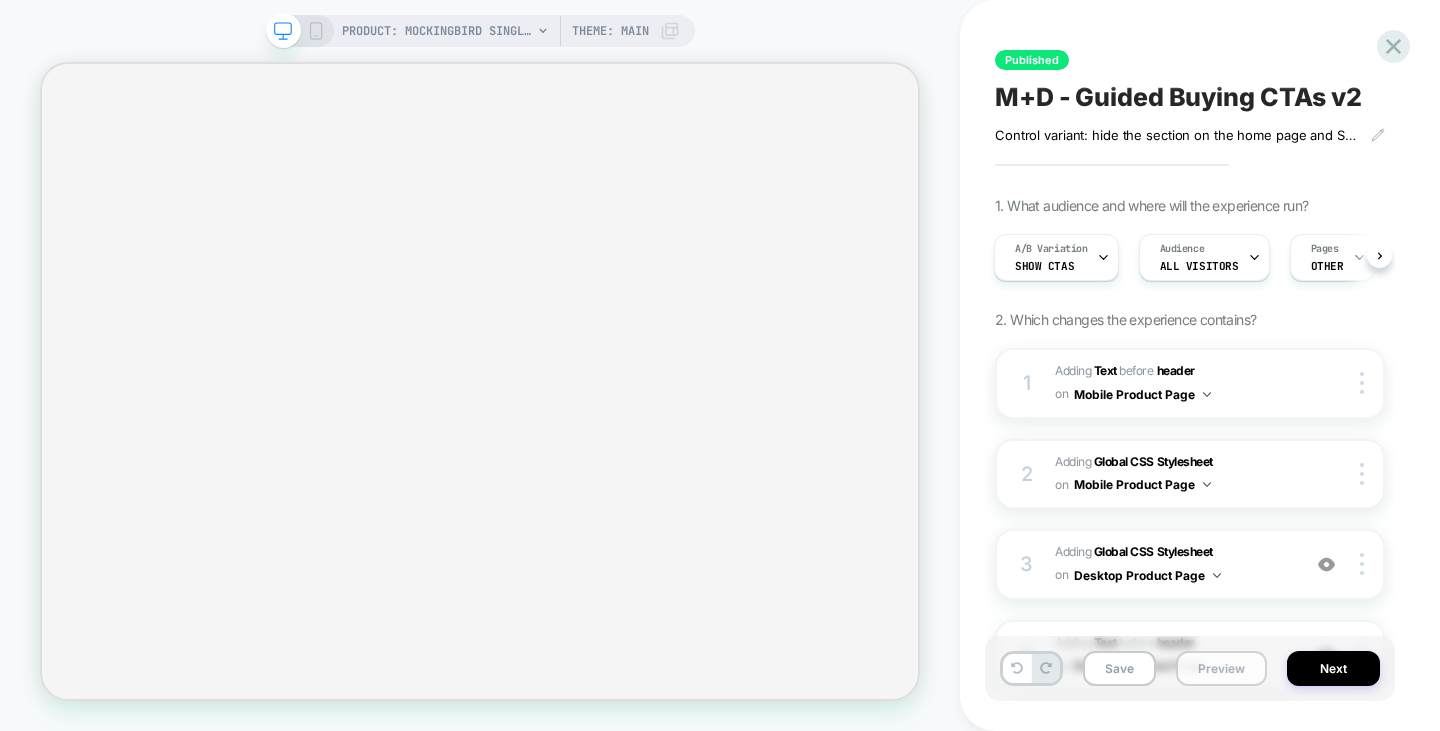click on "Preview" at bounding box center (1221, 668) 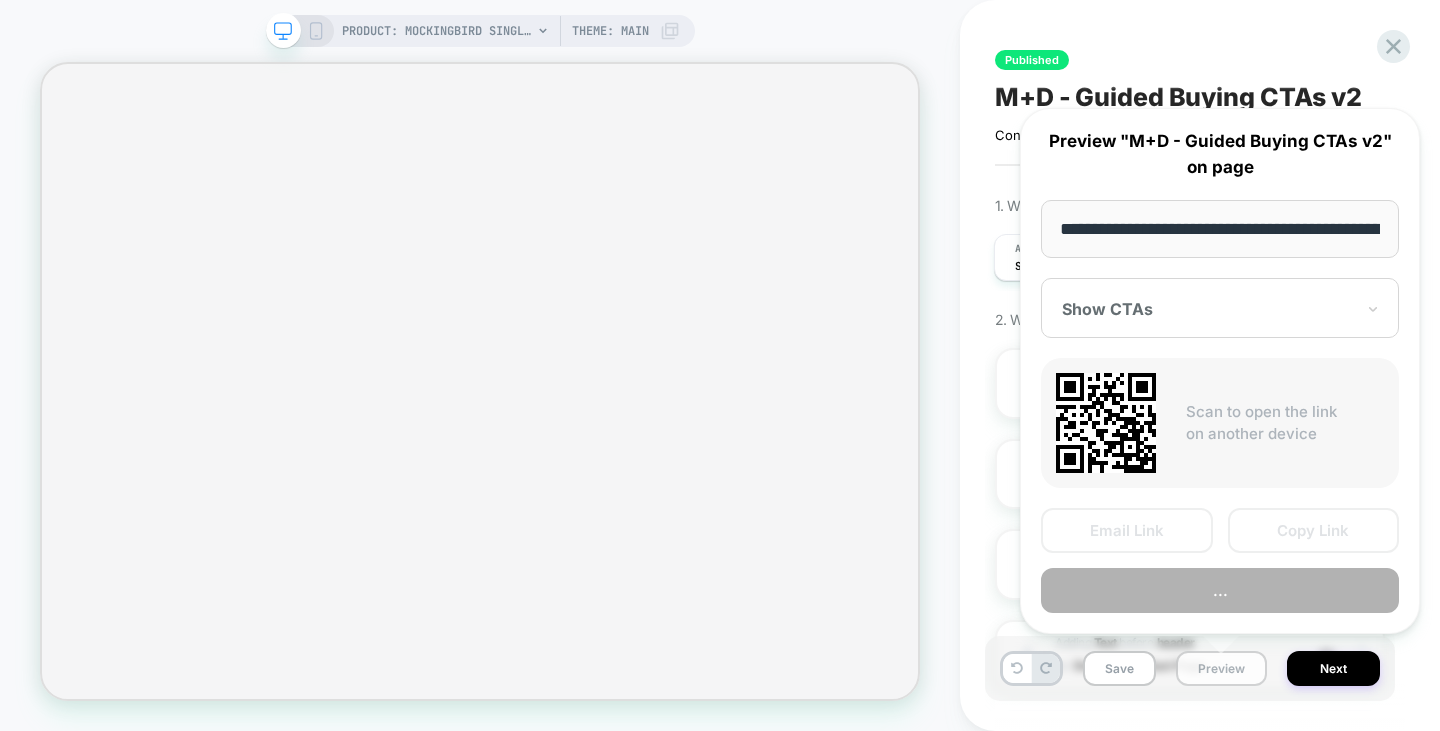 scroll, scrollTop: 0, scrollLeft: 370, axis: horizontal 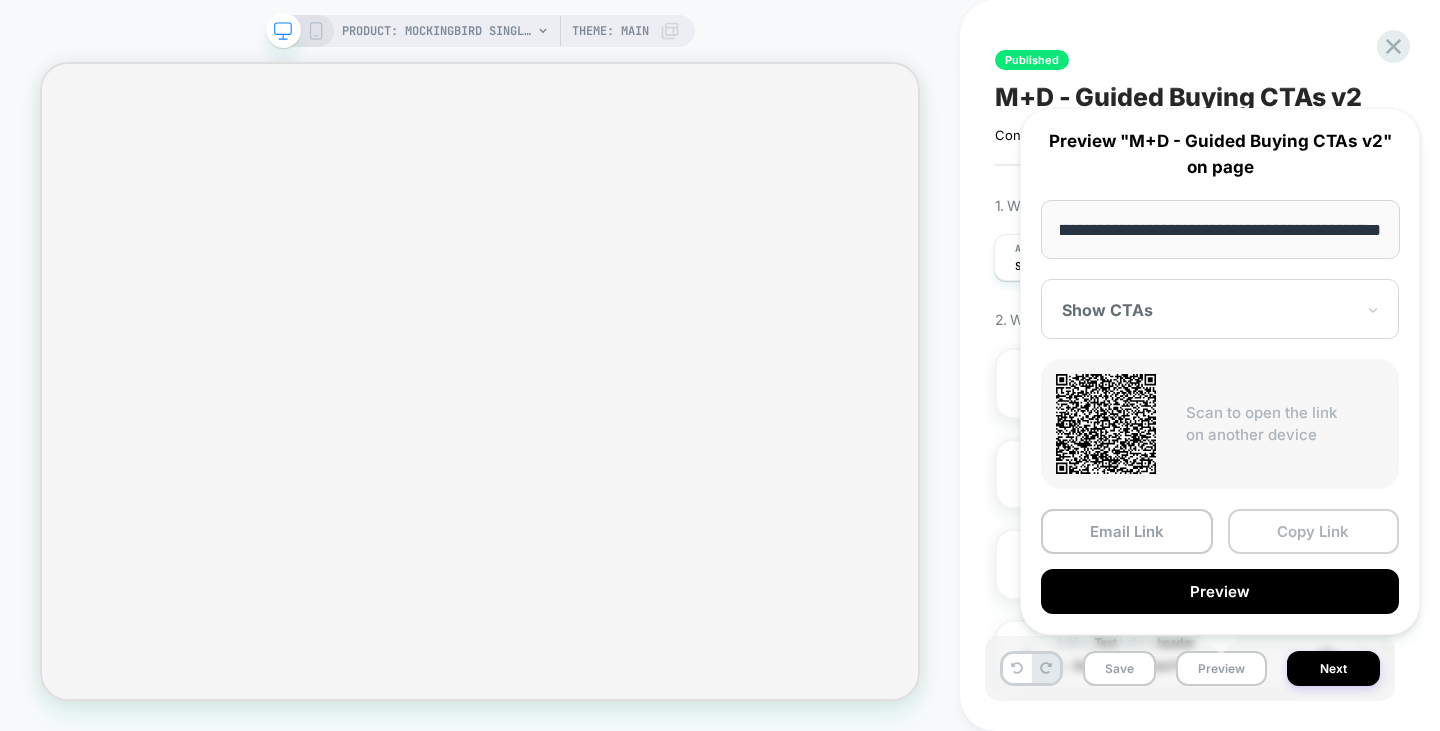 click on "Copy Link" at bounding box center [1314, 531] 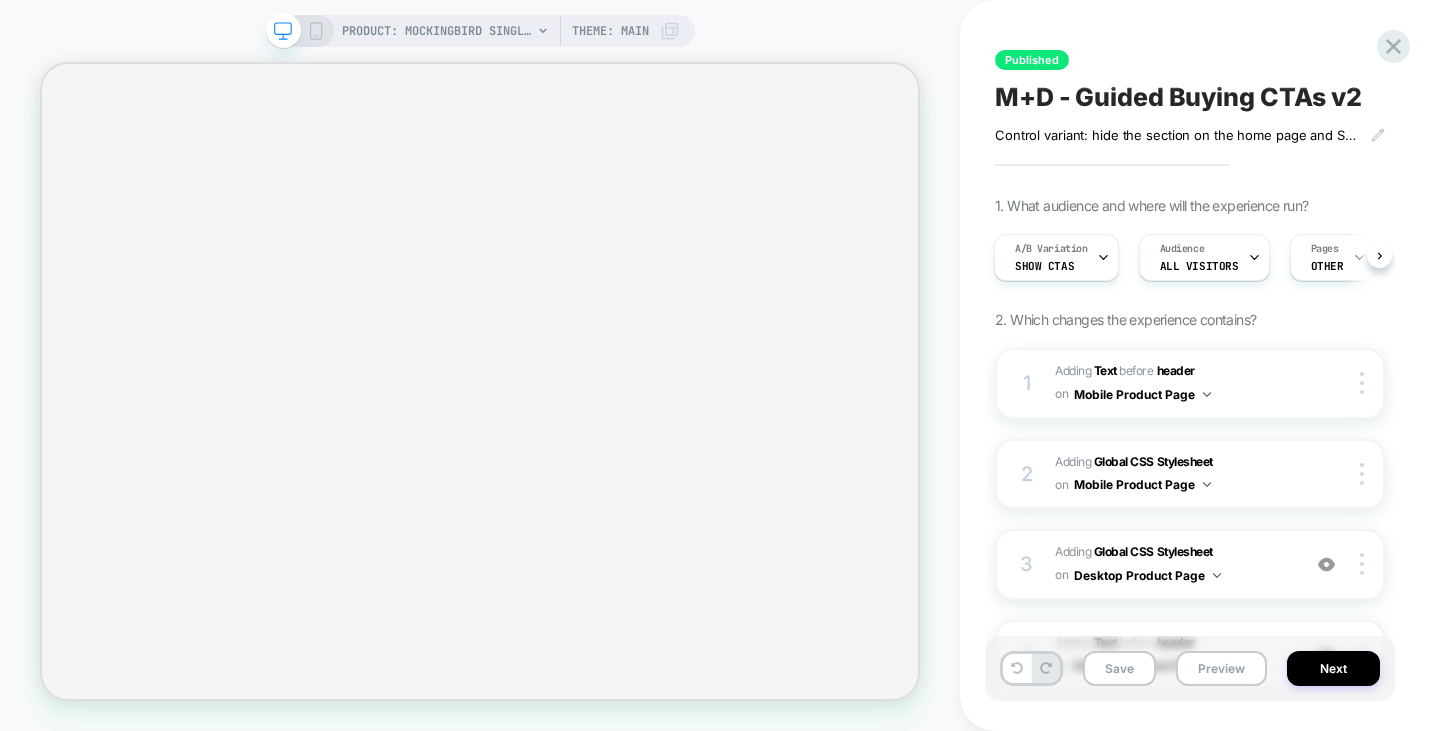 select on "******" 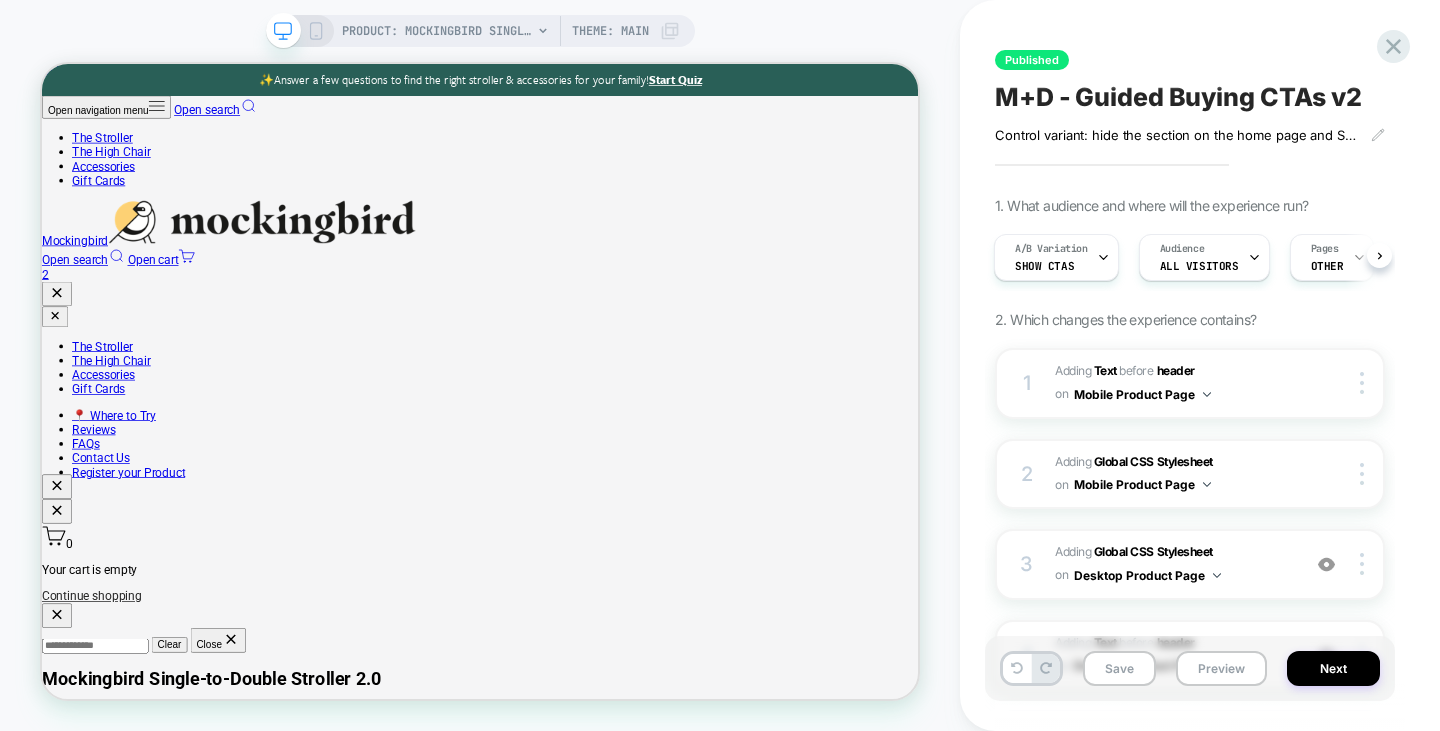 scroll, scrollTop: 0, scrollLeft: 0, axis: both 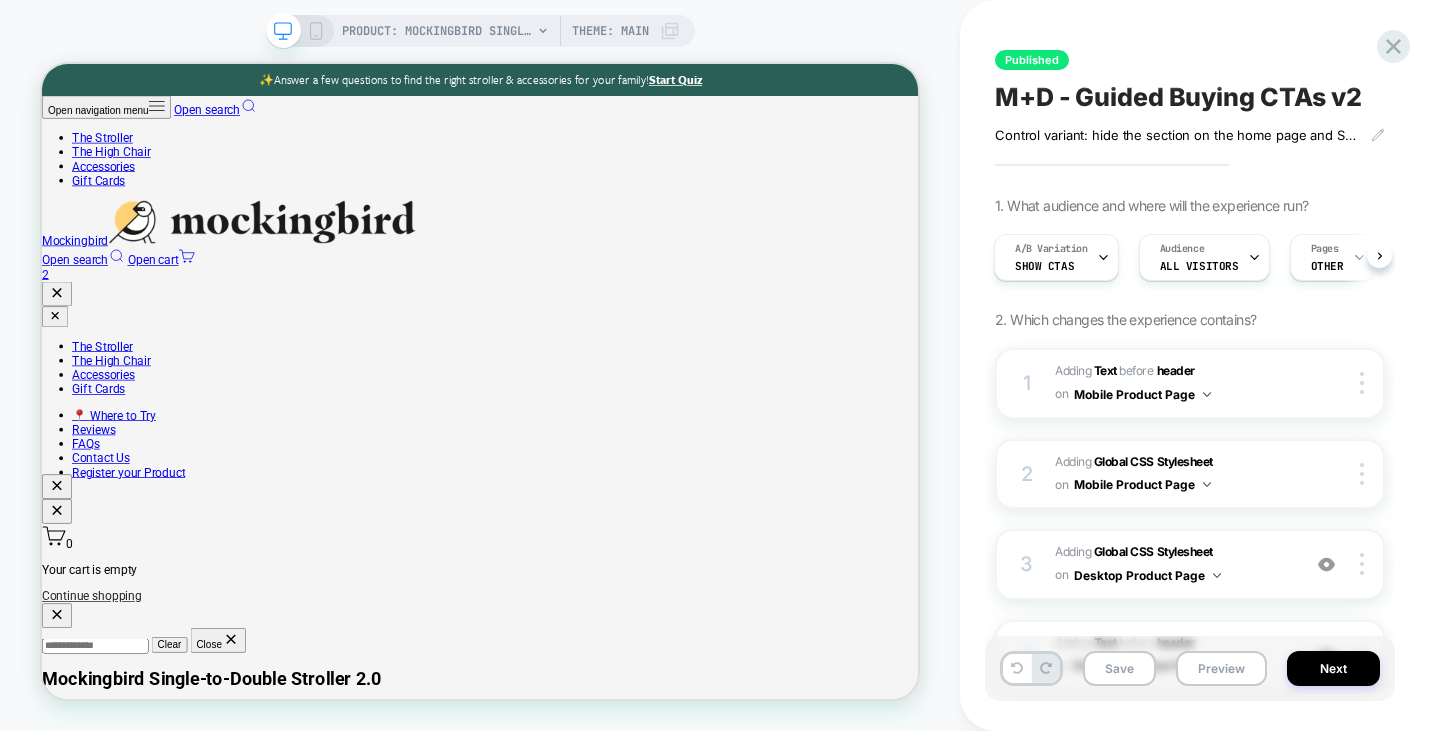 click on "M+D - Guided Buying CTAs v2" at bounding box center (1178, 97) 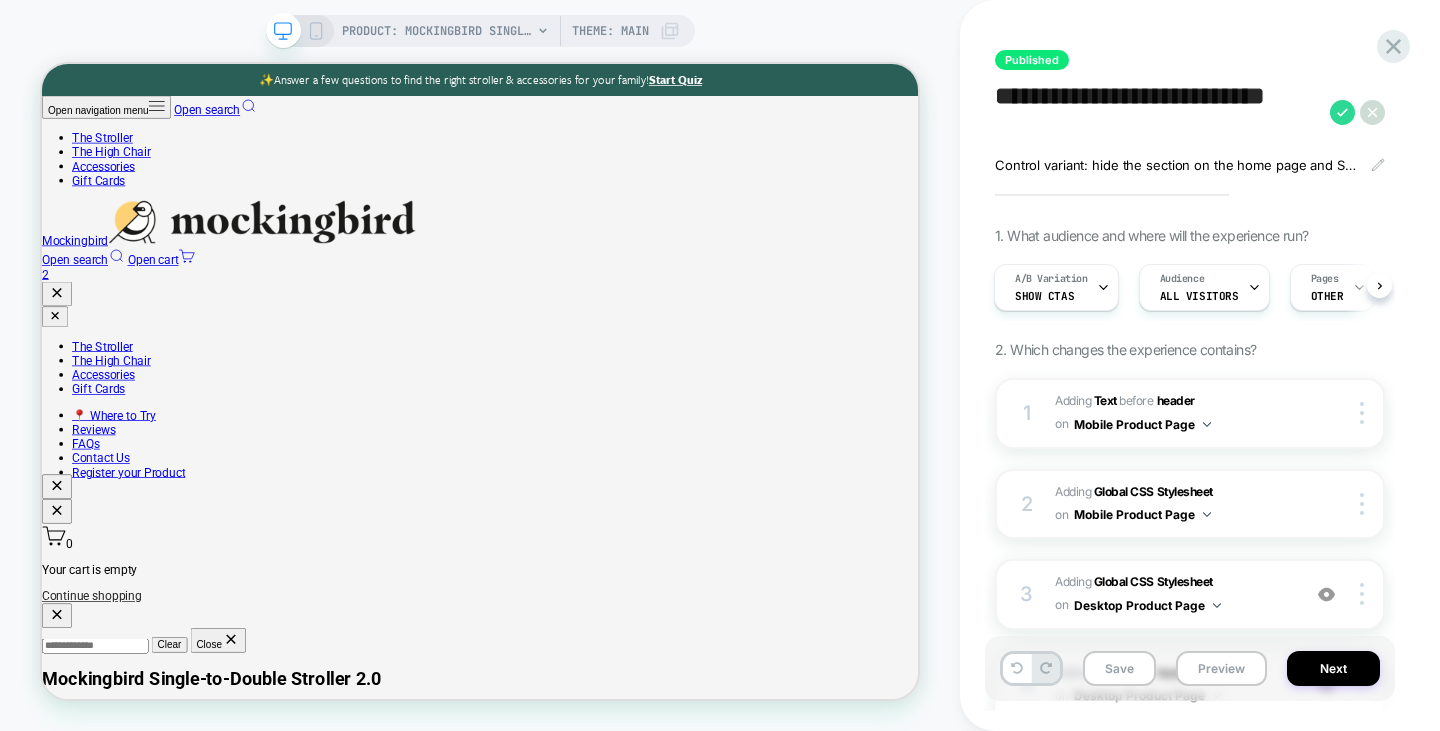 click on "**********" at bounding box center [1157, 112] 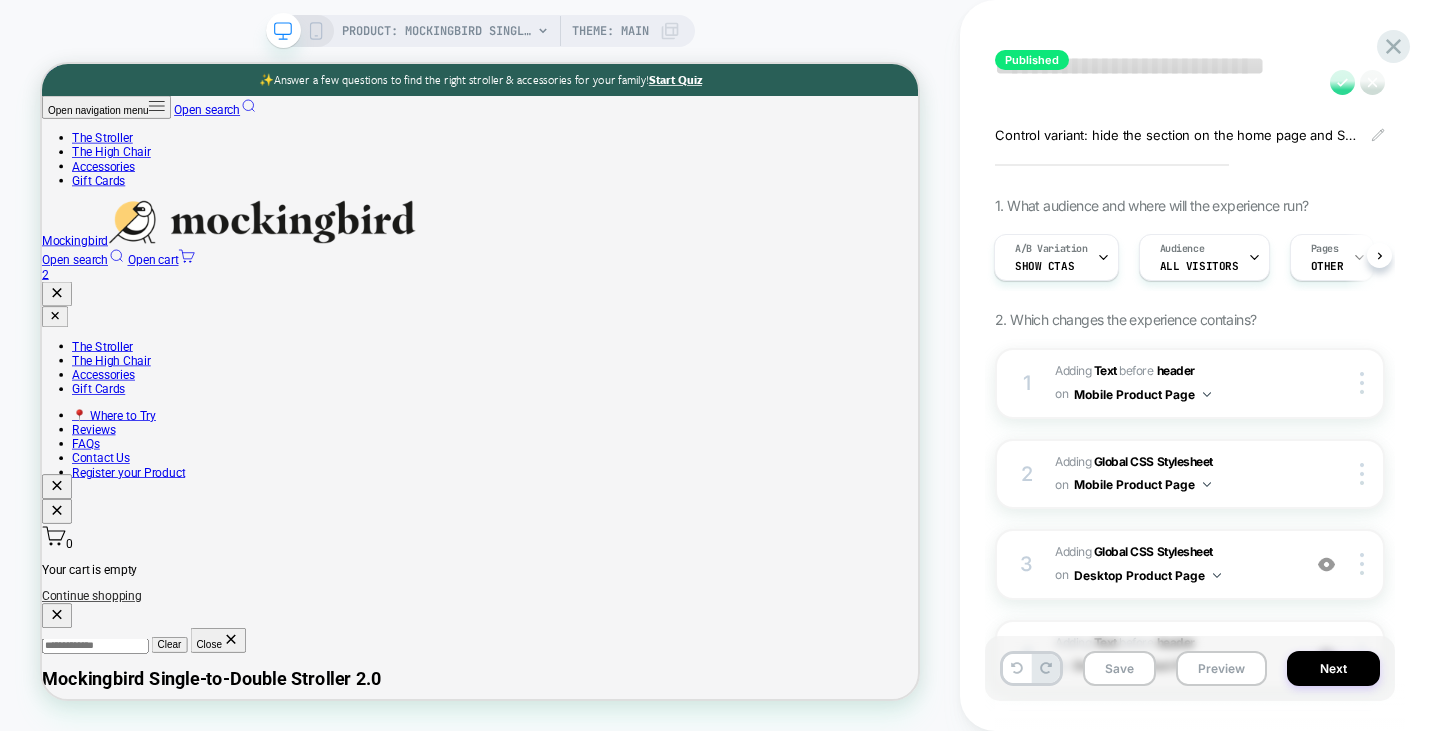 scroll, scrollTop: 0, scrollLeft: 0, axis: both 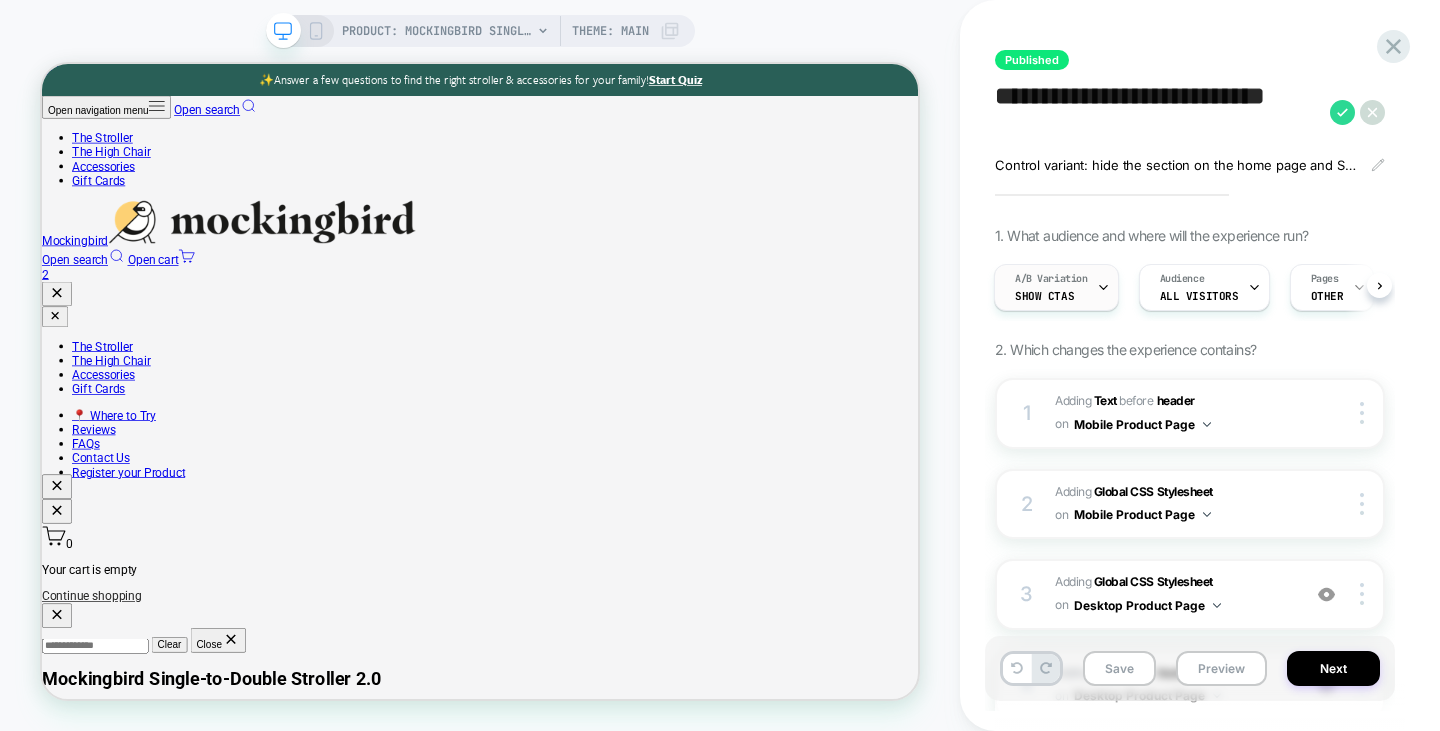 click 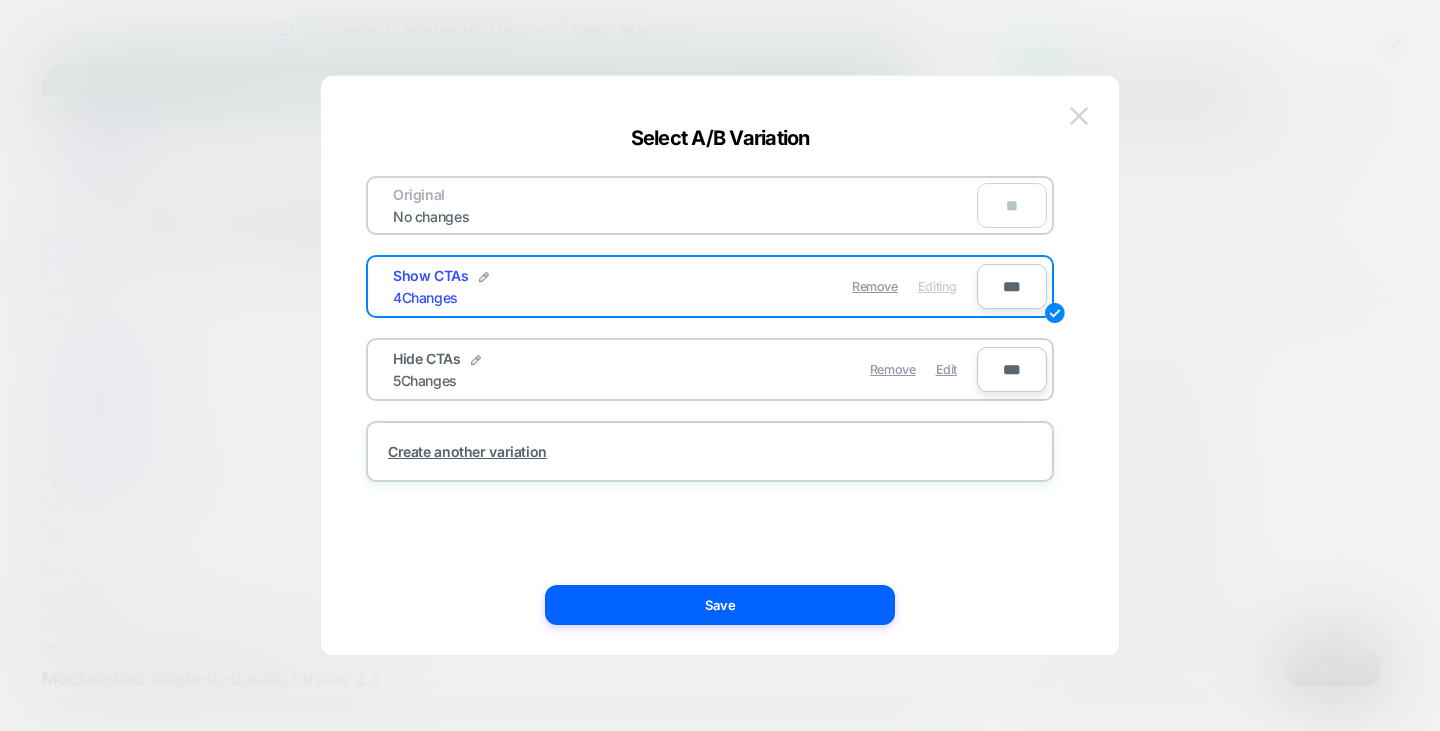 click at bounding box center (1079, 116) 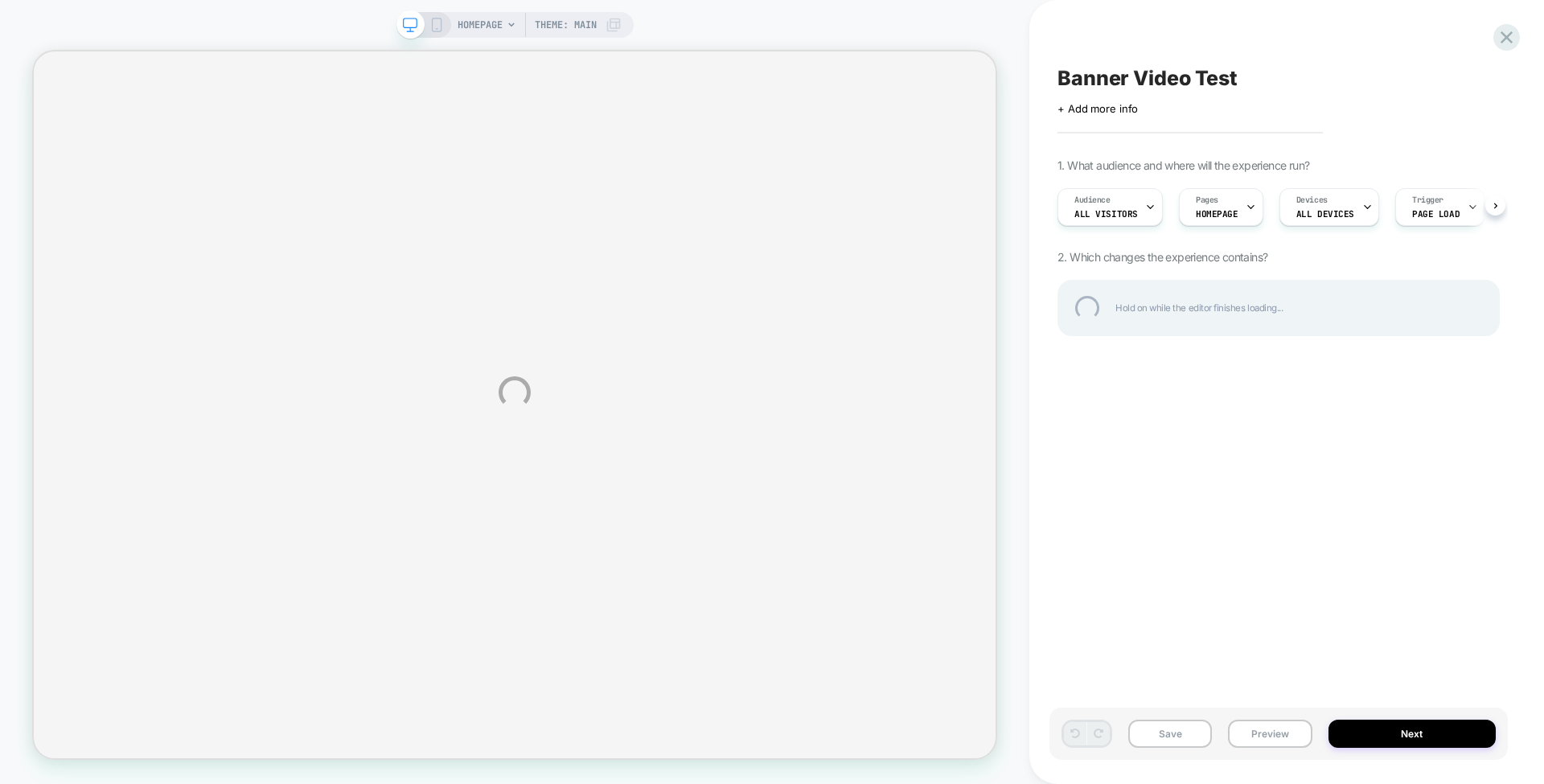 scroll, scrollTop: 0, scrollLeft: 0, axis: both 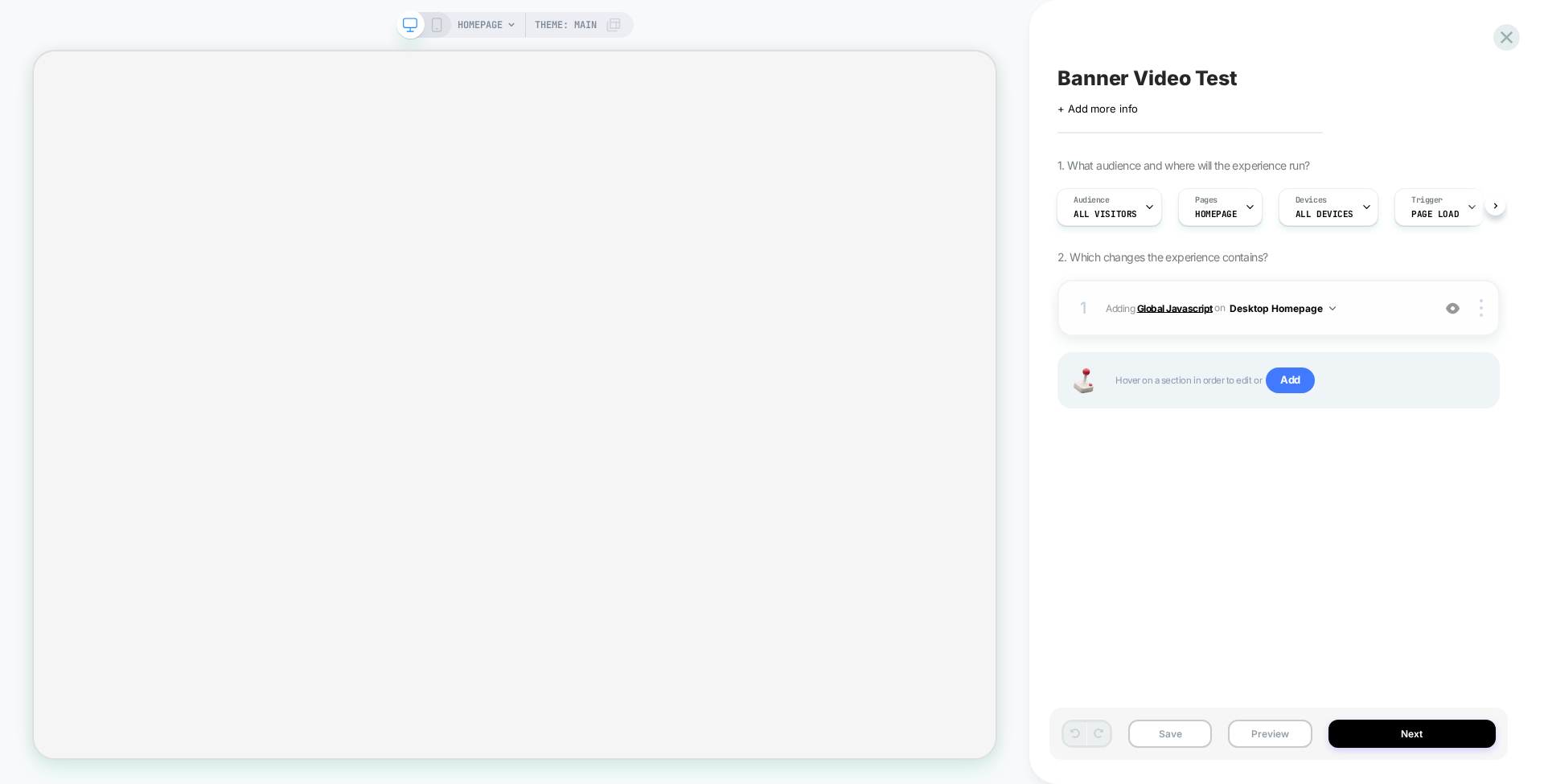 click on "Global Javascript" at bounding box center [1175, 307] 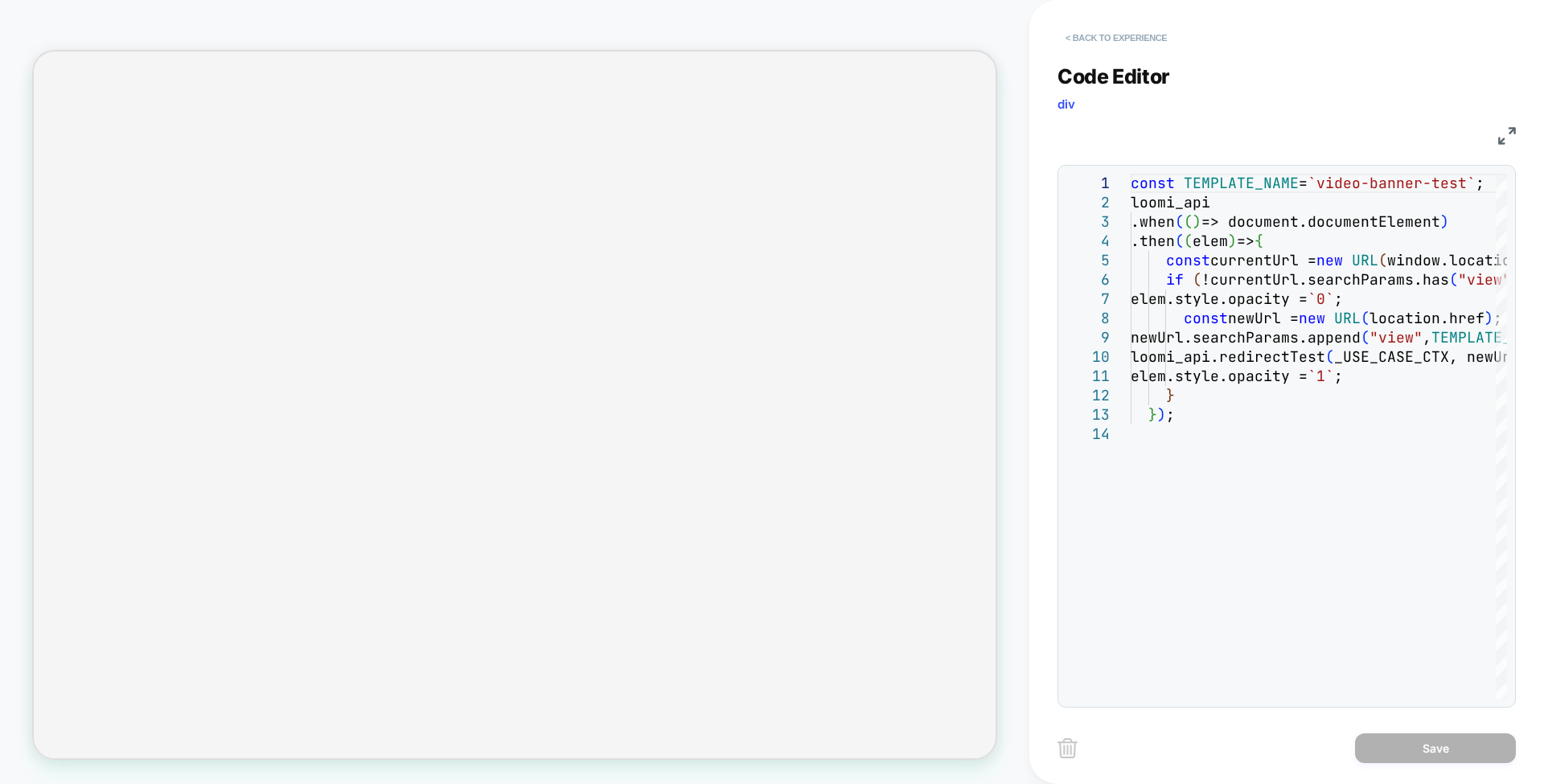 click on "< Back to experience" at bounding box center (1116, 38) 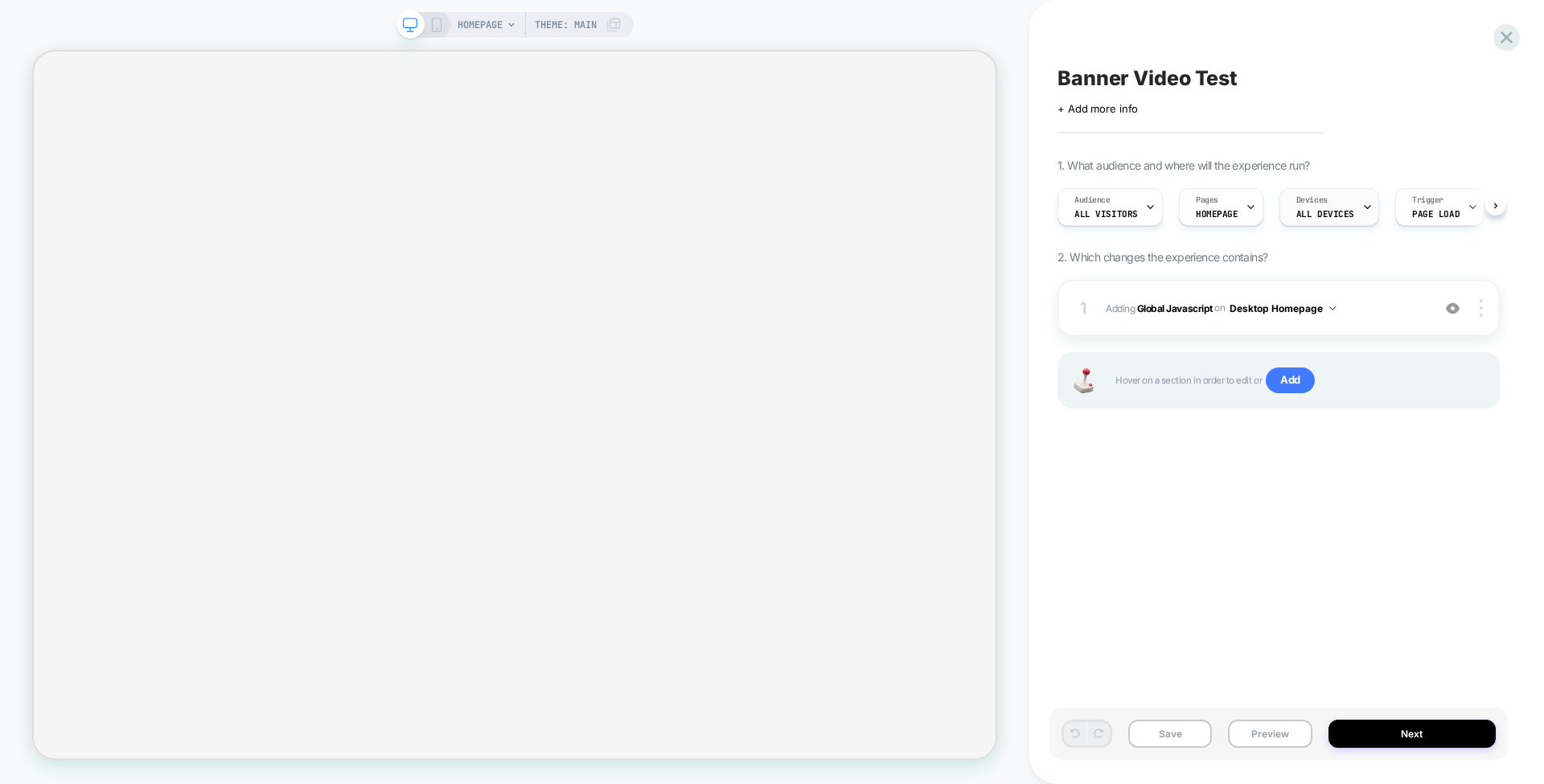 scroll, scrollTop: 0, scrollLeft: 1, axis: horizontal 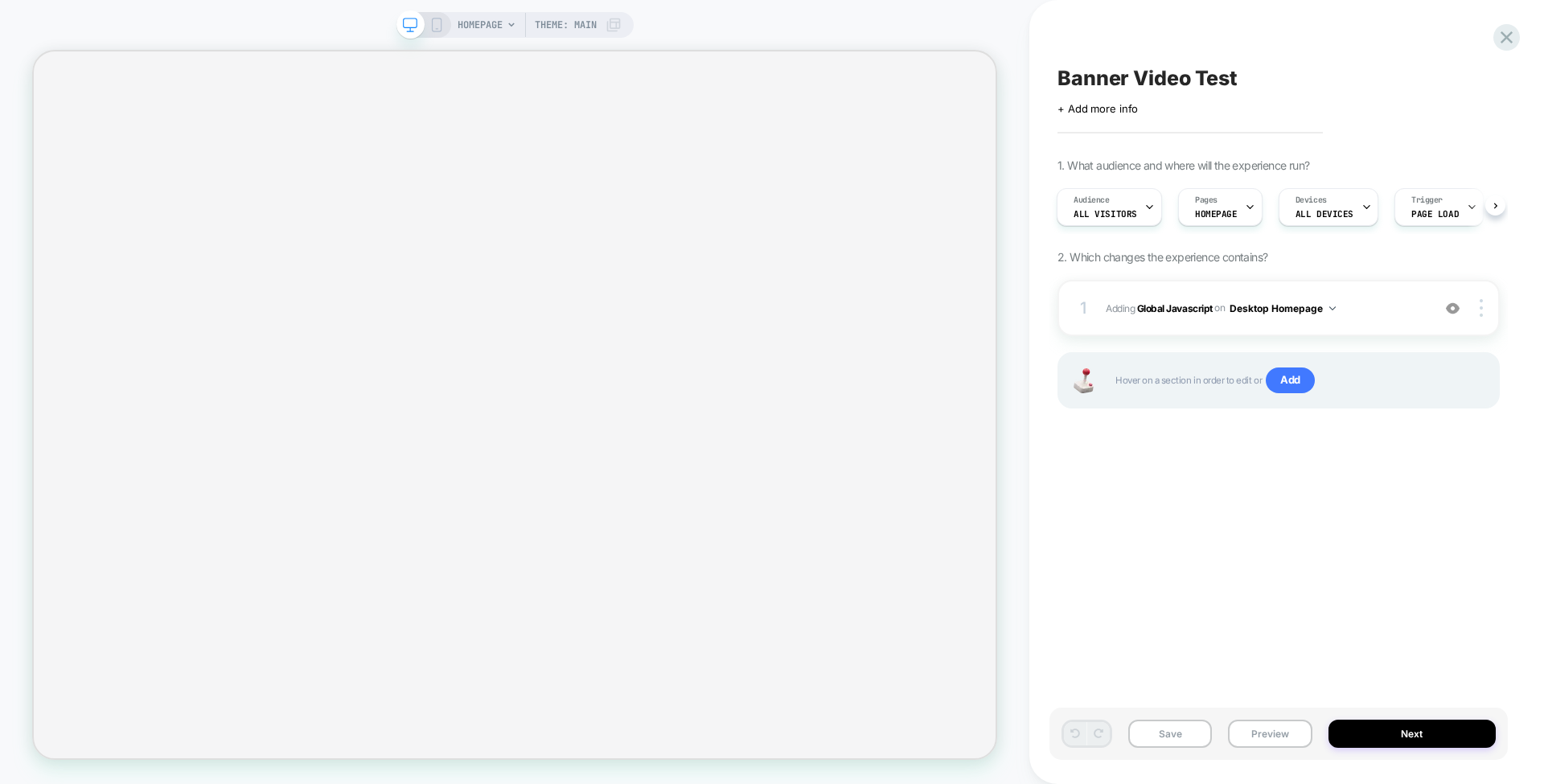 click on "Banner Video Test Click to edit experience details + Add more info 1. What audience and where will the experience run? Audience All Visitors Pages HOMEPAGE Devices ALL DEVICES Trigger Page Load 2. Which changes the experience contains? 1 Adding   Global Javascript   on Desktop Homepage Add Before Add After Copy to   Mobile Target   All Devices Delete Hover on a section in order to edit or  Add" at bounding box center [1279, 392] 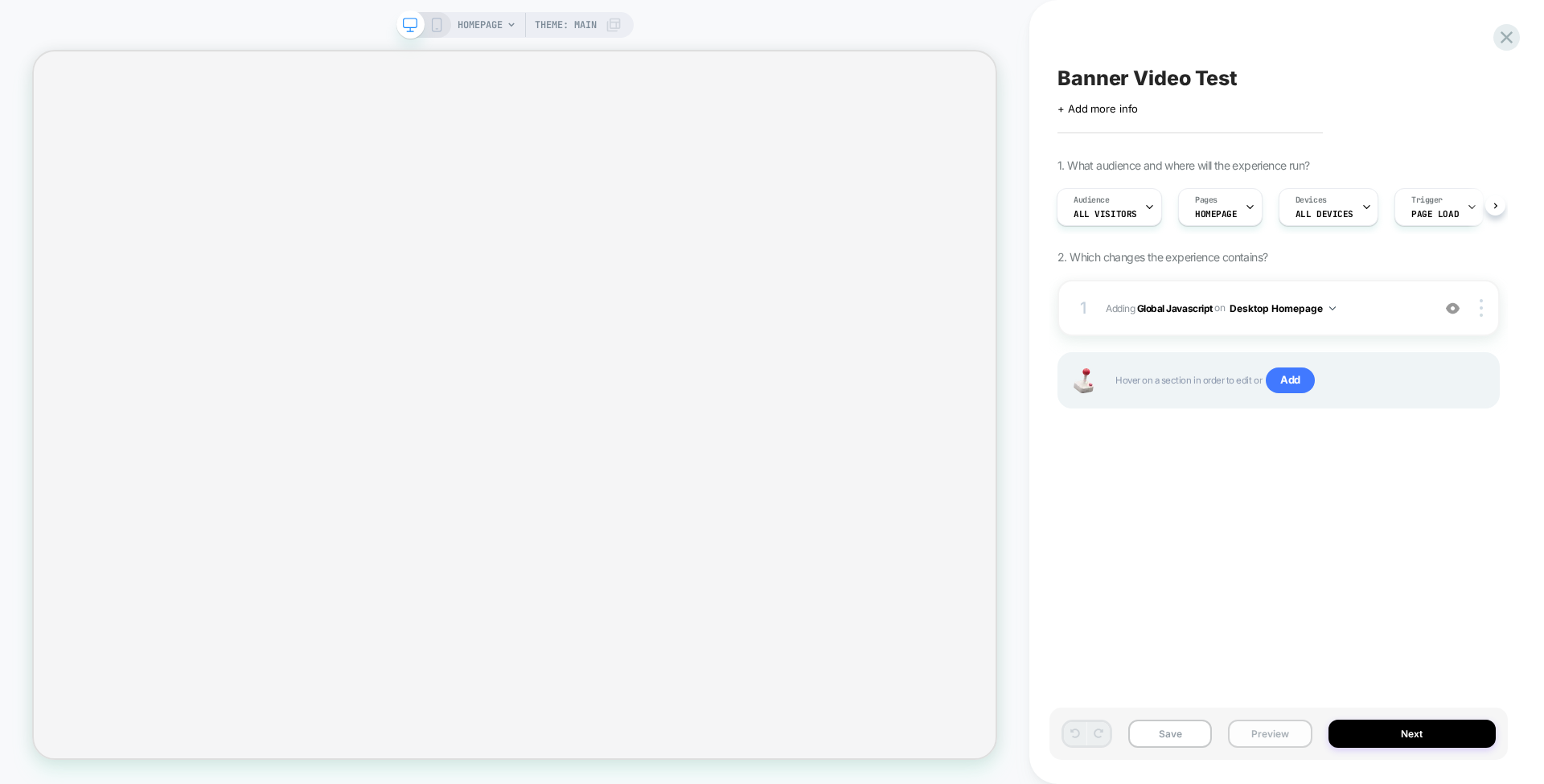 click on "Preview" at bounding box center (1270, 733) 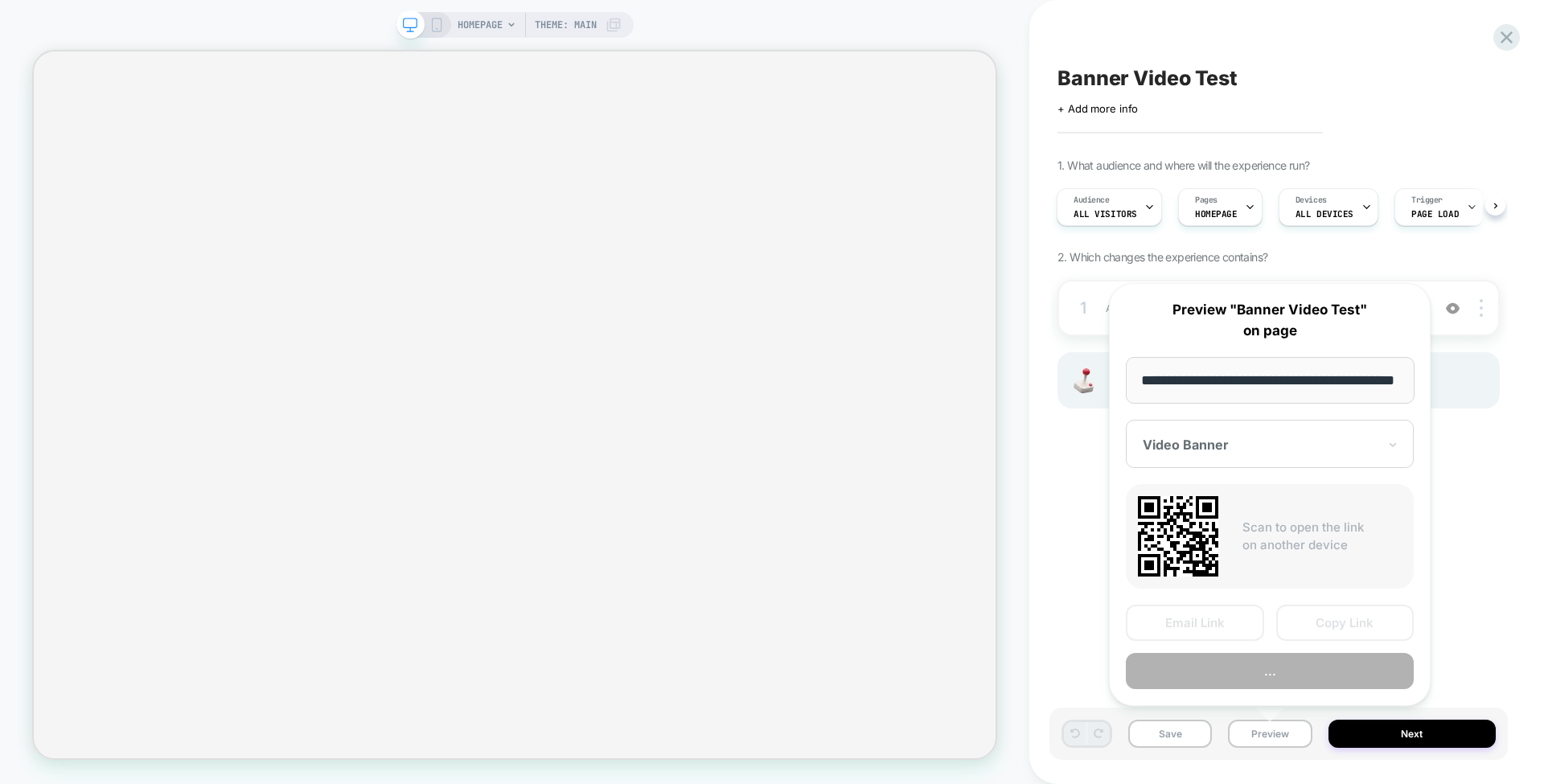 scroll, scrollTop: 0, scrollLeft: 0, axis: both 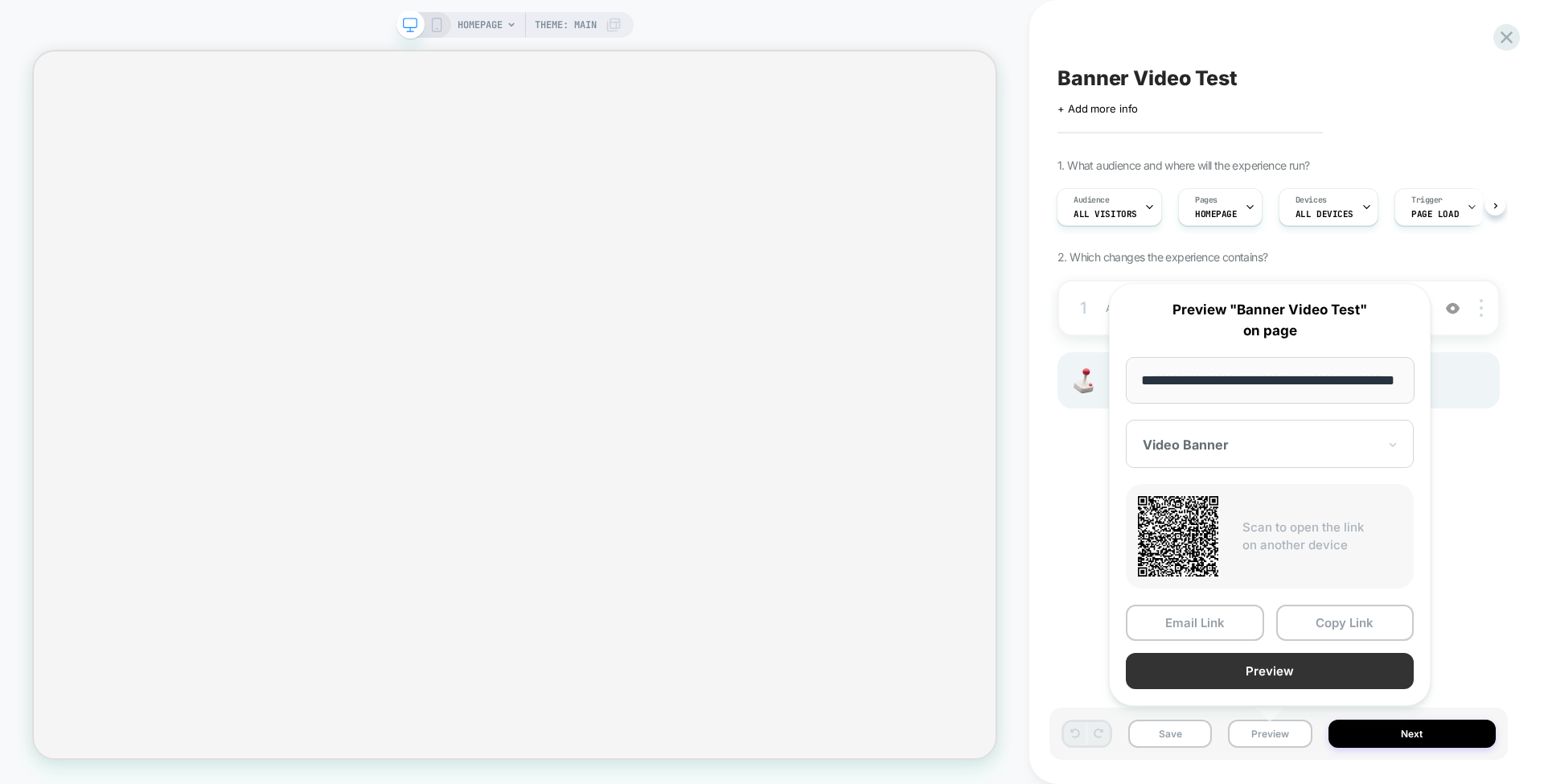 click on "Preview" at bounding box center (1270, 671) 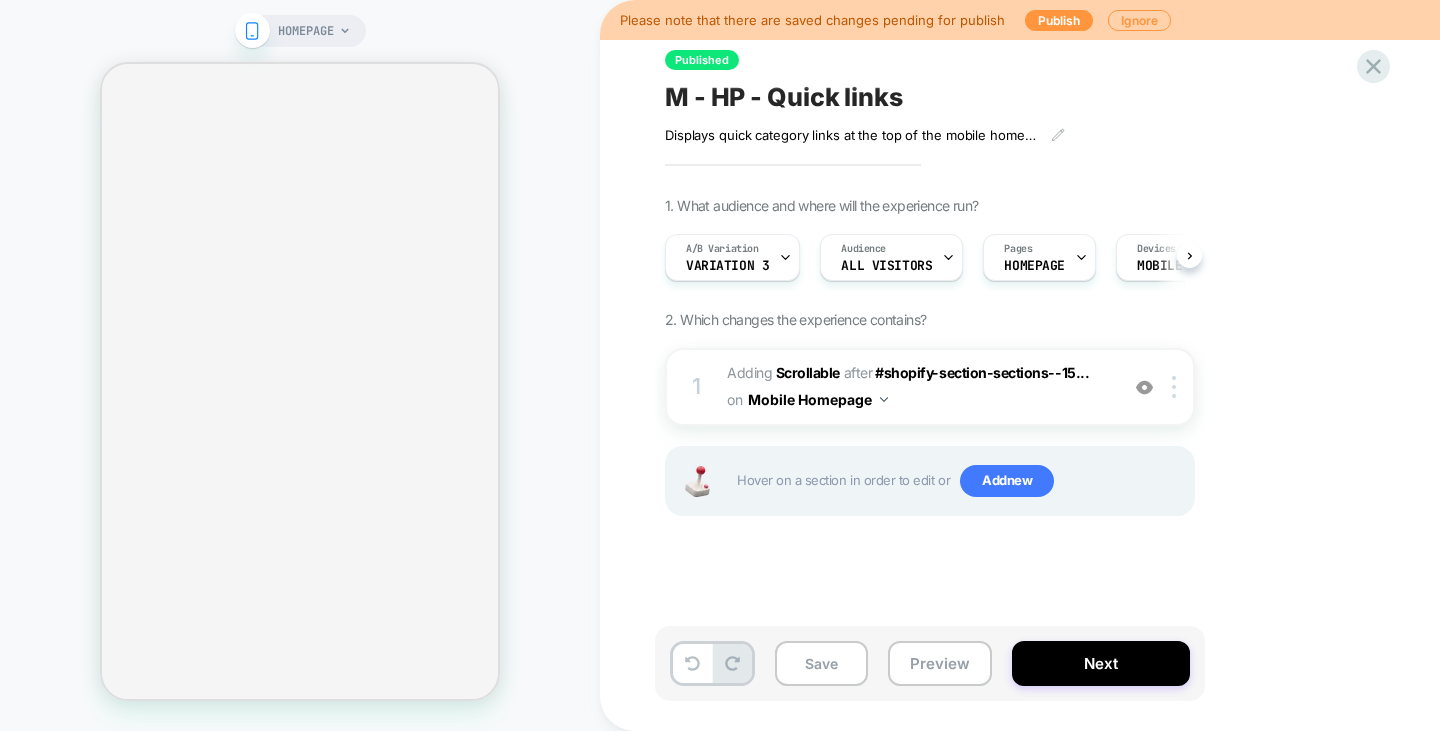 scroll, scrollTop: 0, scrollLeft: 0, axis: both 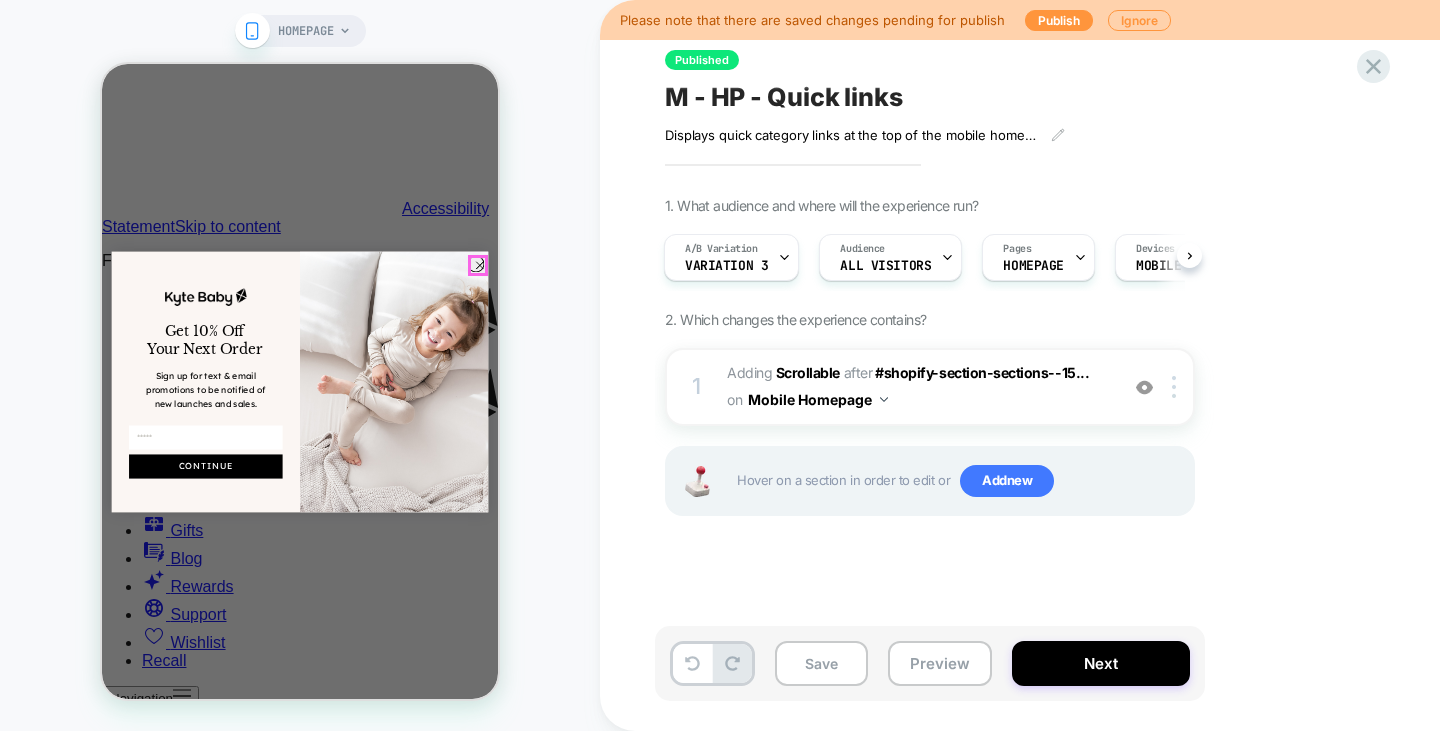 click 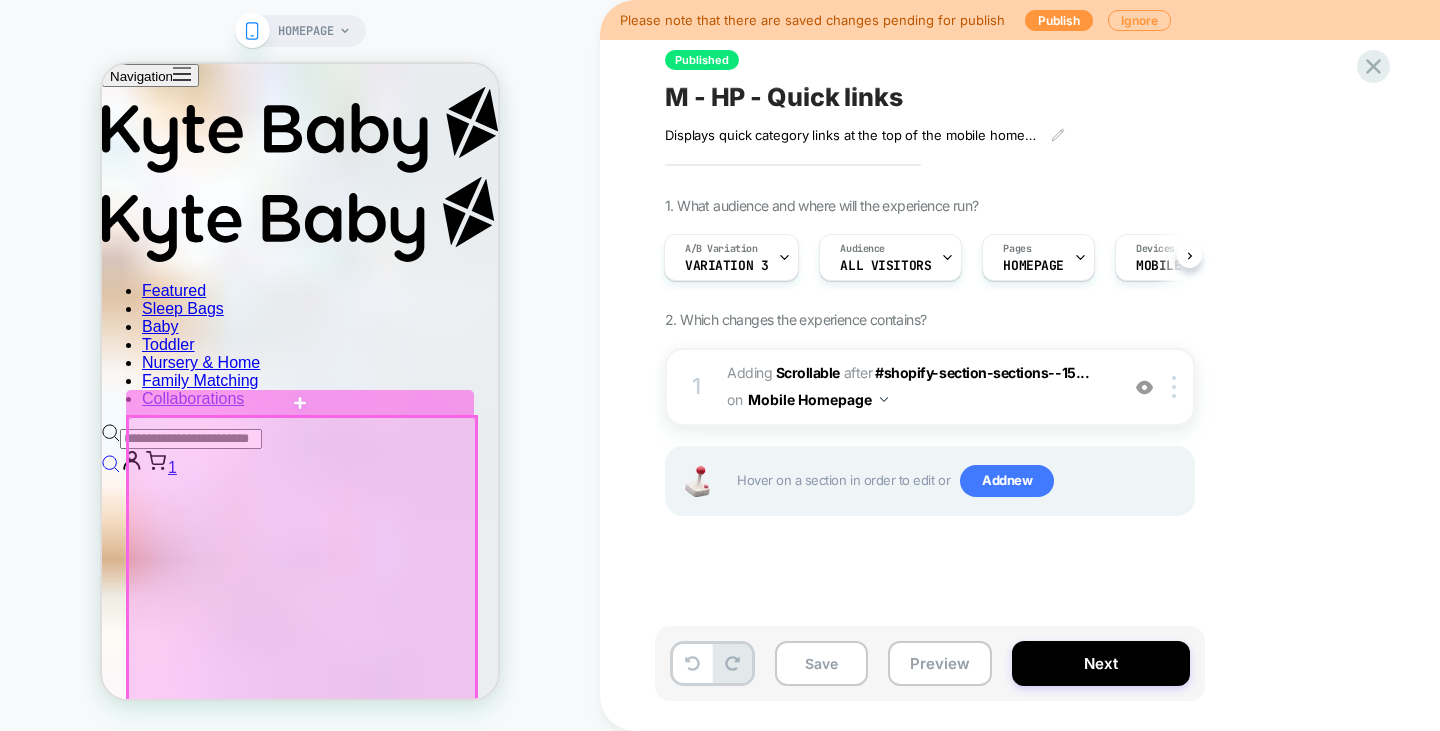 scroll, scrollTop: 1546, scrollLeft: 0, axis: vertical 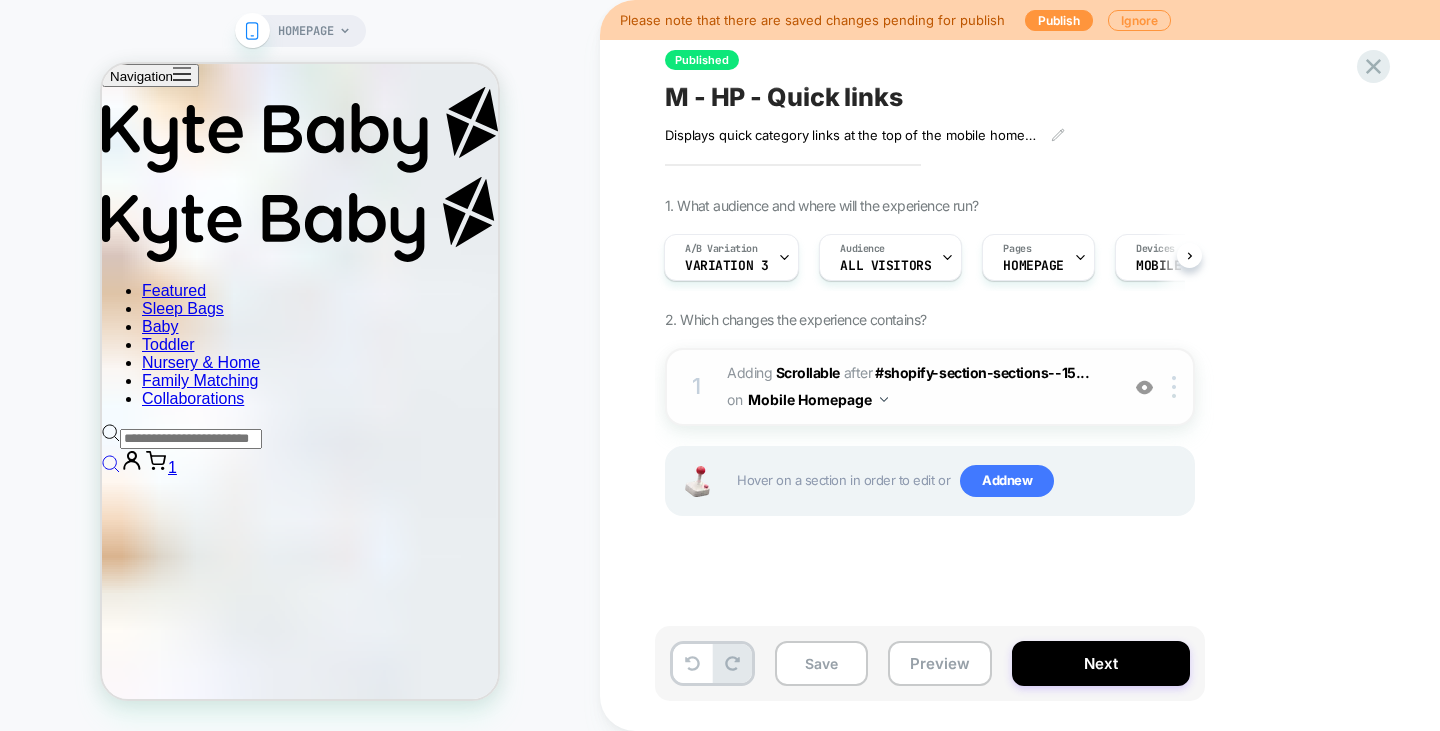 click at bounding box center (1144, 387) 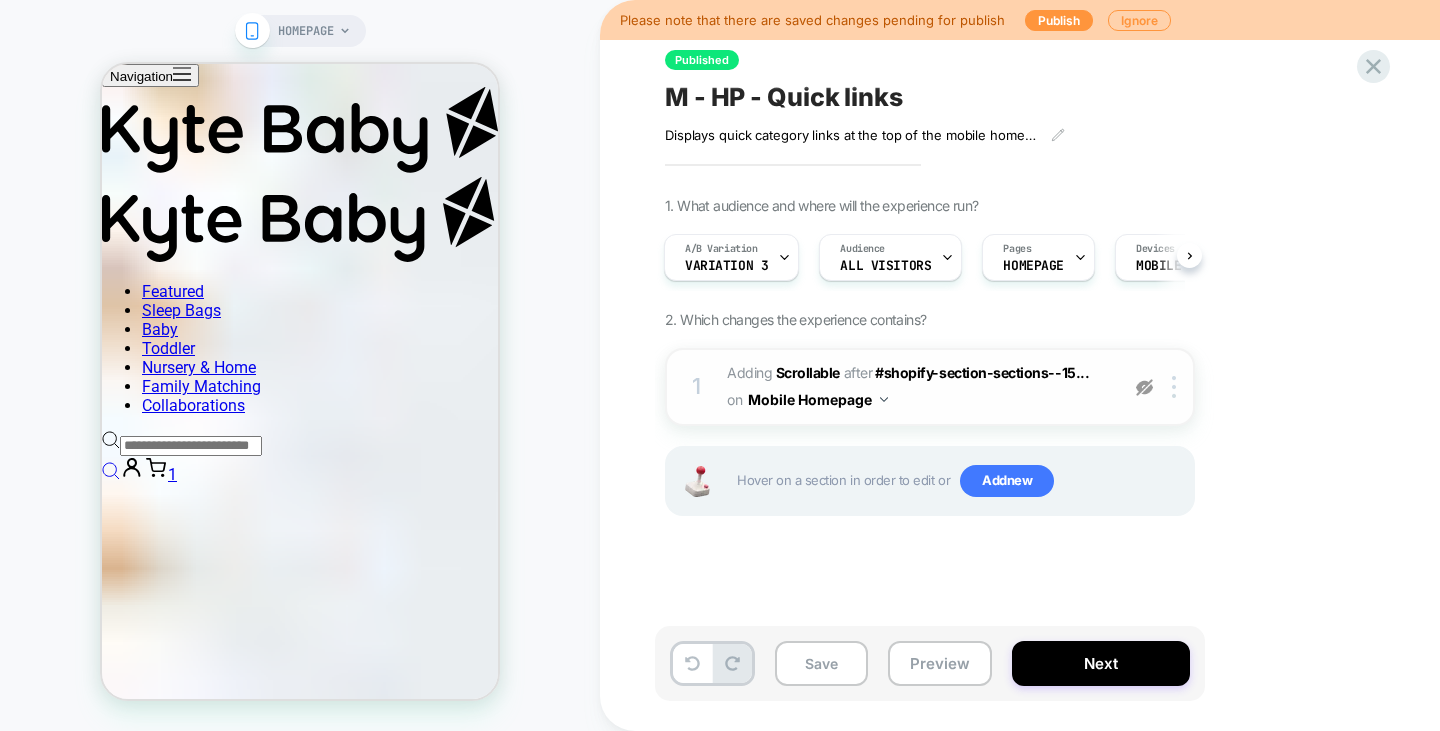click at bounding box center (1144, 387) 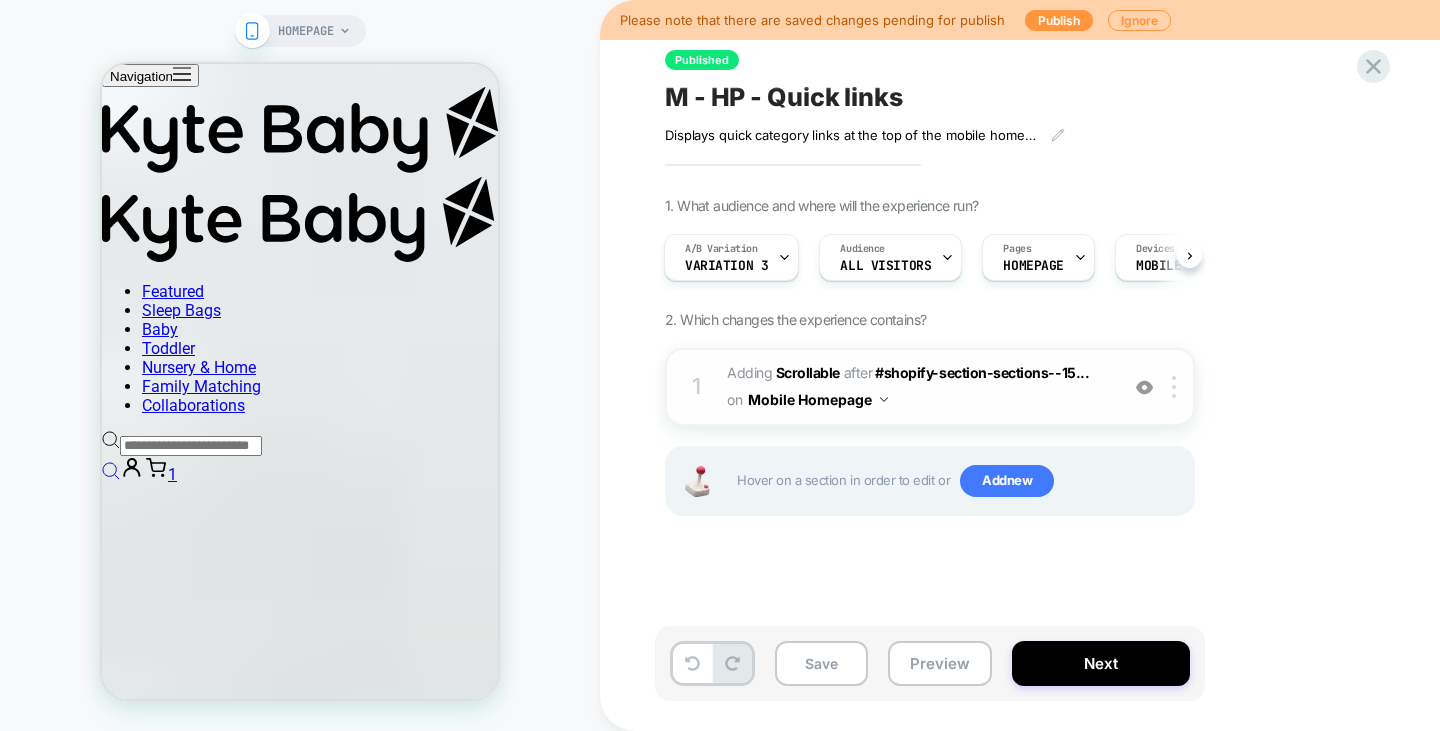 scroll, scrollTop: 2902, scrollLeft: 0, axis: vertical 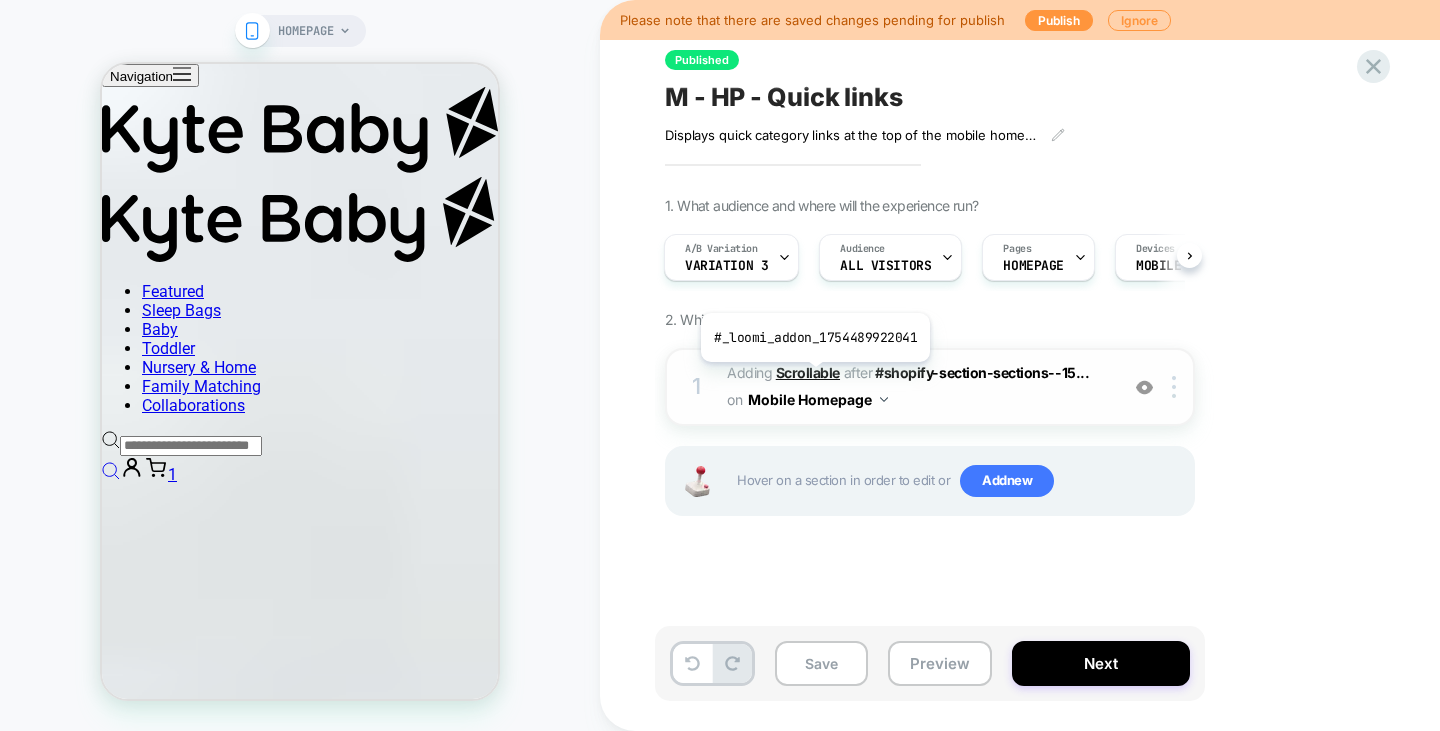 click on "Scrollable" at bounding box center (808, 372) 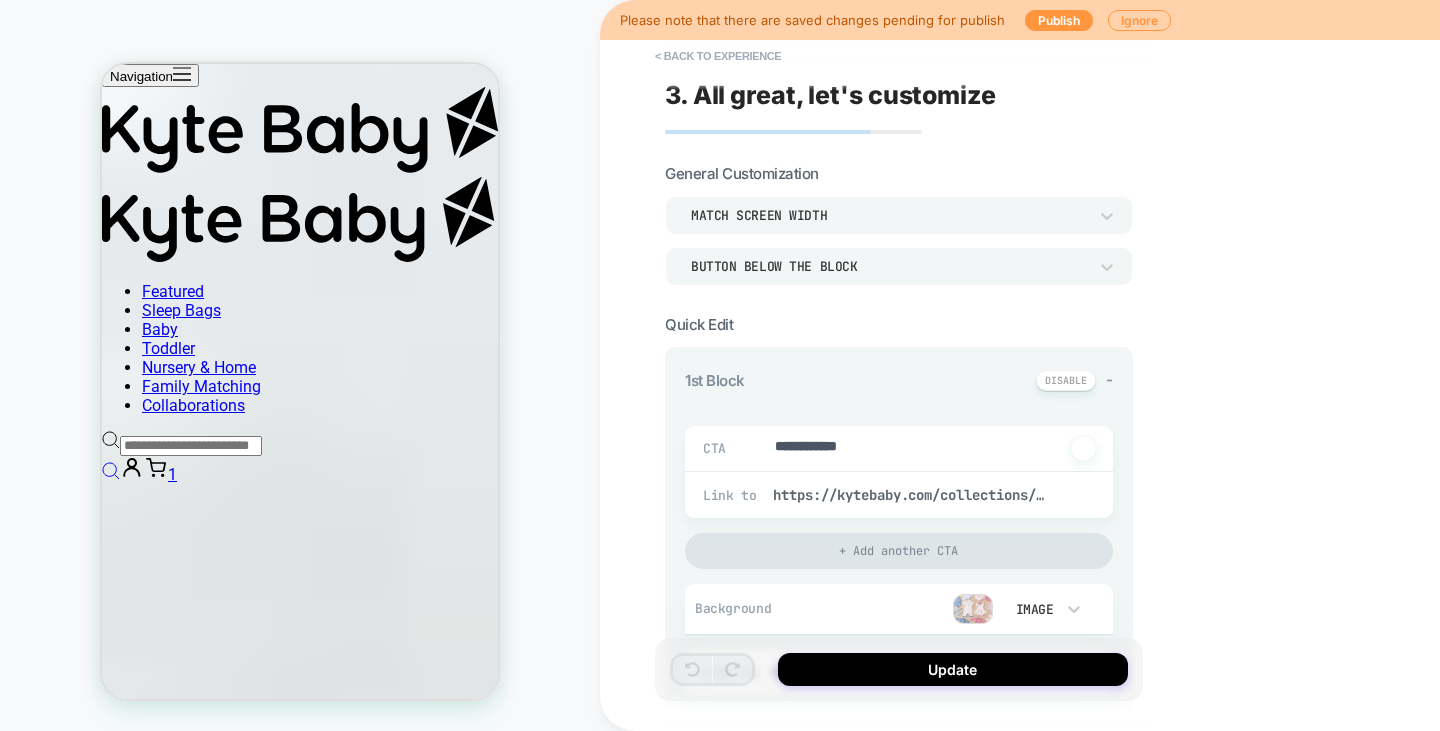 scroll, scrollTop: 0, scrollLeft: 0, axis: both 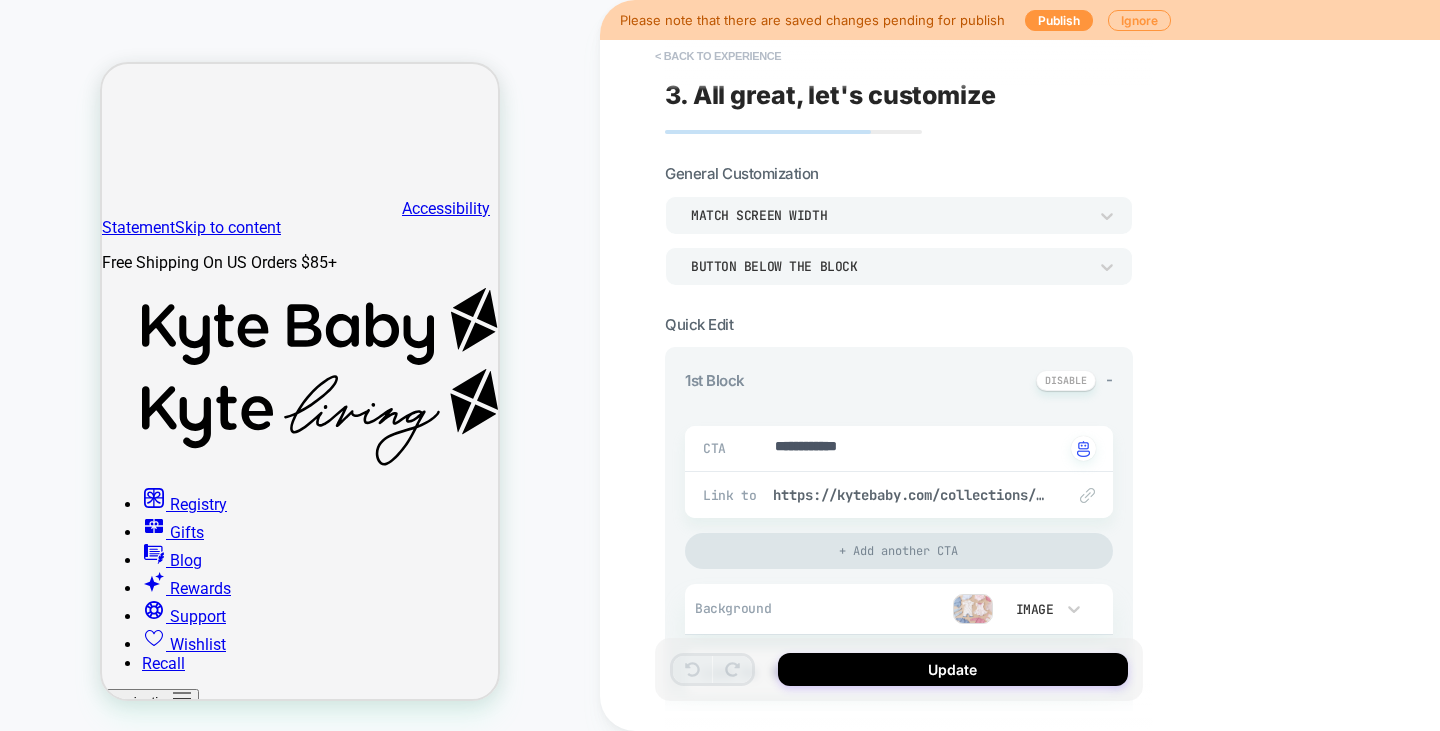 click on "< Back to experience" at bounding box center (718, 56) 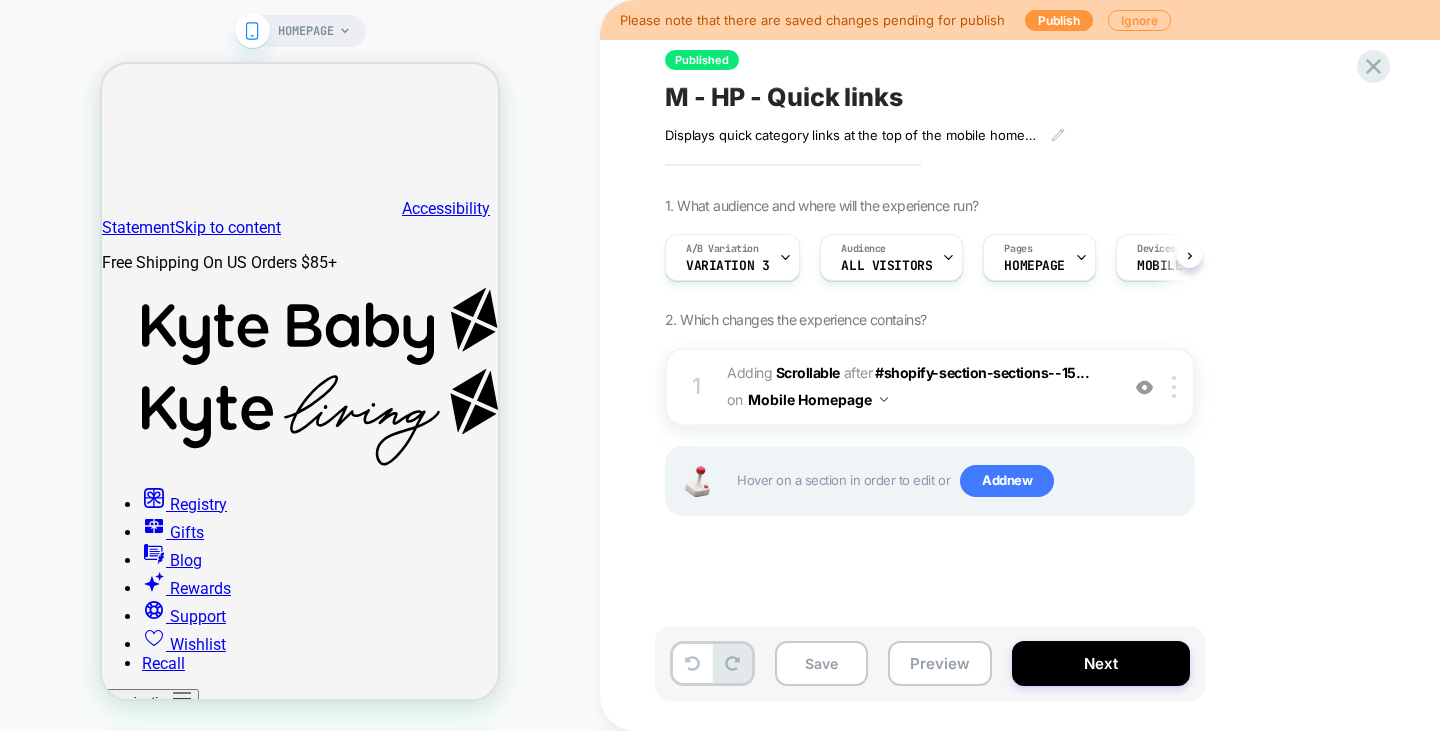 scroll, scrollTop: 0, scrollLeft: 1, axis: horizontal 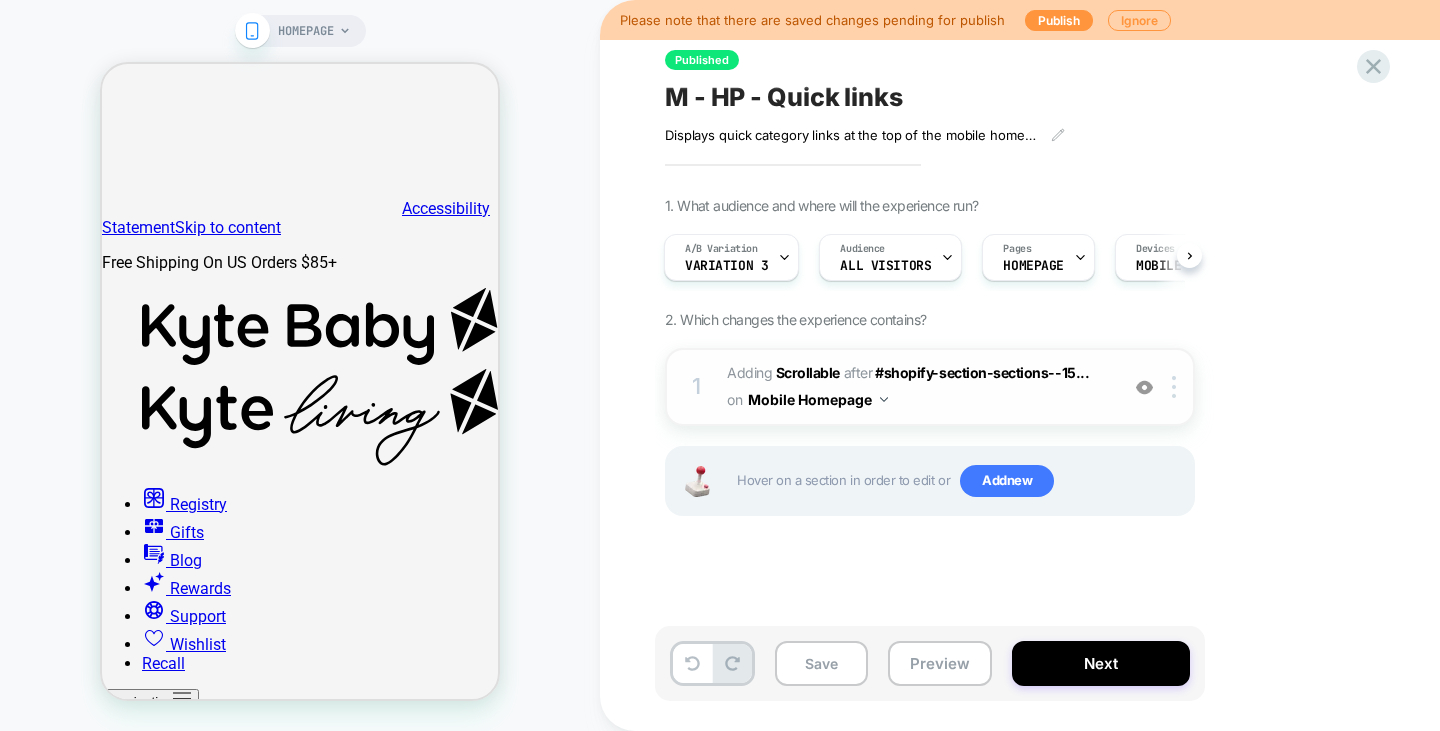 click at bounding box center [1144, 387] 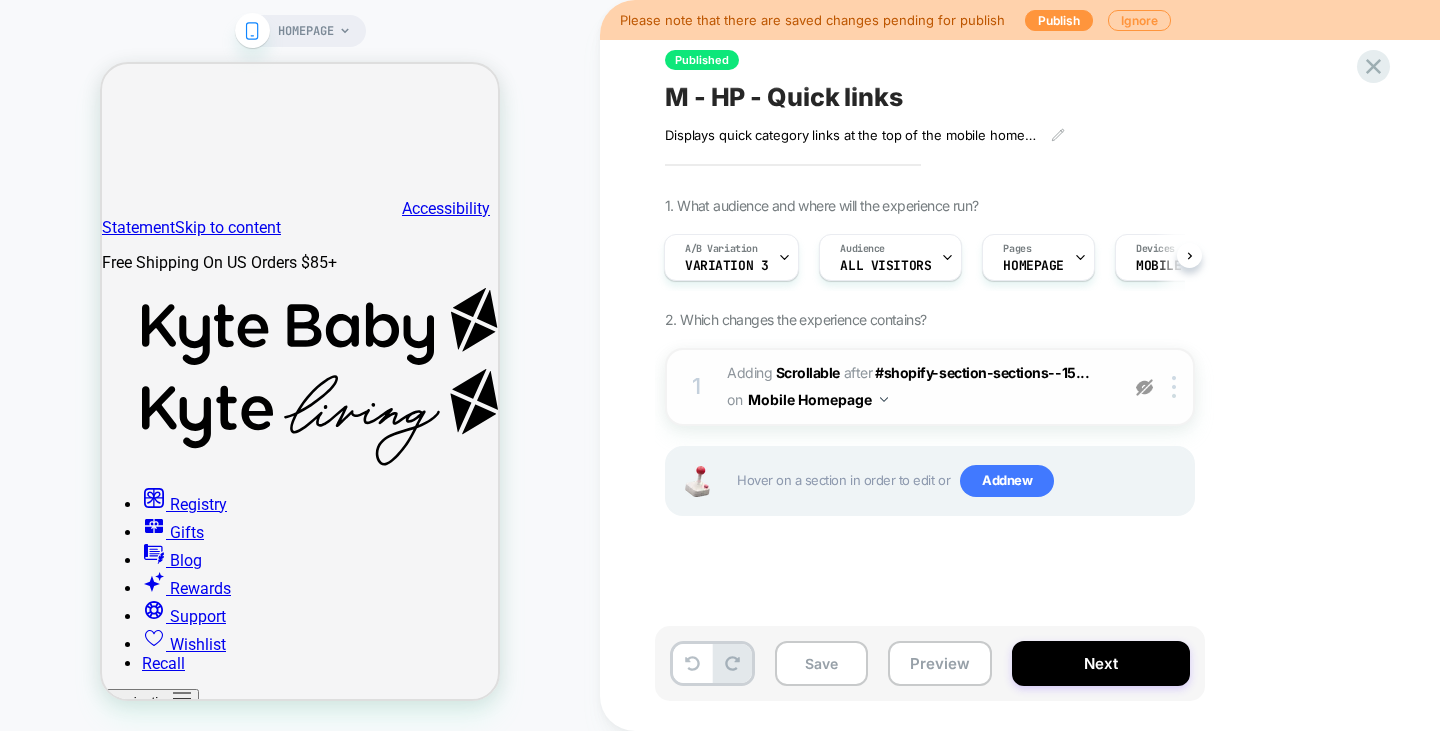 click at bounding box center (1144, 387) 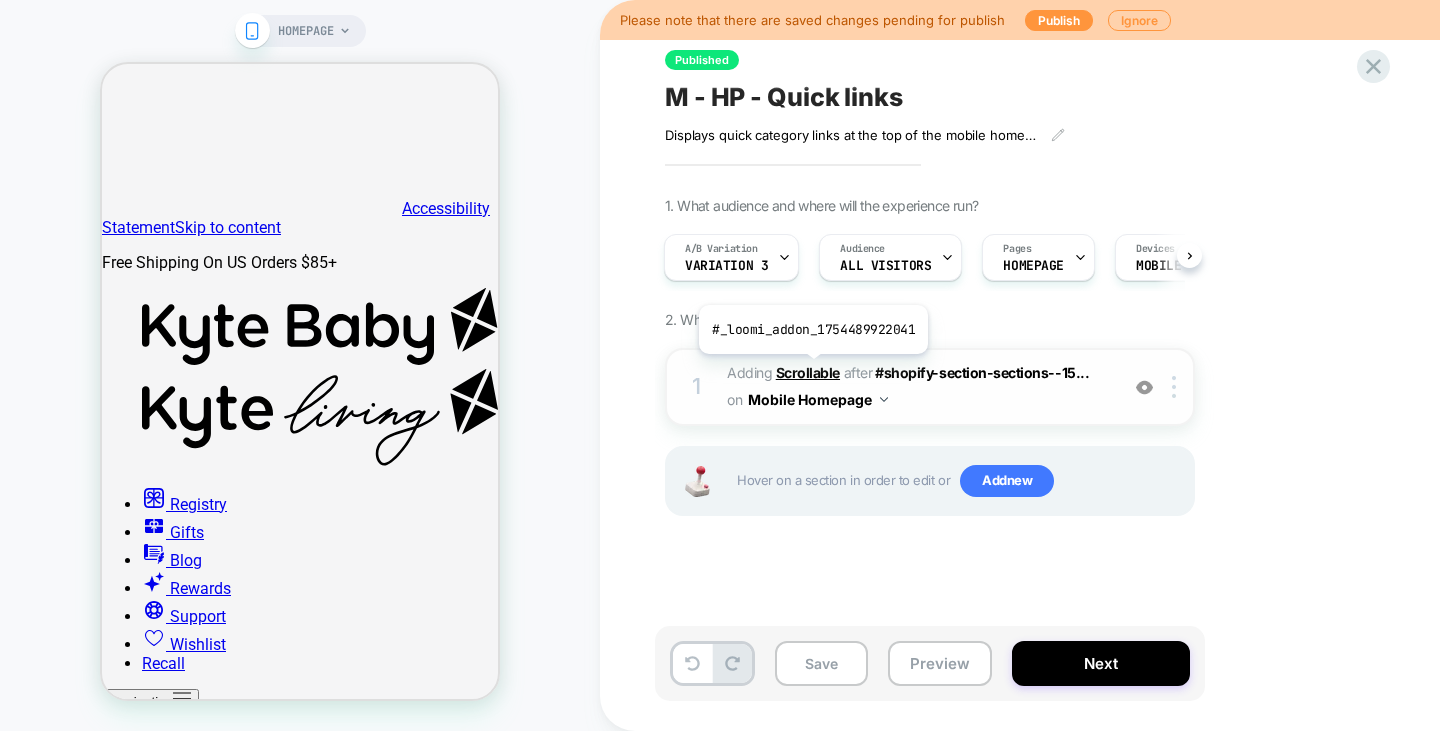 click on "Scrollable" at bounding box center (808, 372) 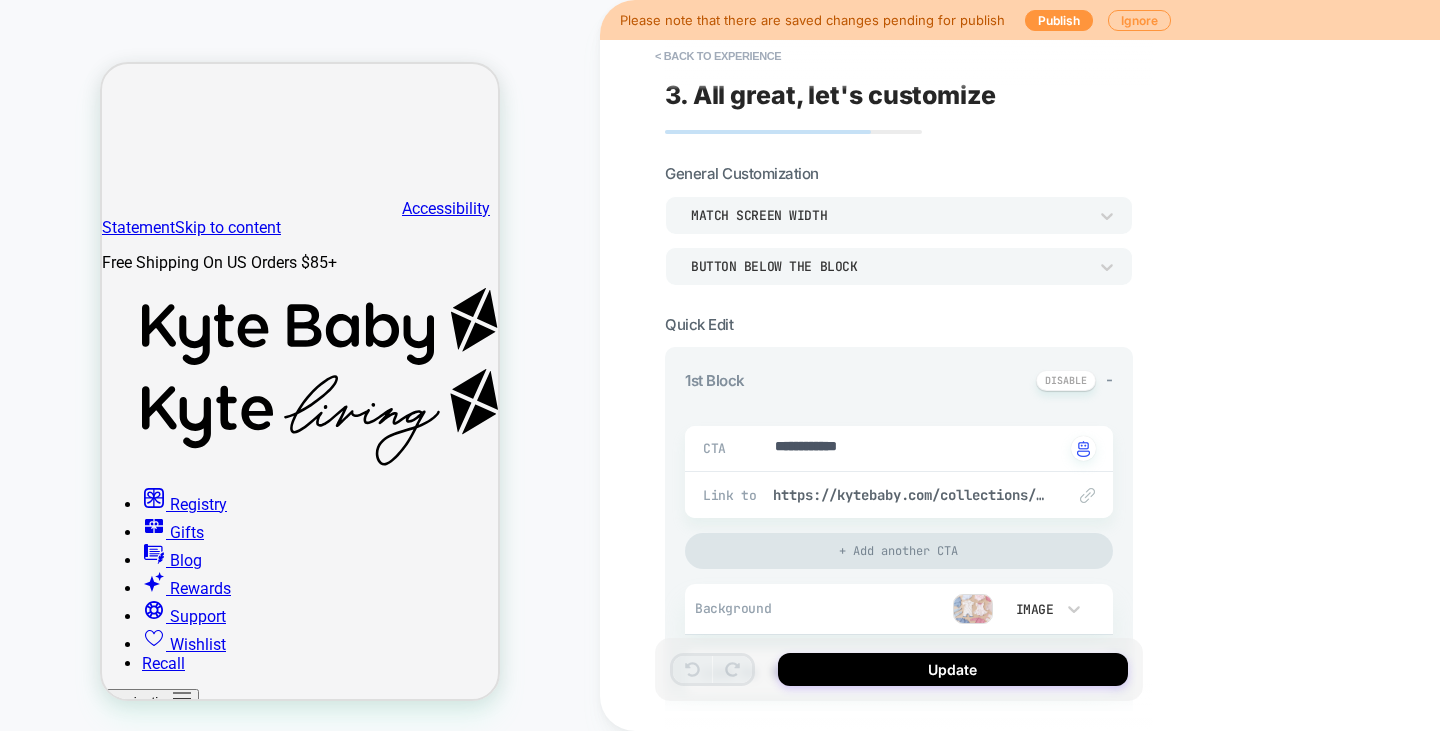 type on "*" 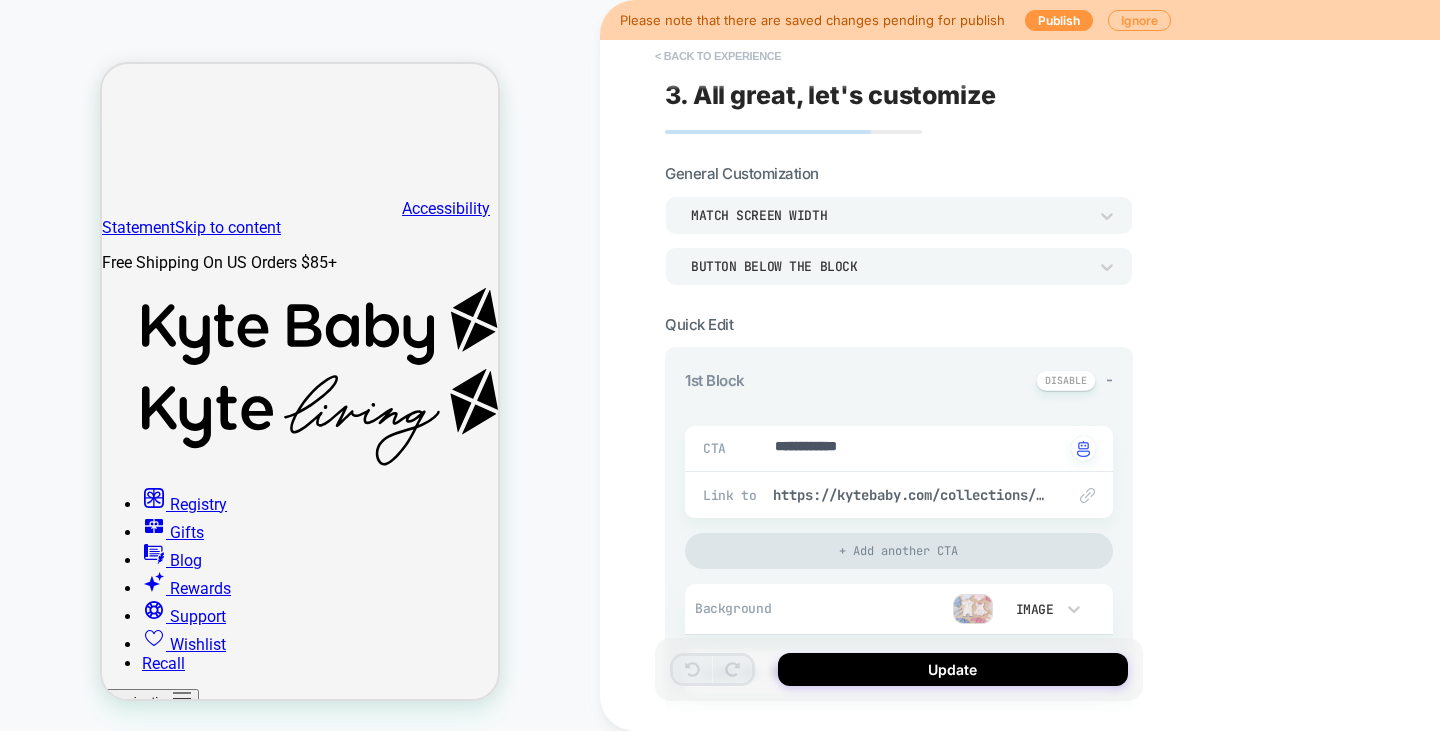 click on "< Back to experience" at bounding box center [718, 56] 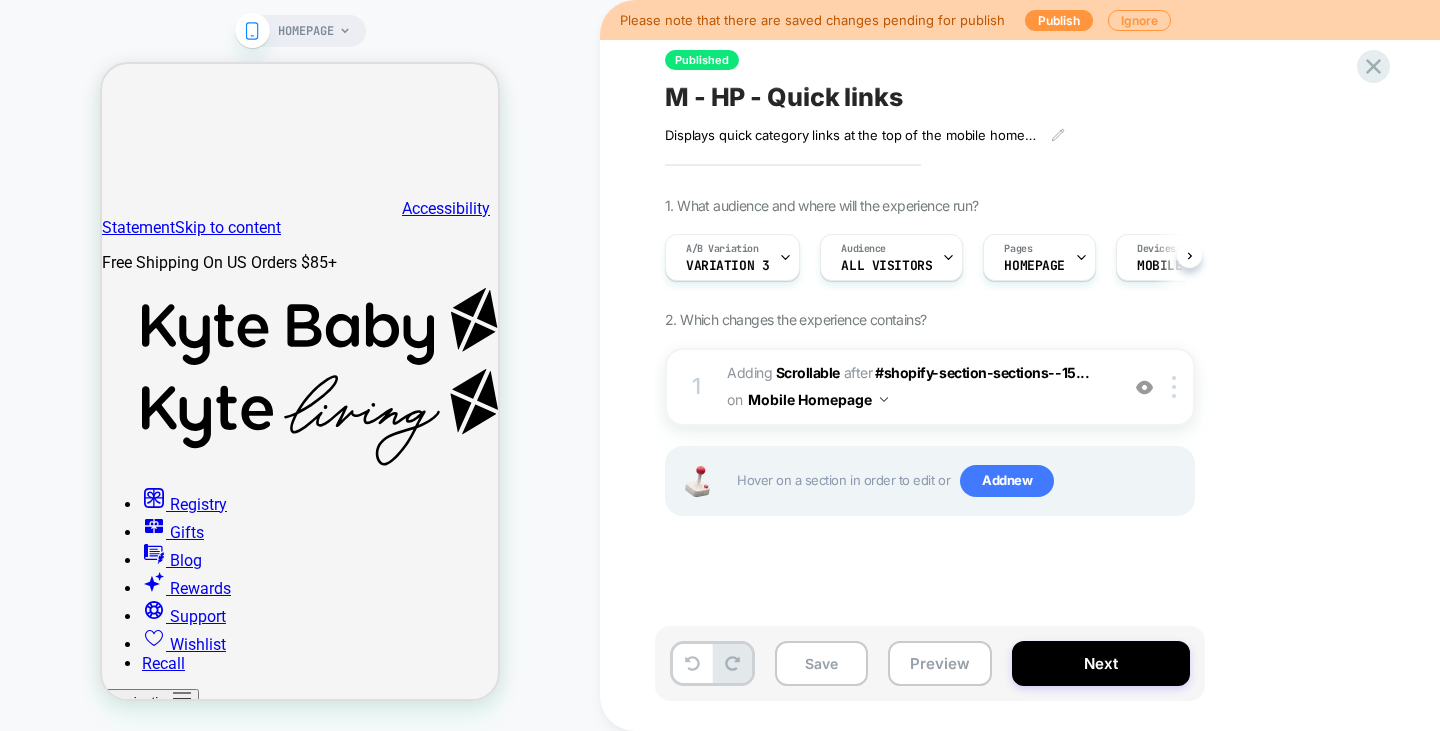 scroll, scrollTop: 0, scrollLeft: 1, axis: horizontal 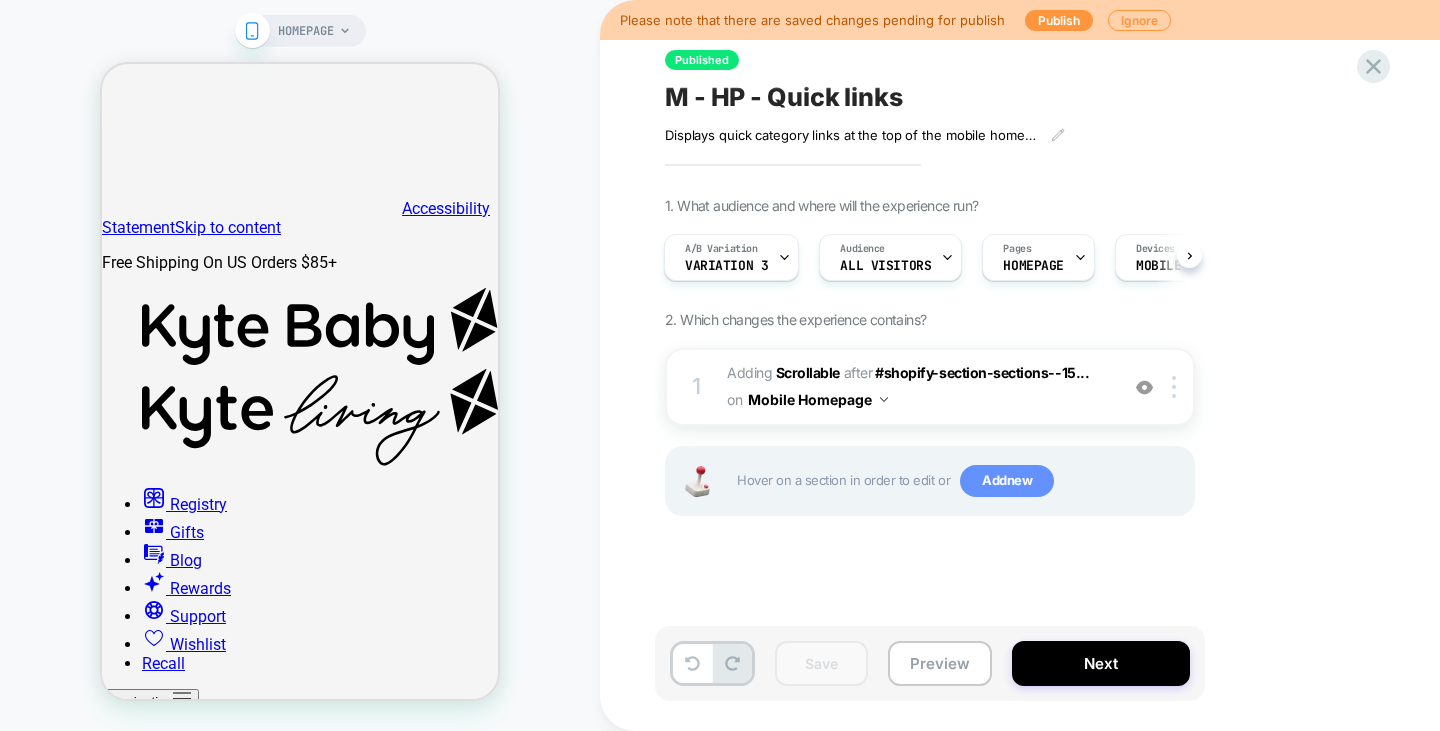click on "Add  new" at bounding box center [1007, 481] 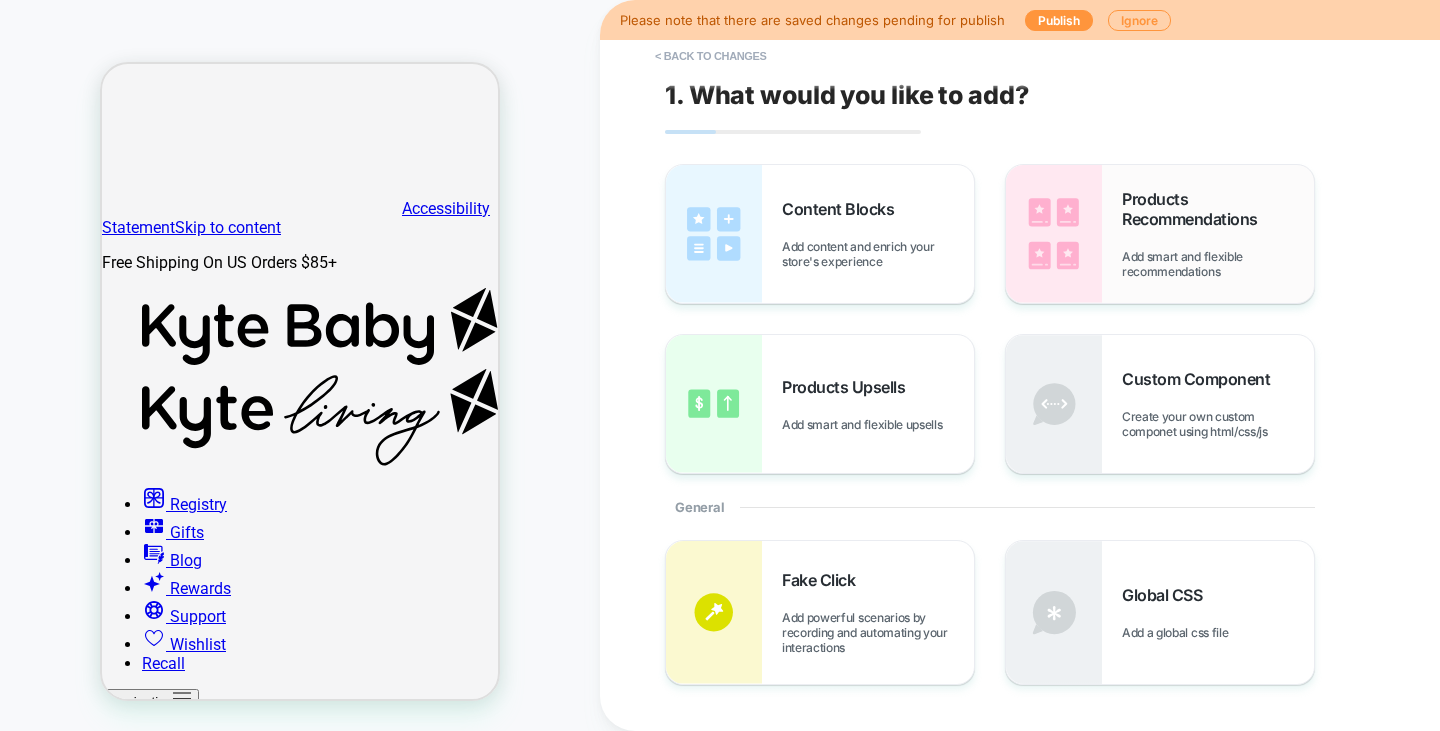 click on "Products Recommendations Add smart and flexible recommendations" at bounding box center (1218, 234) 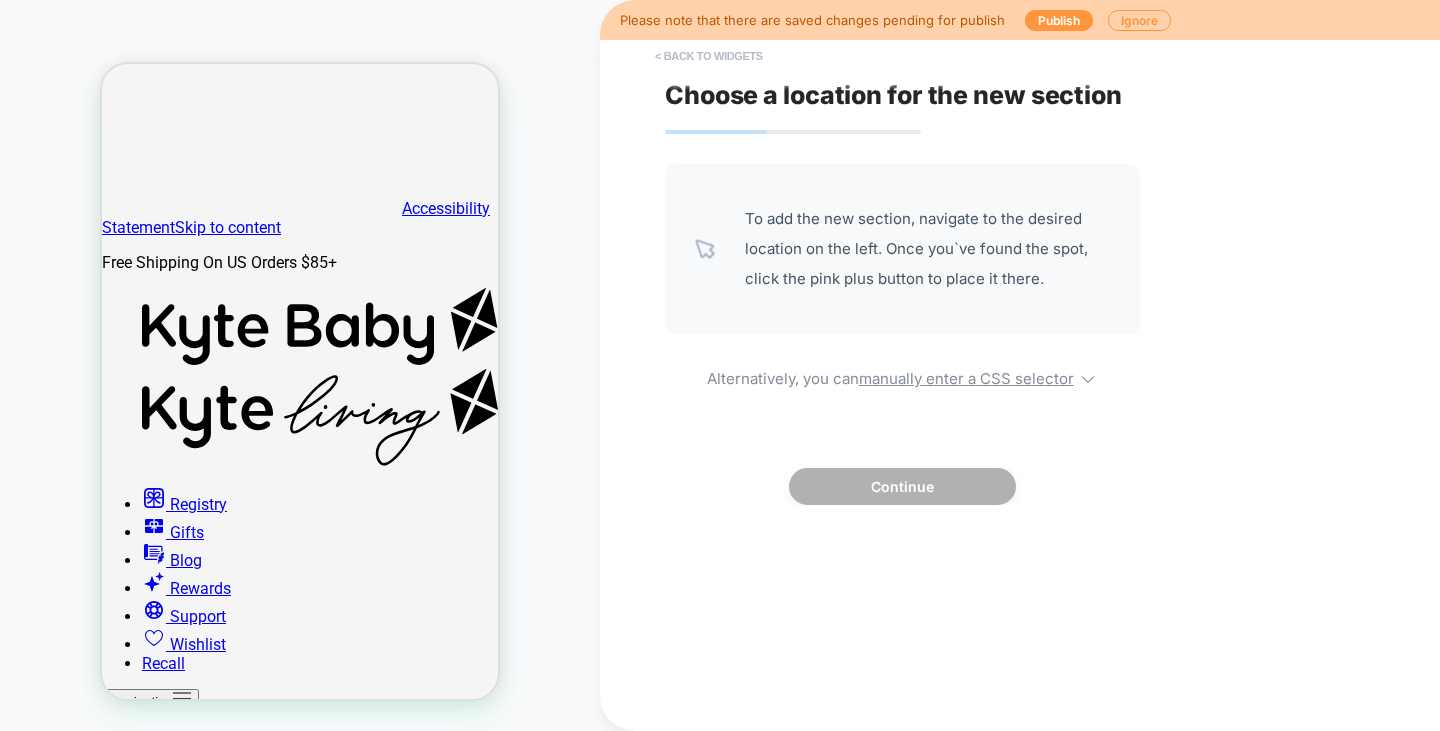 click on "< Back to widgets" at bounding box center [709, 56] 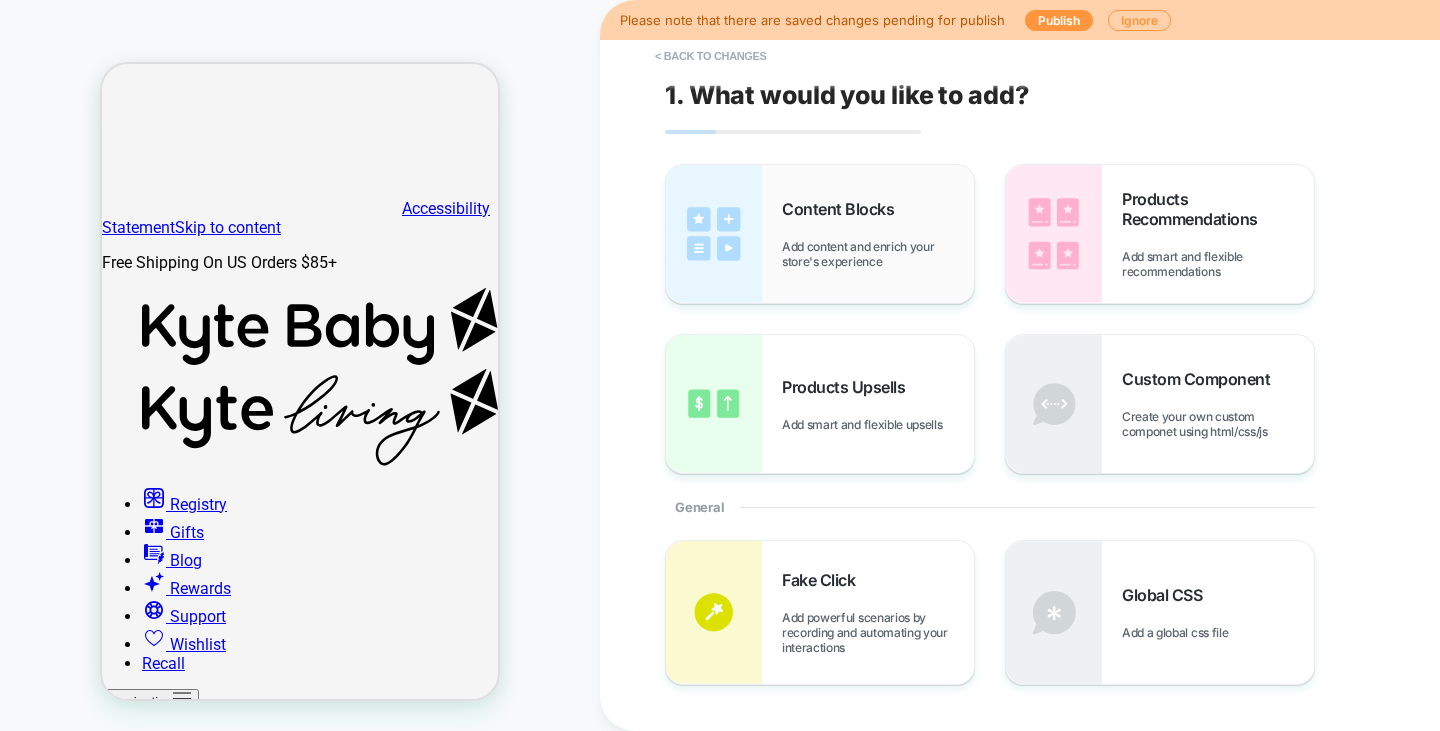 click on "Add content and enrich your store's experience" at bounding box center [878, 254] 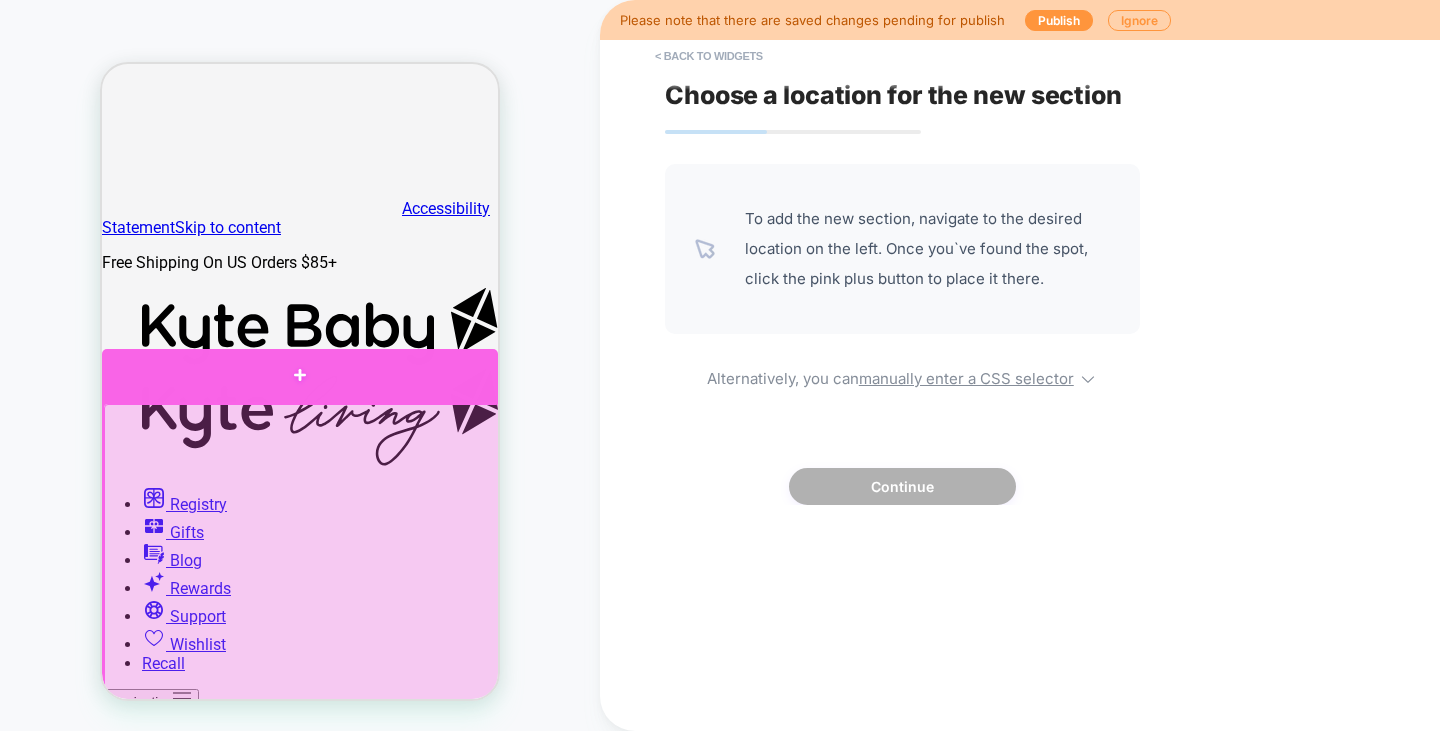 click at bounding box center [300, 376] 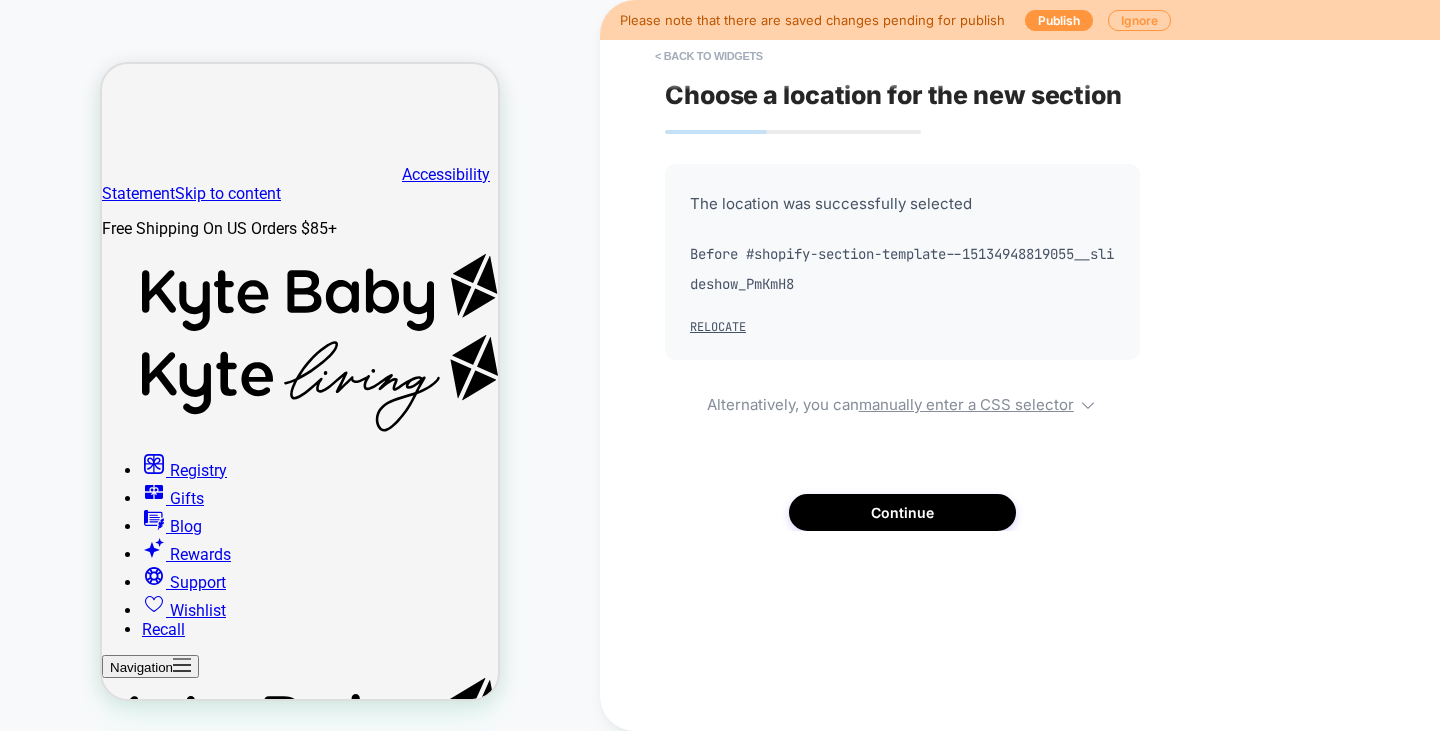 scroll, scrollTop: 56, scrollLeft: 0, axis: vertical 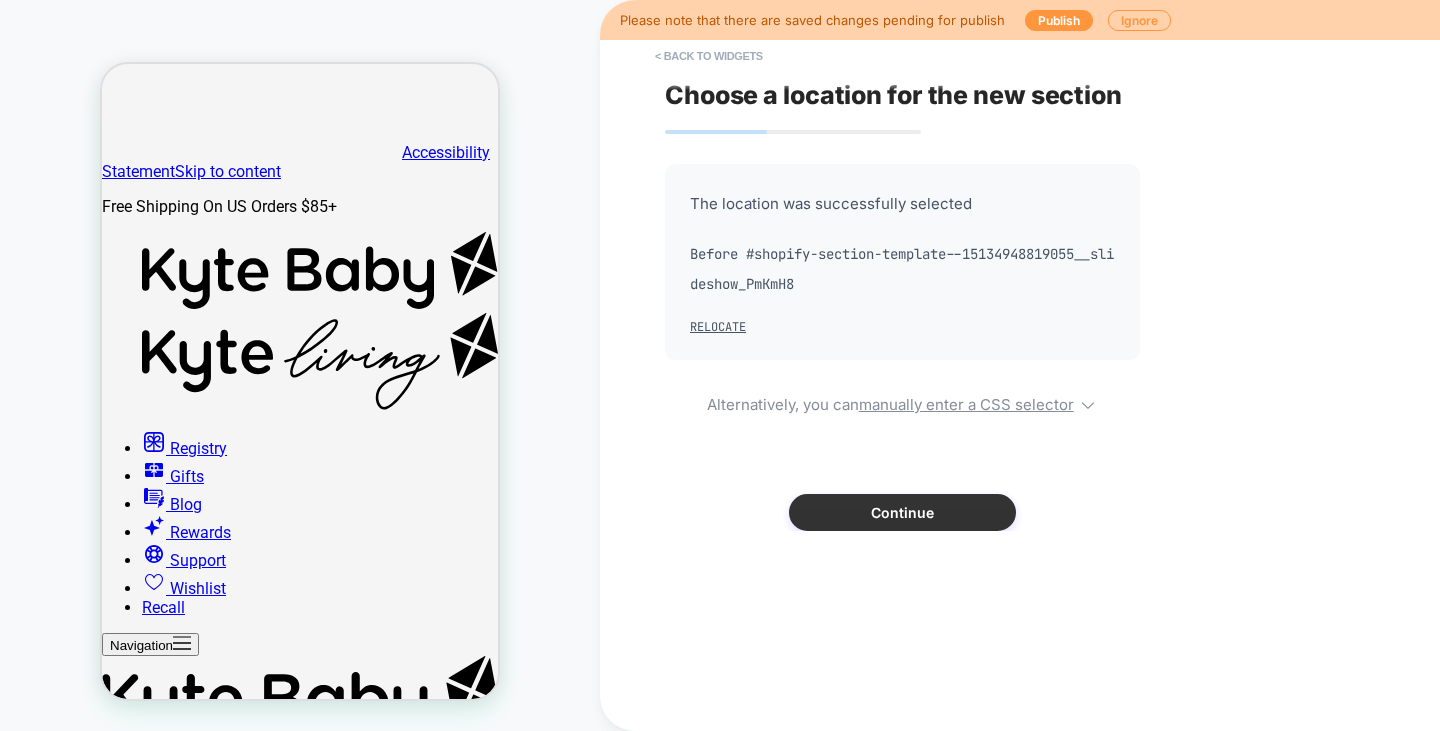 click on "Continue" at bounding box center [902, 512] 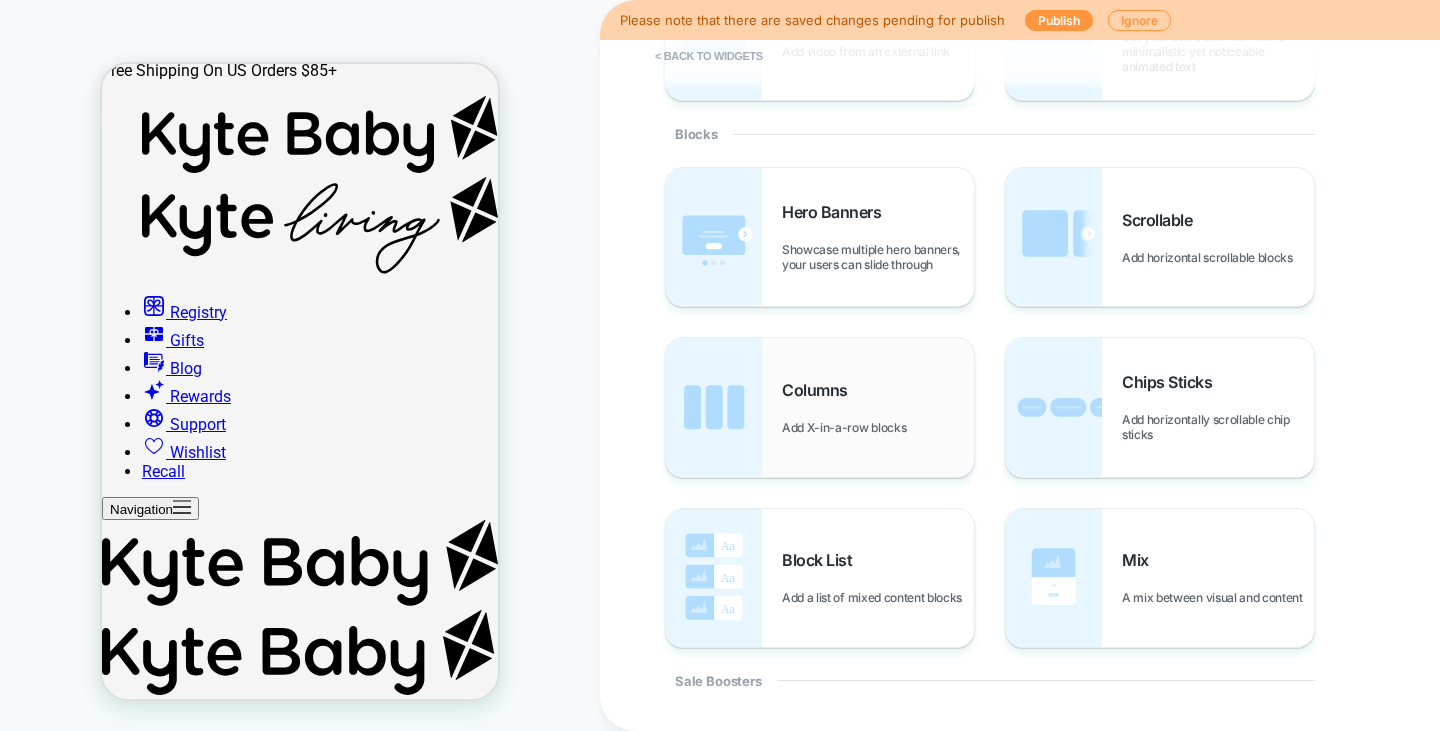 scroll, scrollTop: 0, scrollLeft: 0, axis: both 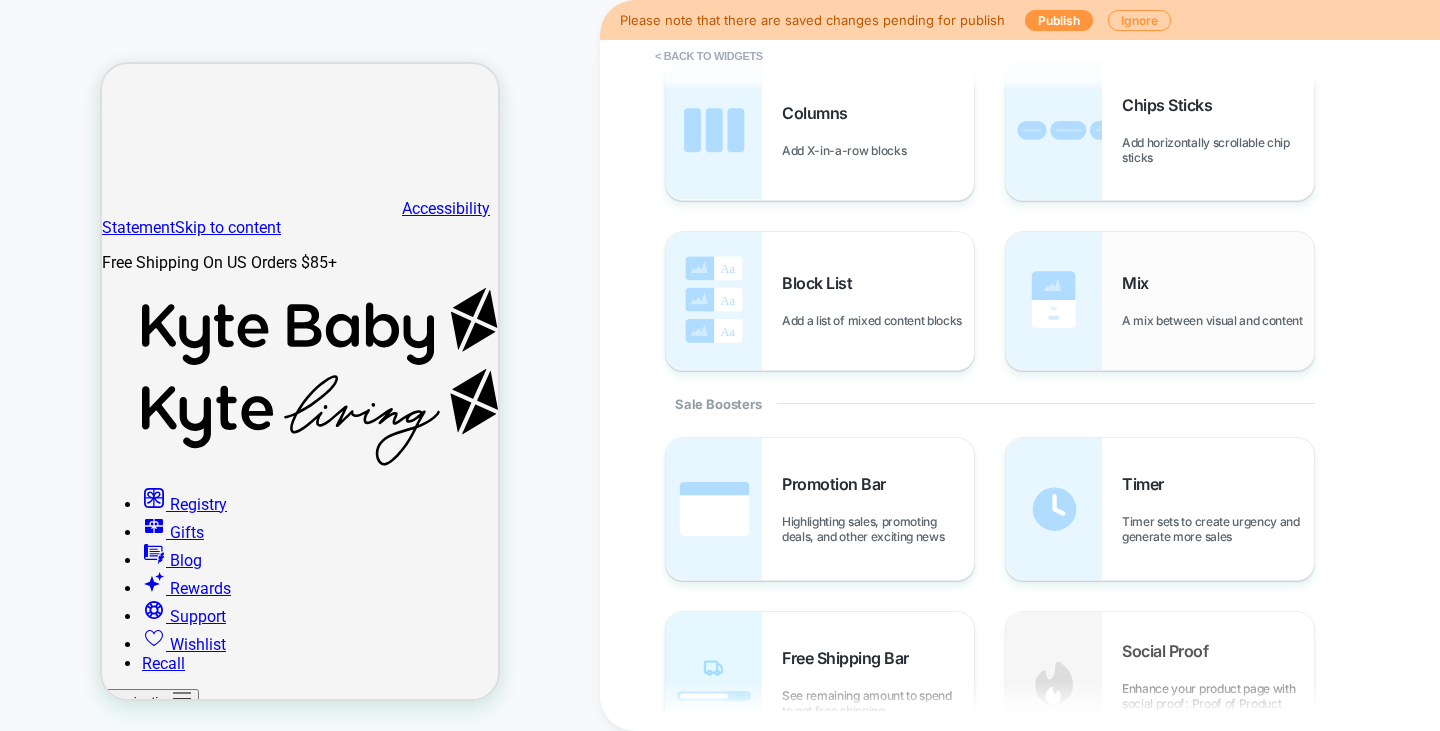 click on "Mix A mix between visual and content" at bounding box center (1160, 301) 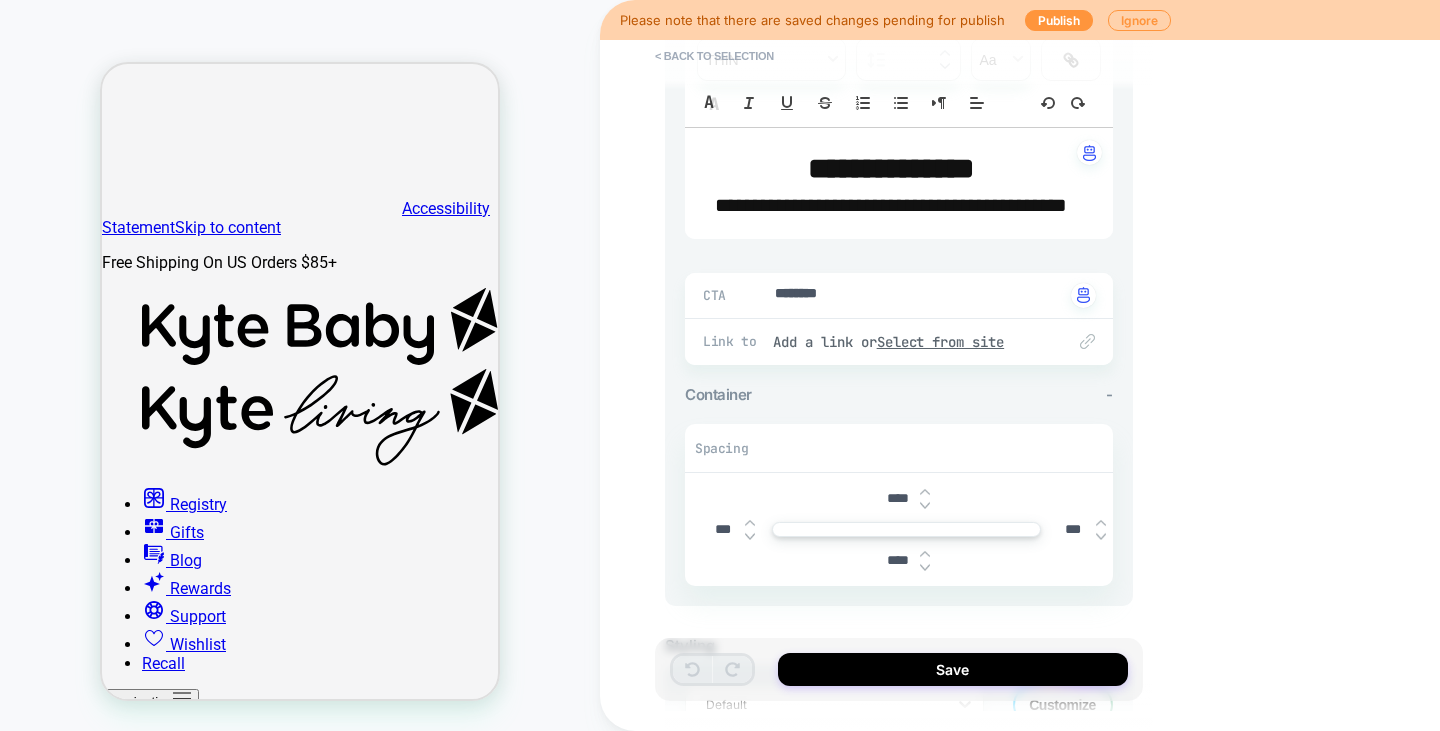 scroll, scrollTop: 600, scrollLeft: 0, axis: vertical 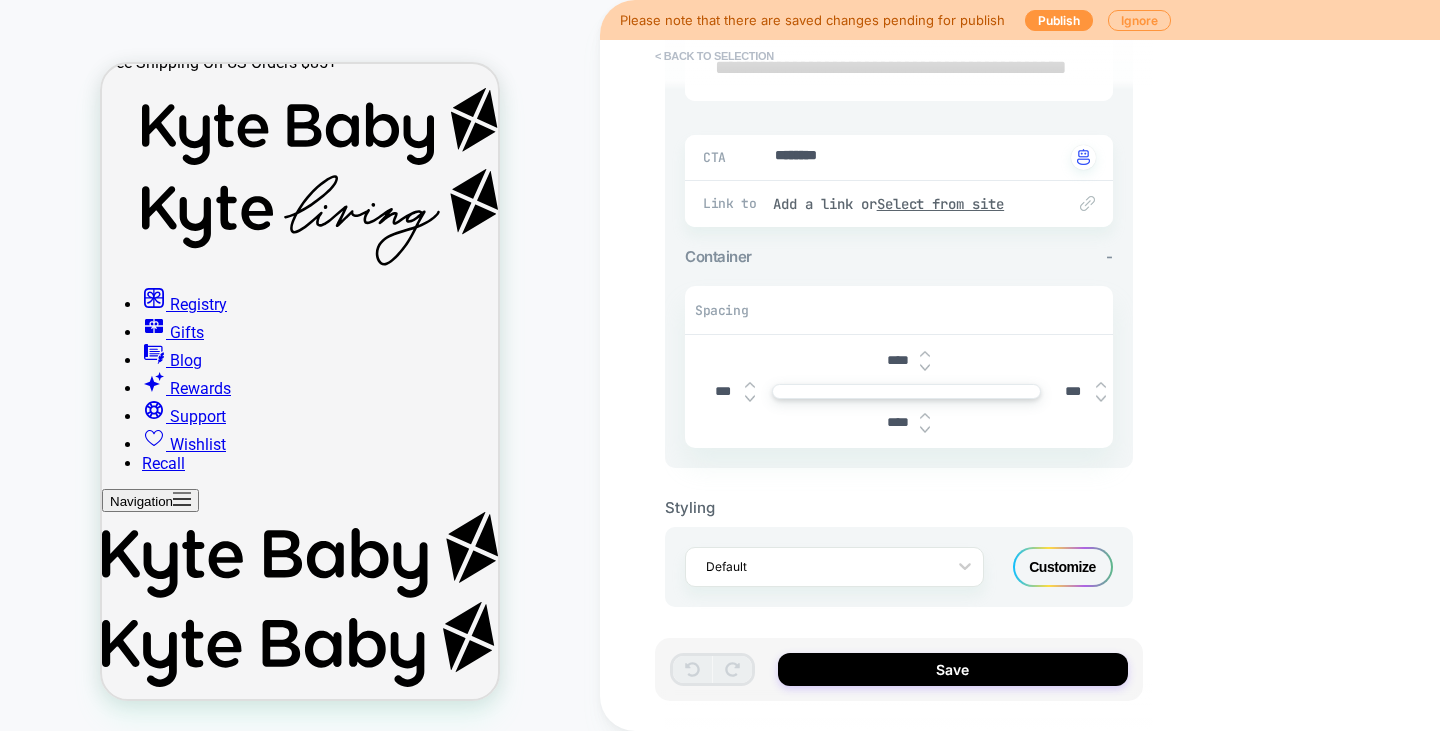 click on "< Back to selection" at bounding box center (714, 56) 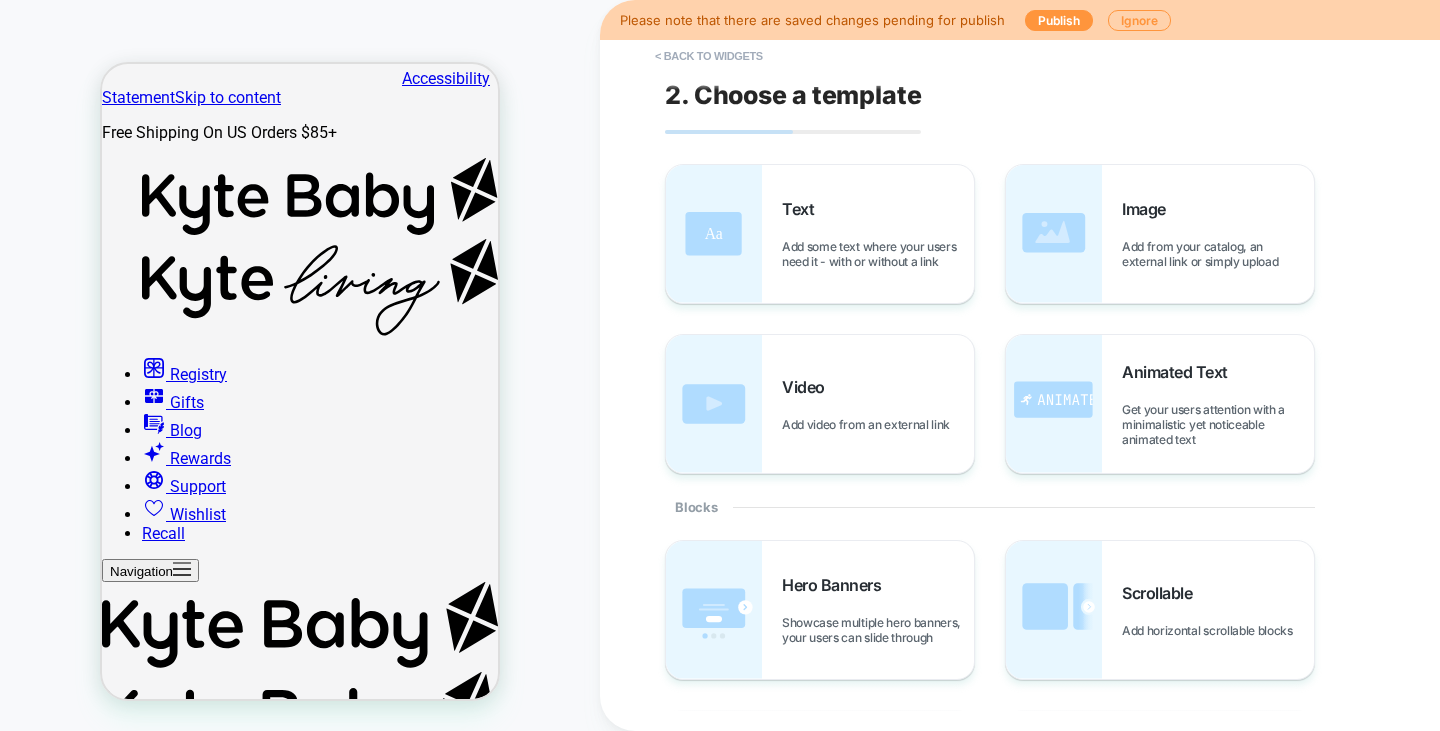 scroll, scrollTop: 0, scrollLeft: 0, axis: both 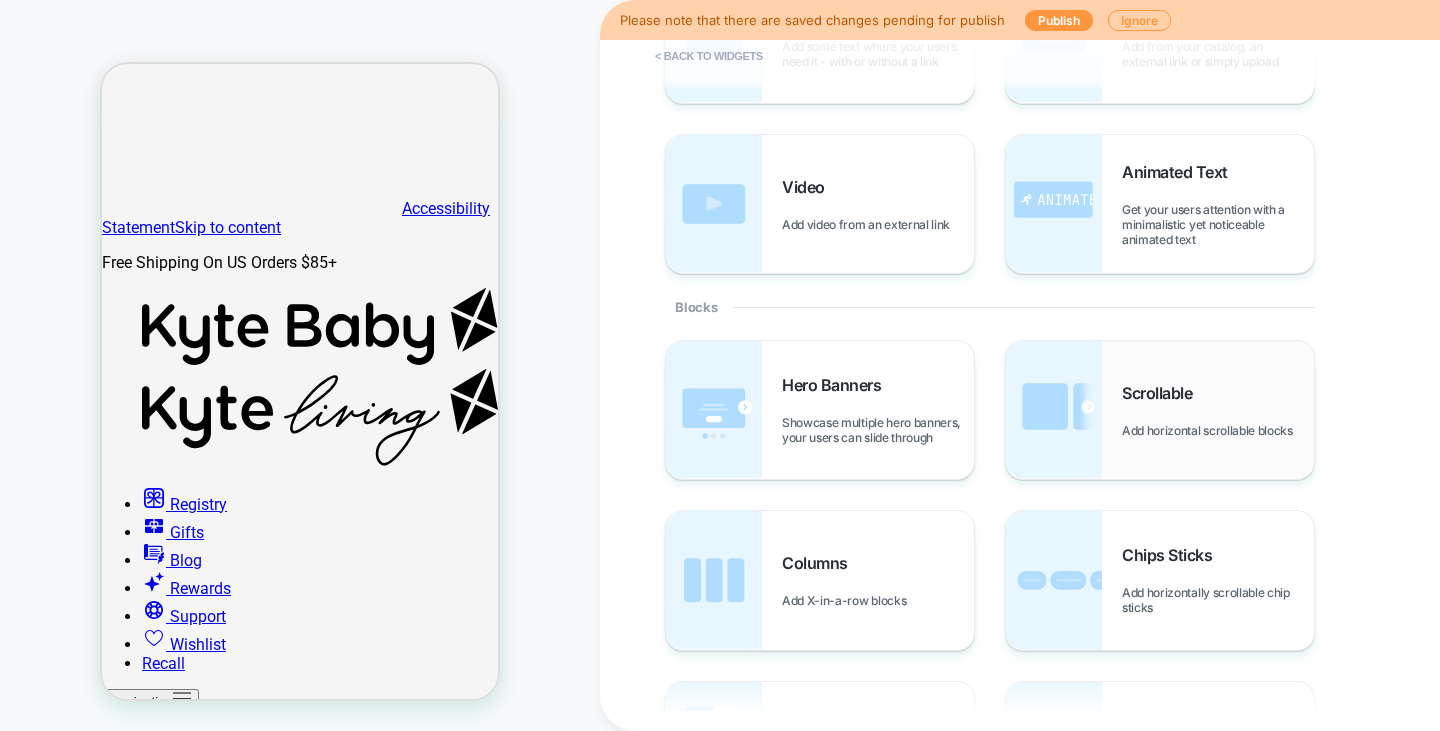 click at bounding box center [1054, 410] 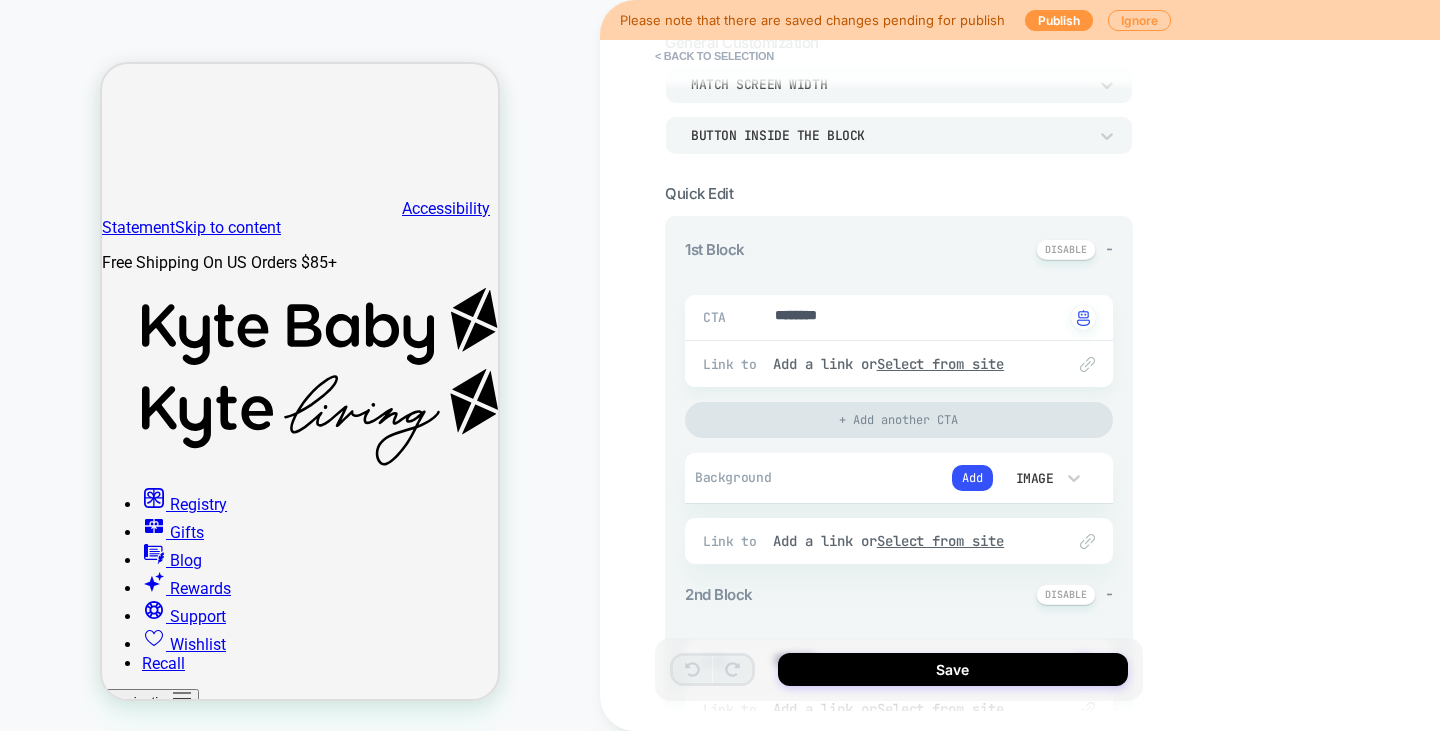 scroll, scrollTop: 100, scrollLeft: 0, axis: vertical 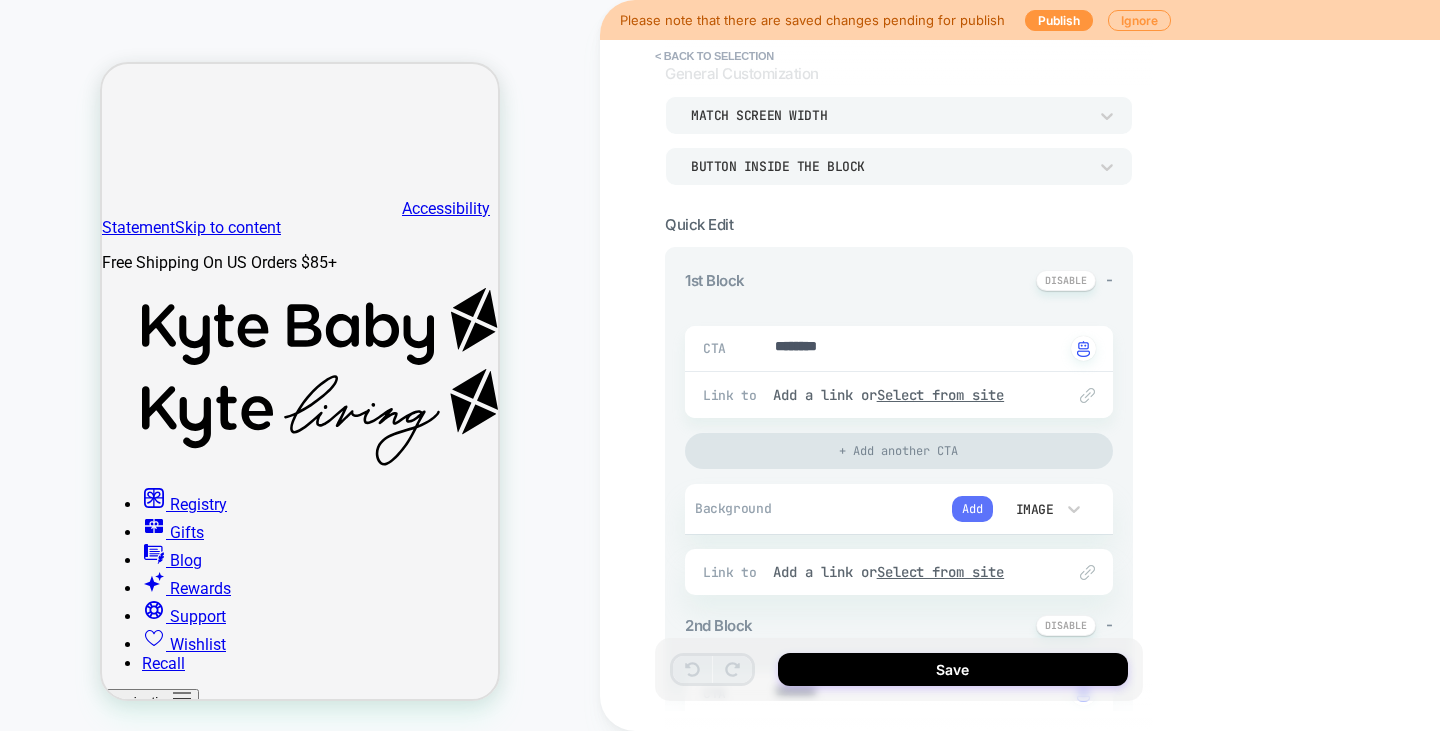 click on "Add" at bounding box center [972, 509] 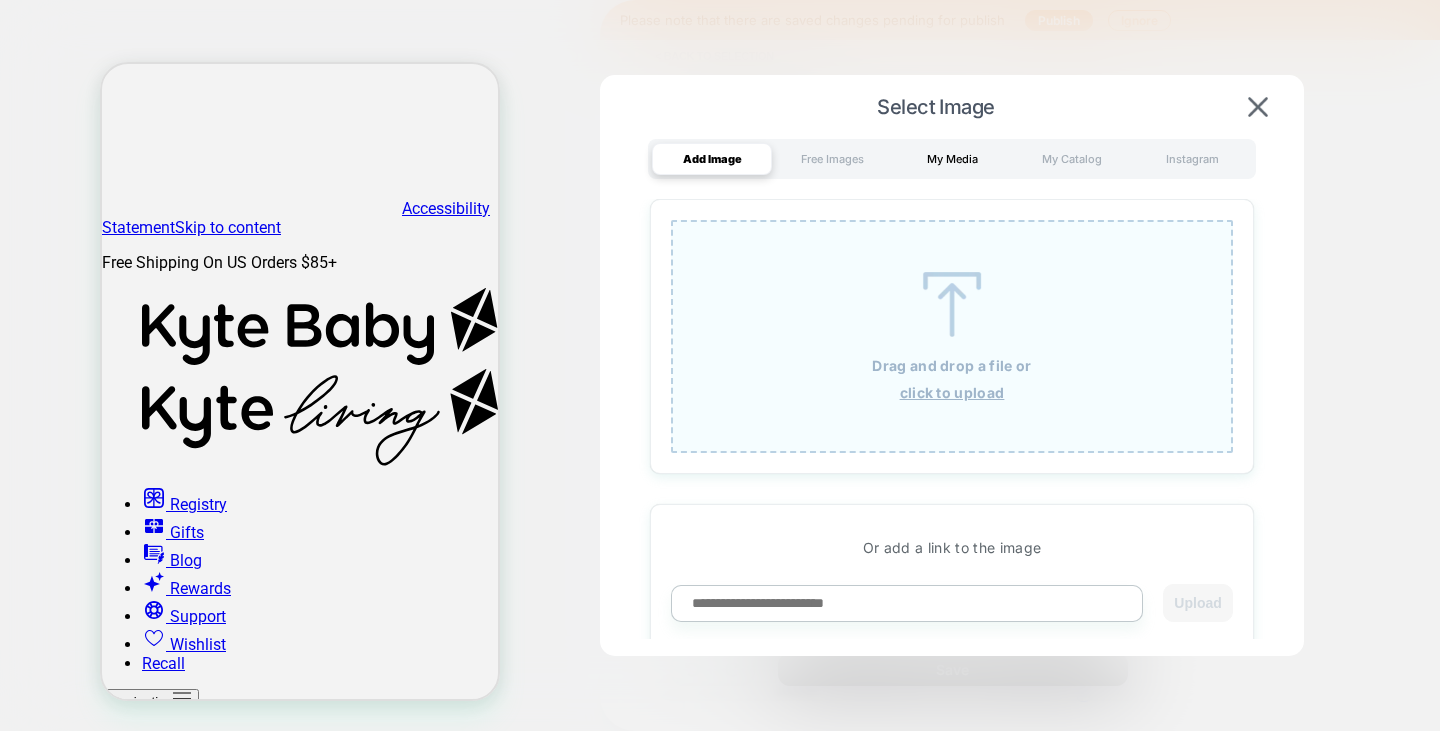 click on "My Media" at bounding box center [952, 159] 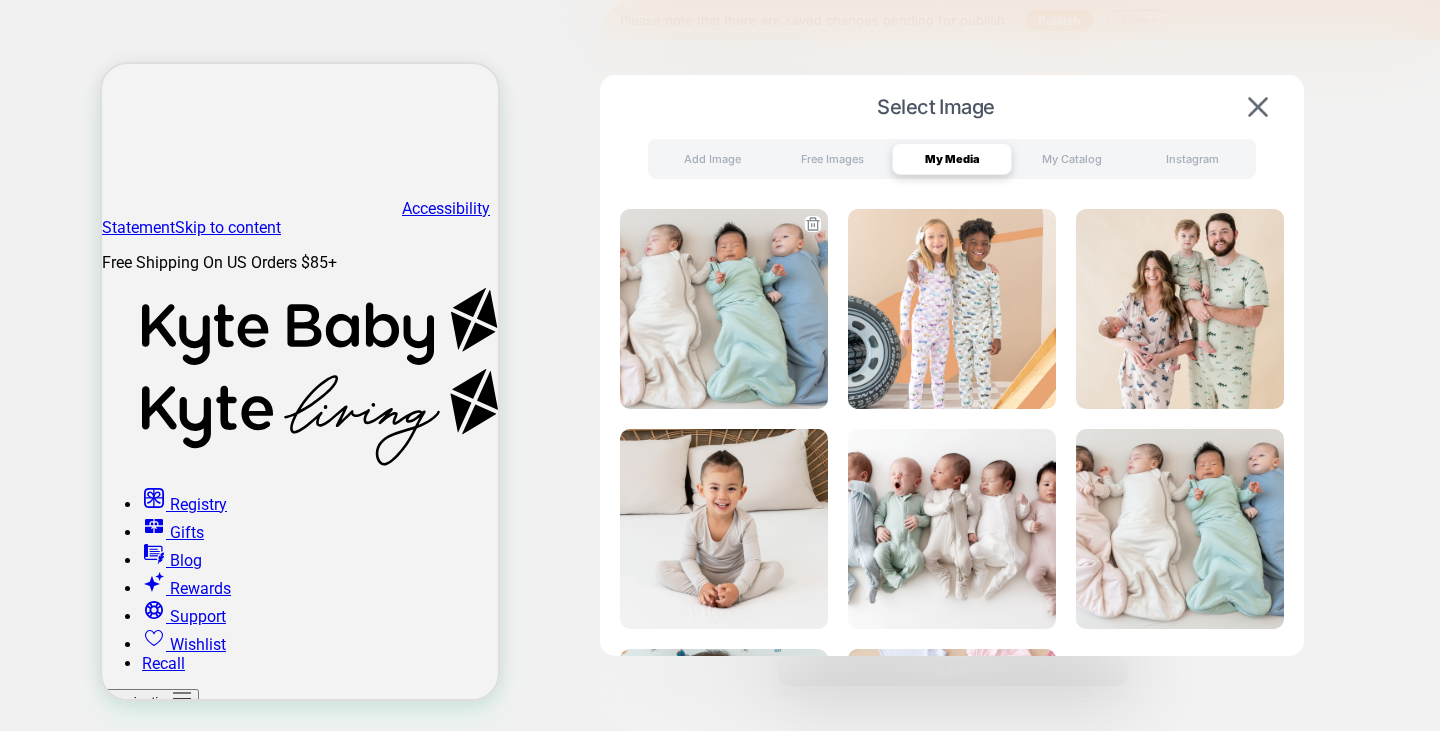 click at bounding box center [724, 309] 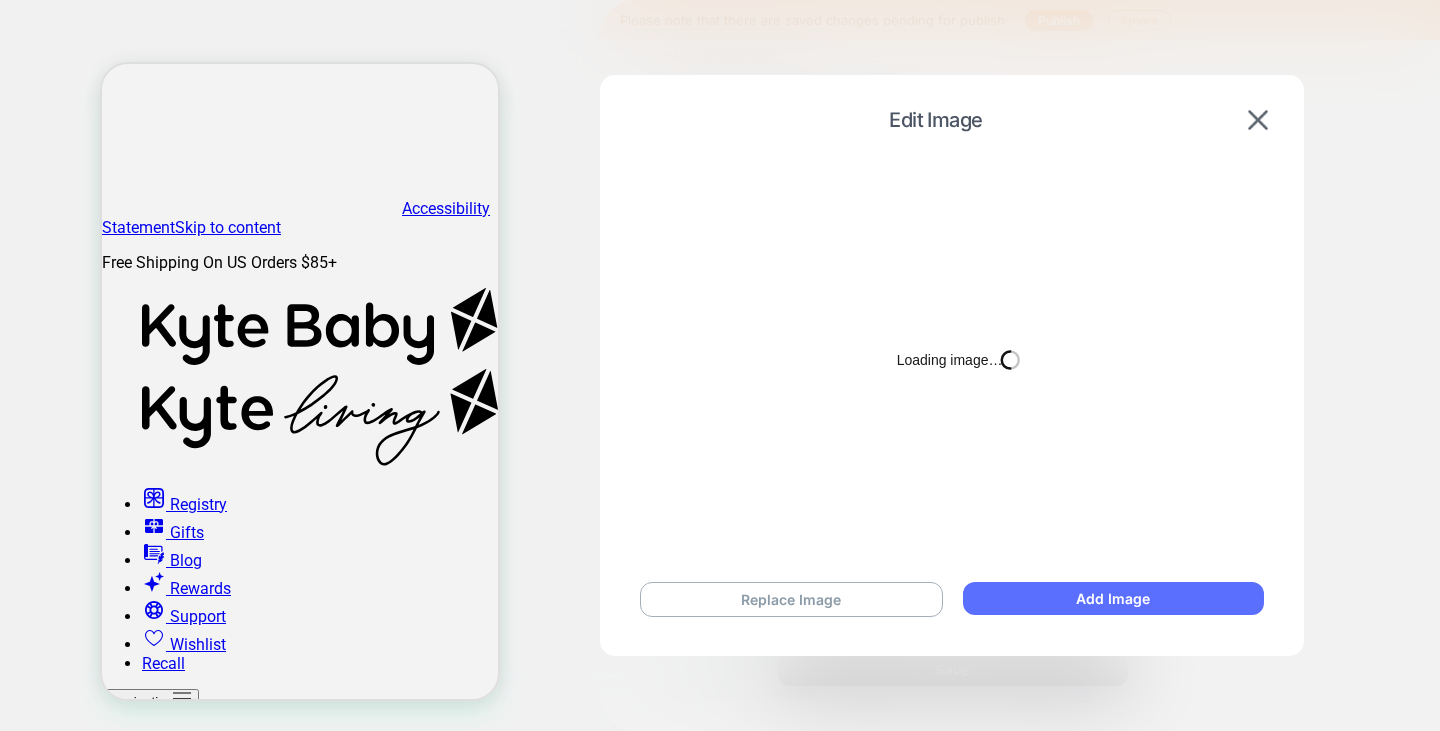 click on "Add Image" at bounding box center [1113, 598] 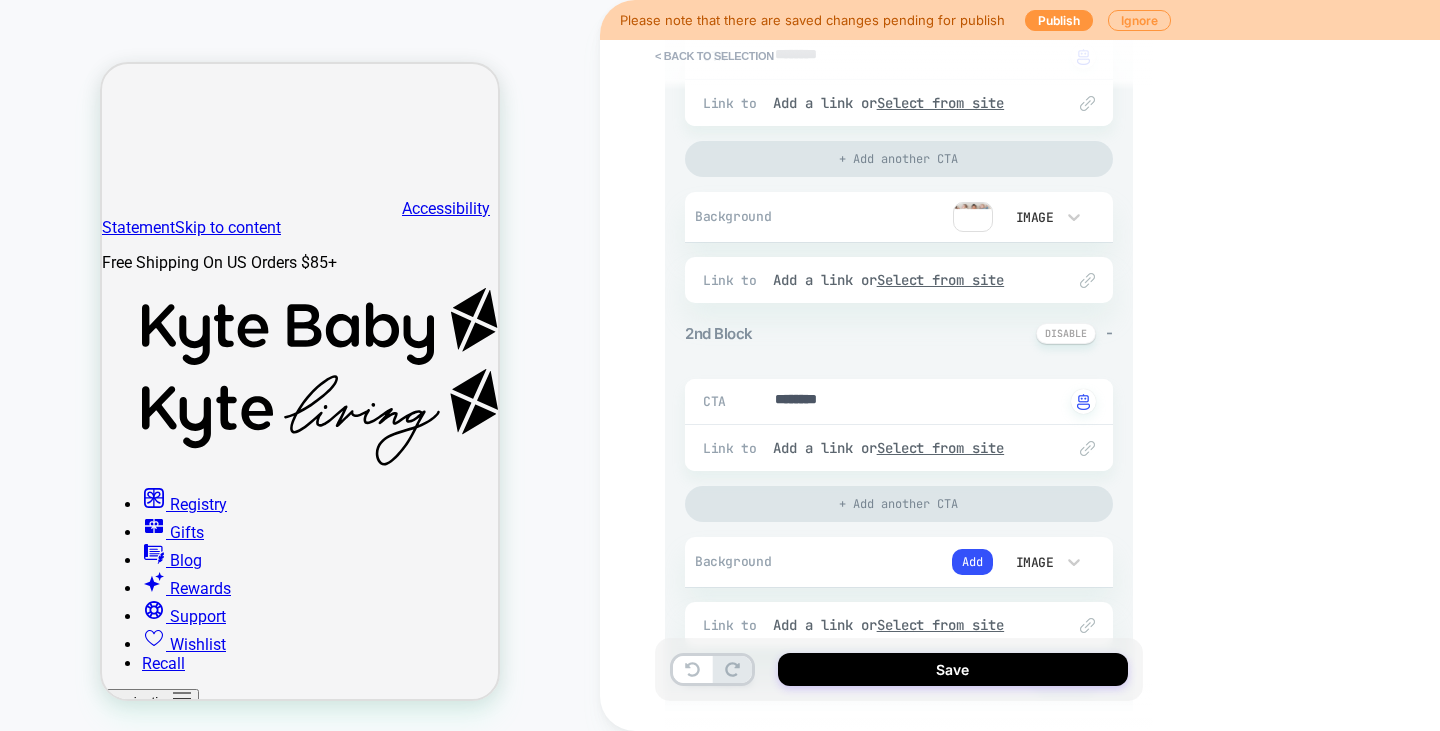 scroll, scrollTop: 400, scrollLeft: 0, axis: vertical 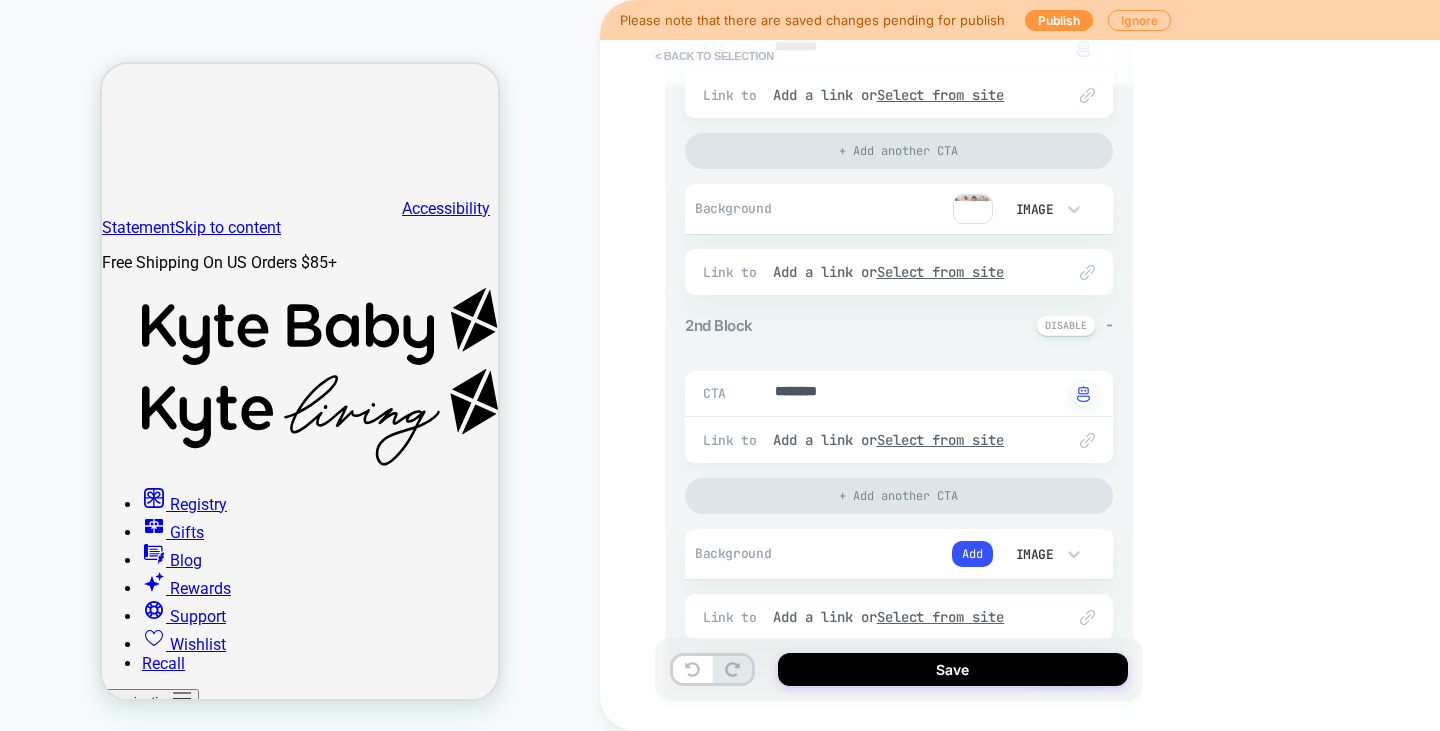click on "< Back to selection" at bounding box center [714, 56] 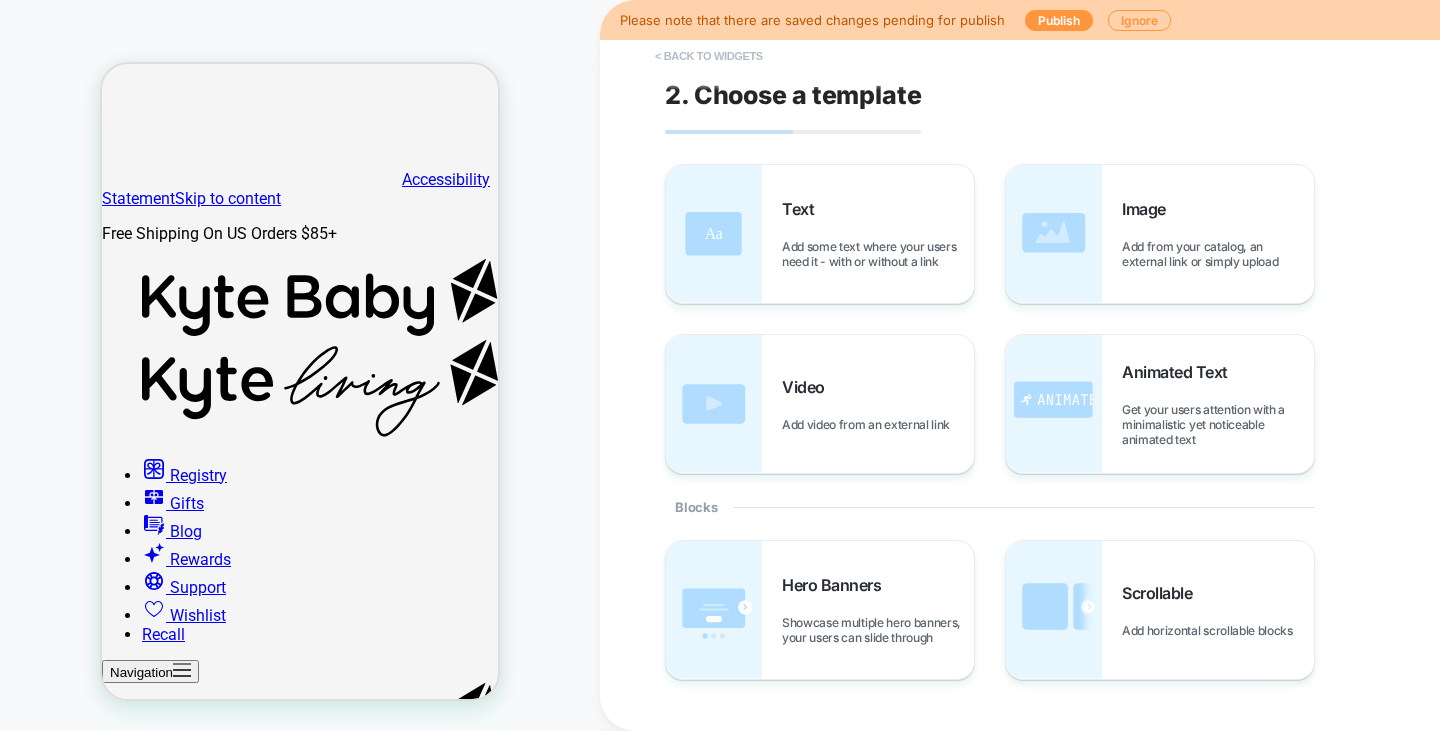 click on "< Back to widgets" at bounding box center (709, 56) 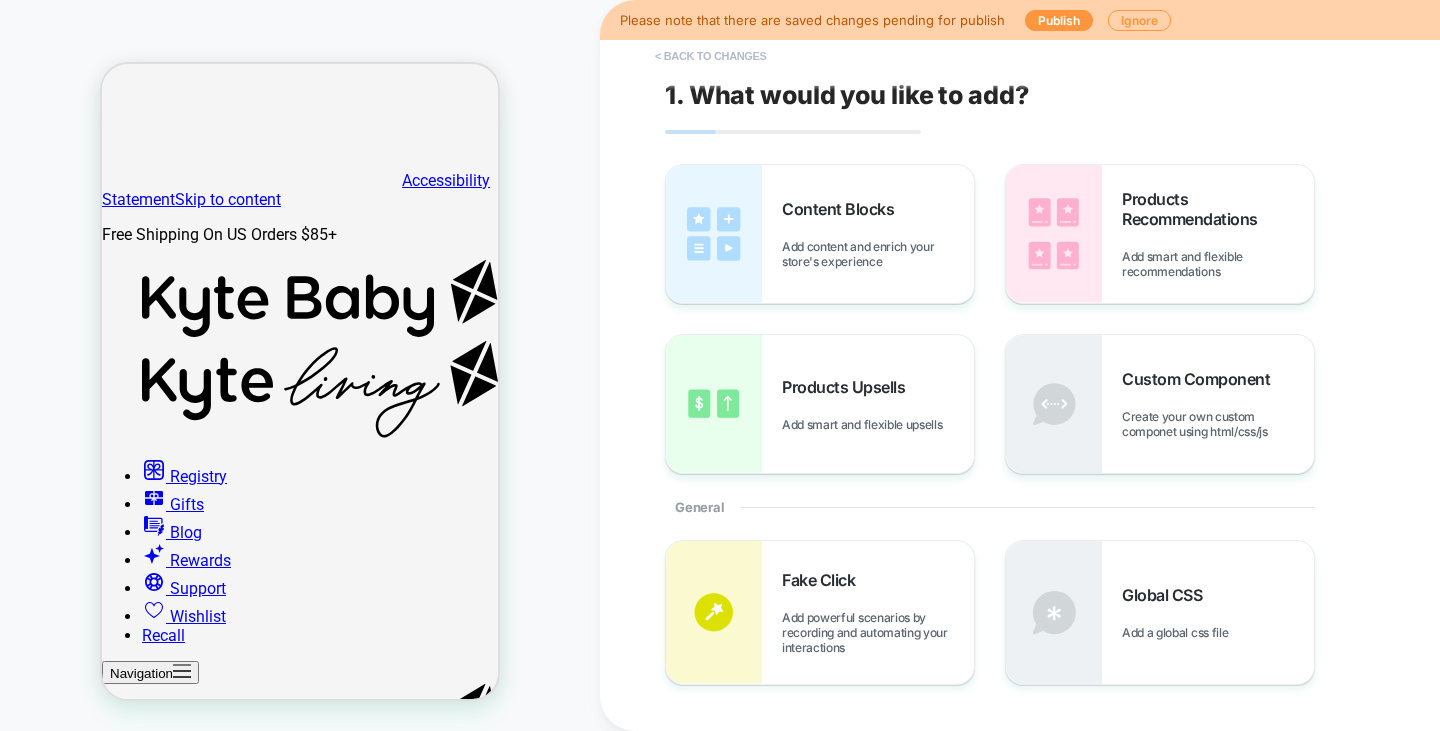 scroll, scrollTop: 56, scrollLeft: 0, axis: vertical 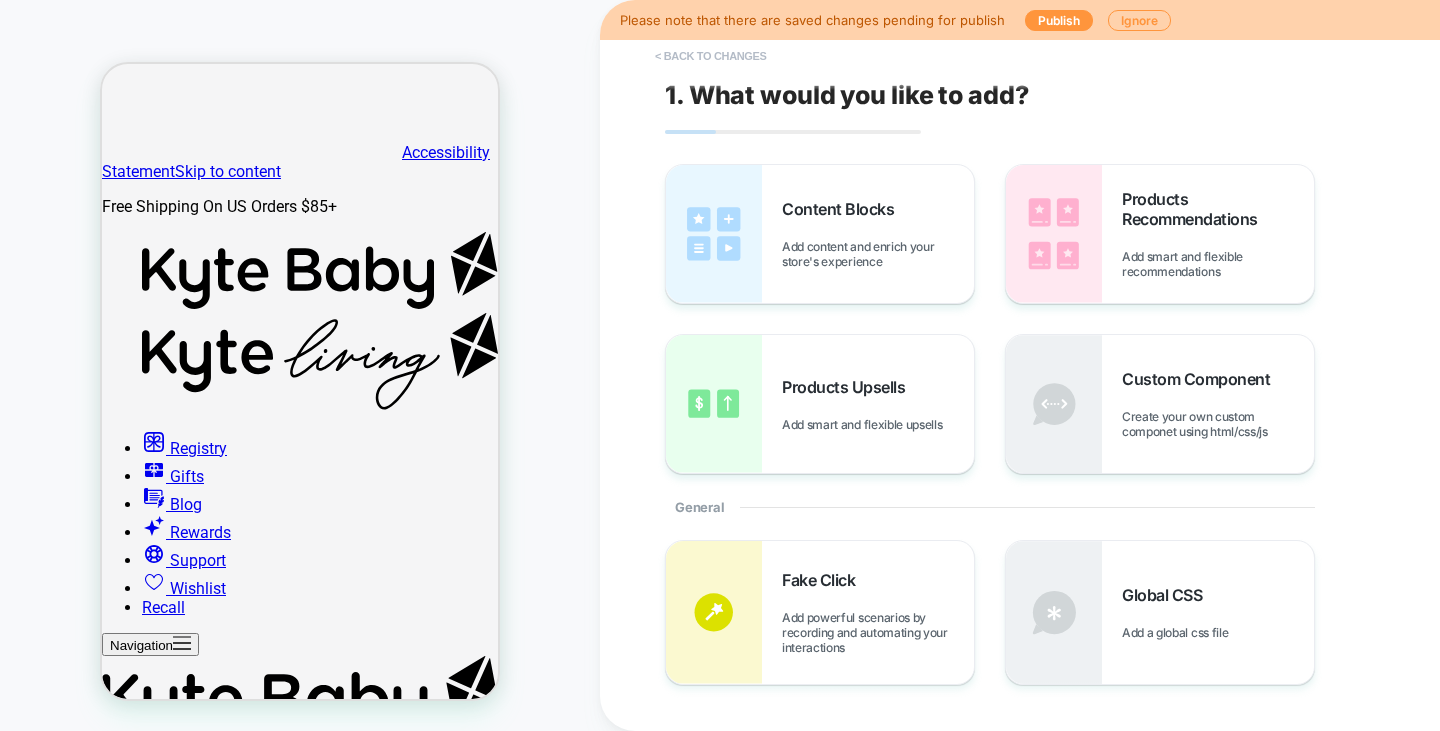 click on "< Back to changes" at bounding box center (711, 56) 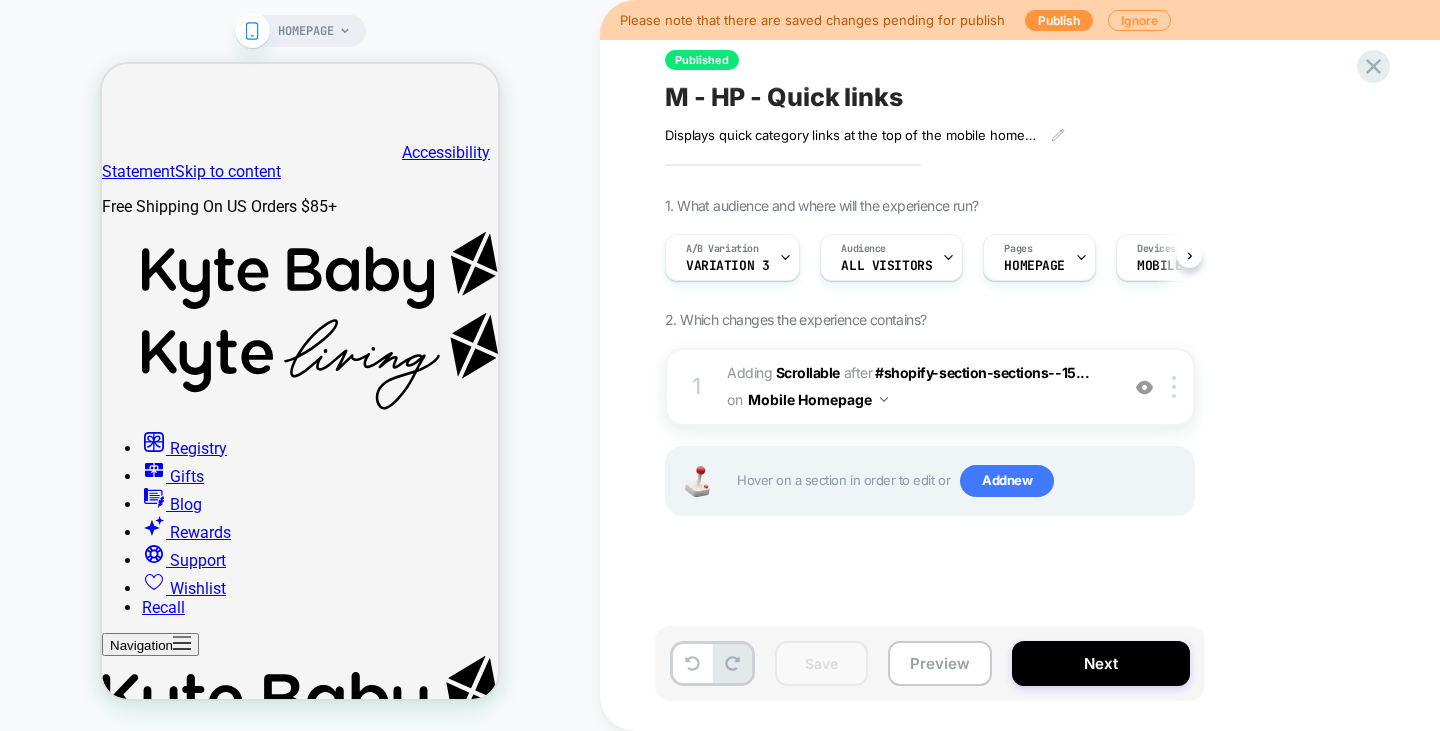 scroll, scrollTop: 0, scrollLeft: 0, axis: both 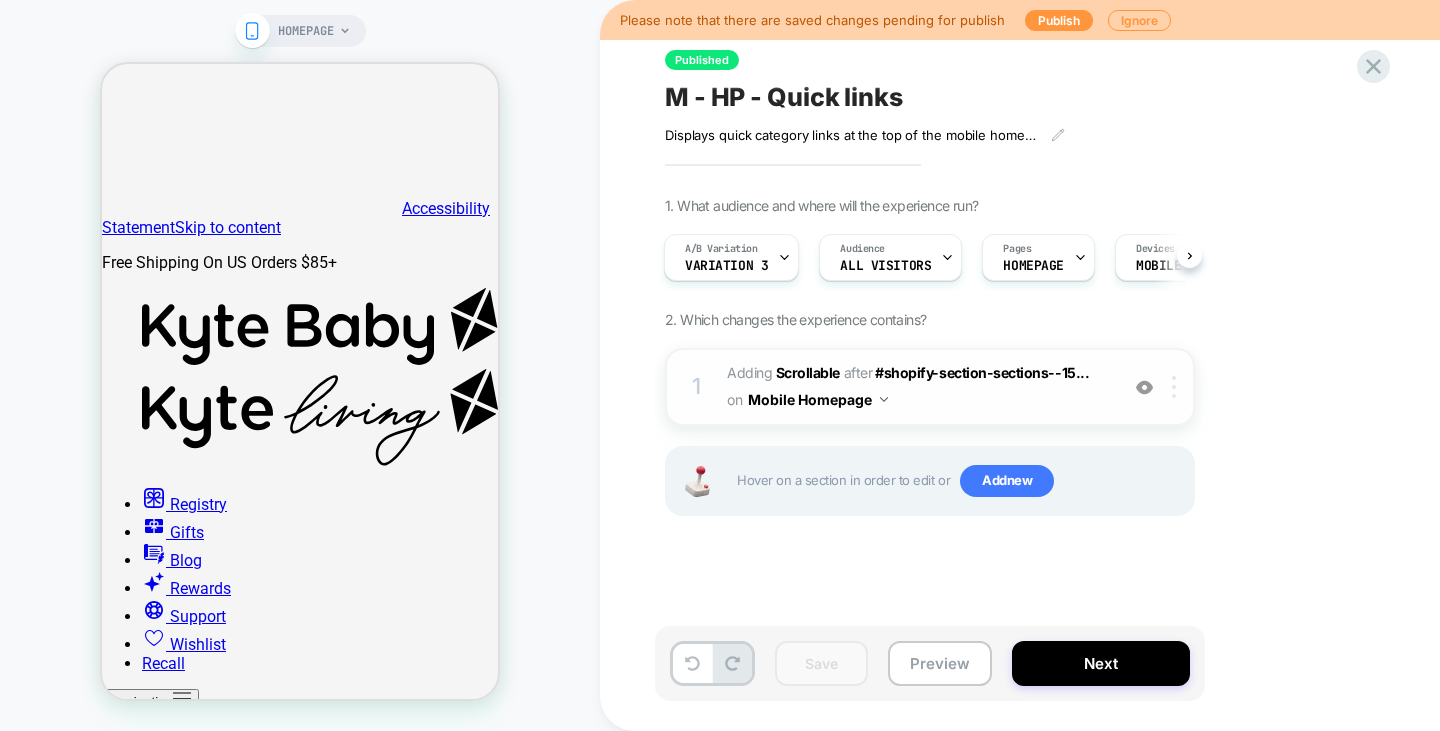 click at bounding box center (1174, 387) 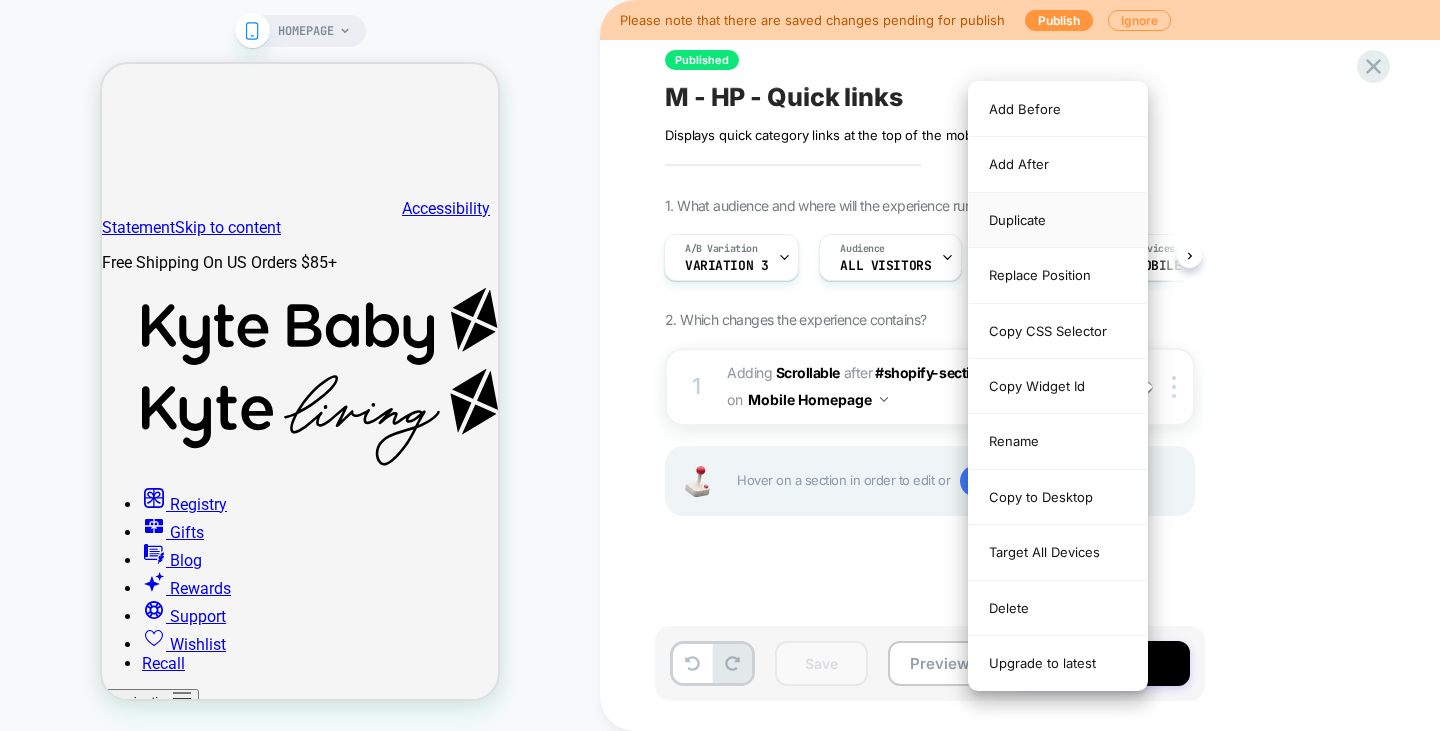 click on "Duplicate" at bounding box center (1058, 220) 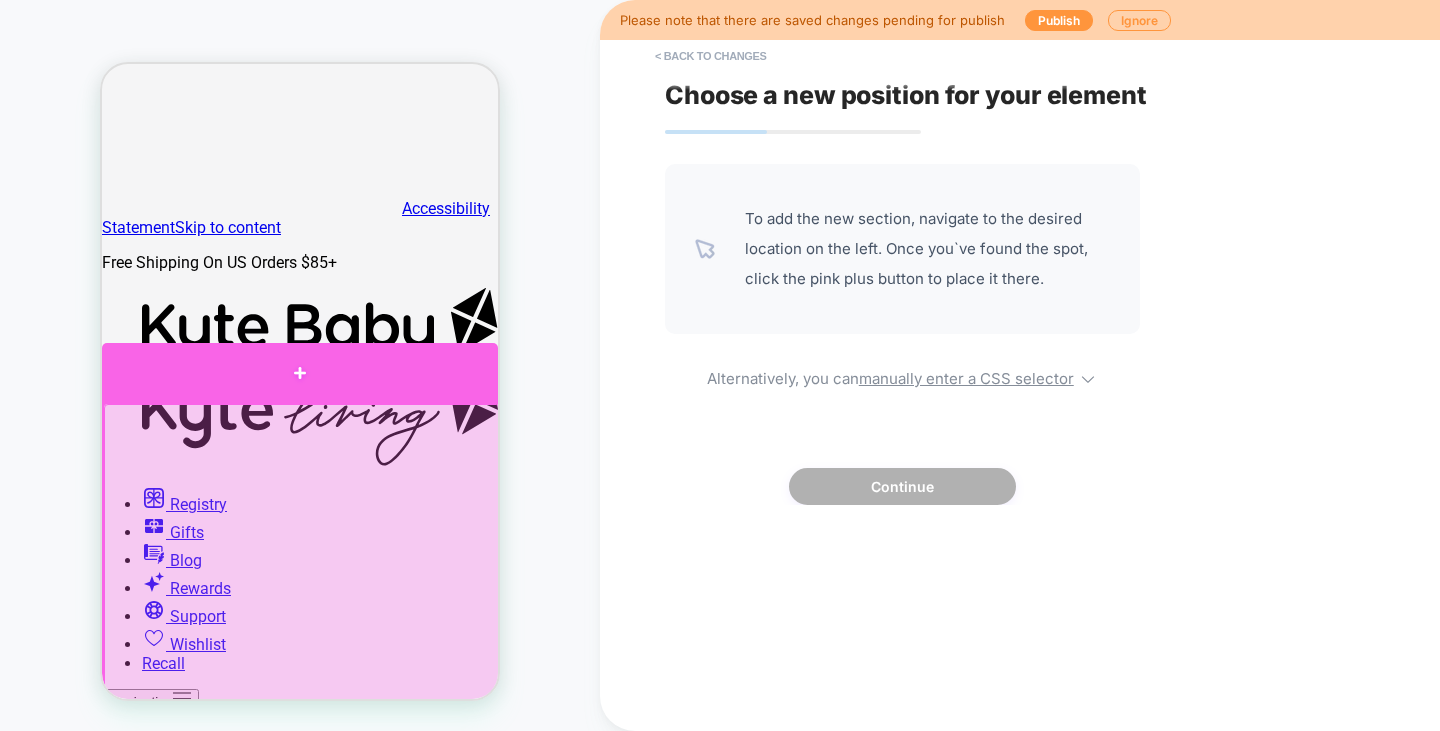 click at bounding box center (300, 372) 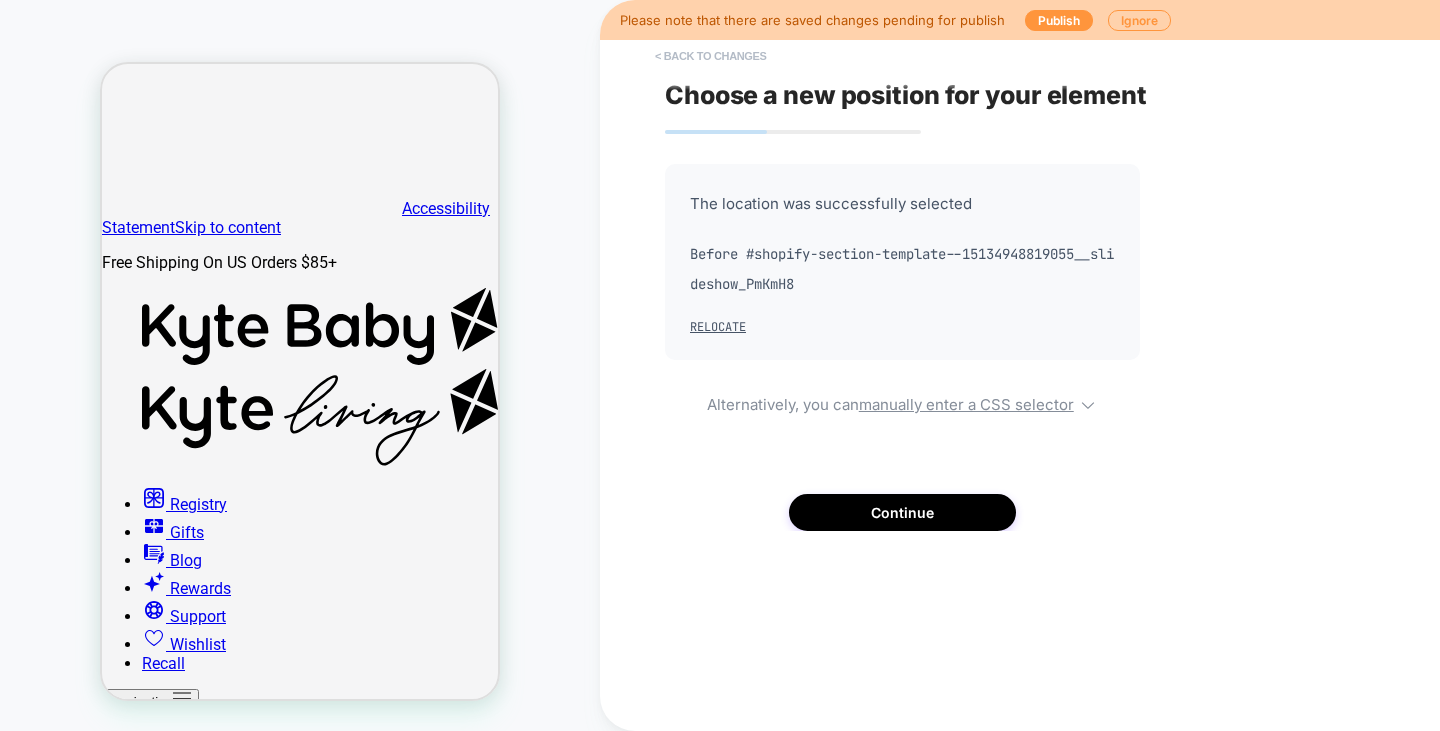 click on "< Back to changes" at bounding box center (711, 56) 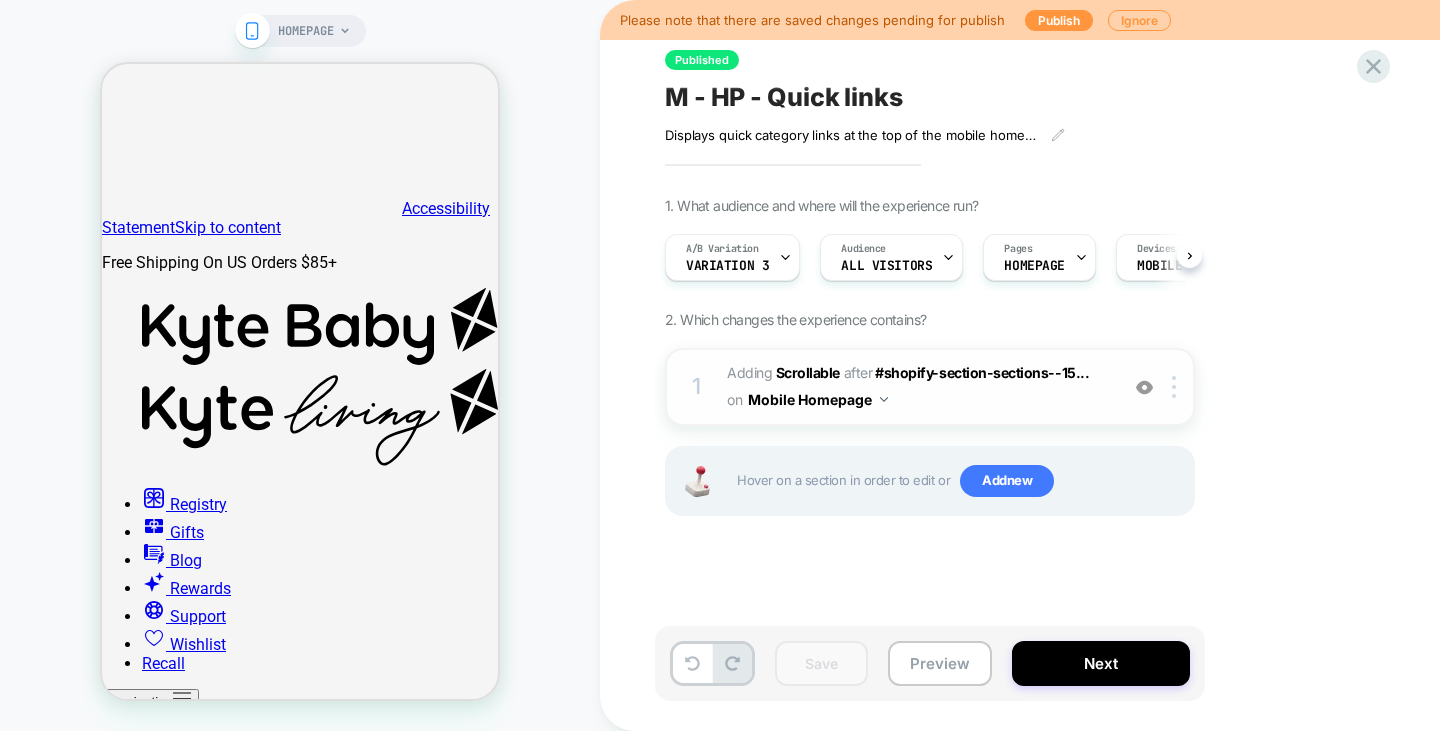 scroll, scrollTop: 0, scrollLeft: 1, axis: horizontal 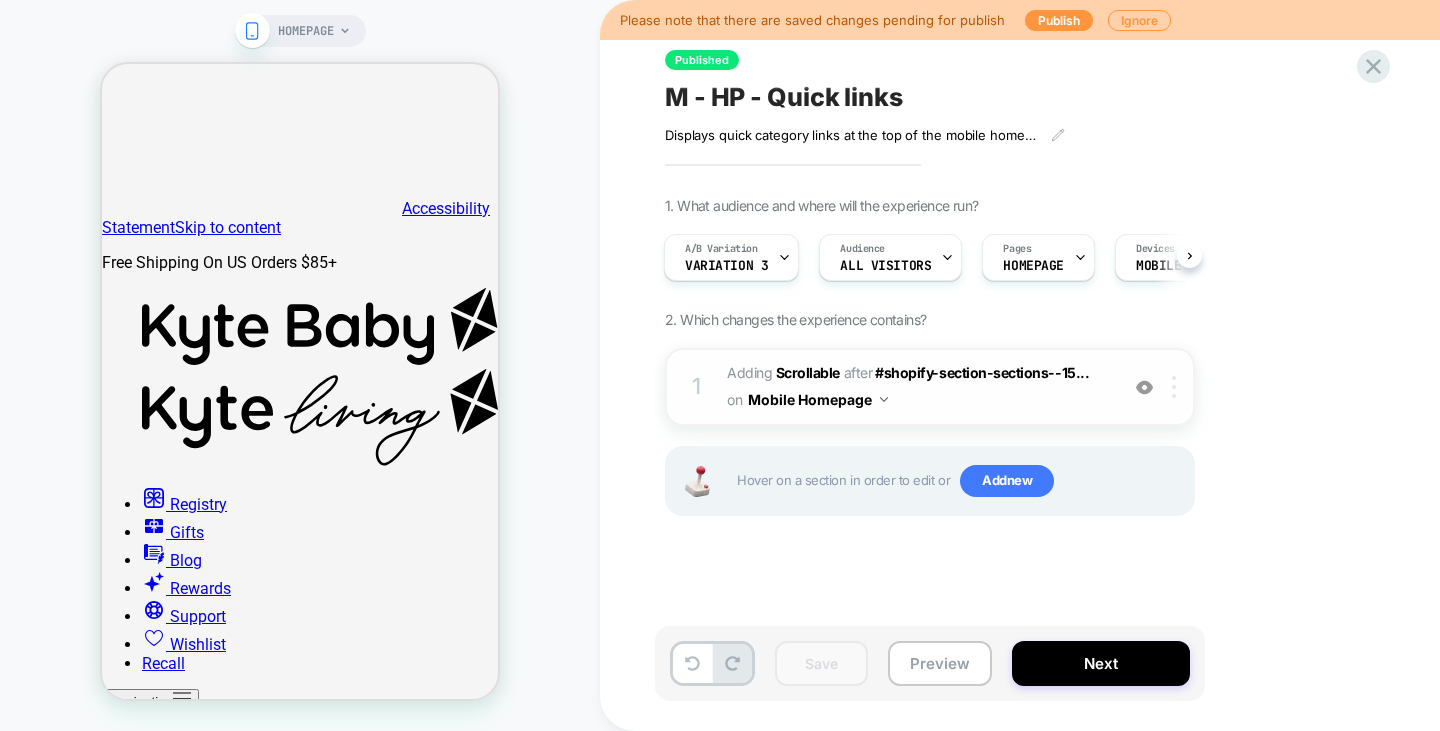 click at bounding box center (1174, 387) 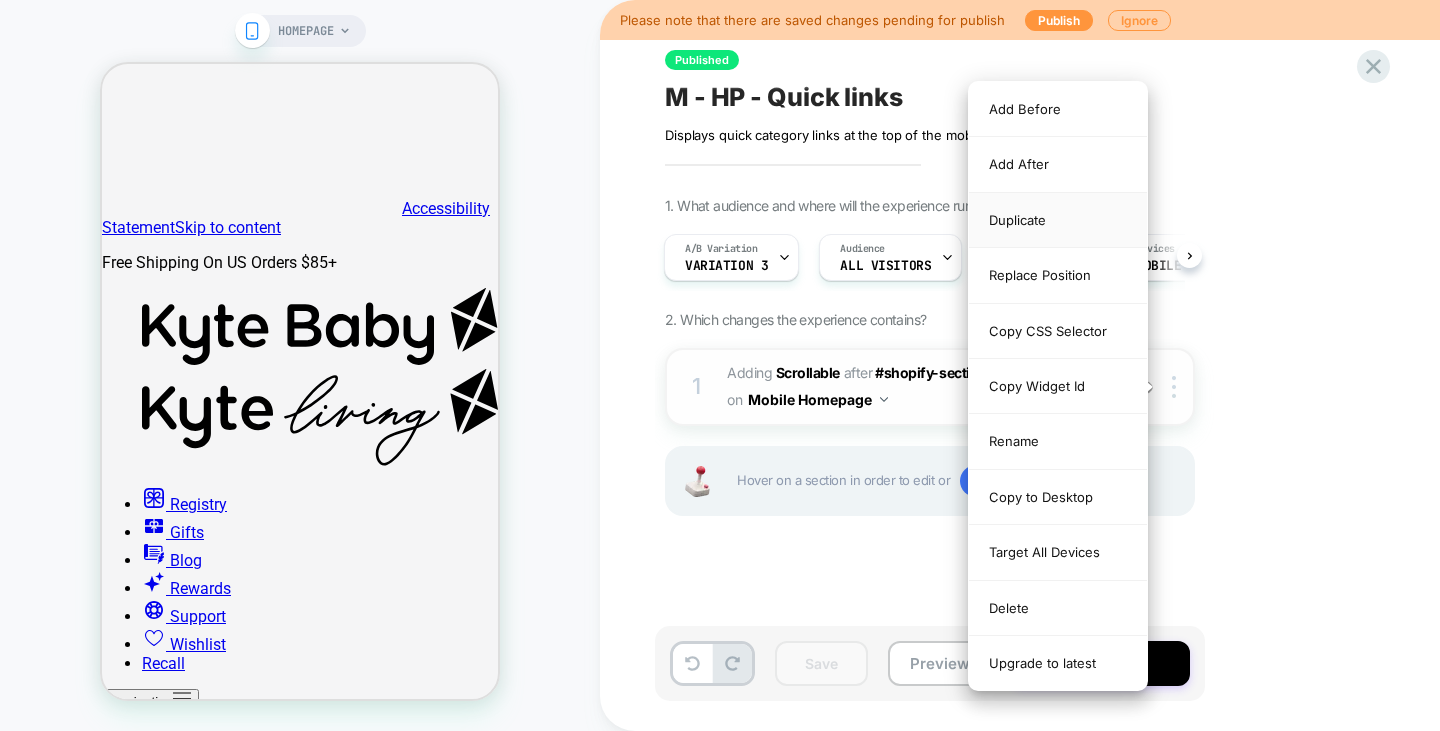 click on "Duplicate" at bounding box center [1058, 220] 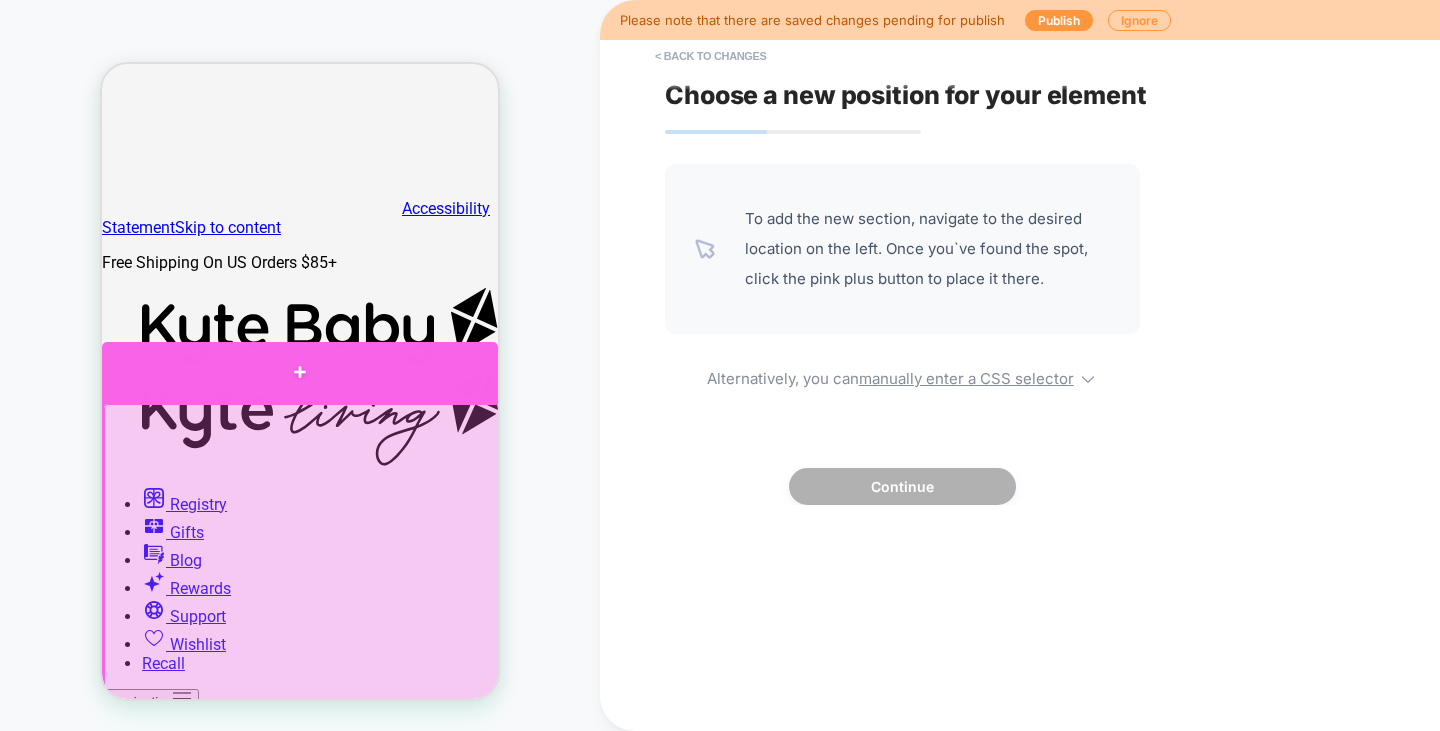 click at bounding box center [300, 372] 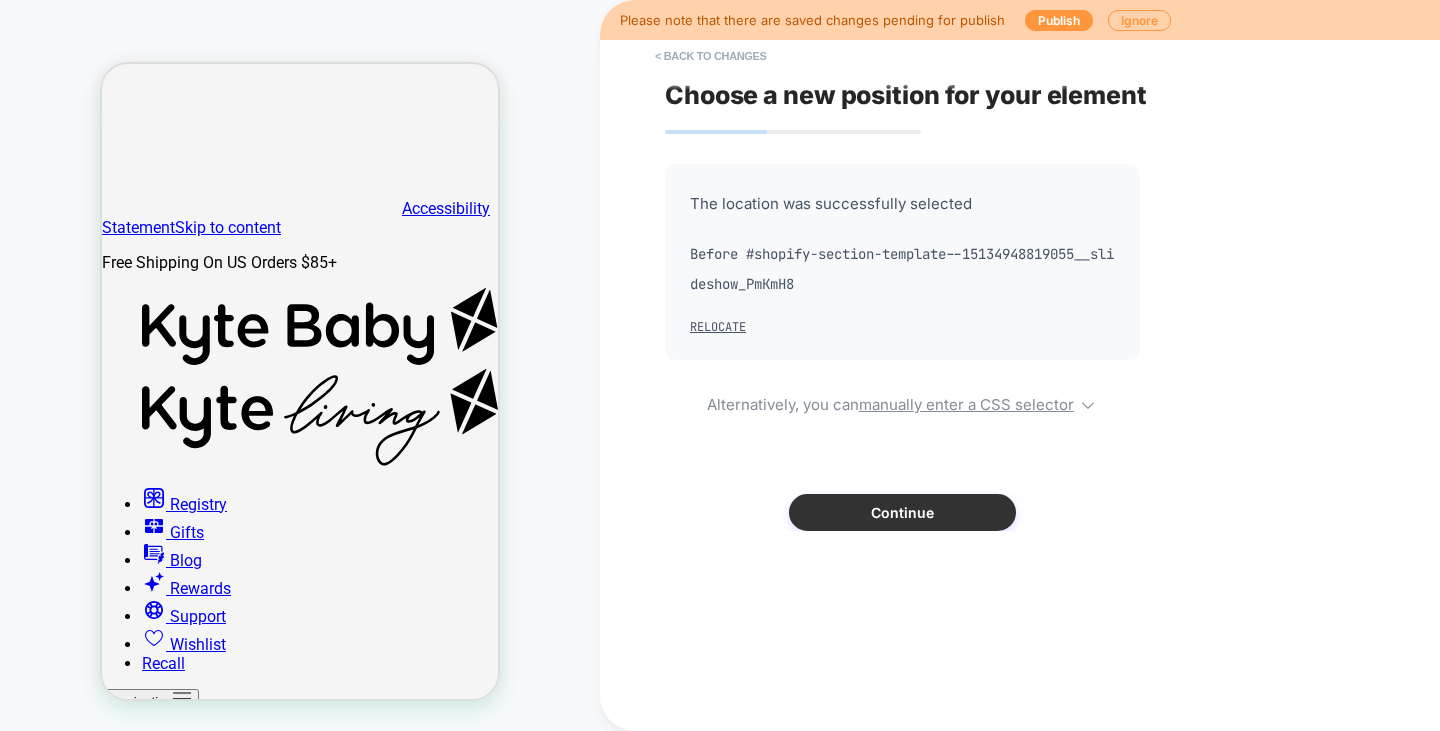 click on "Continue" at bounding box center (902, 512) 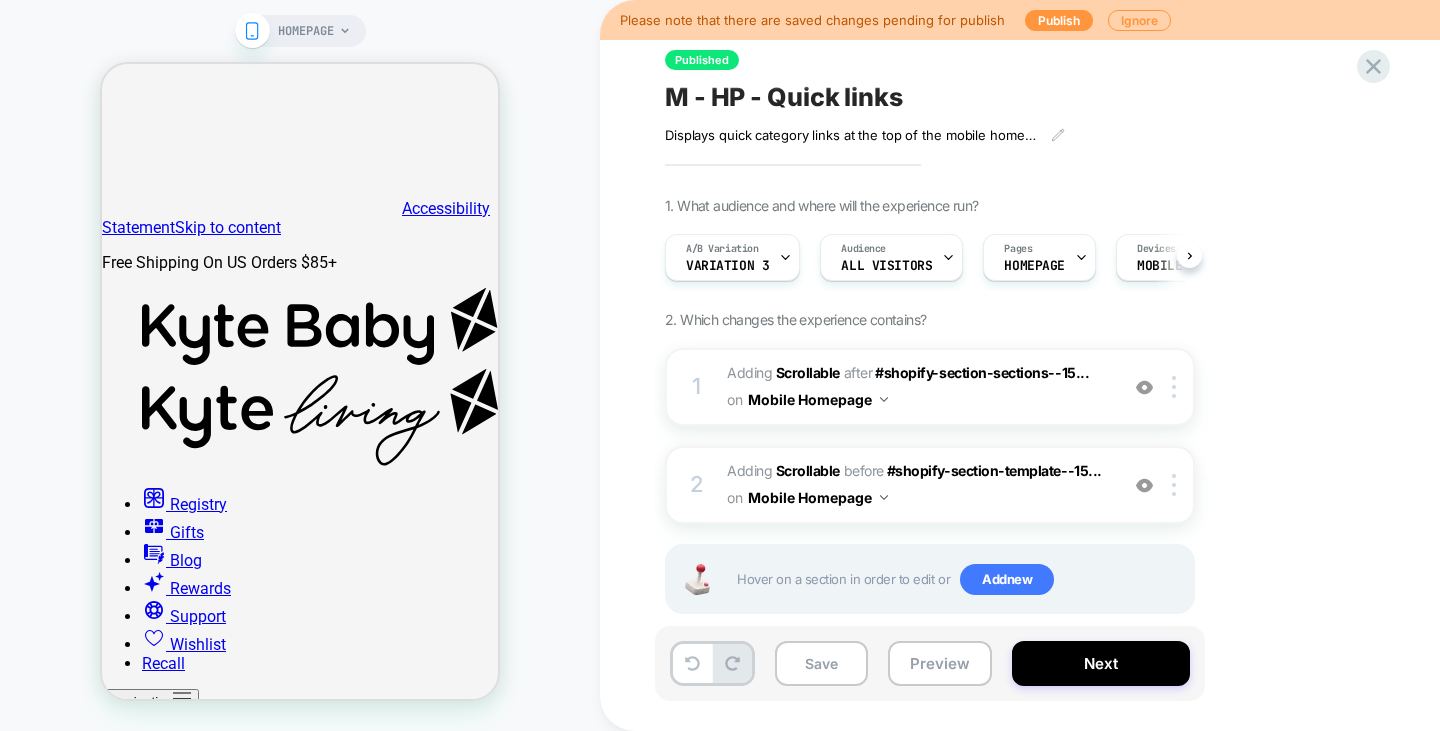 scroll, scrollTop: 0, scrollLeft: 1, axis: horizontal 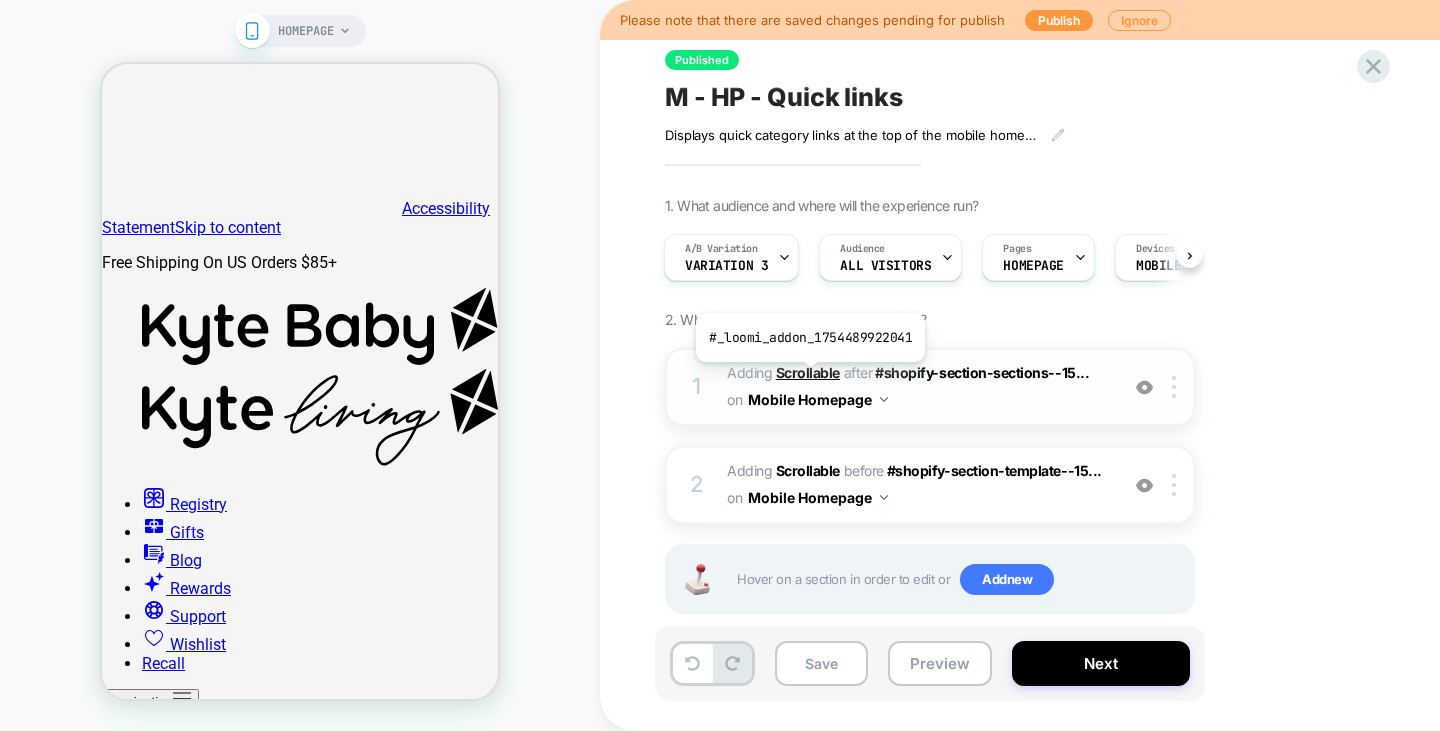 click on "Scrollable" at bounding box center [808, 372] 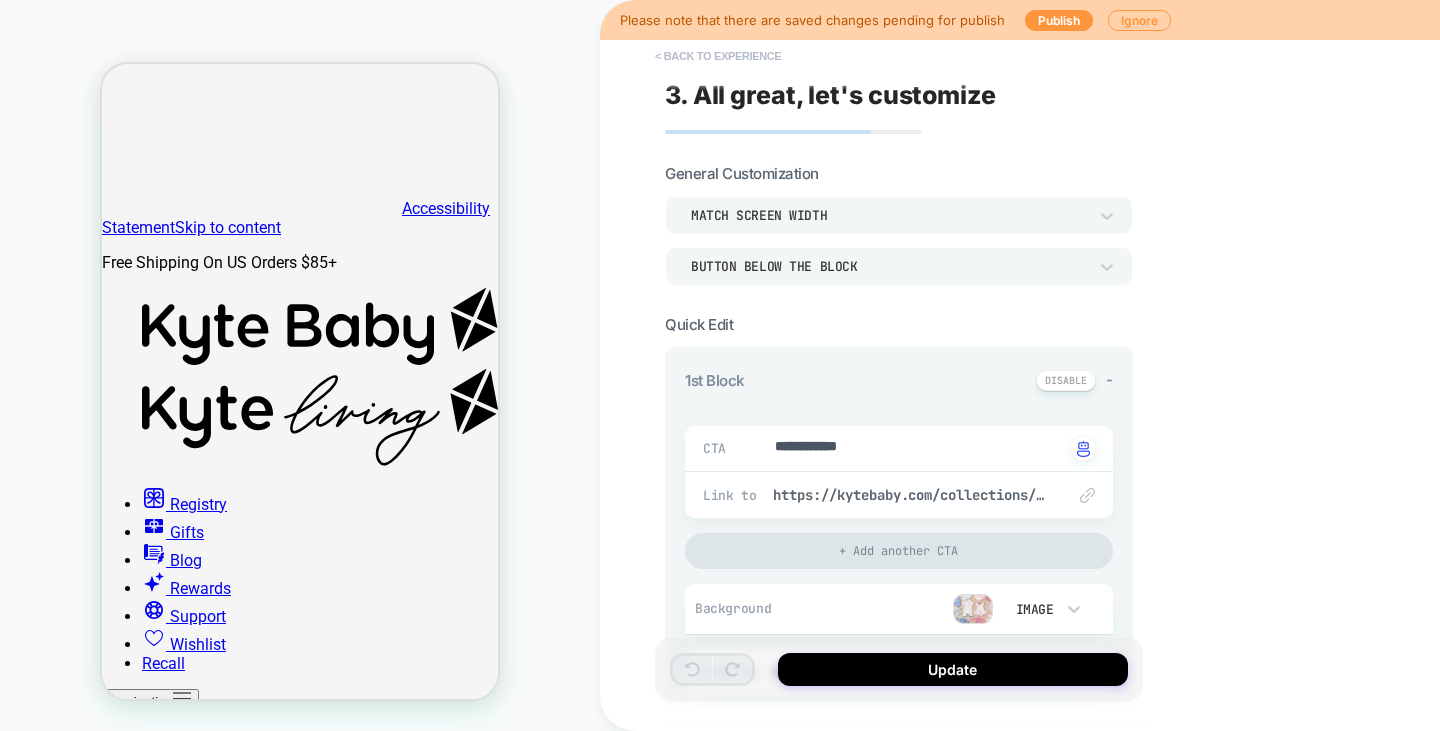 click on "< Back to experience" at bounding box center (718, 56) 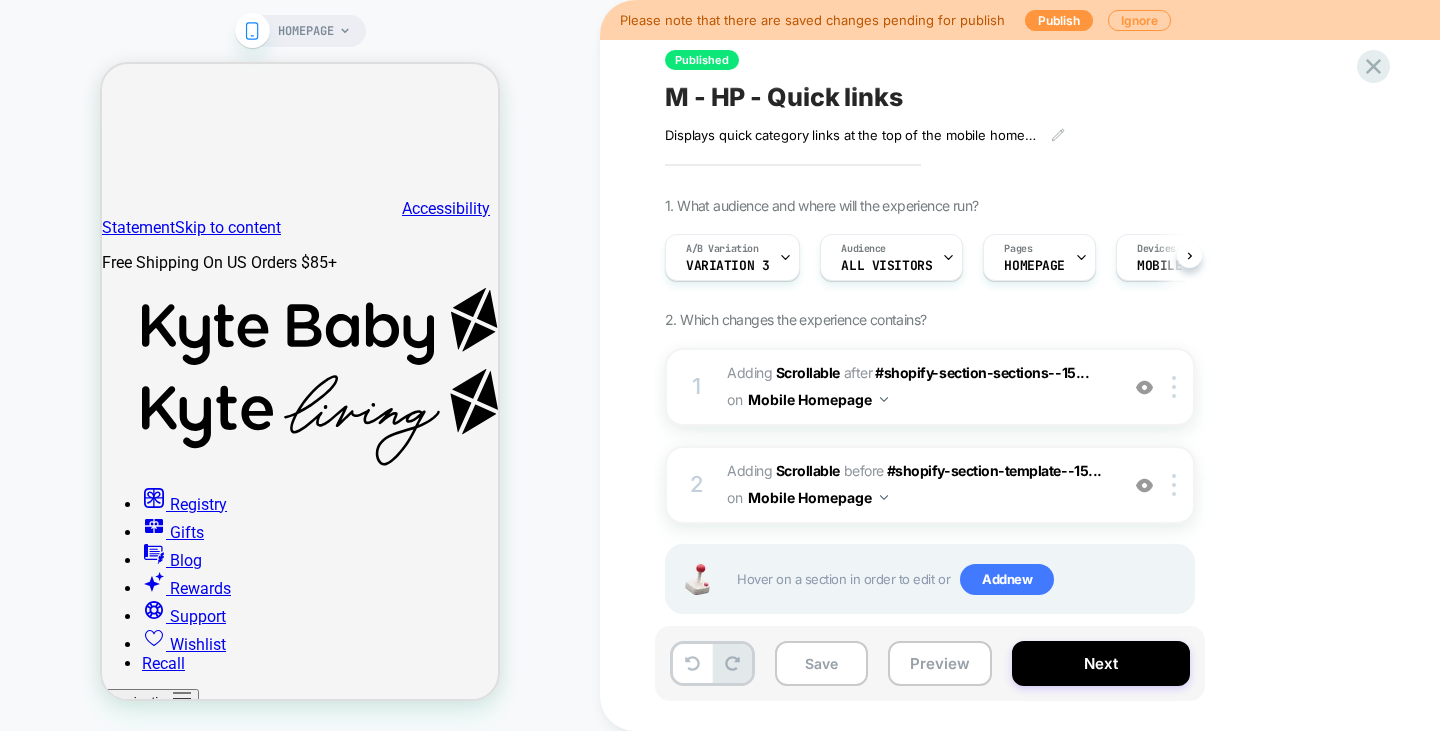 scroll, scrollTop: 0, scrollLeft: 1, axis: horizontal 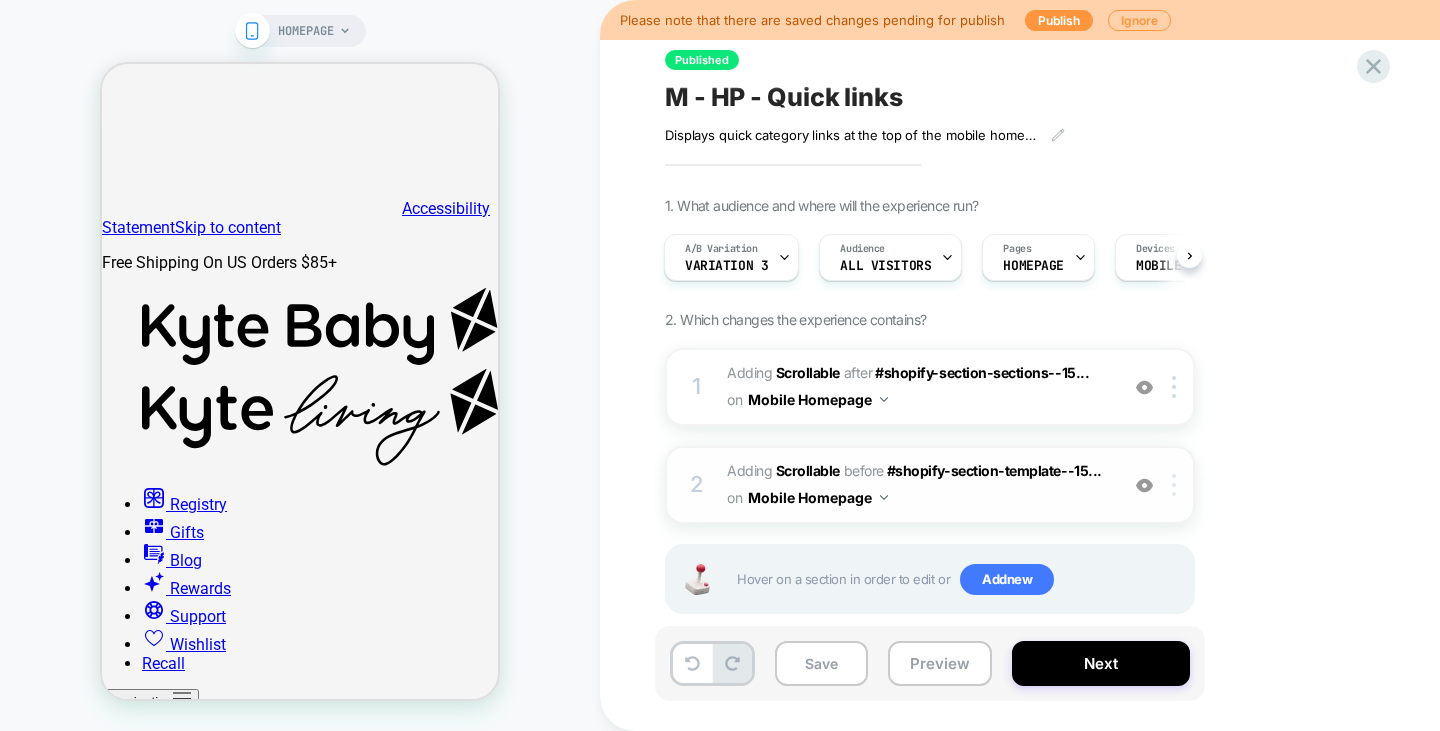 click at bounding box center [1177, 485] 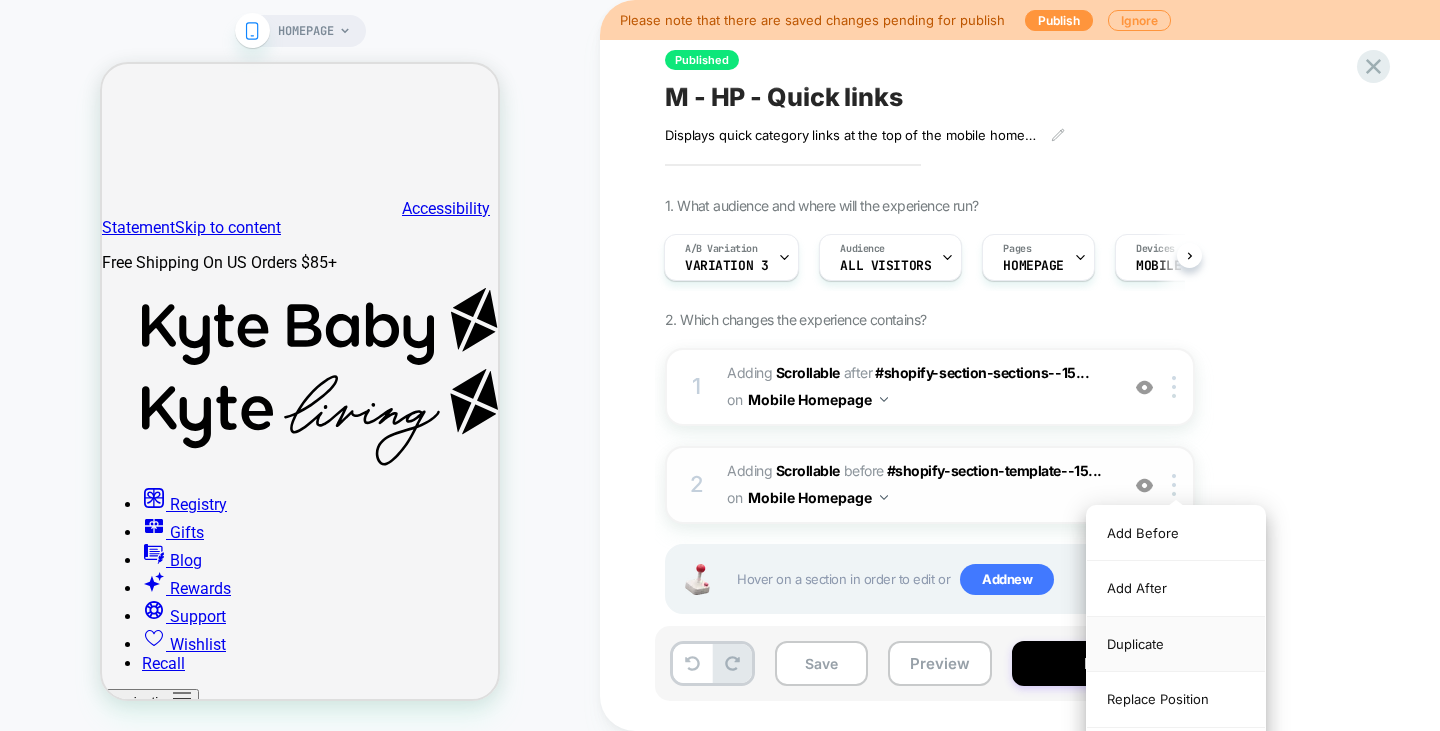 click on "Duplicate" at bounding box center [1176, 644] 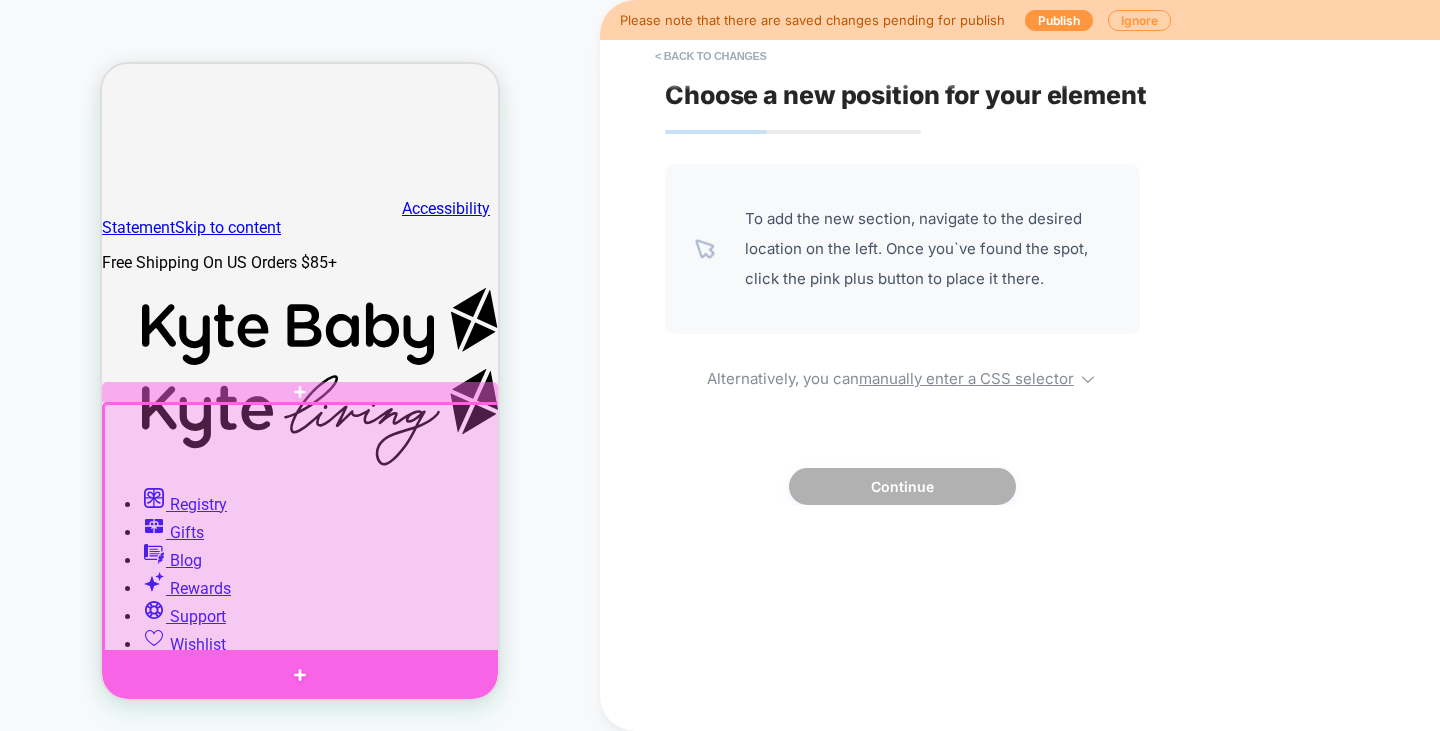 click at bounding box center (300, 675) 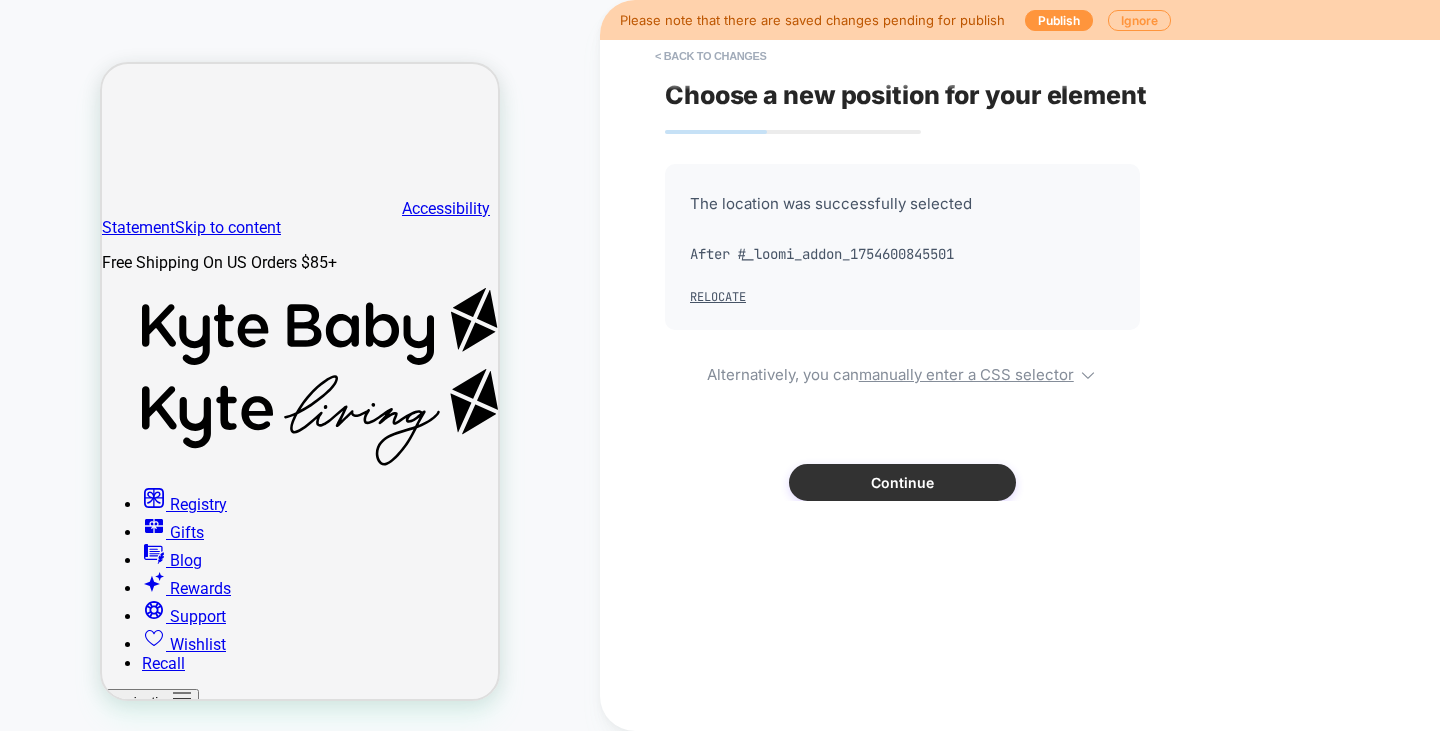 click on "Continue" at bounding box center (902, 482) 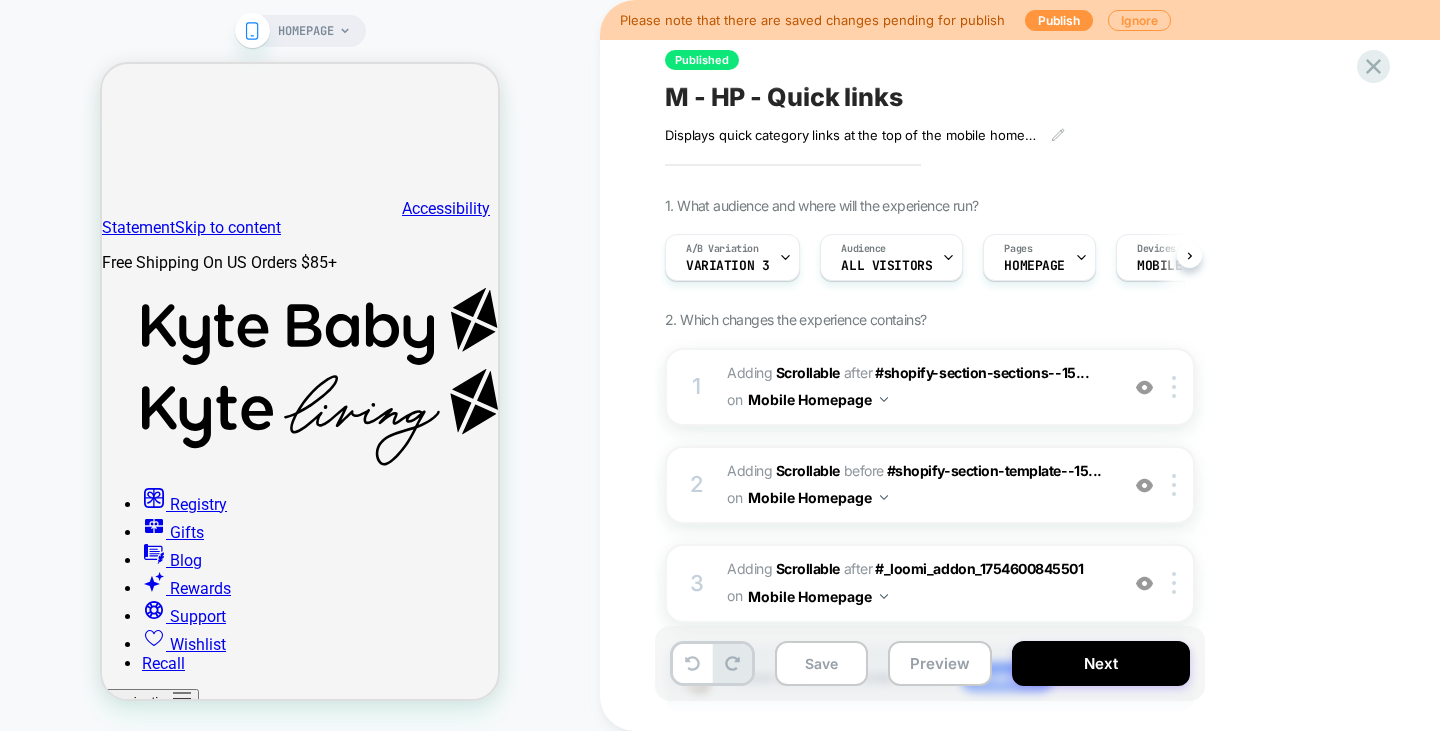 scroll, scrollTop: 0, scrollLeft: 1, axis: horizontal 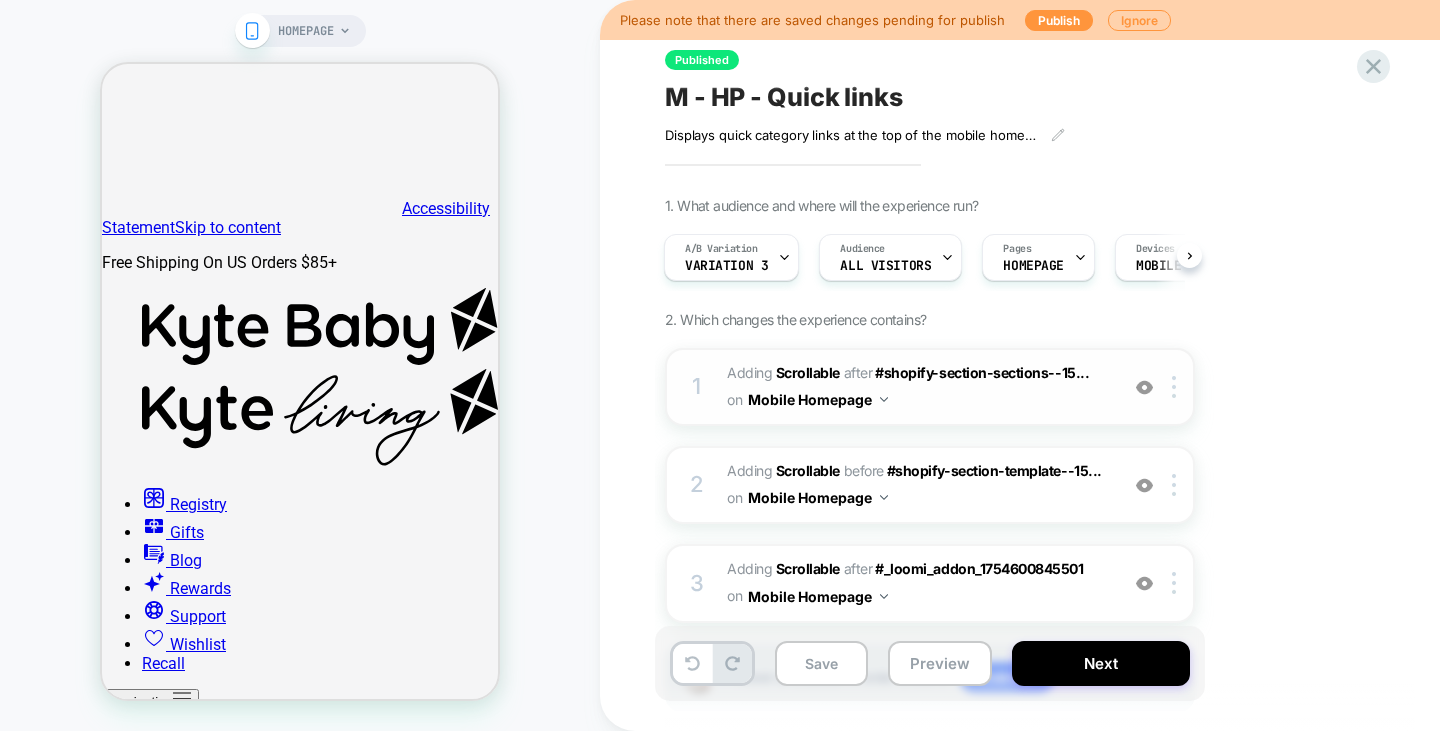 click at bounding box center [1144, 387] 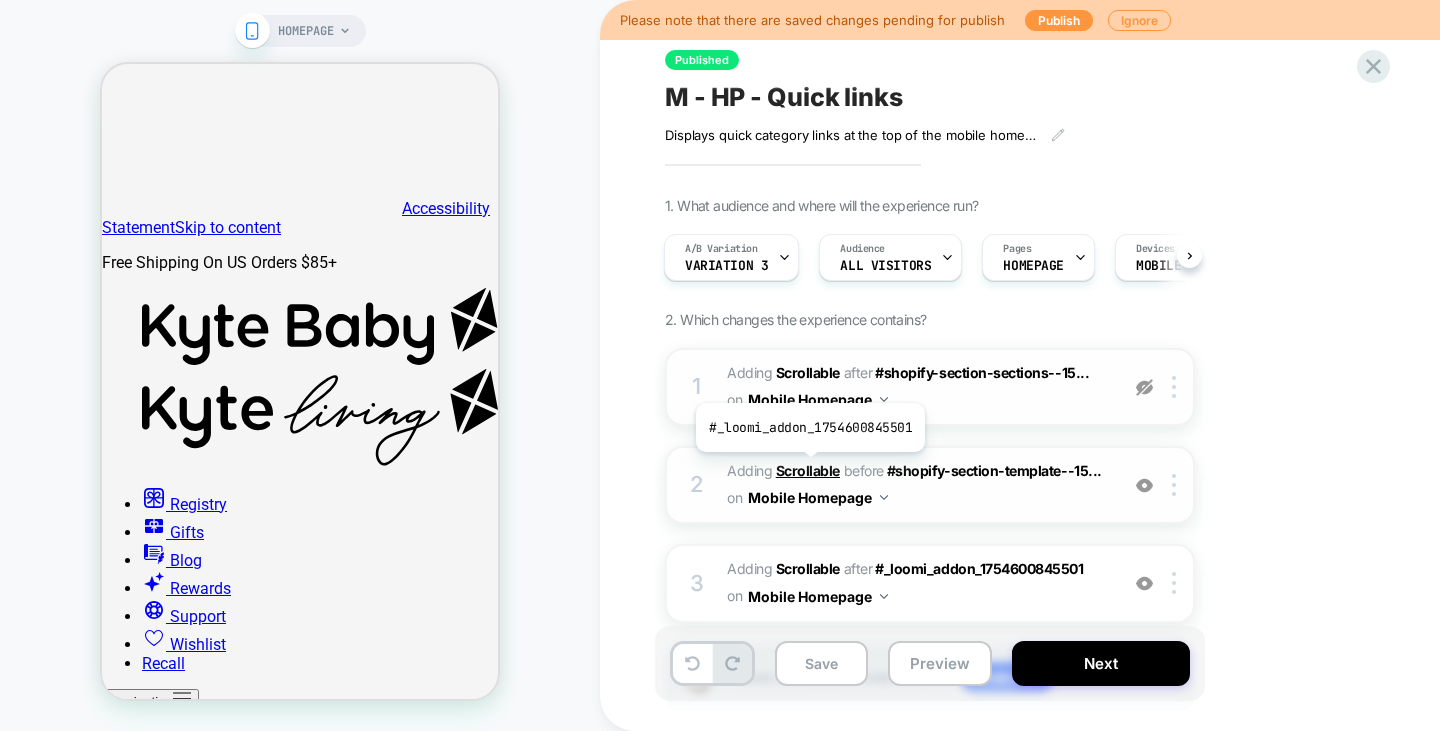 click on "Scrollable" at bounding box center (808, 470) 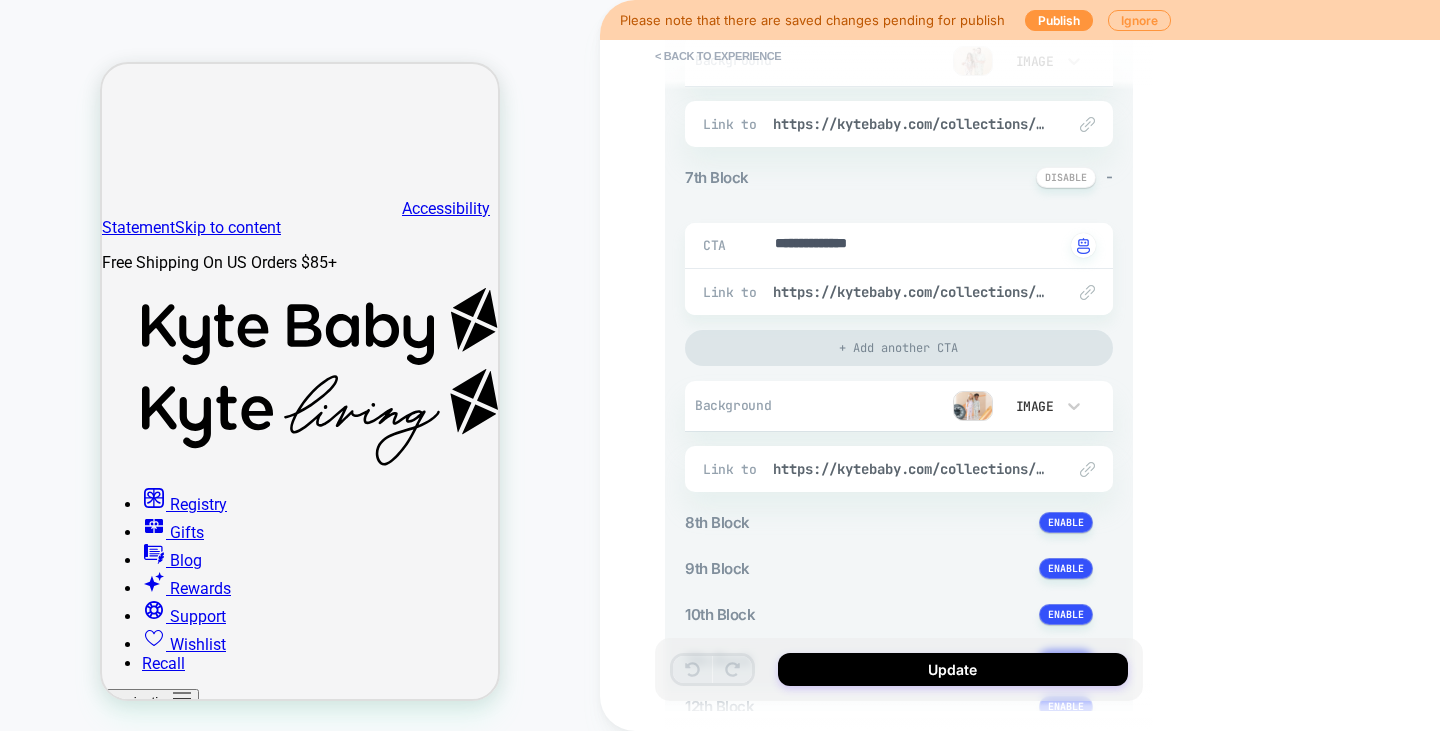 scroll, scrollTop: 2300, scrollLeft: 0, axis: vertical 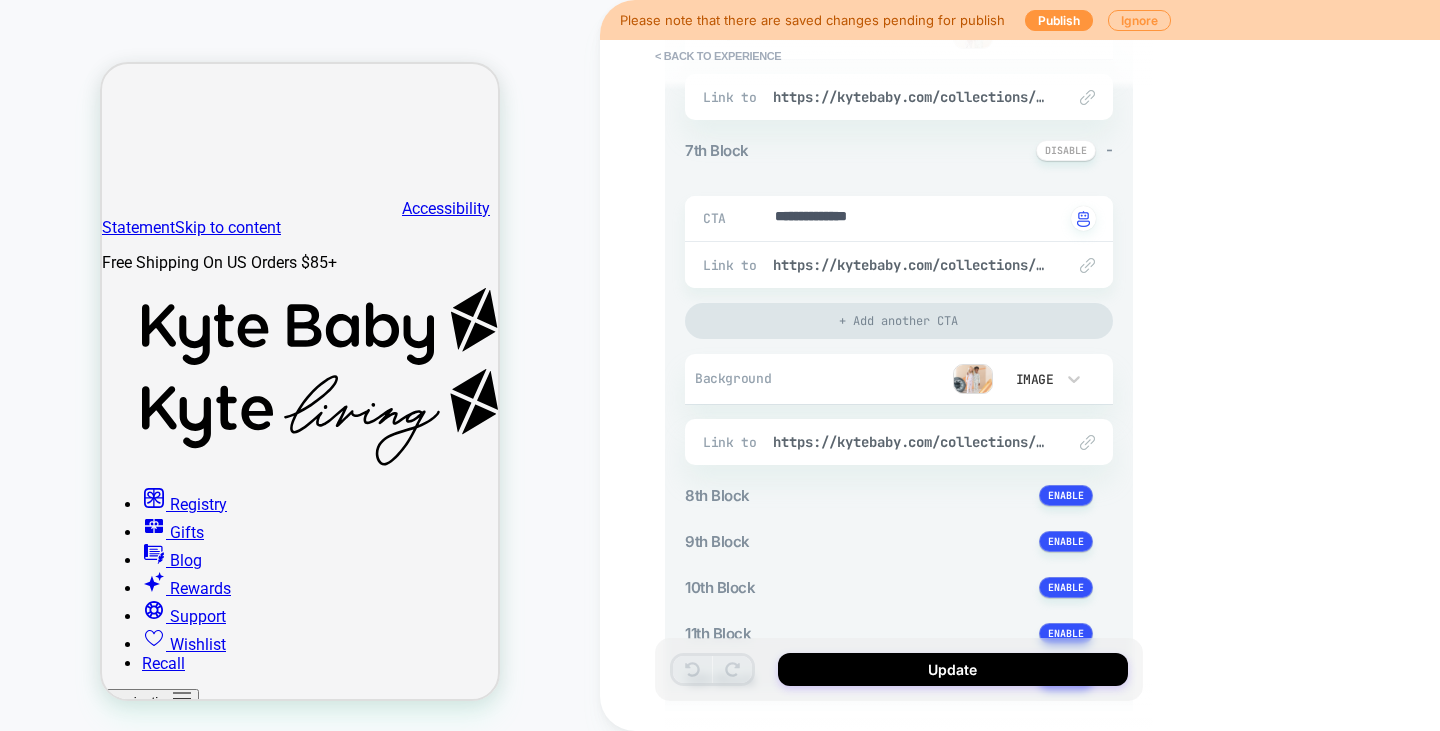click on "**********" at bounding box center (1040, 365) 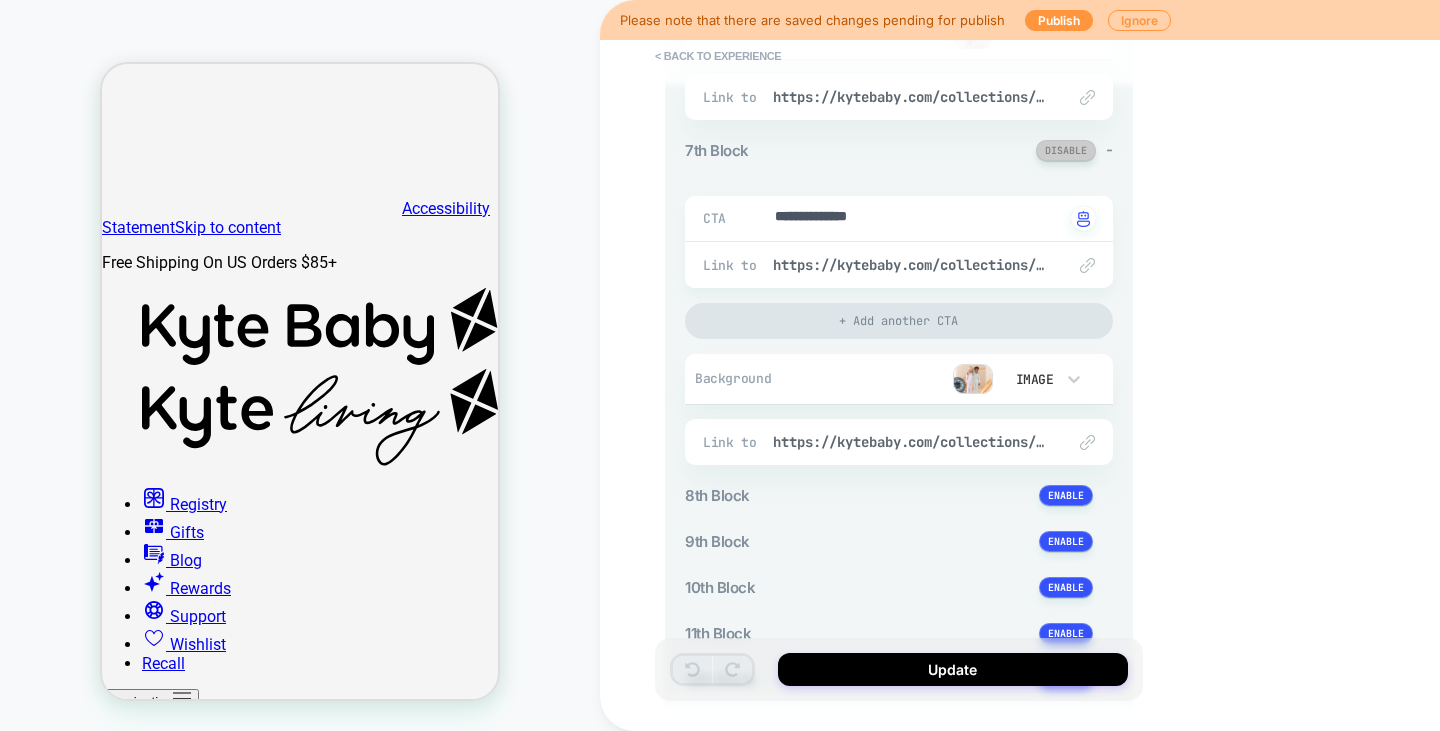 click at bounding box center [1066, 150] 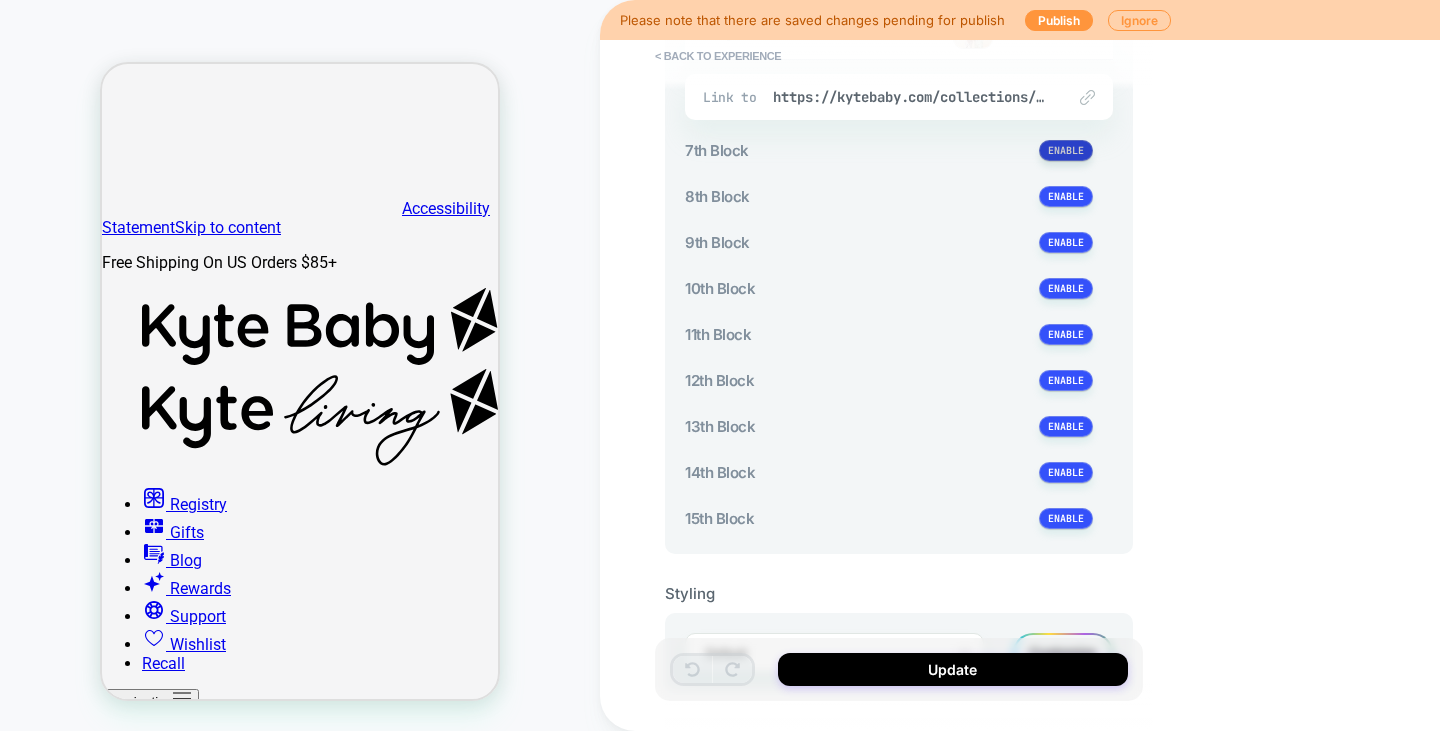 click at bounding box center (1066, 150) 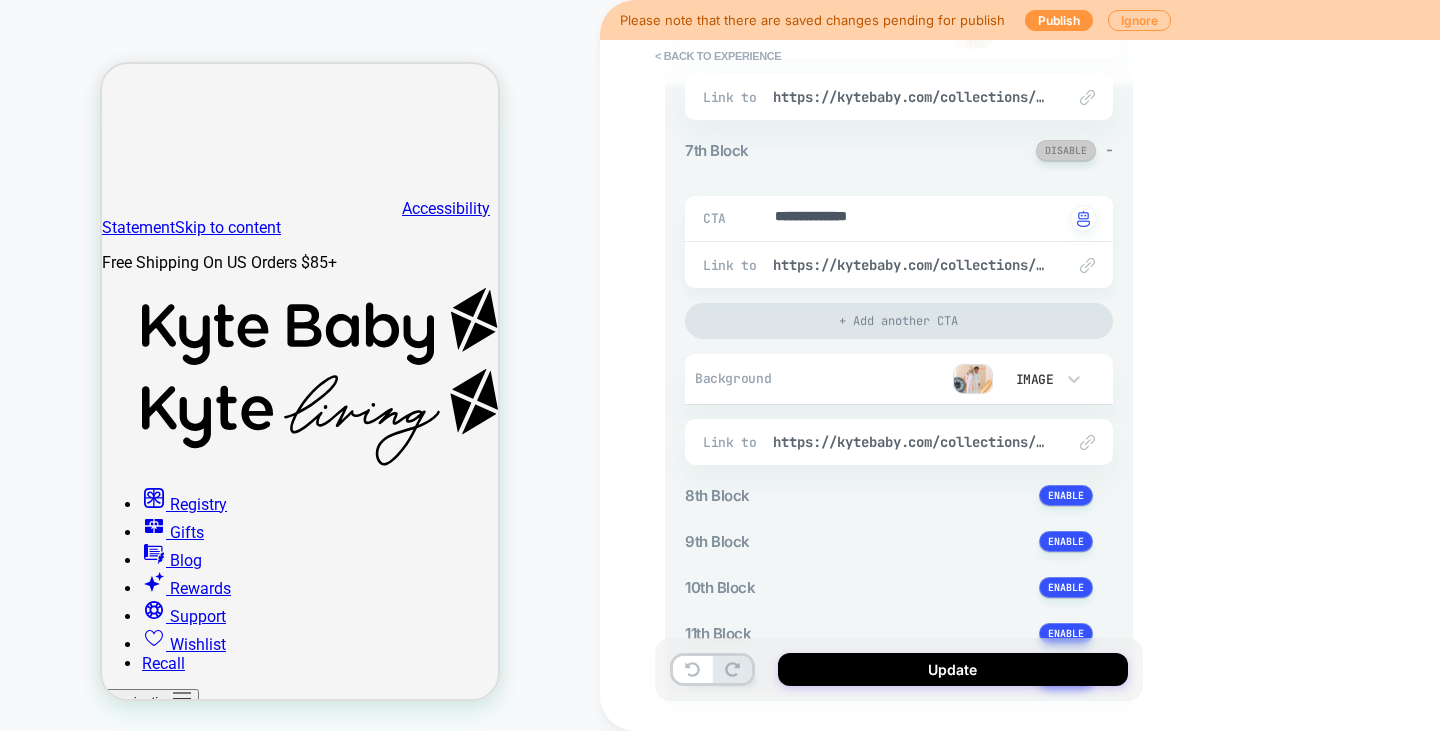 click at bounding box center [1066, 150] 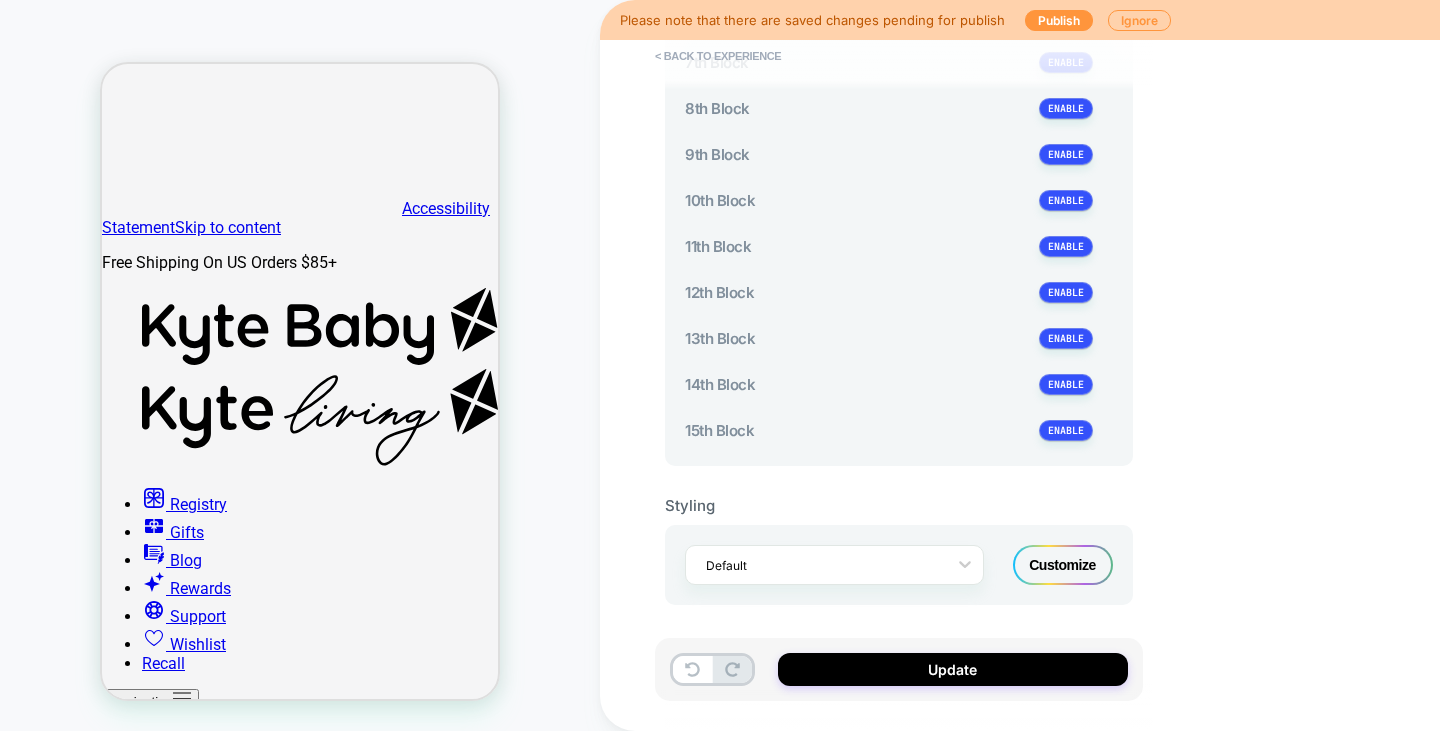 scroll, scrollTop: 2392, scrollLeft: 0, axis: vertical 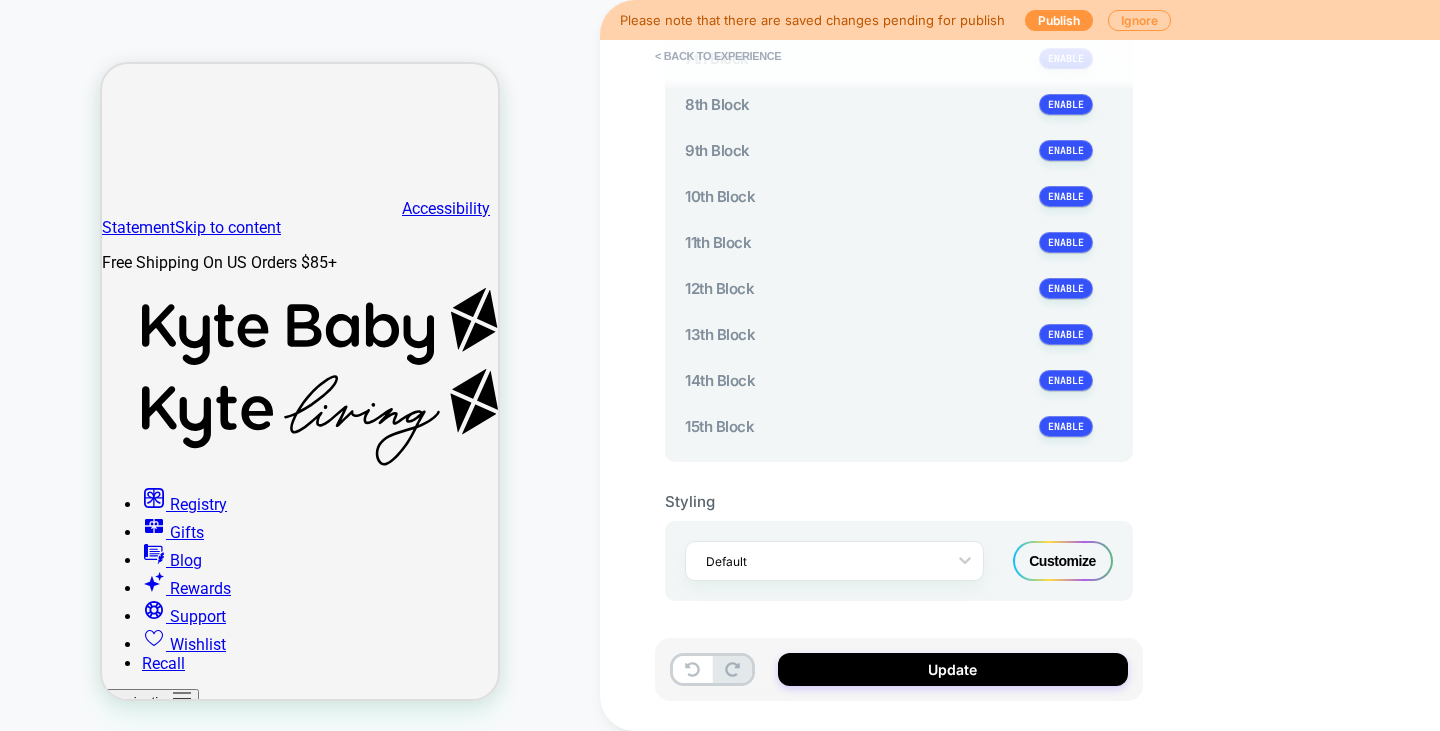 click on "Customize" at bounding box center [1063, 561] 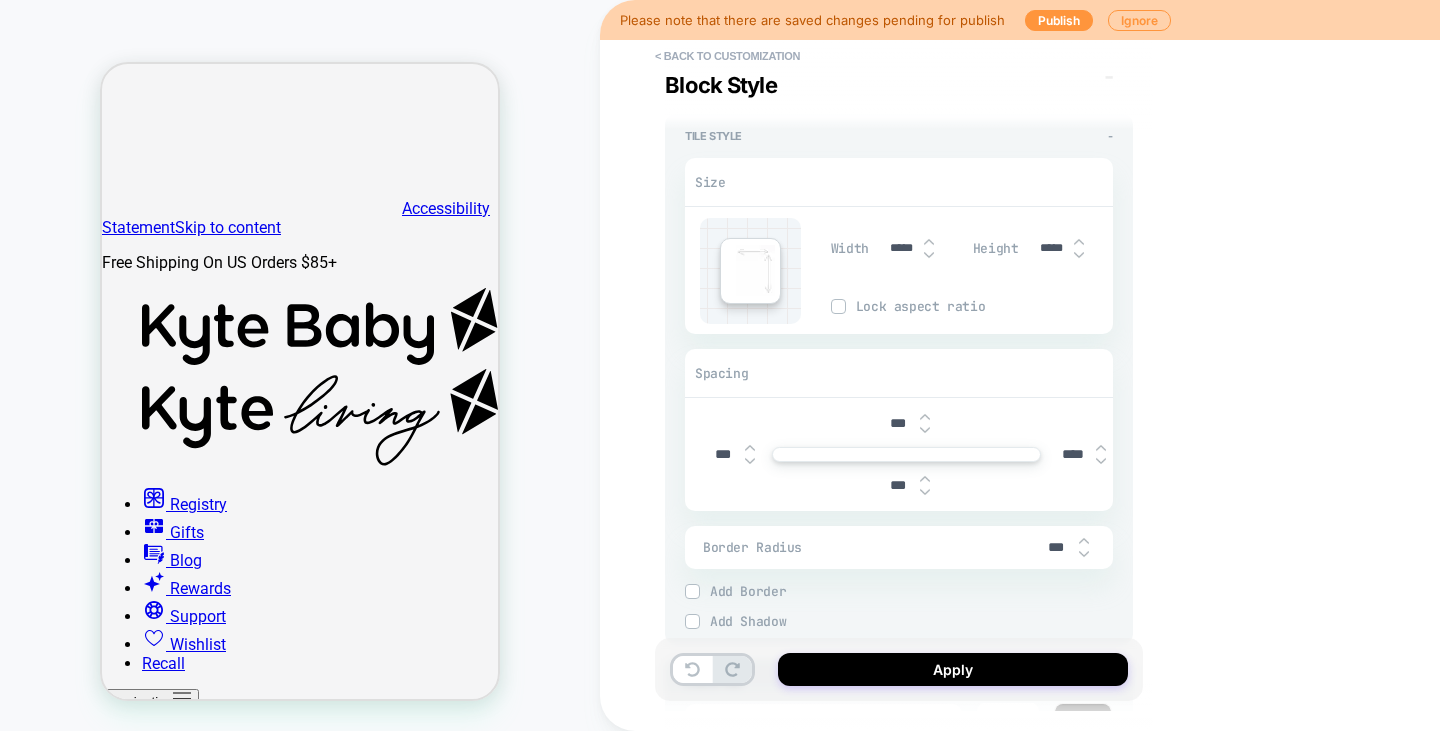 scroll, scrollTop: 7200, scrollLeft: 0, axis: vertical 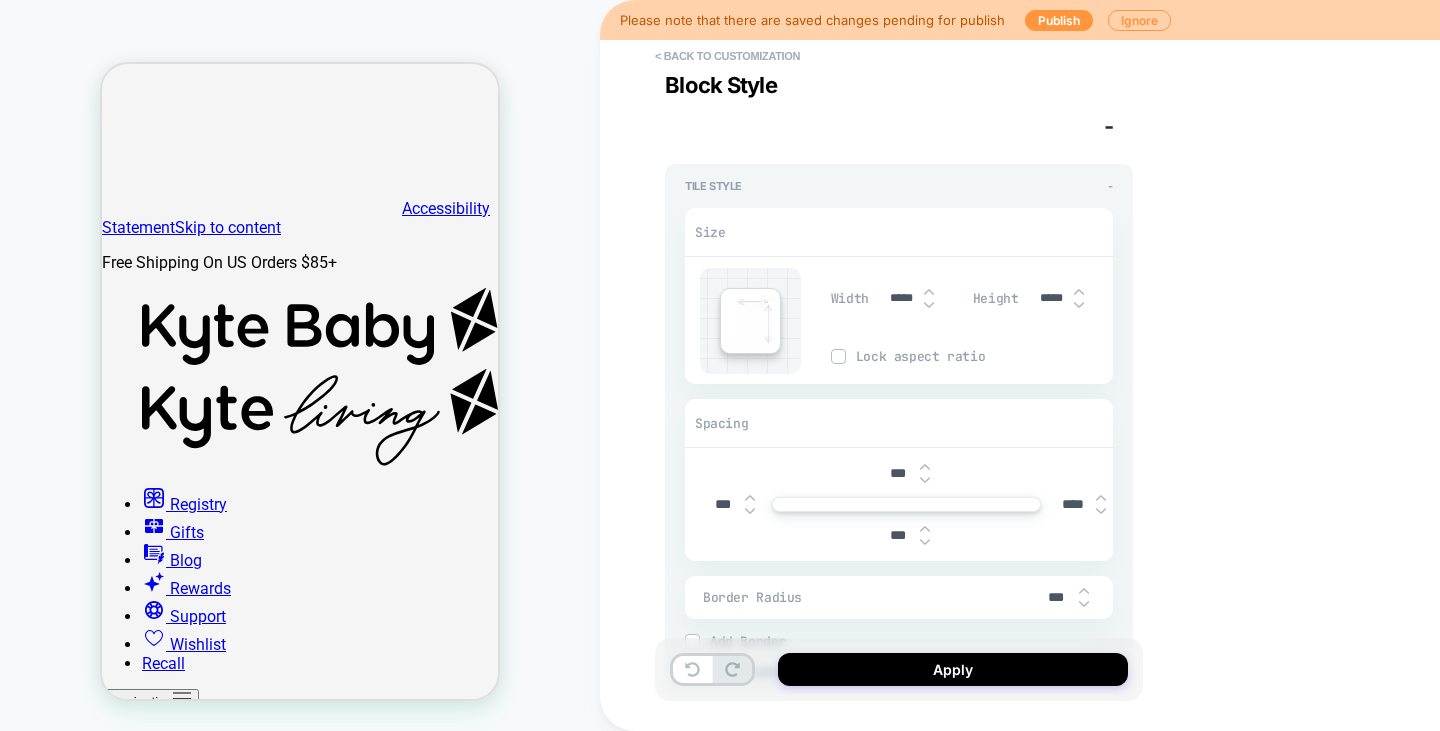 click at bounding box center [838, 356] 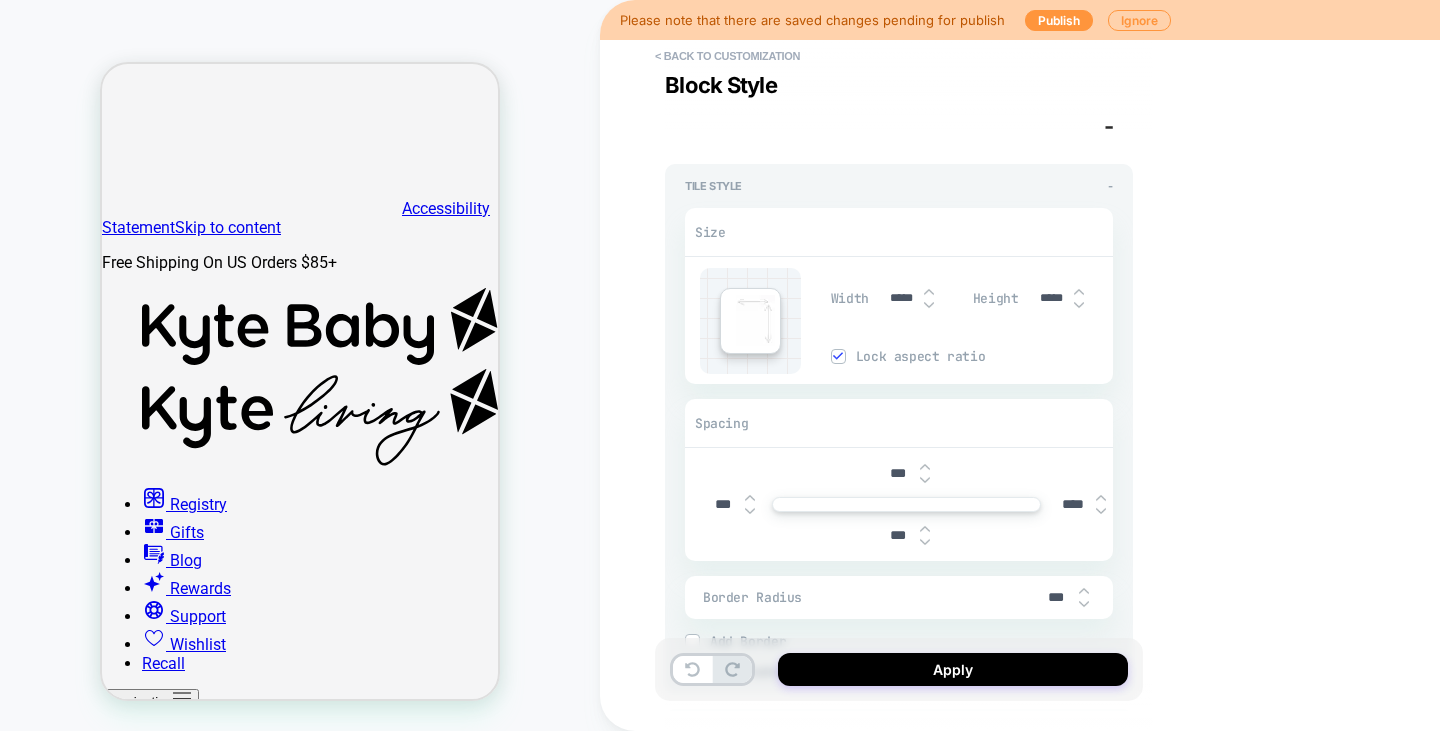 click at bounding box center [1079, 305] 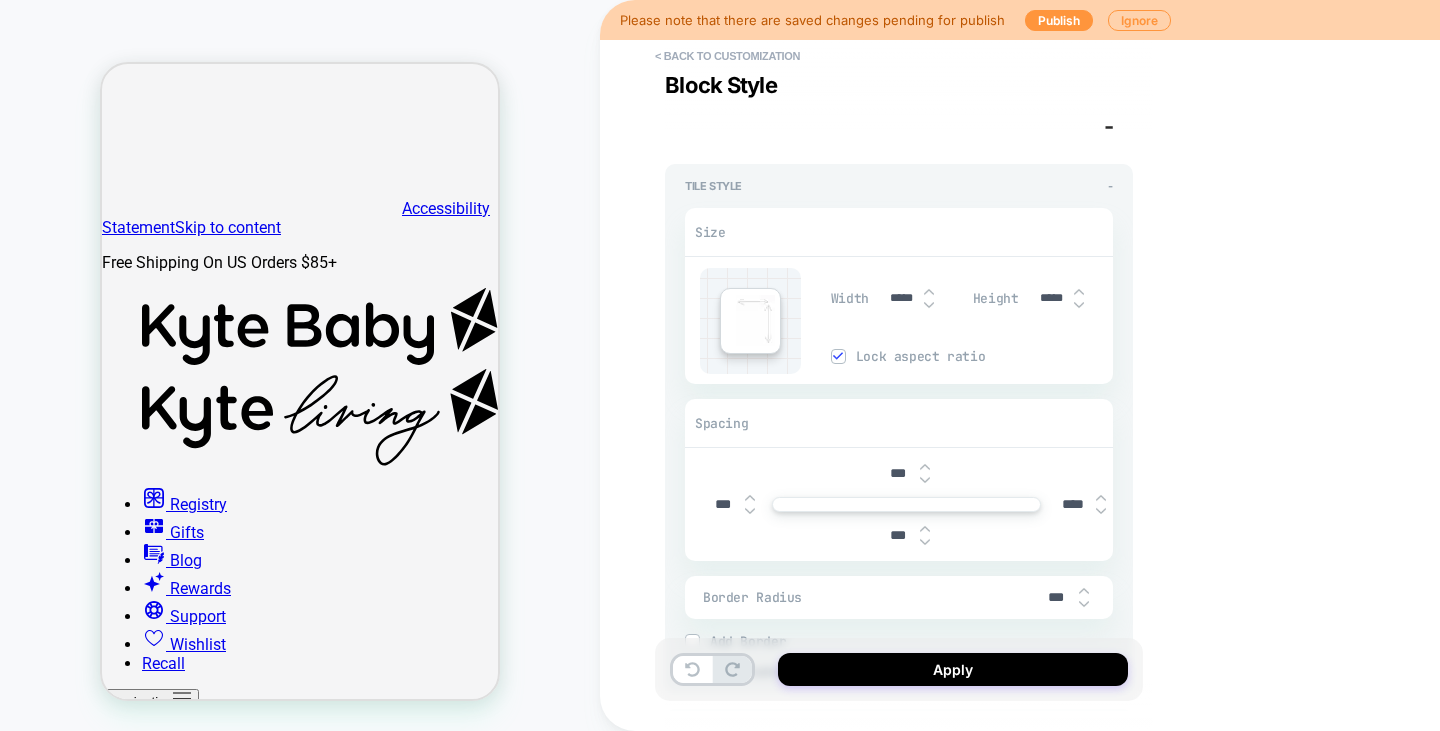type on "*****" 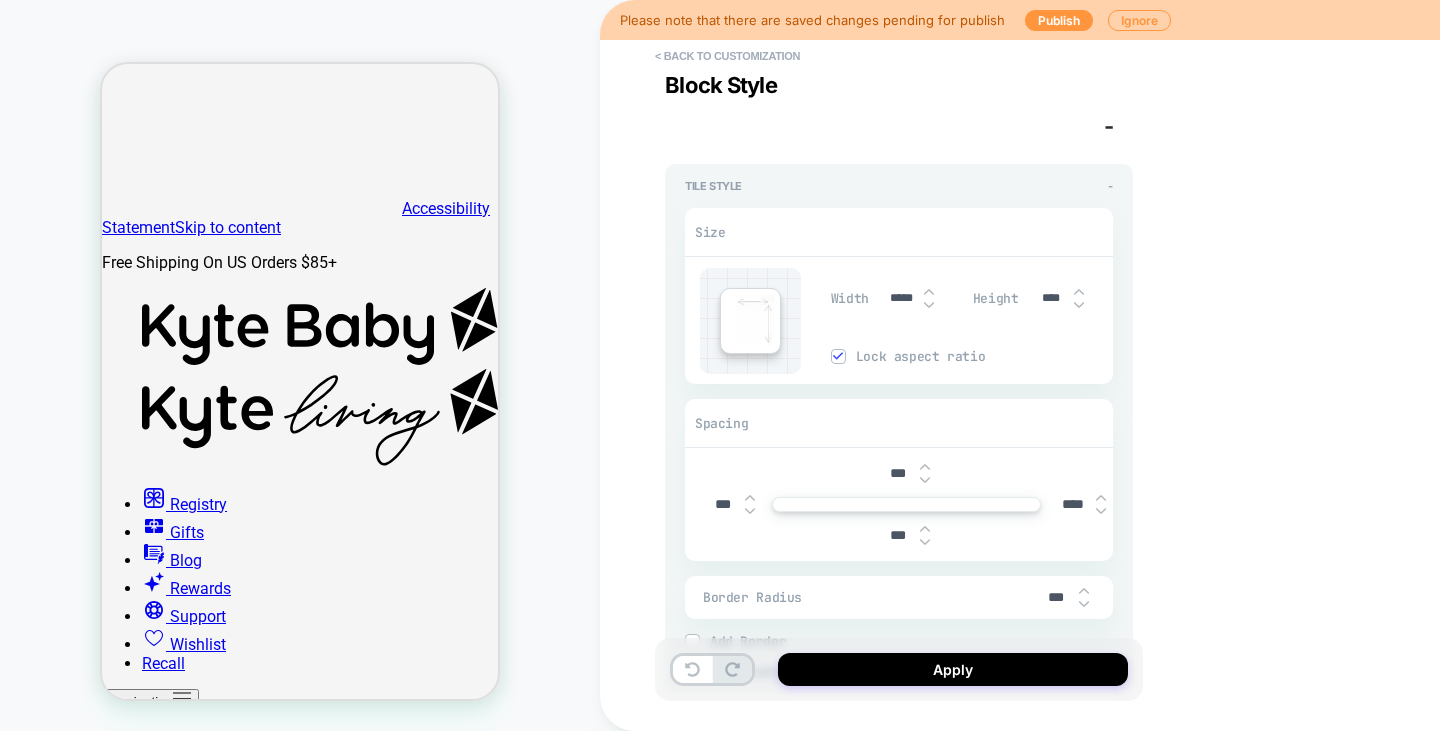 type on "***" 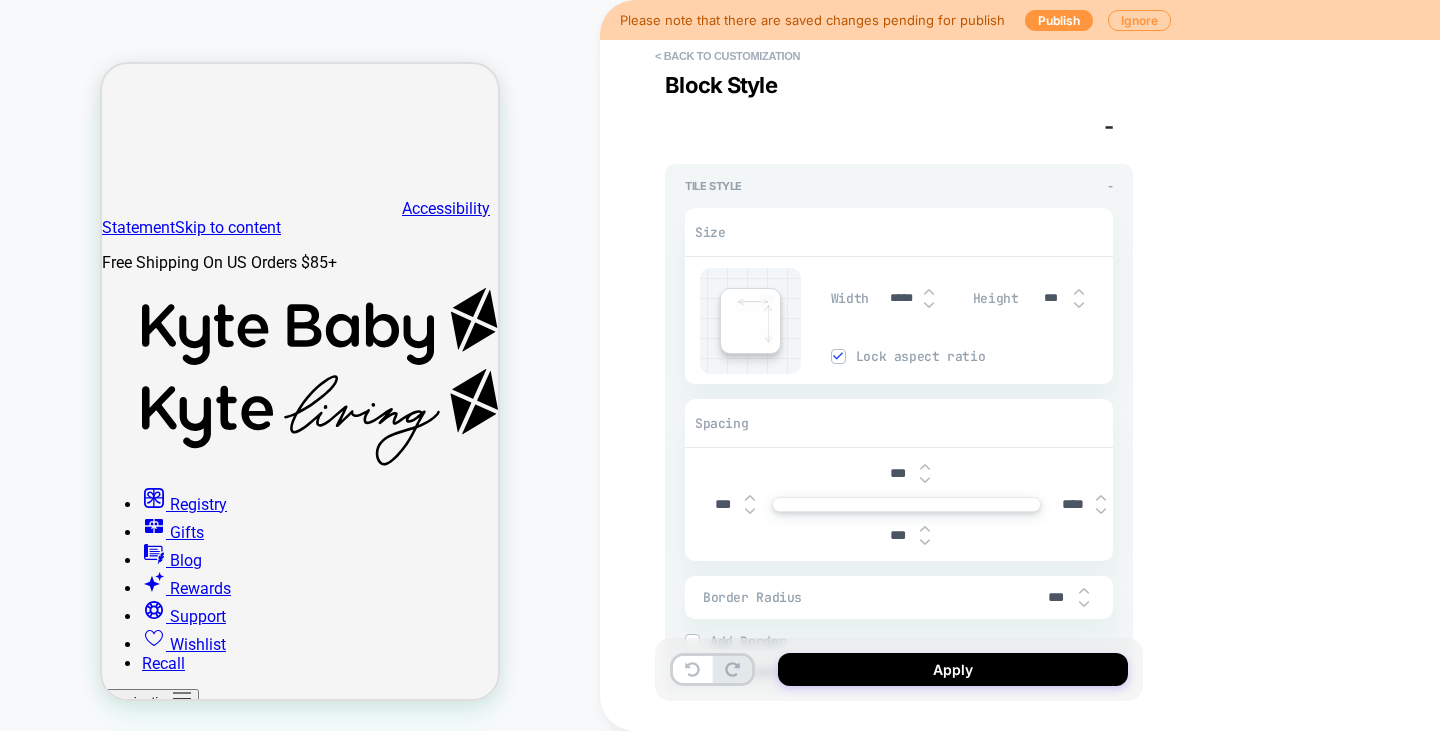 type on "****" 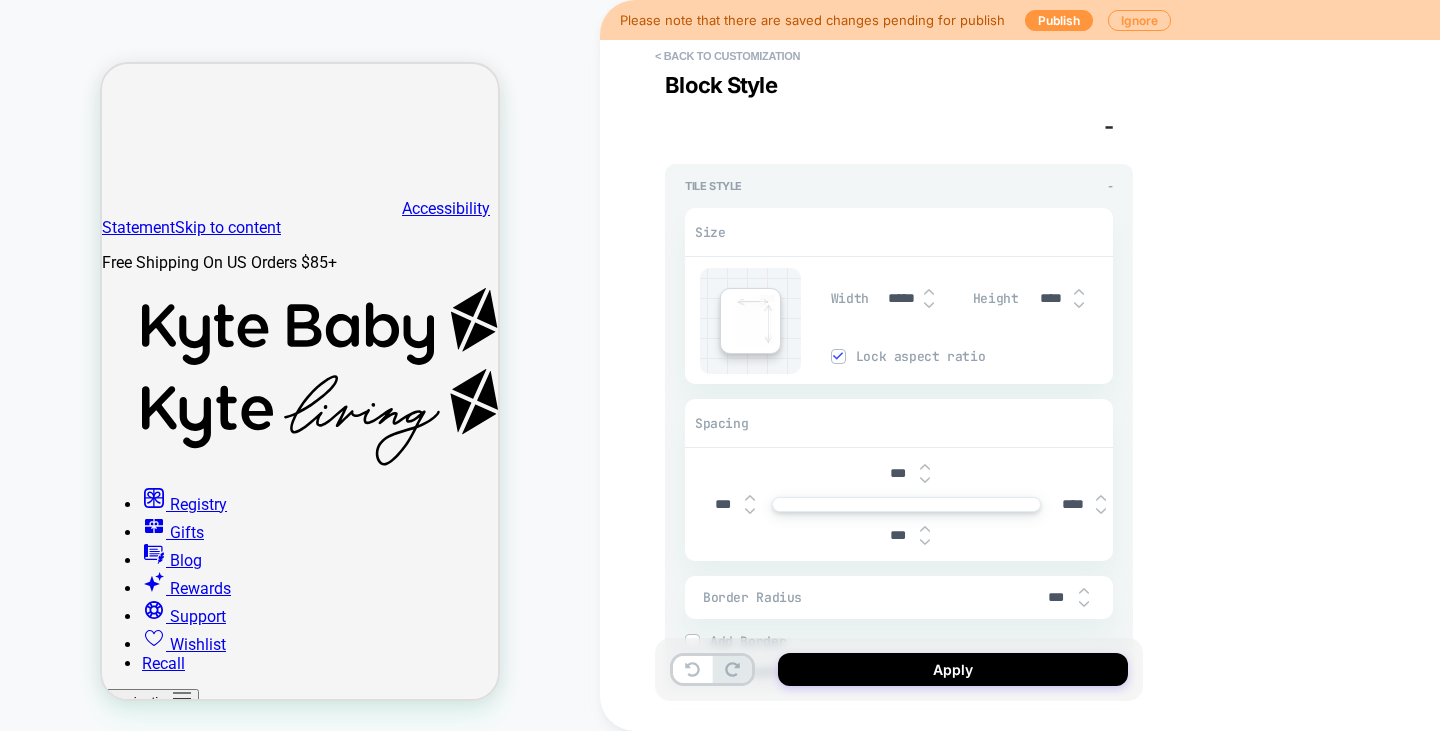 type on "*" 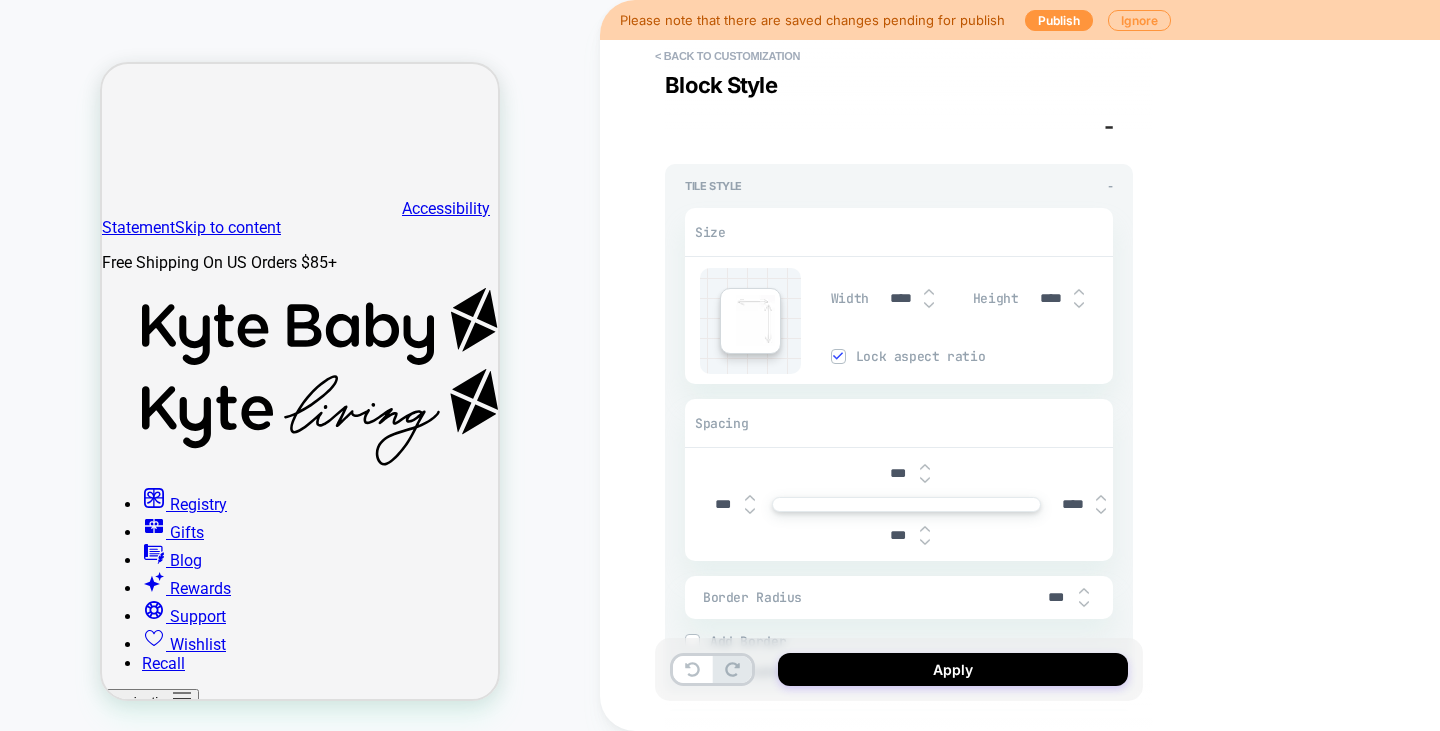 type on "*" 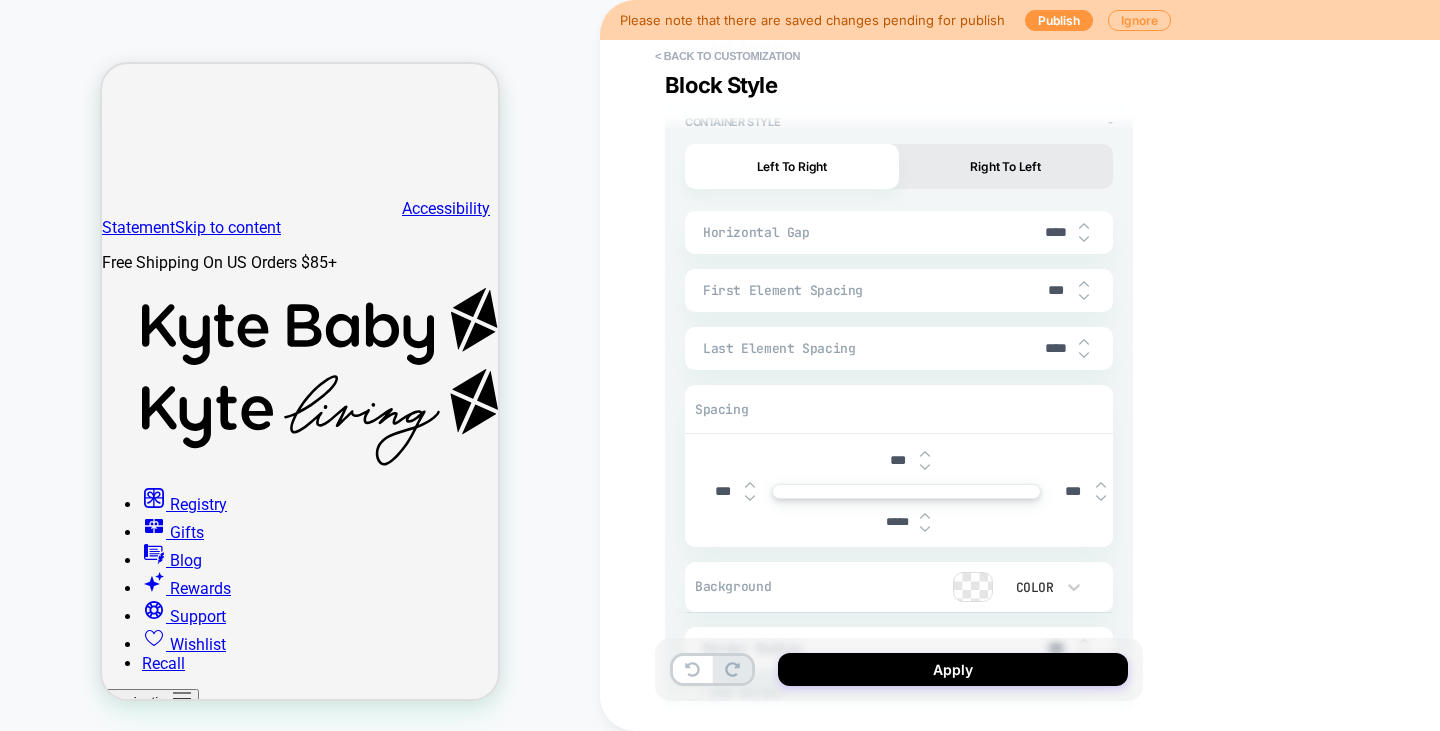 scroll, scrollTop: 8567, scrollLeft: 0, axis: vertical 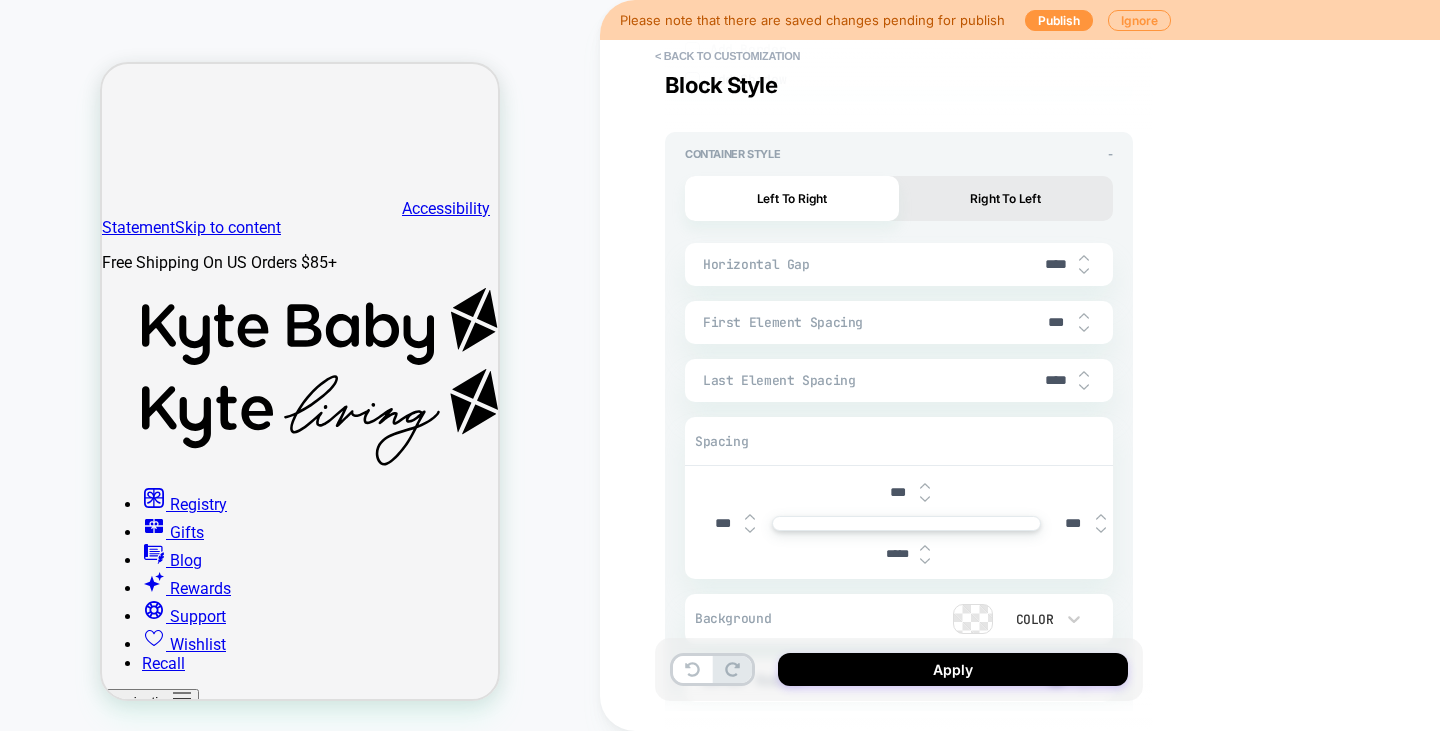 click at bounding box center (1084, 271) 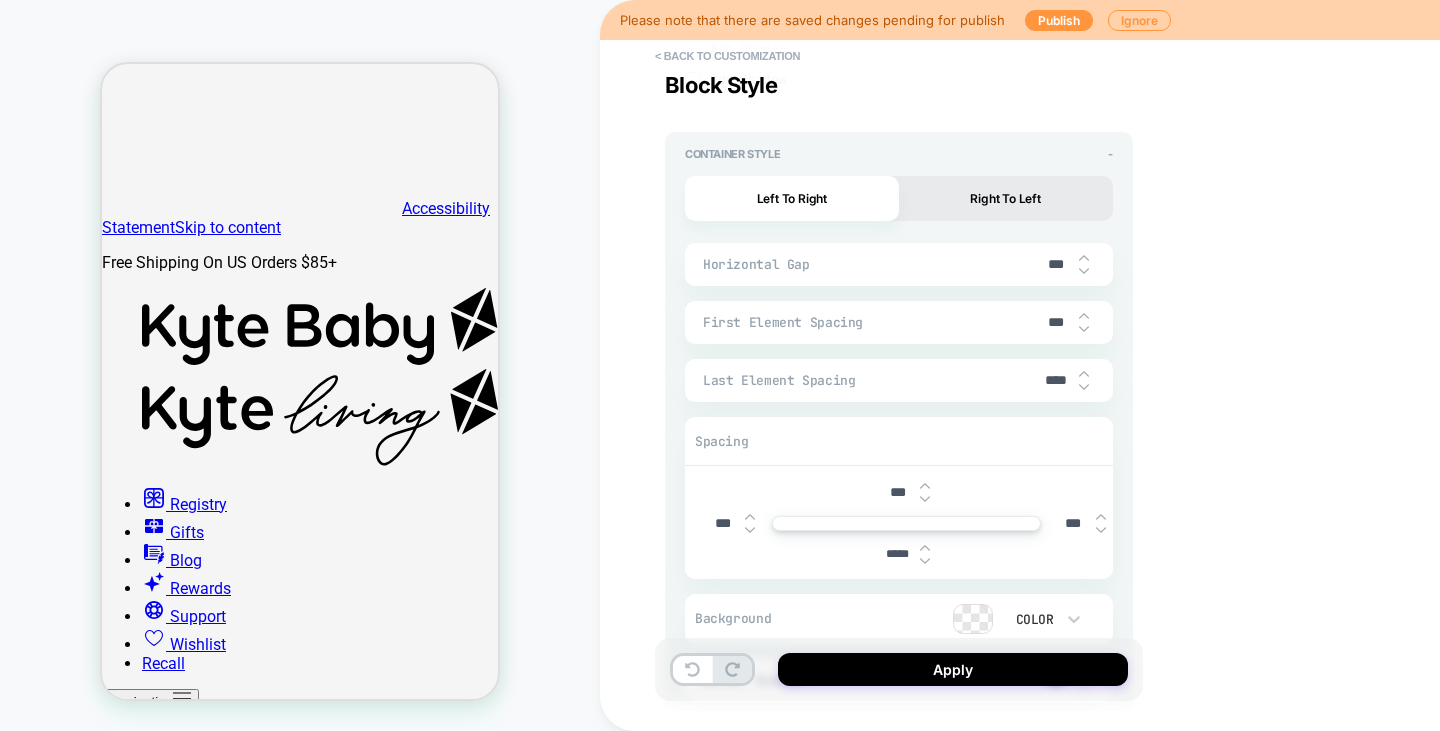 type on "*" 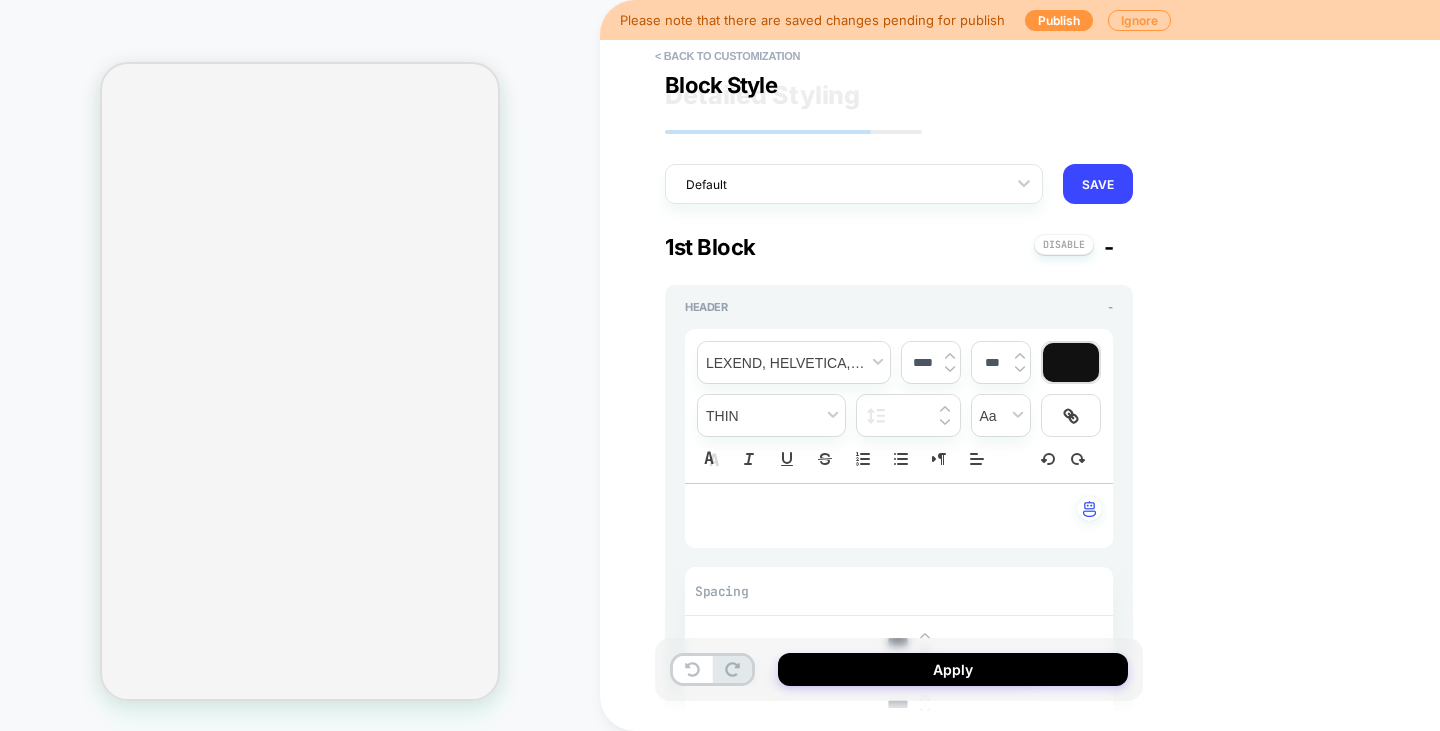 scroll, scrollTop: 0, scrollLeft: 0, axis: both 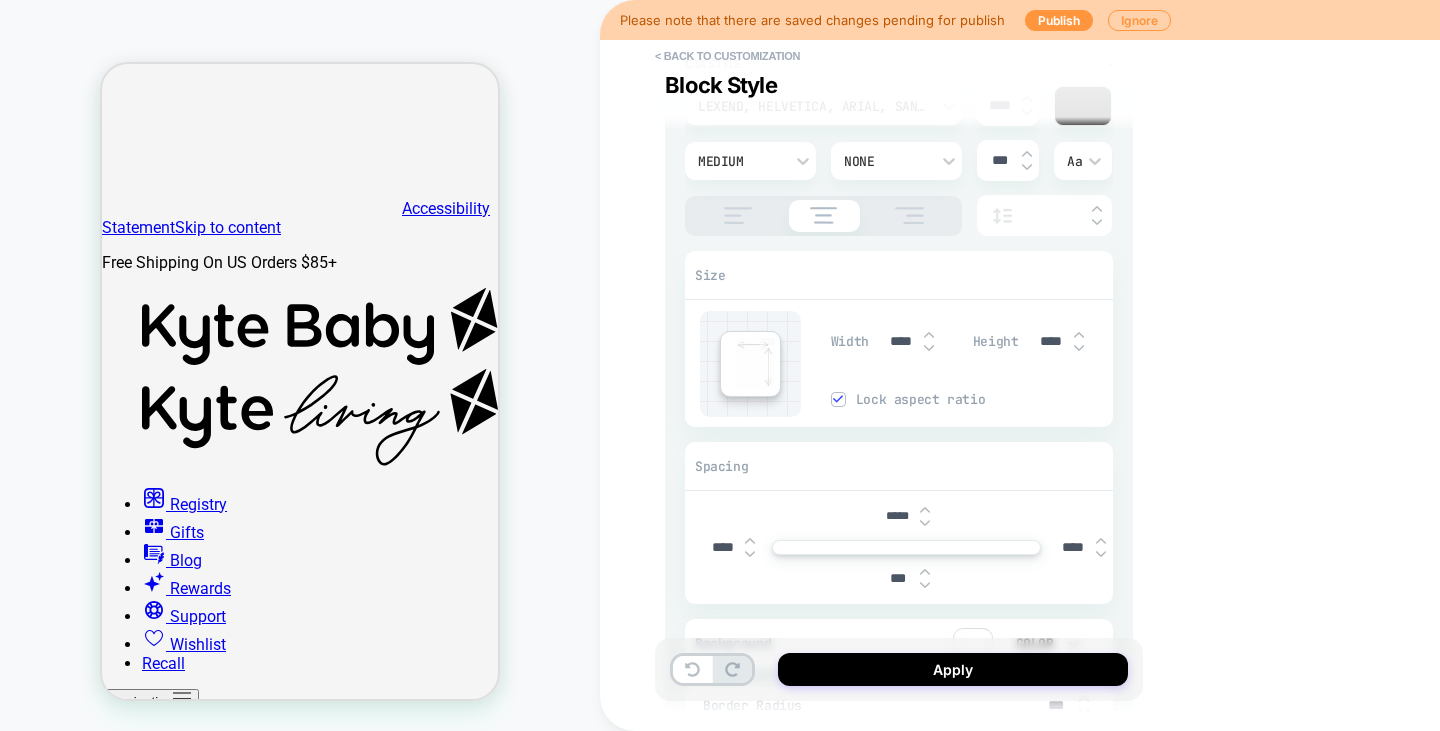 click at bounding box center (1079, 335) 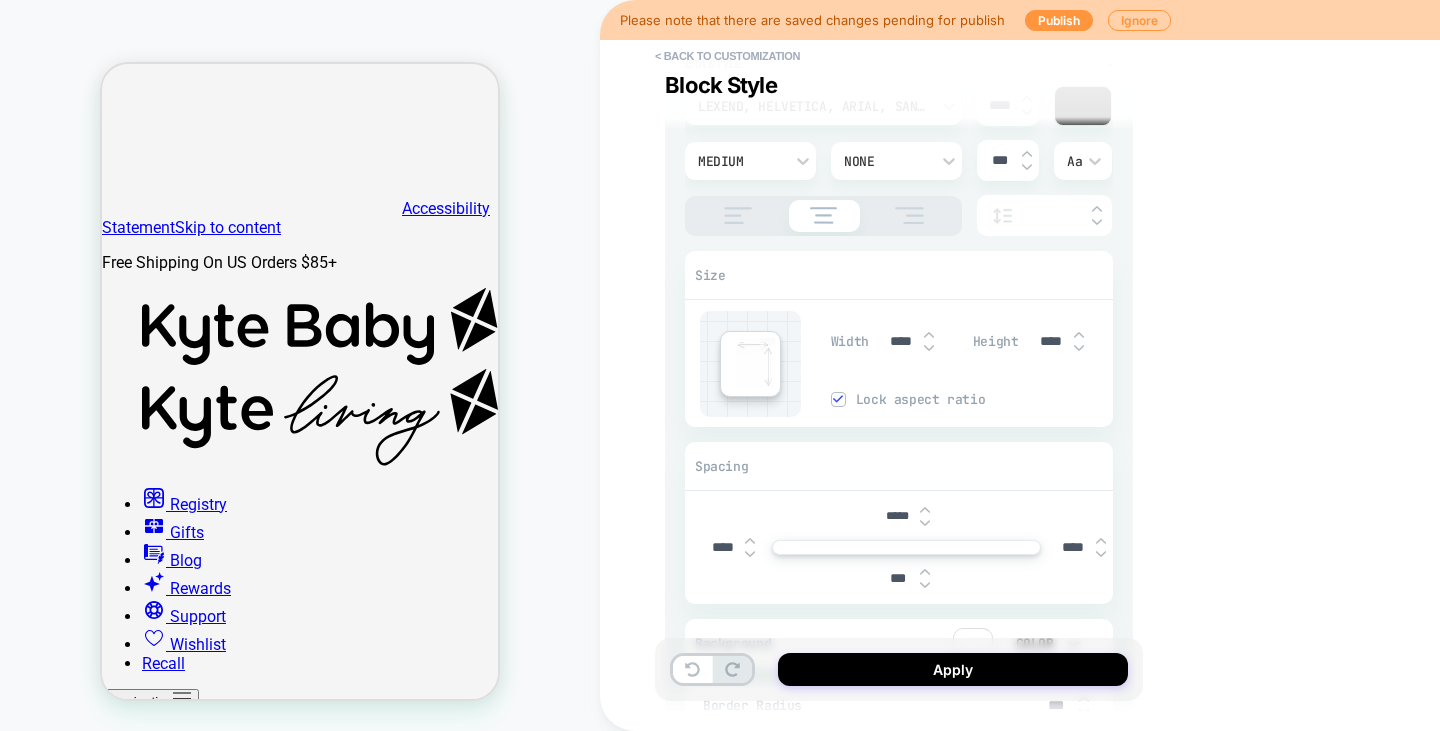 click at bounding box center (1079, 348) 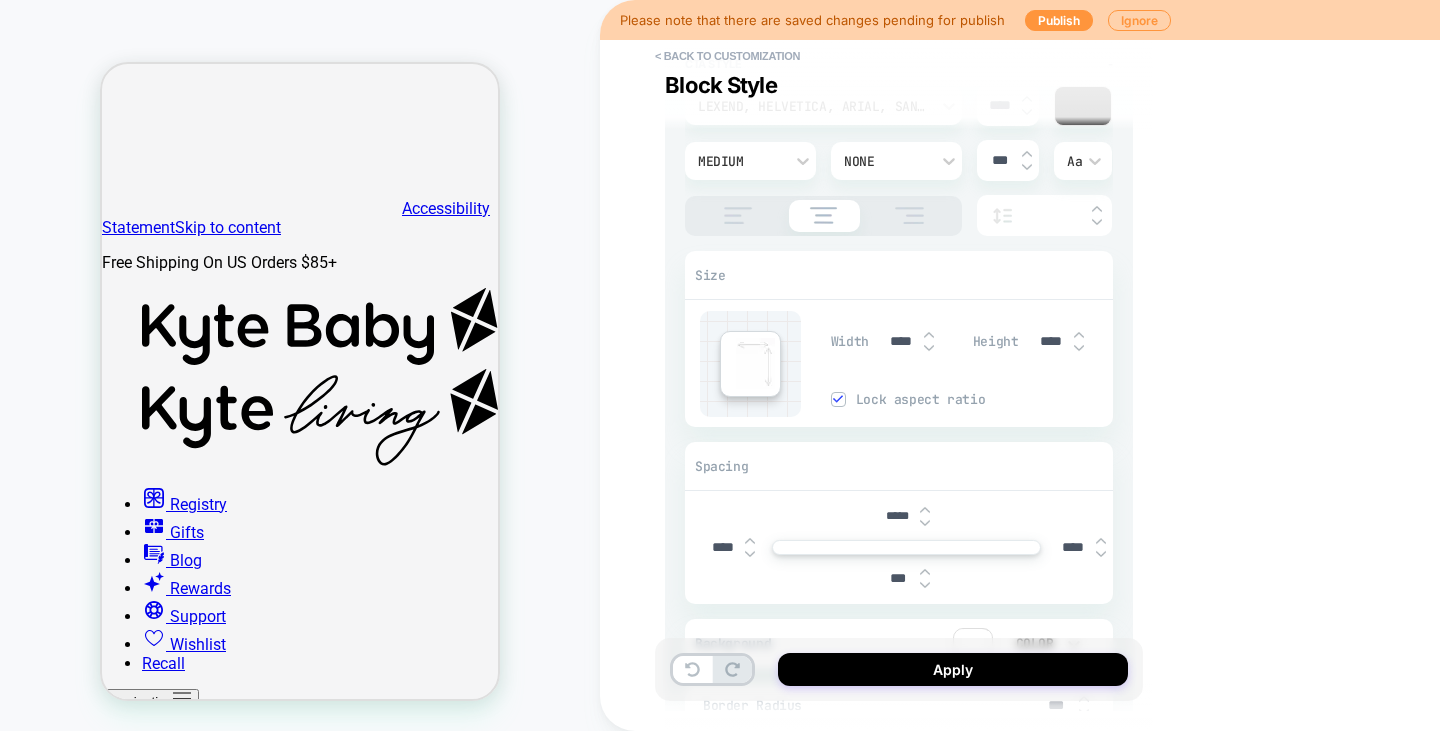type on "***" 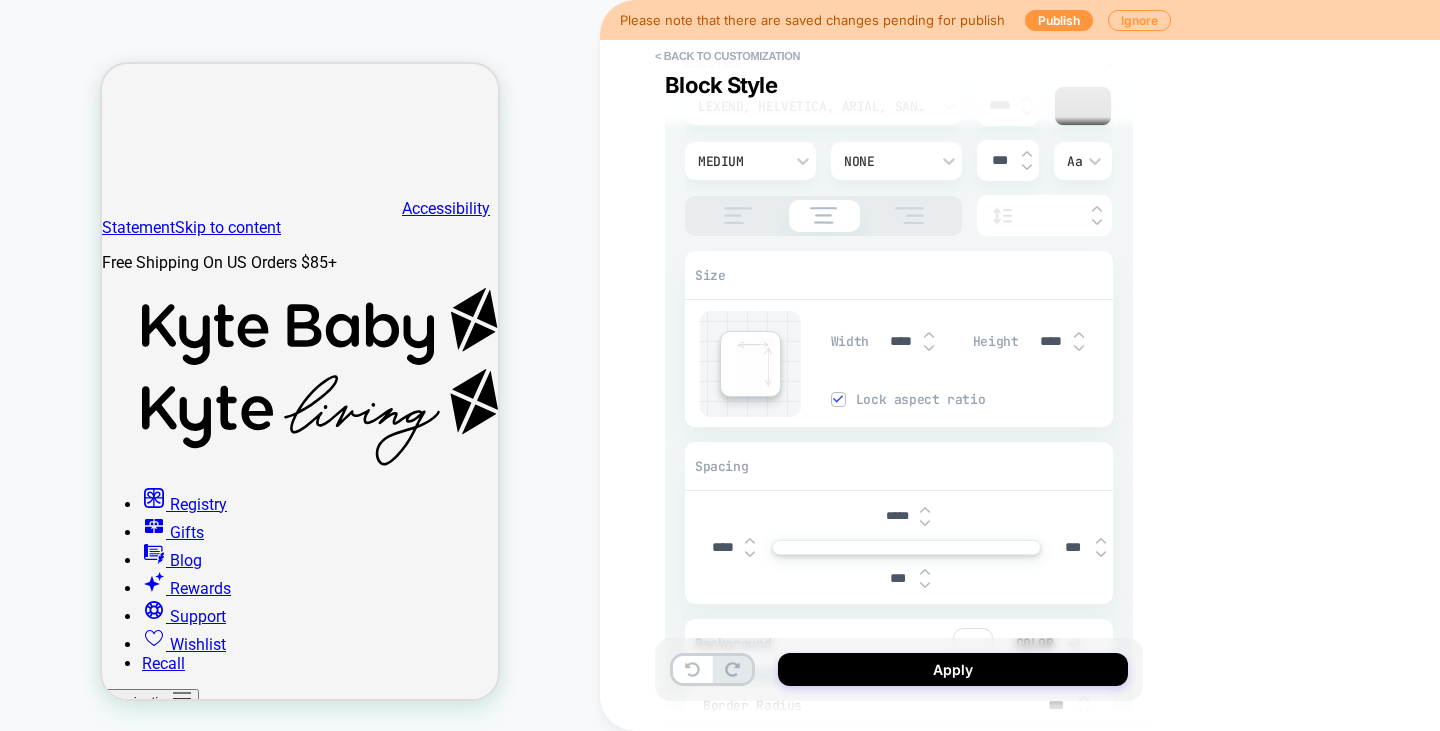 type 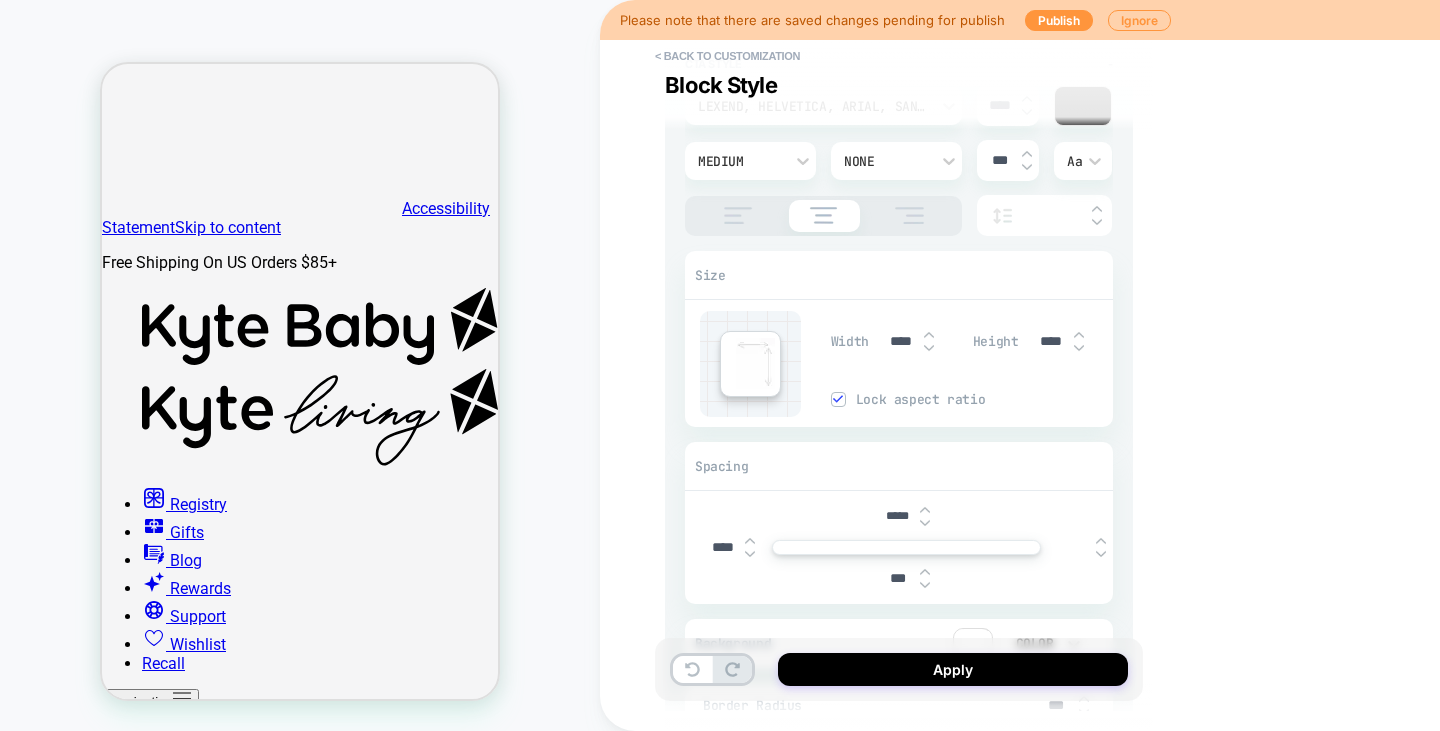type on "*" 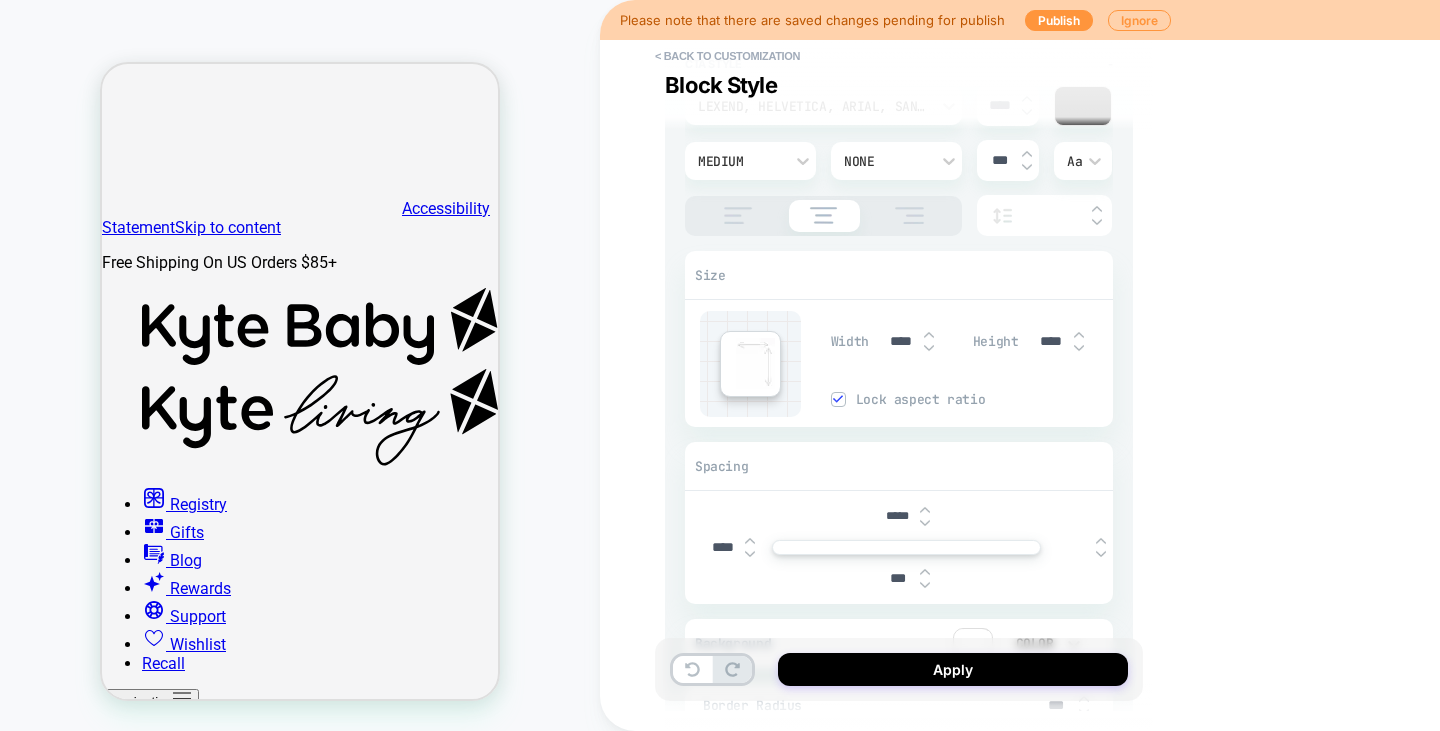 type on "***" 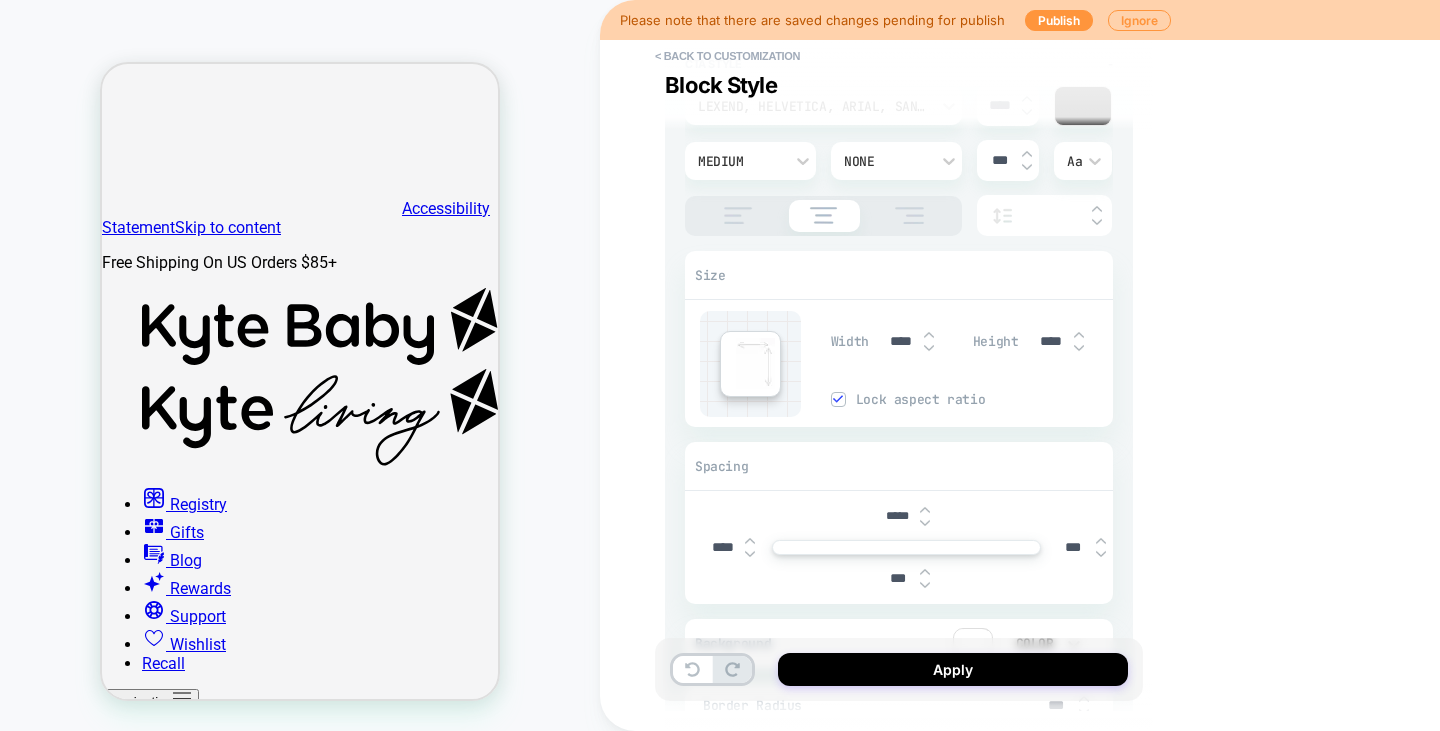 type on "*" 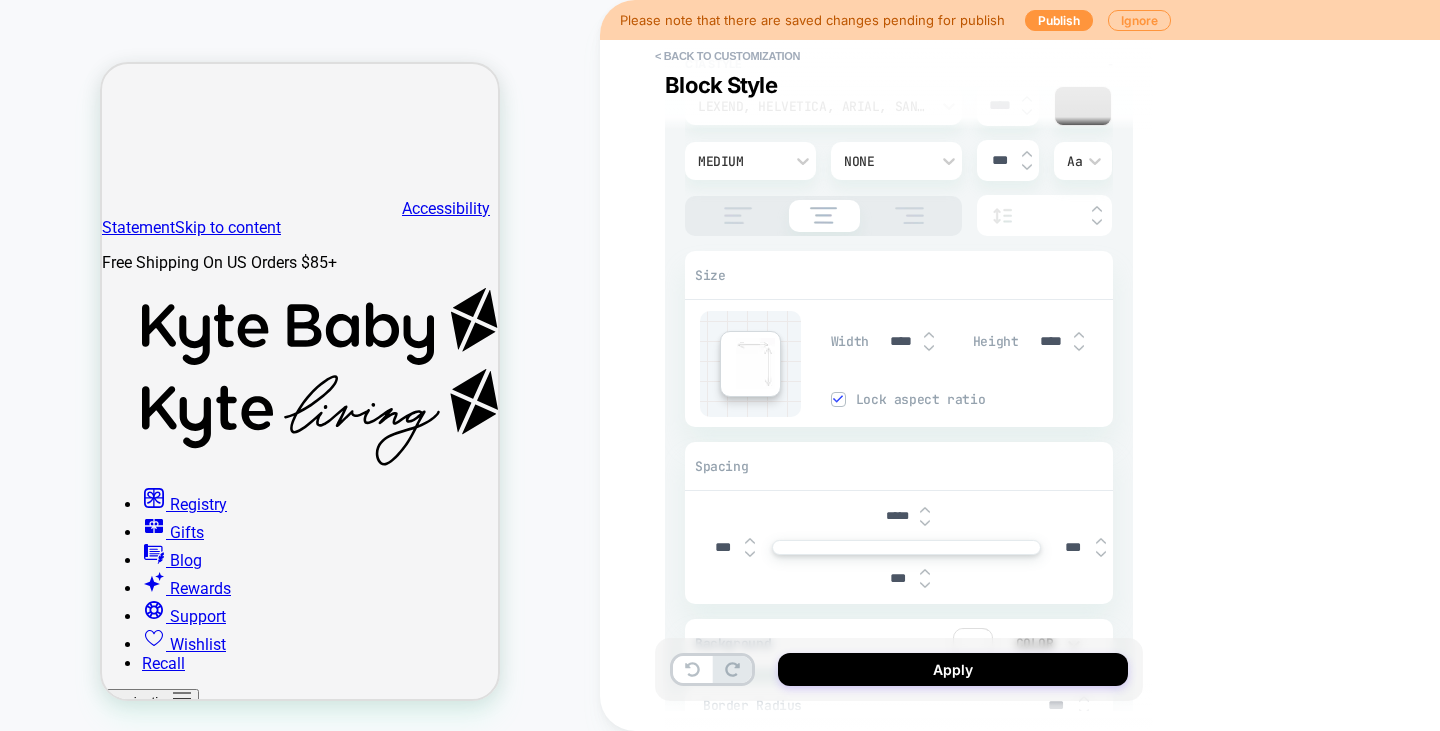 type on "*" 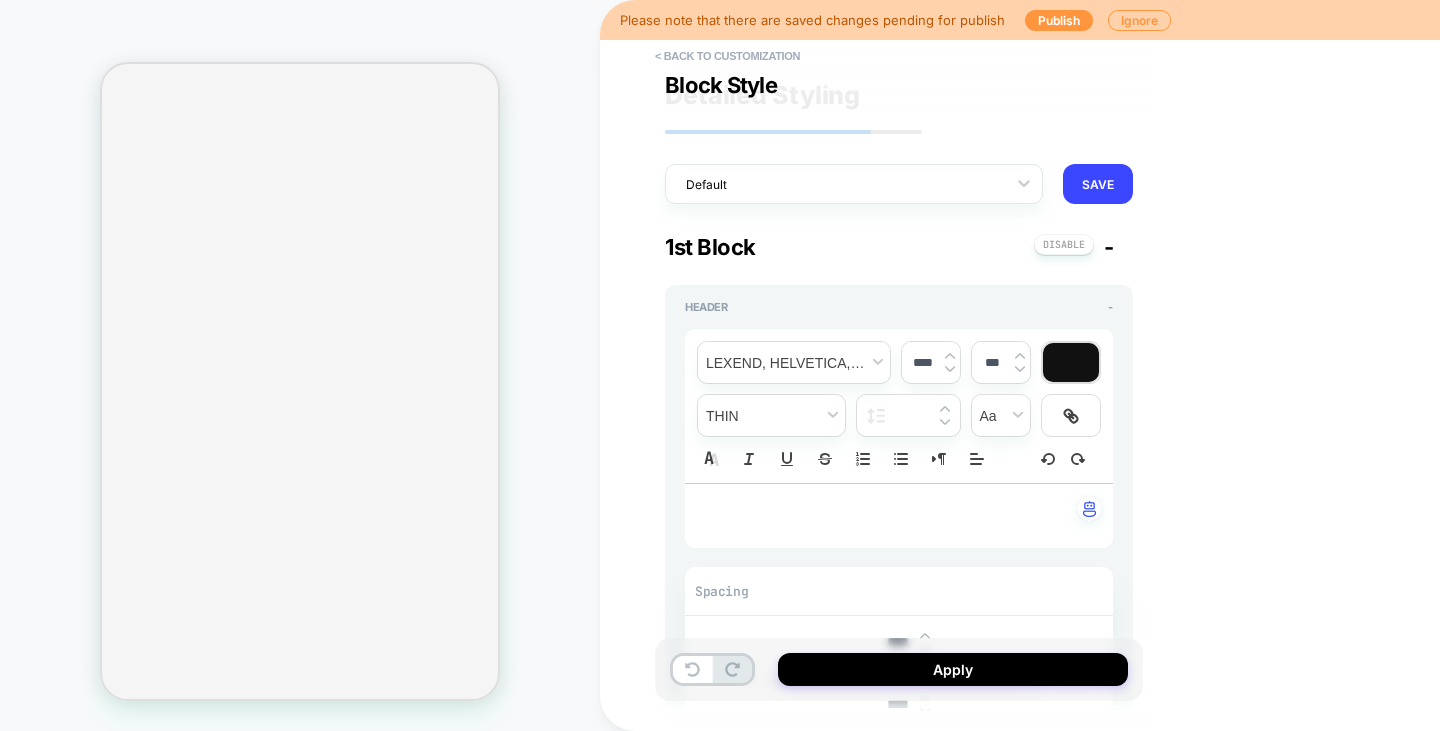 scroll, scrollTop: 0, scrollLeft: 0, axis: both 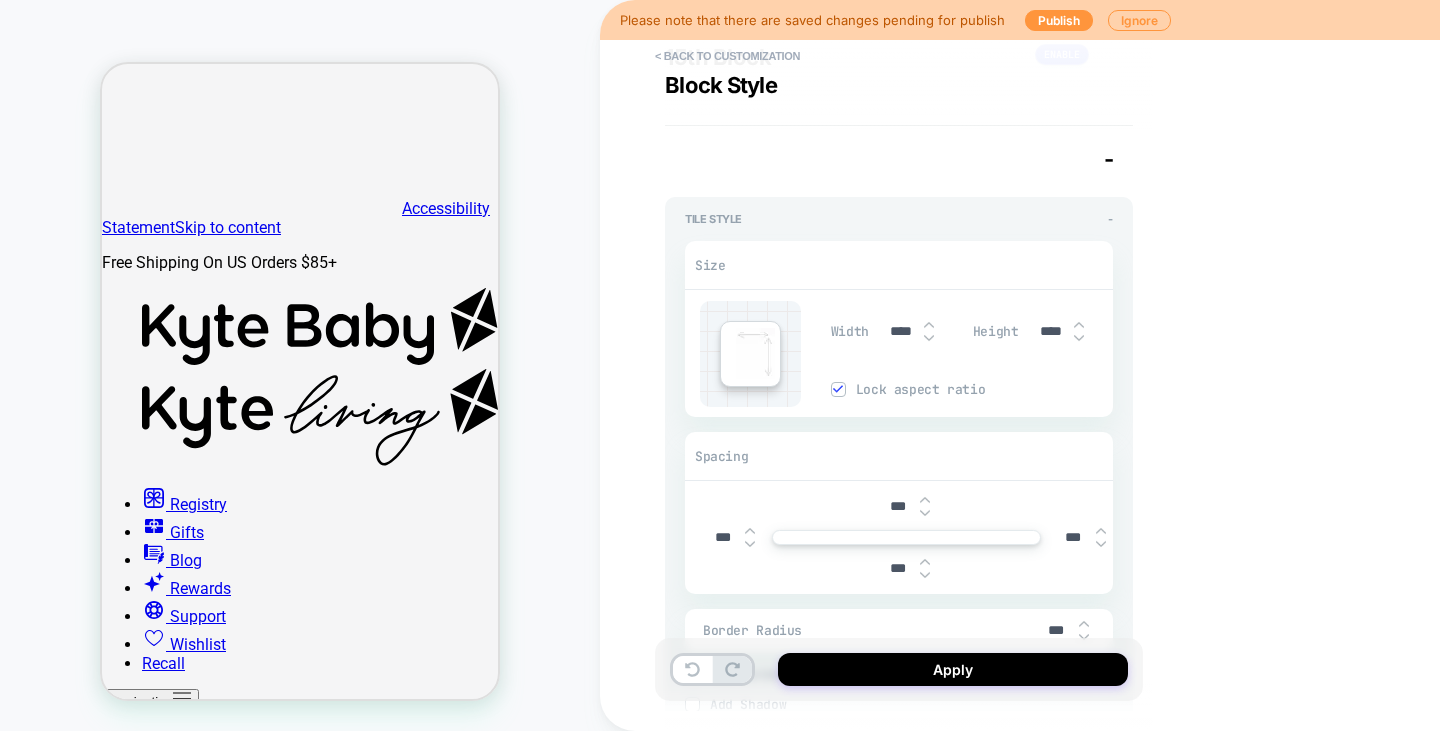 type on "*" 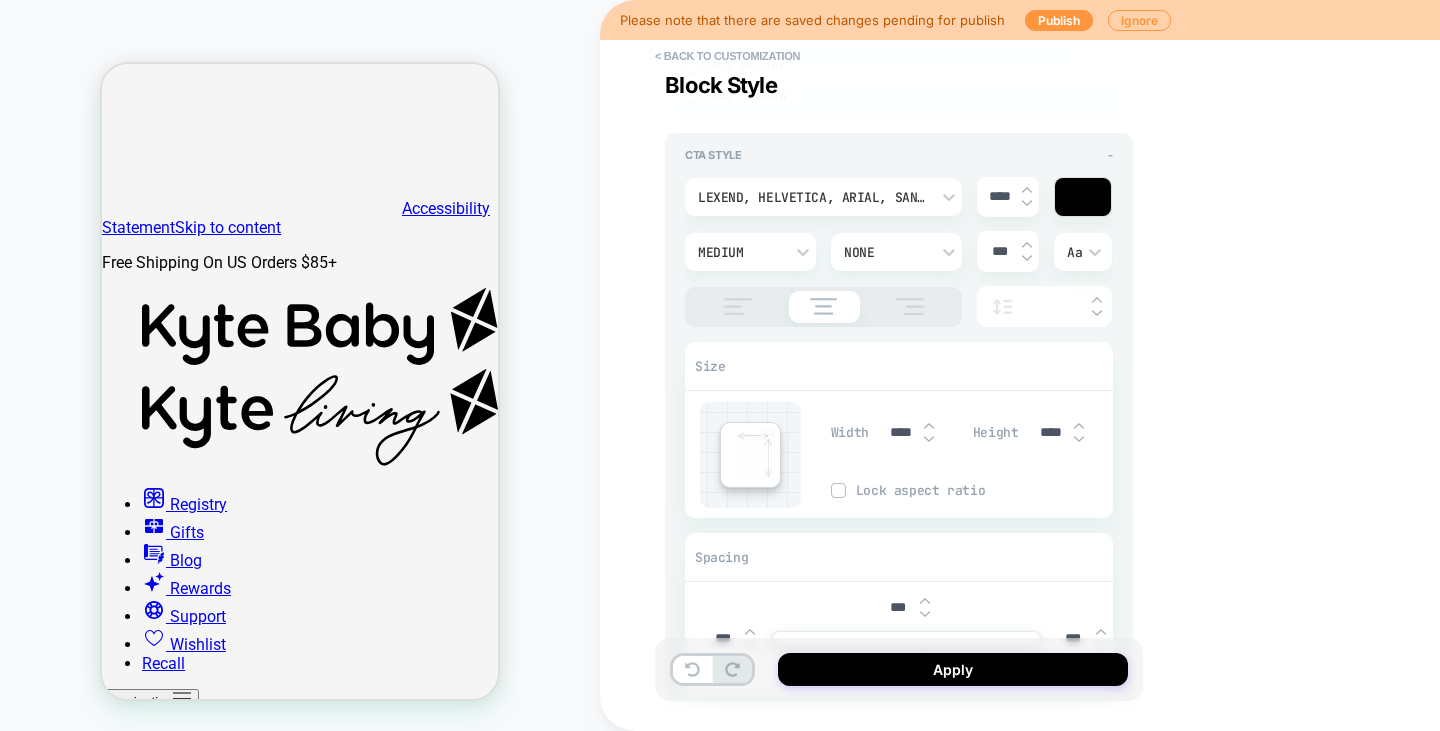 scroll, scrollTop: 7767, scrollLeft: 0, axis: vertical 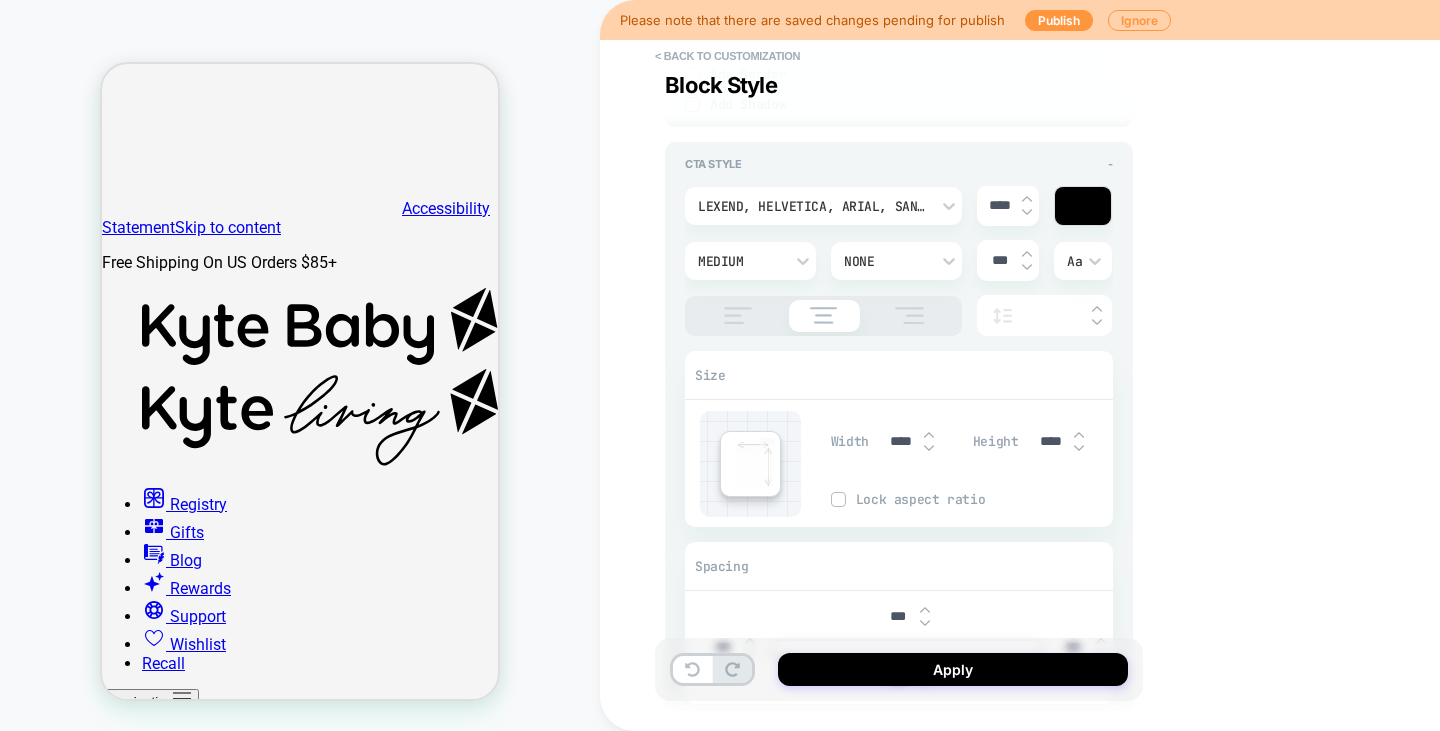 click at bounding box center (838, 499) 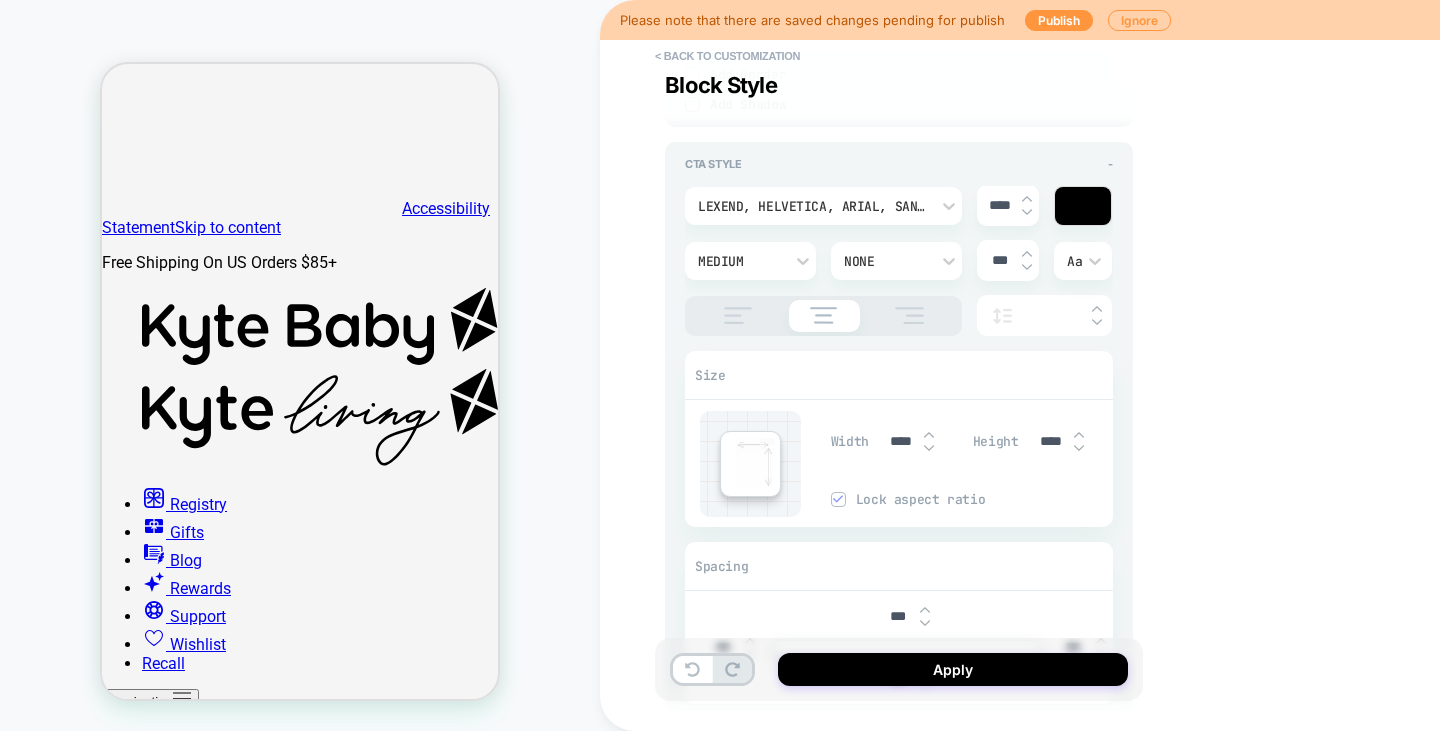 type on "*" 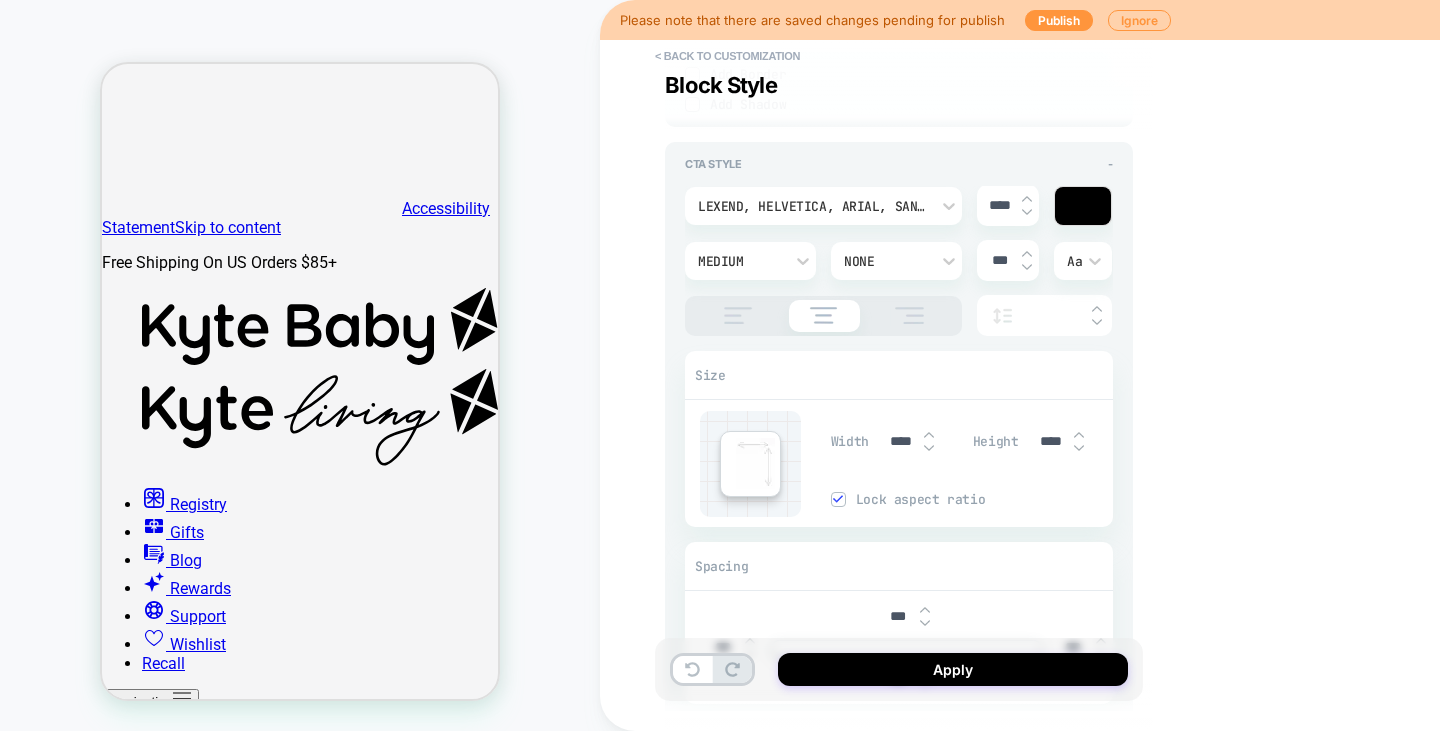 click at bounding box center [1079, 448] 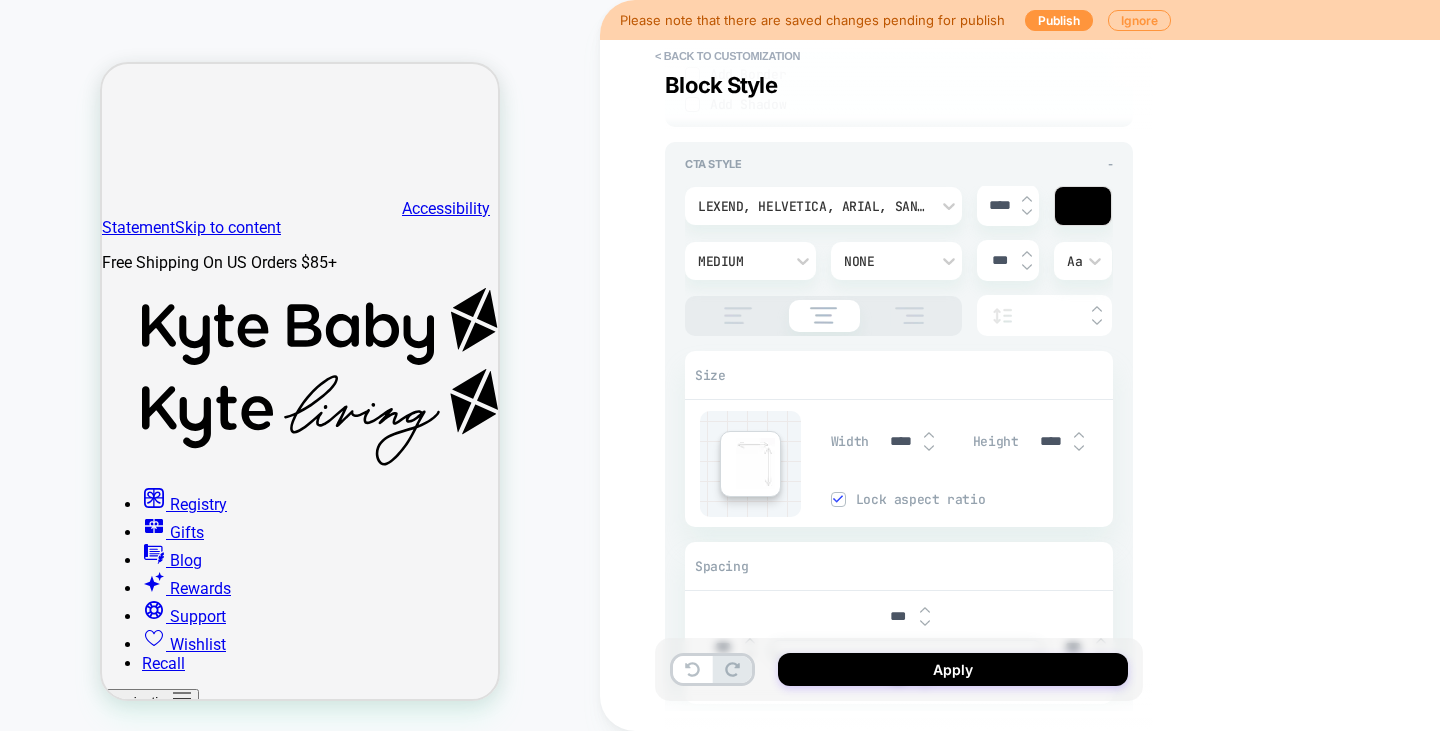 click at bounding box center [1079, 448] 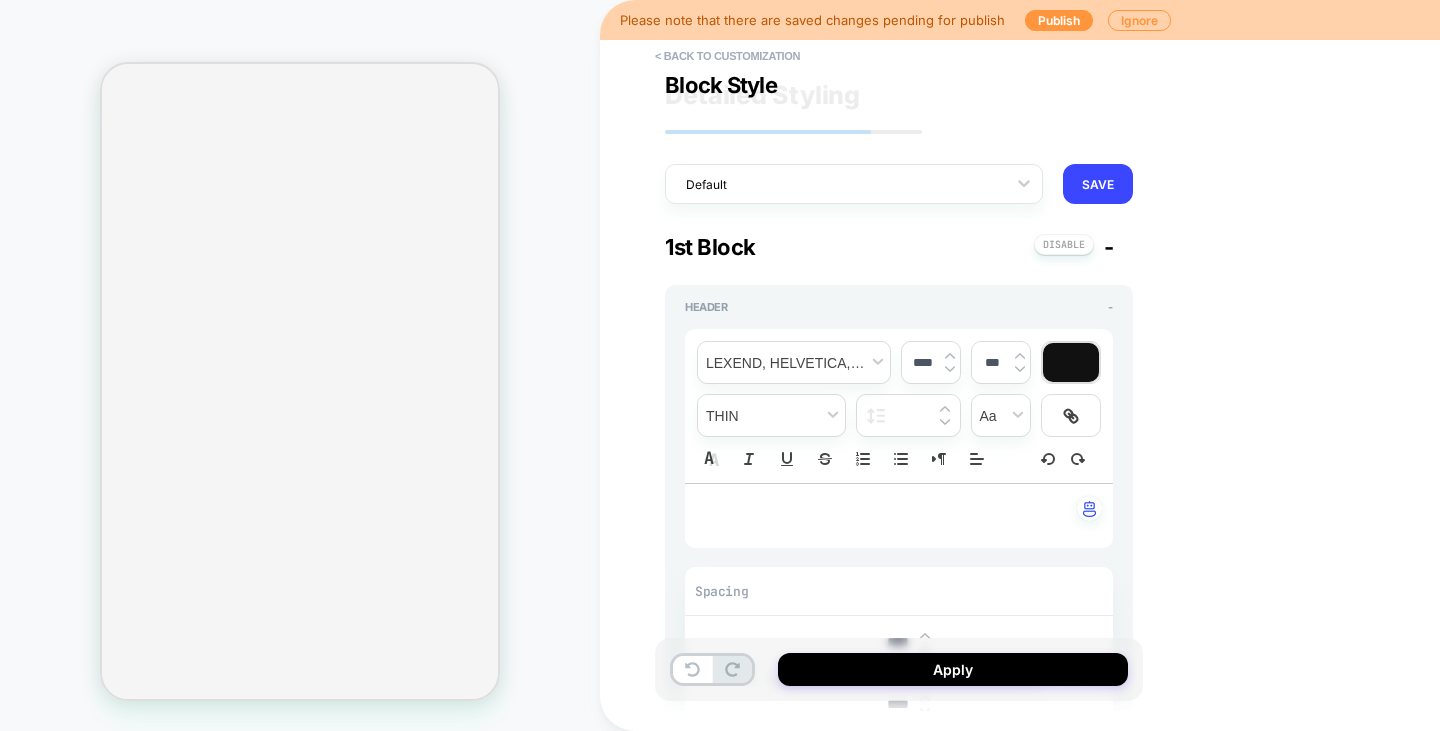 scroll, scrollTop: 0, scrollLeft: 0, axis: both 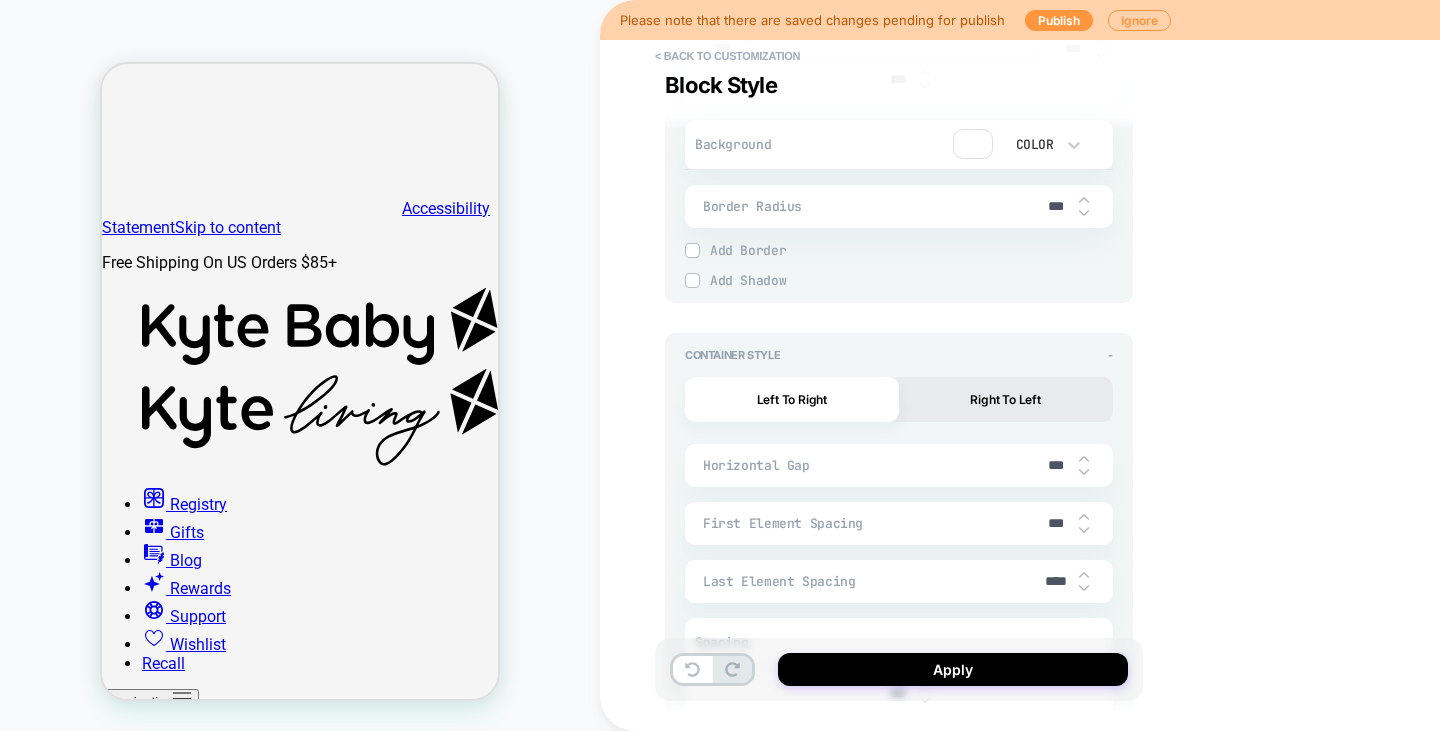 click at bounding box center (1084, 472) 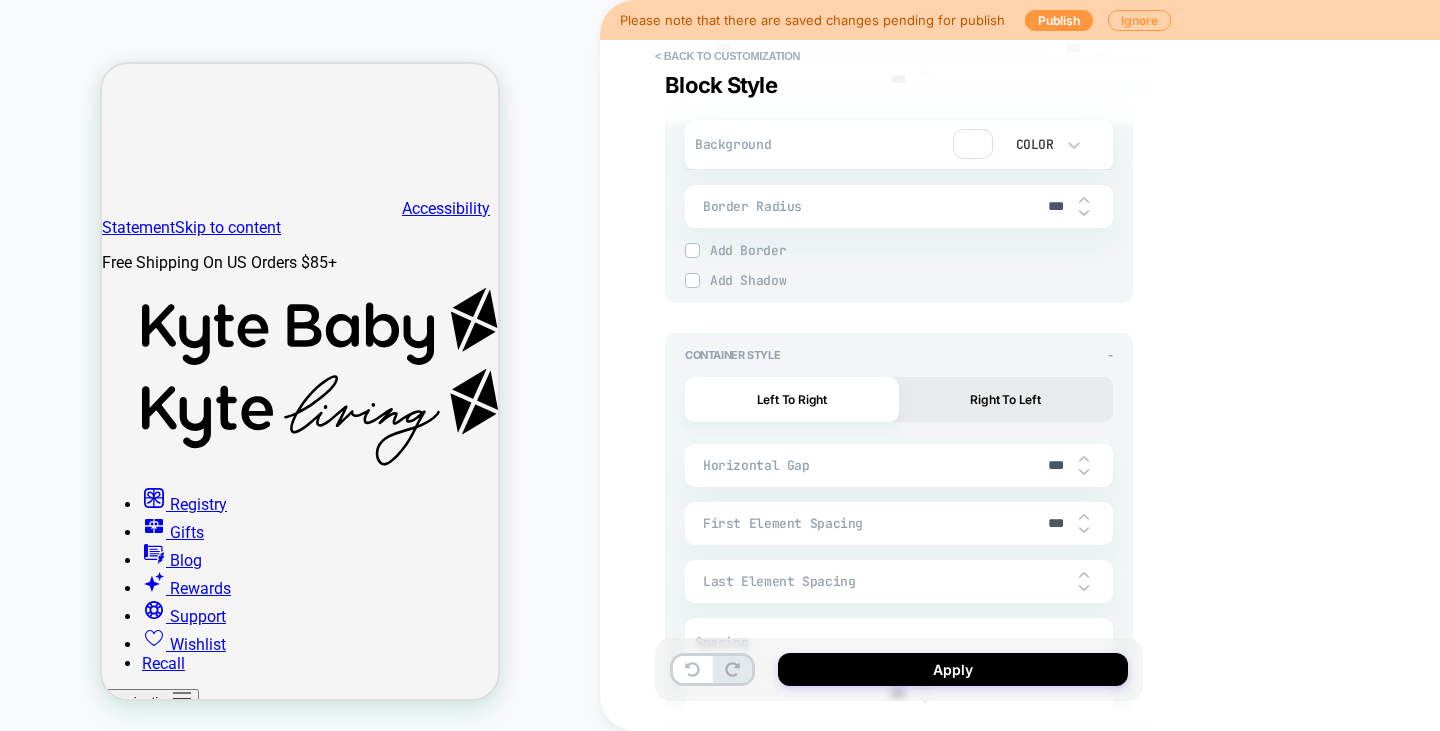 type on "*" 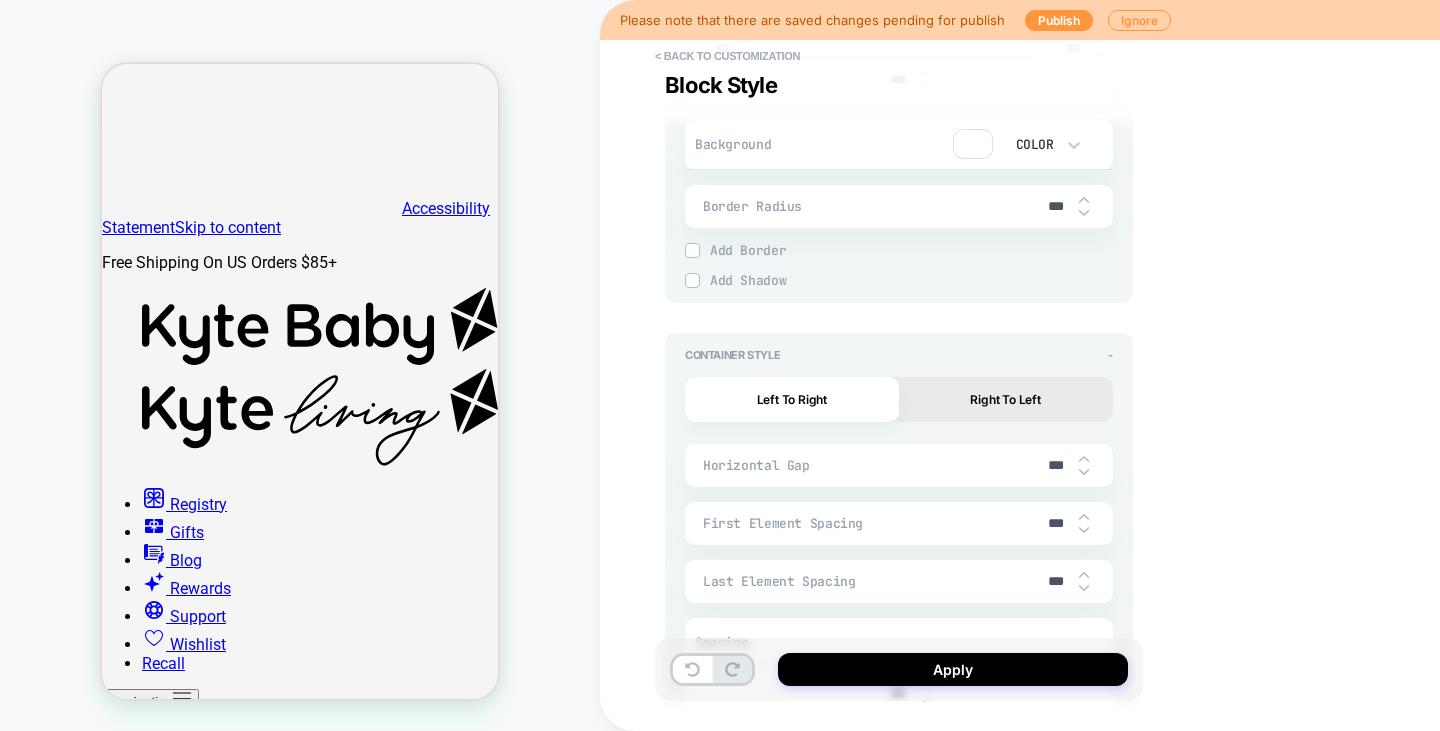 type on "*" 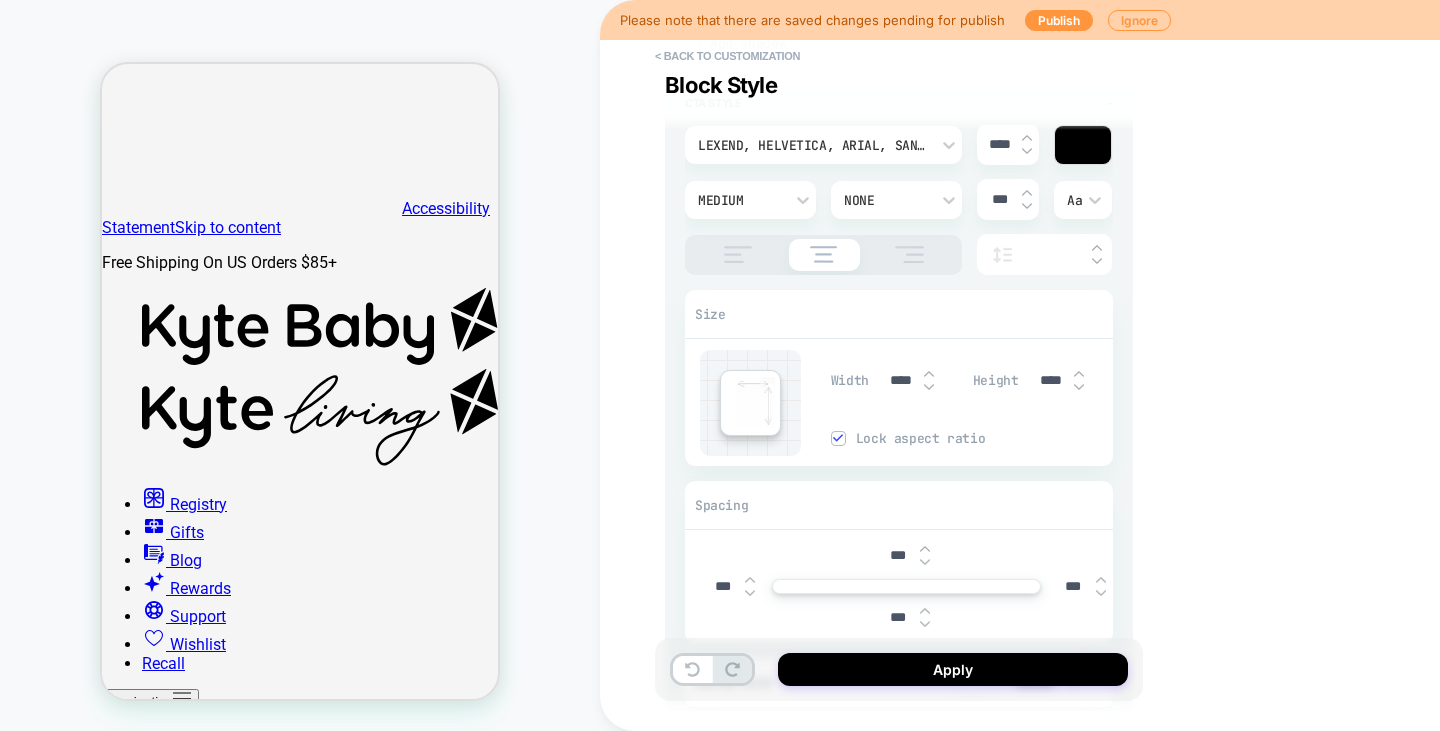 scroll, scrollTop: 7851, scrollLeft: 0, axis: vertical 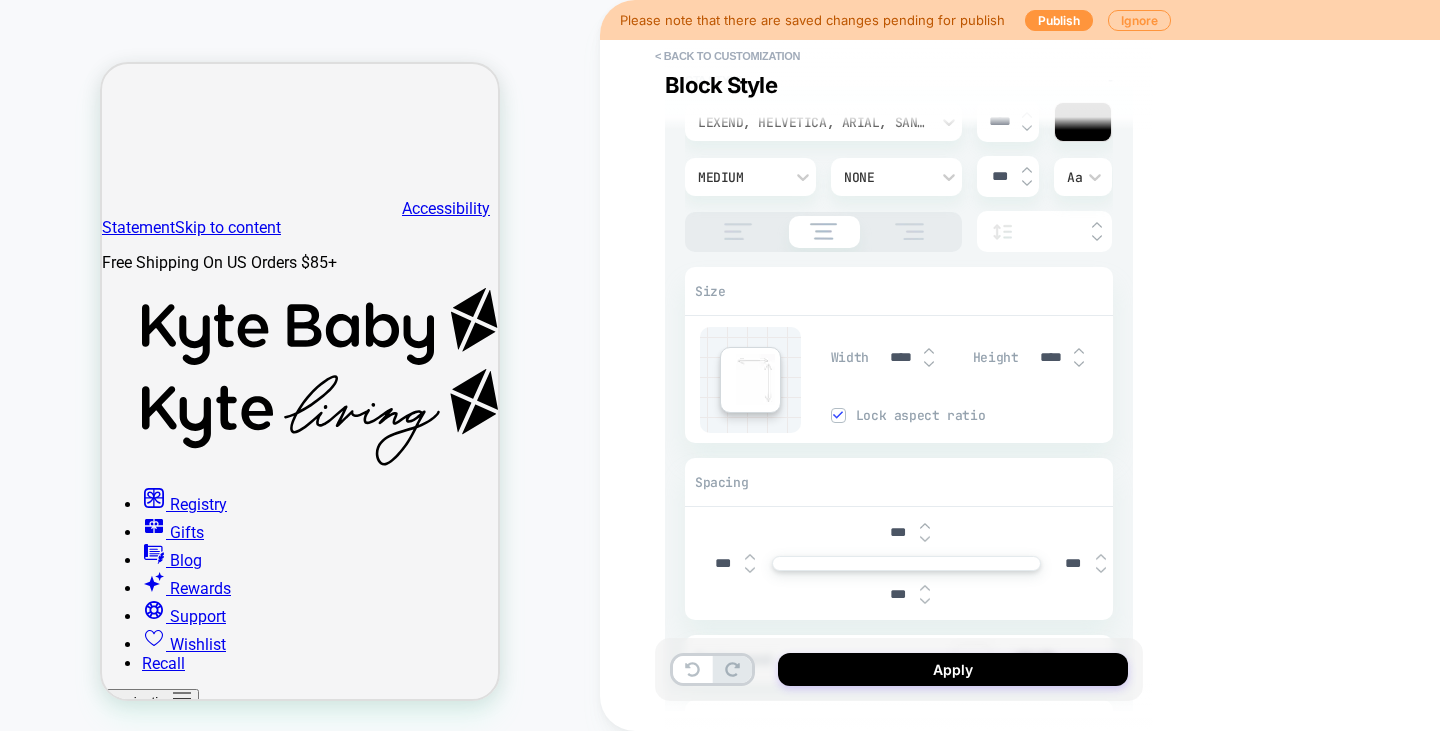 click at bounding box center [1079, 364] 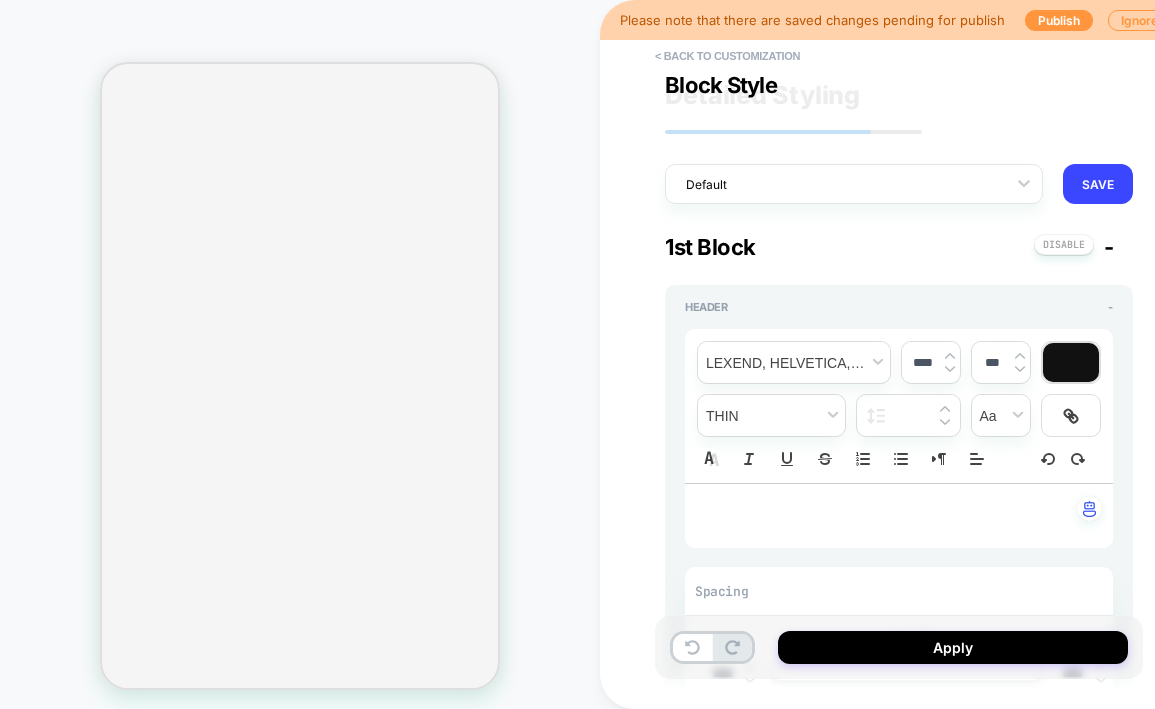scroll, scrollTop: 0, scrollLeft: 0, axis: both 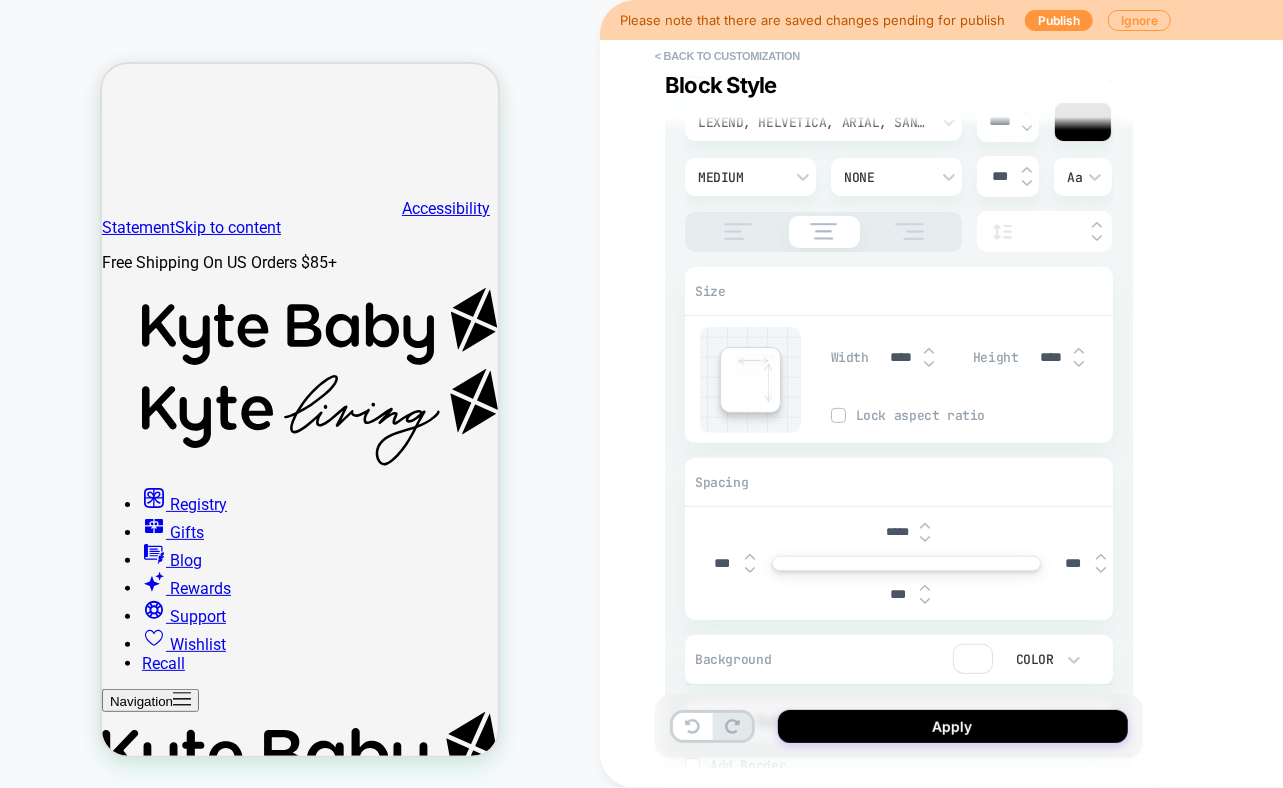 drag, startPoint x: 1010, startPoint y: 0, endPoint x: 527, endPoint y: 87, distance: 490.77286 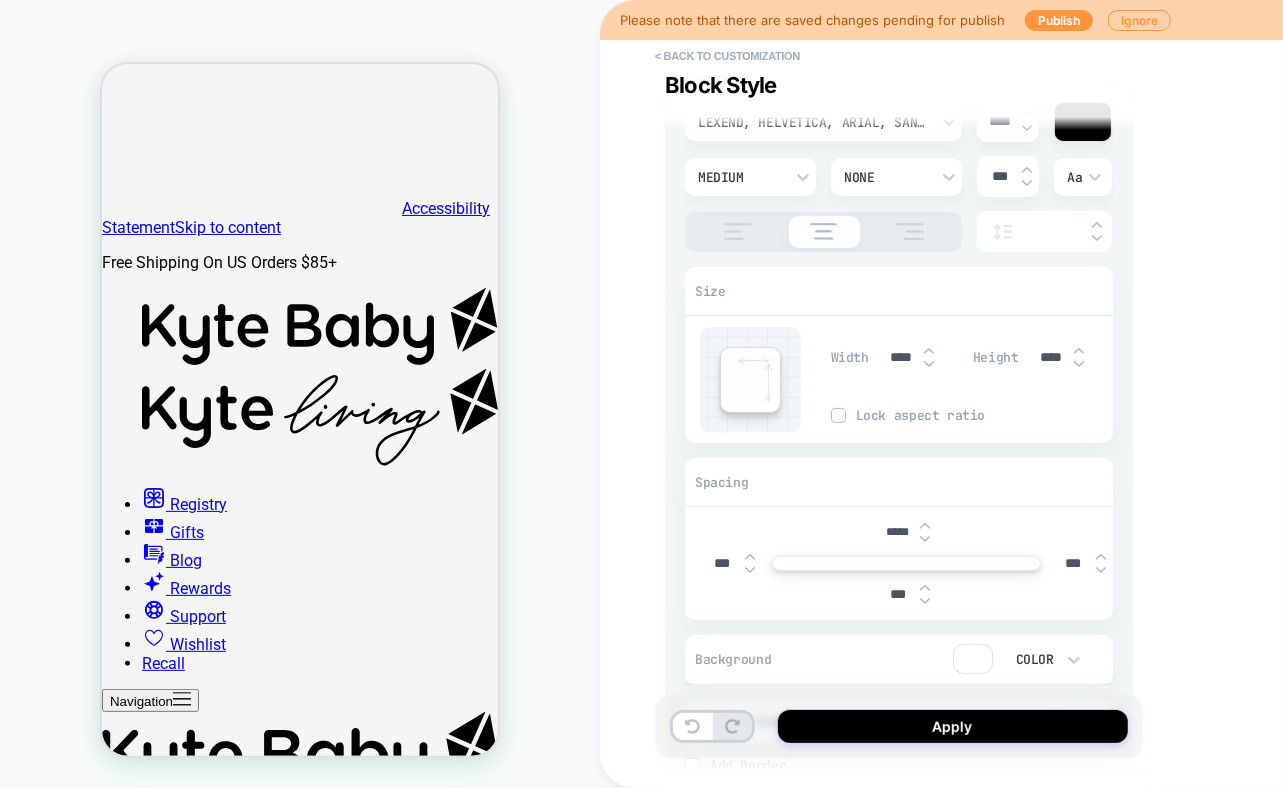 click on "**********" at bounding box center [1040, 394] 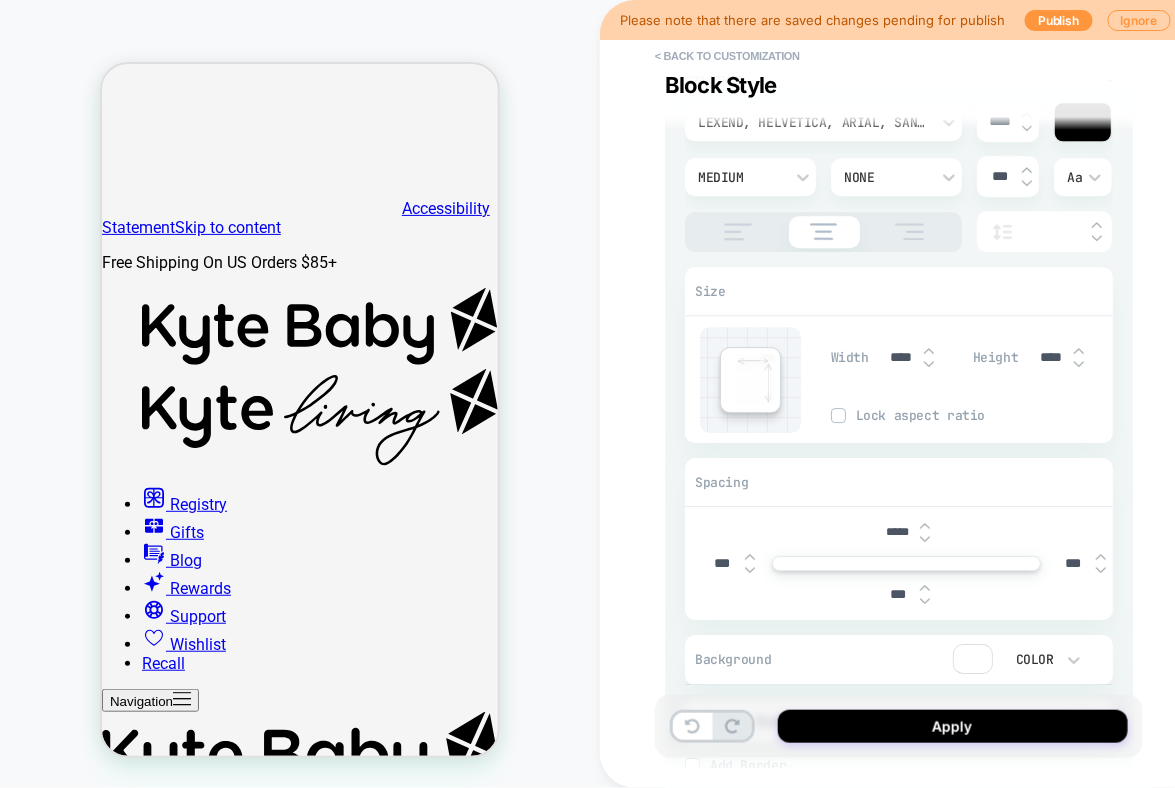 click on "**********" at bounding box center [1040, 394] 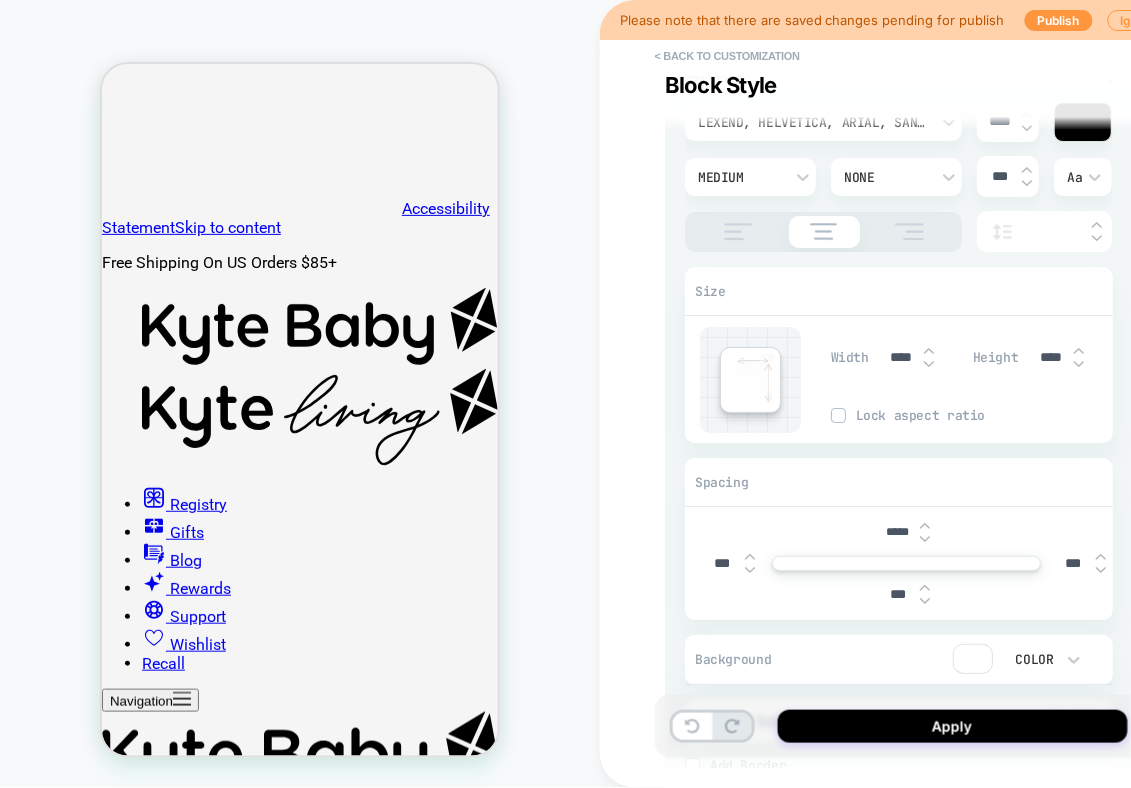 type on "*" 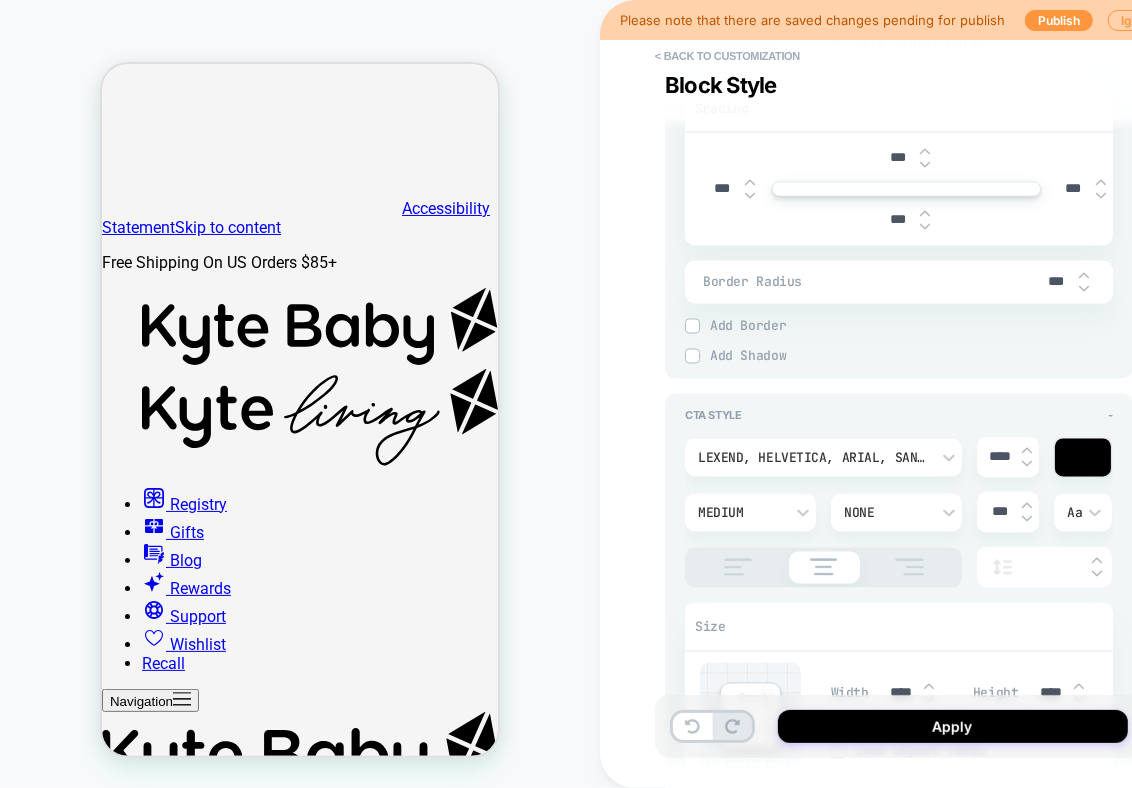 scroll, scrollTop: 7498, scrollLeft: 0, axis: vertical 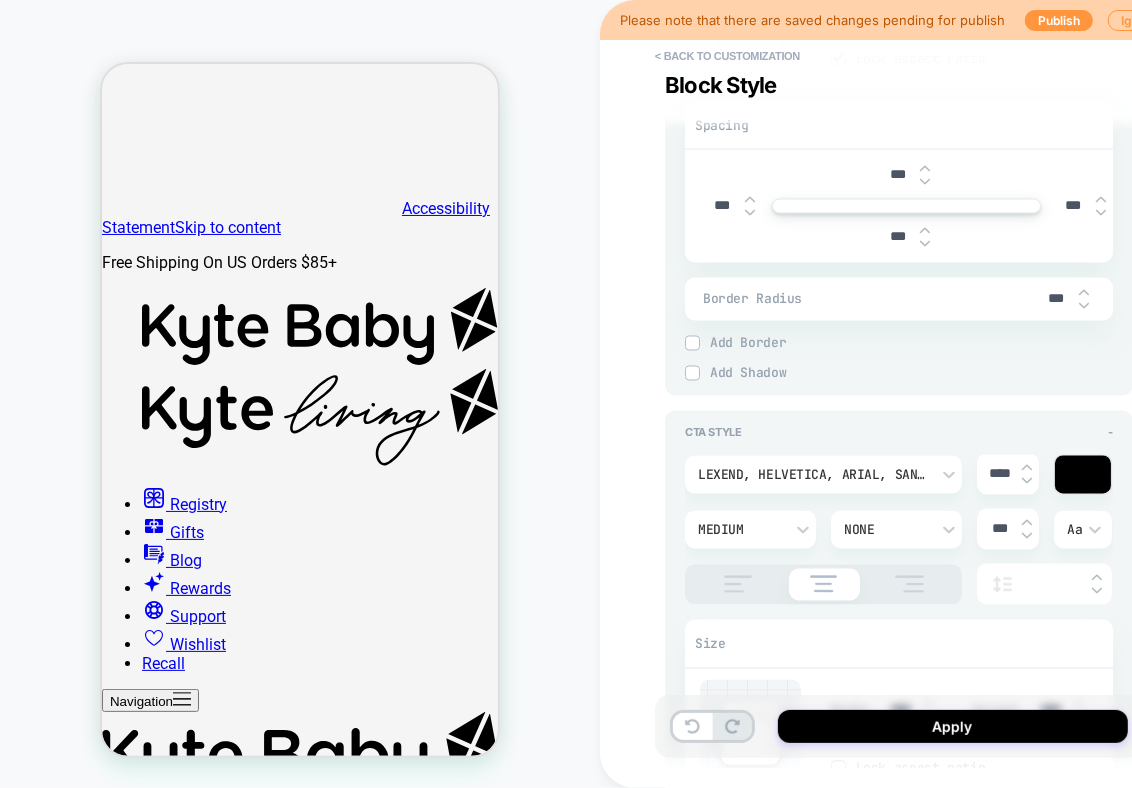 click at bounding box center (1027, 481) 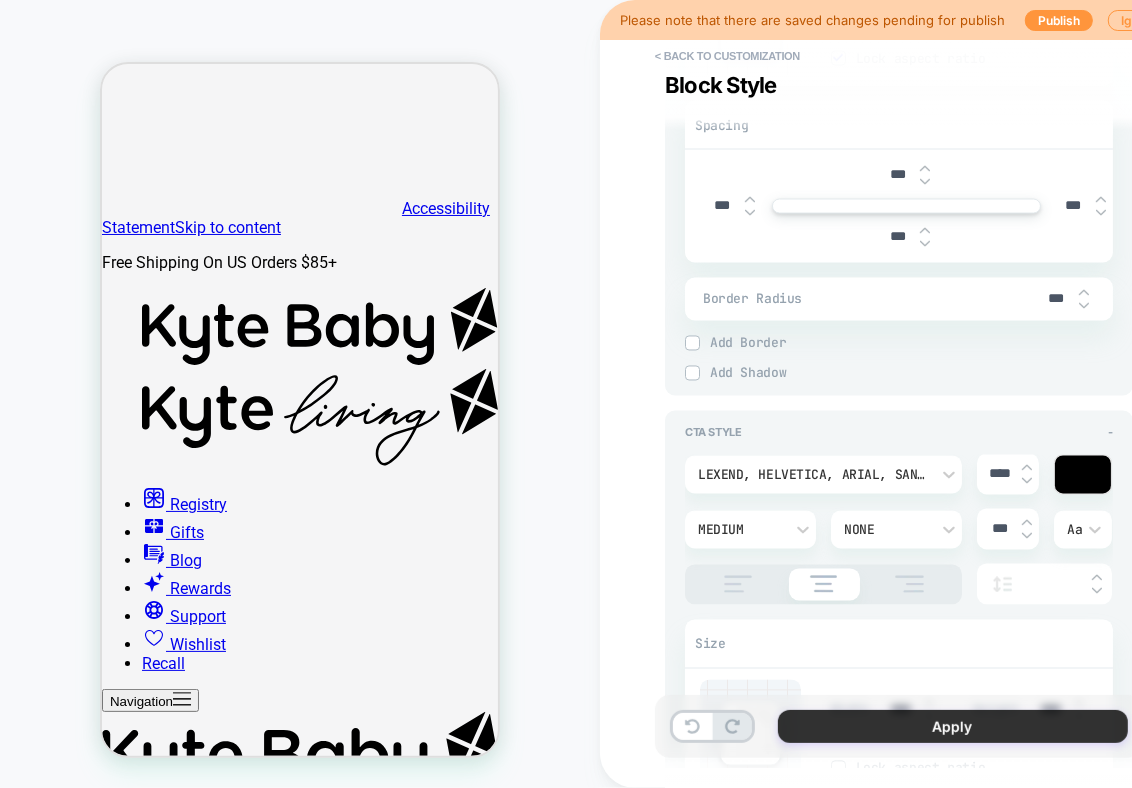 click on "Apply" at bounding box center [953, 726] 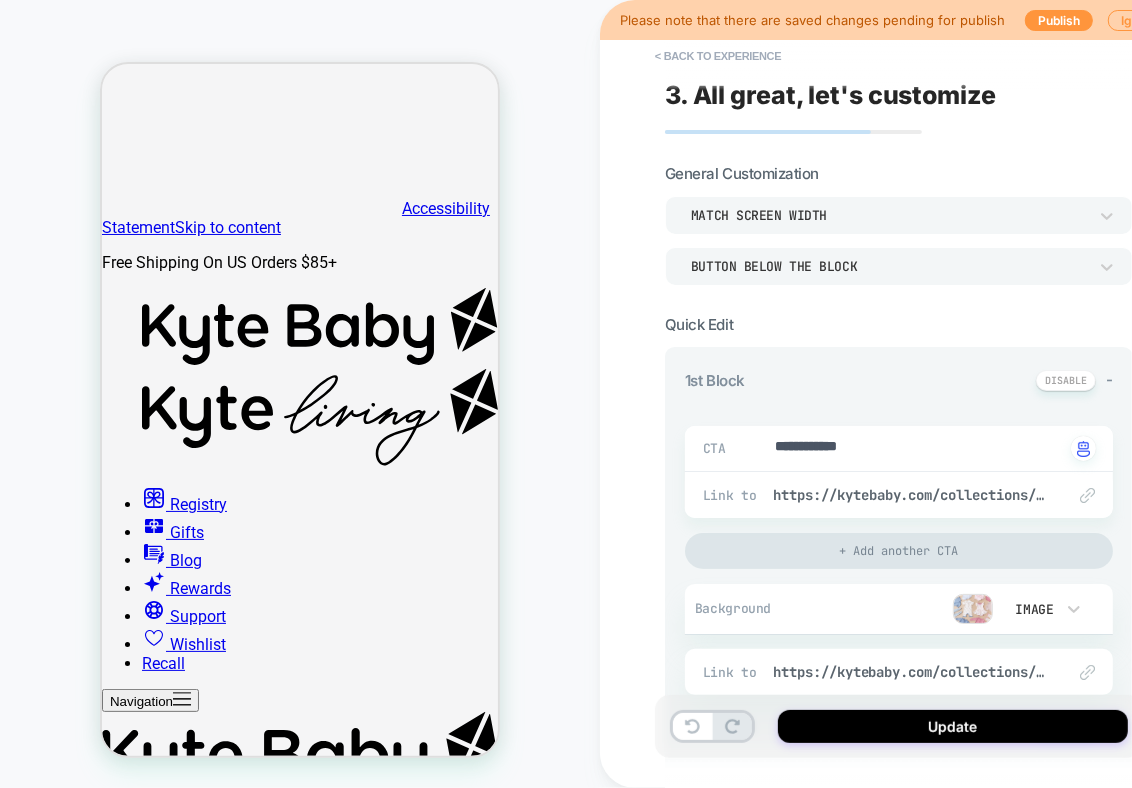 click on "Update" at bounding box center (953, 726) 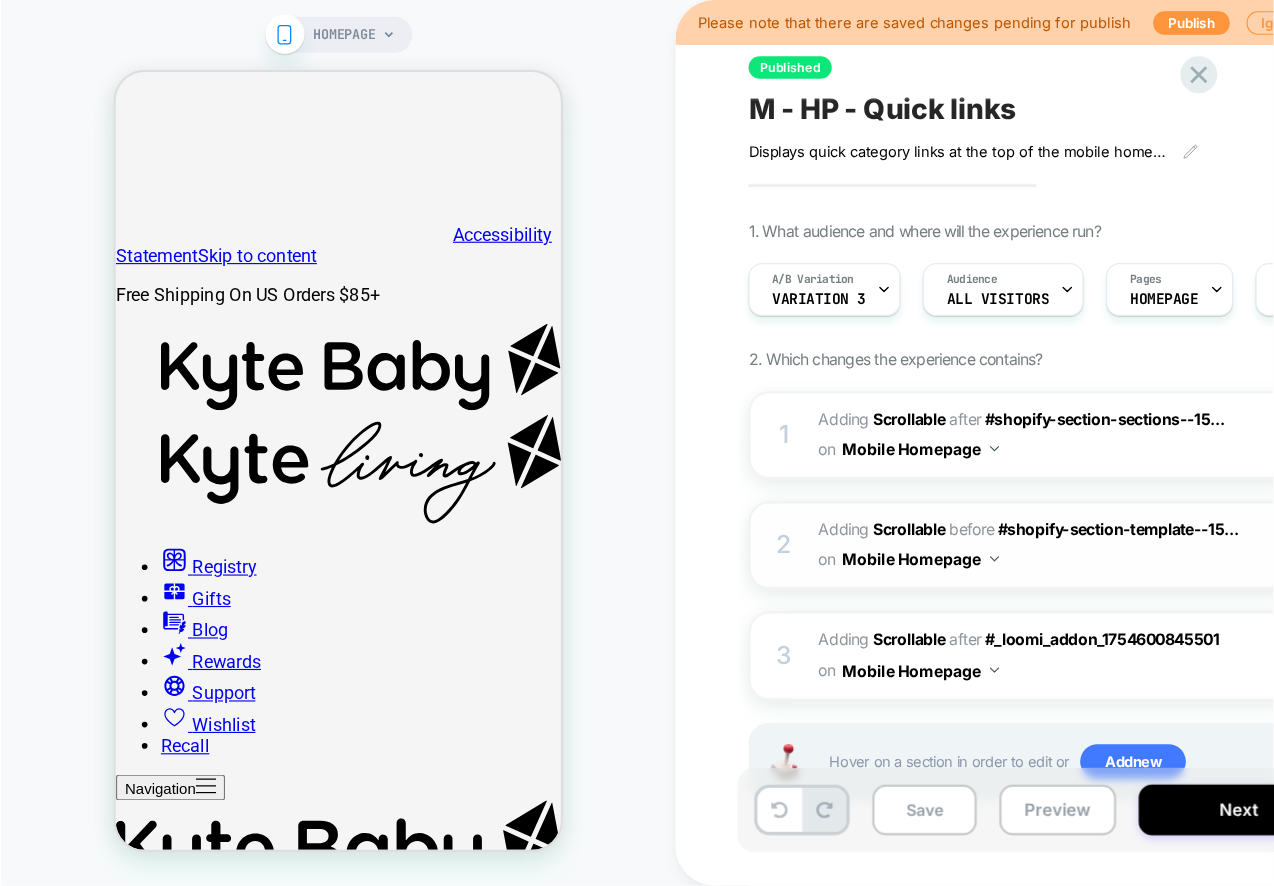 scroll, scrollTop: 0, scrollLeft: 1, axis: horizontal 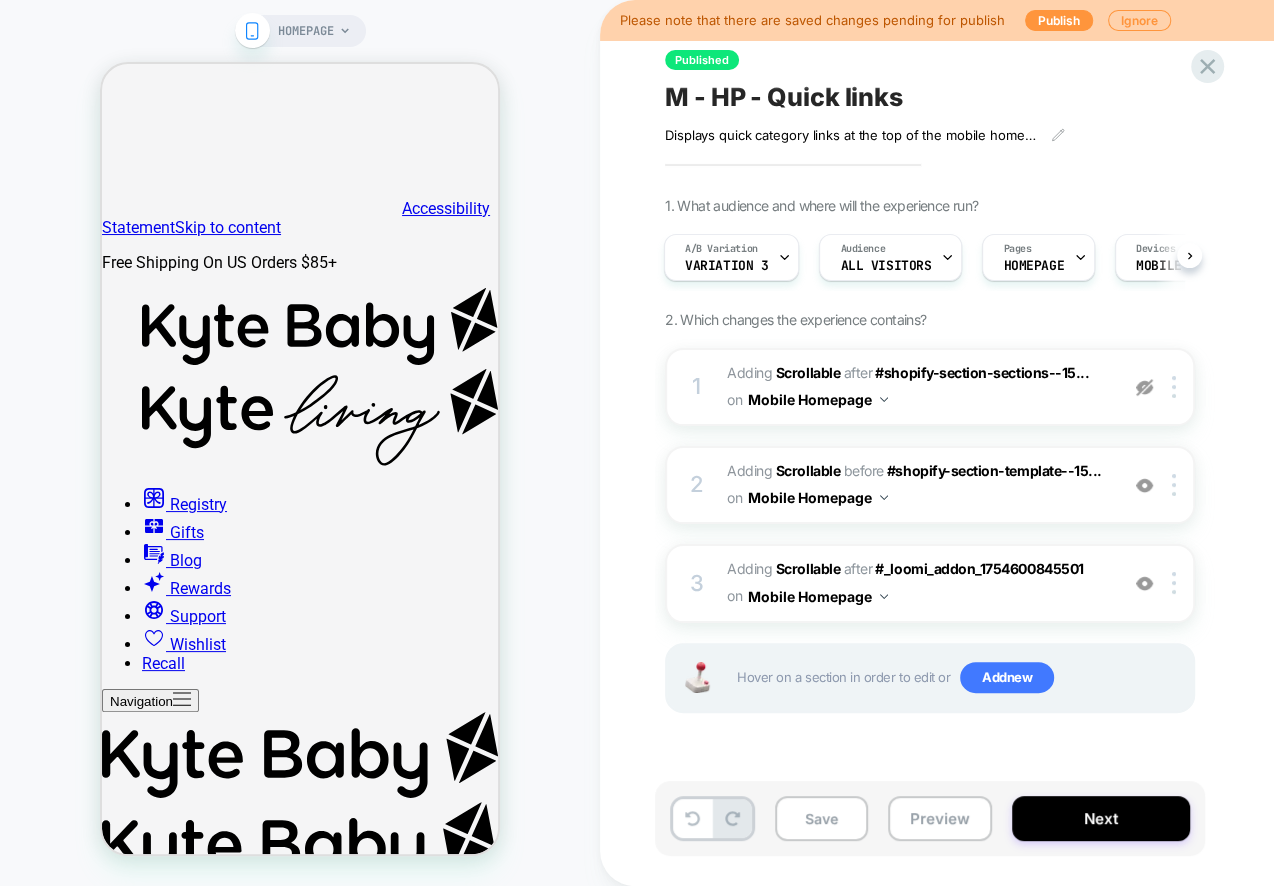 drag, startPoint x: 1065, startPoint y: 1, endPoint x: 591, endPoint y: 606, distance: 768.57074 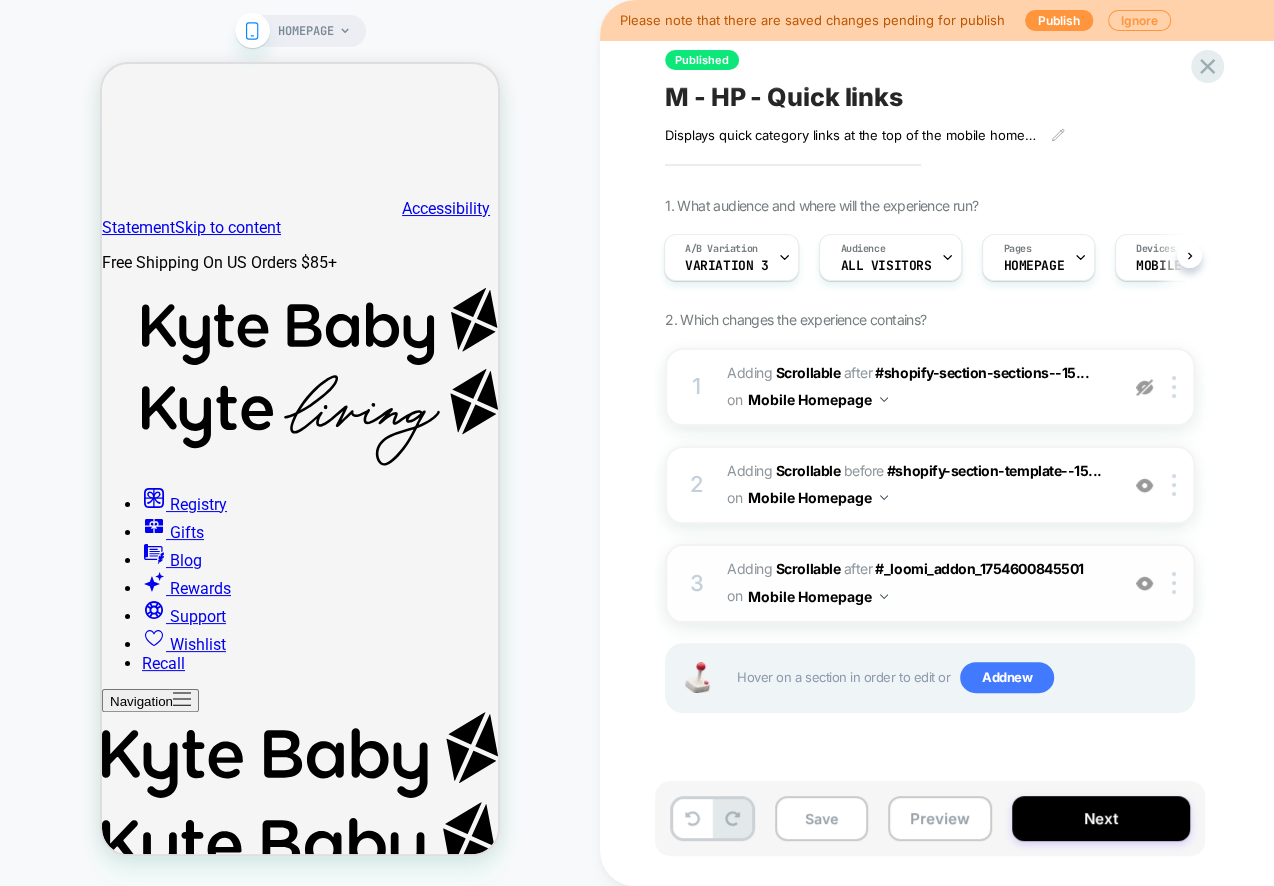 click at bounding box center [1144, 583] 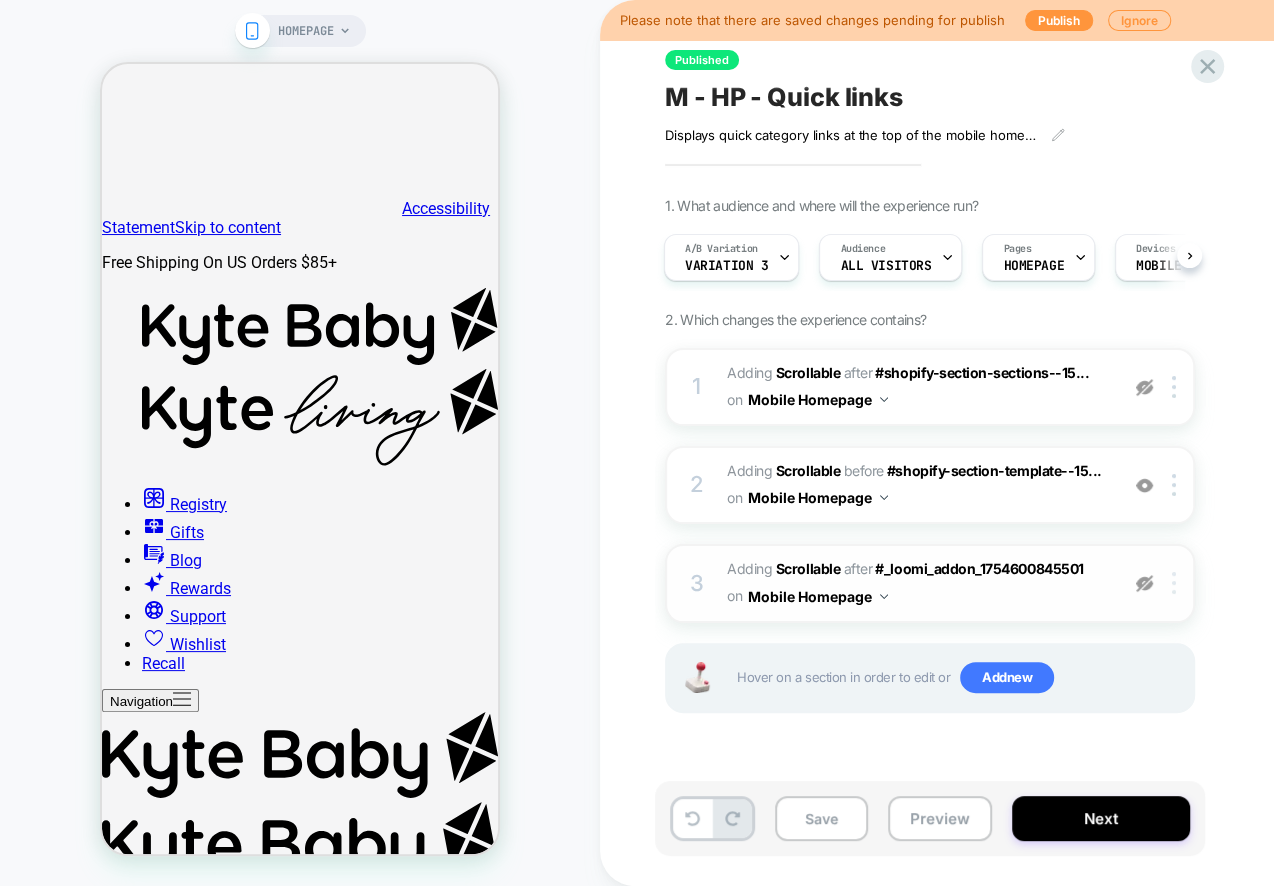 click at bounding box center (1174, 583) 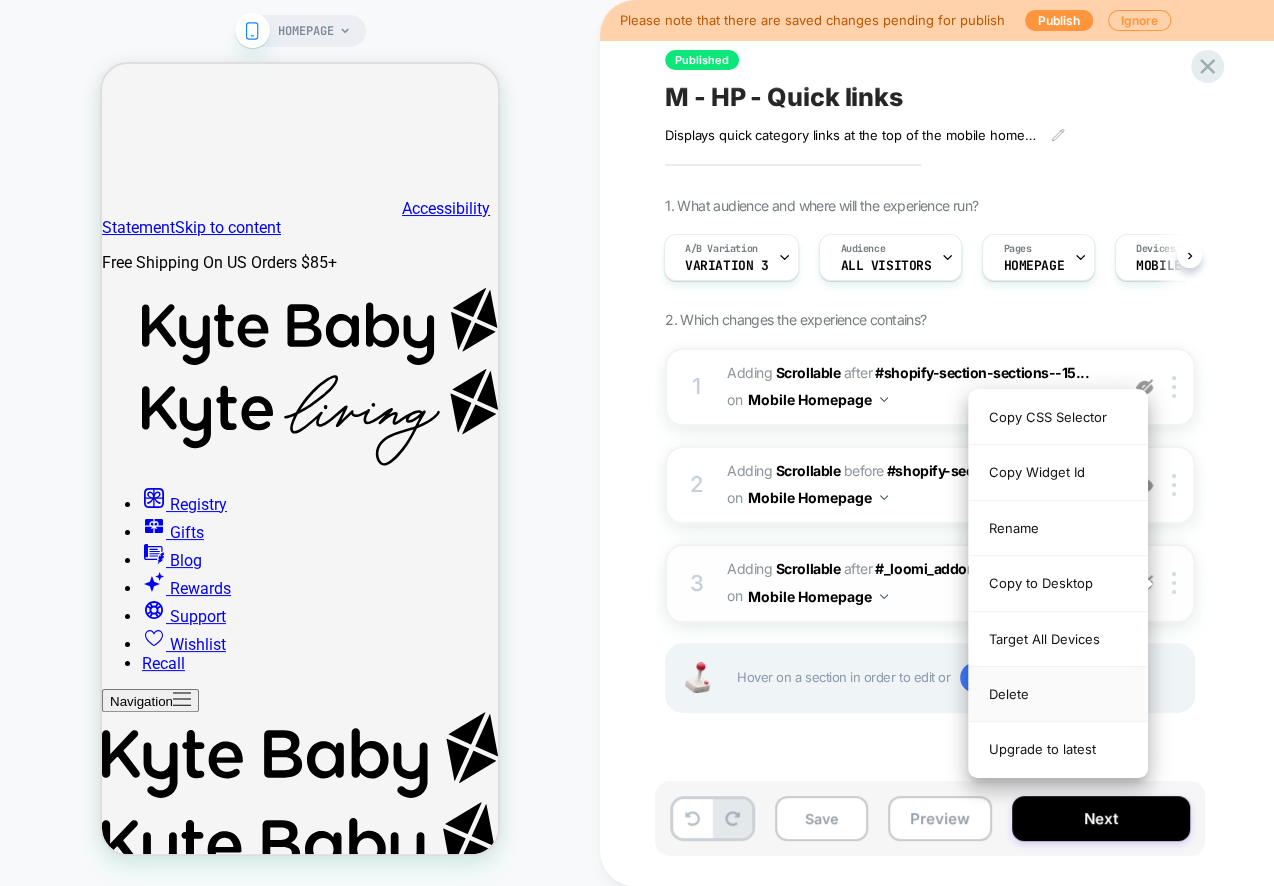 click on "Delete" at bounding box center [1058, 694] 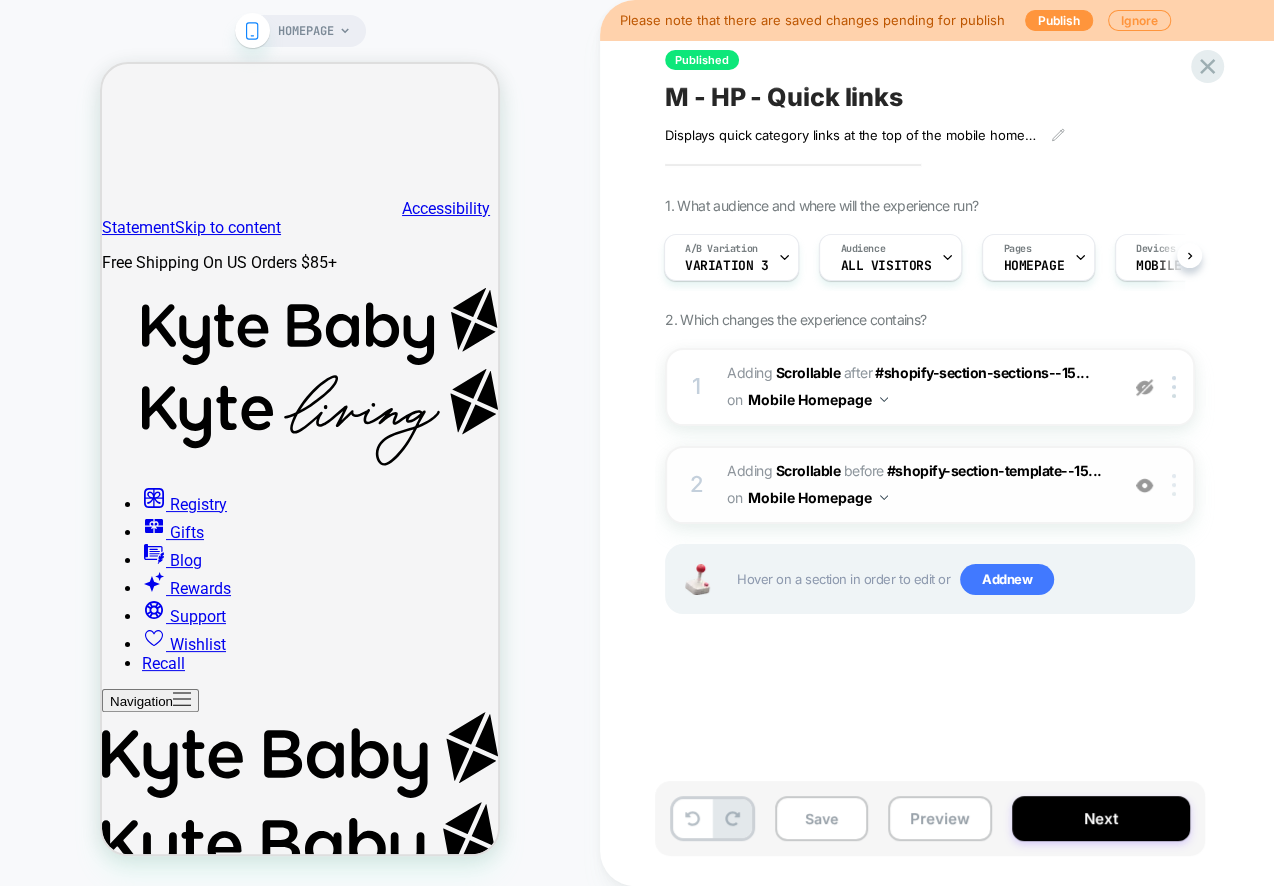 click at bounding box center [1174, 485] 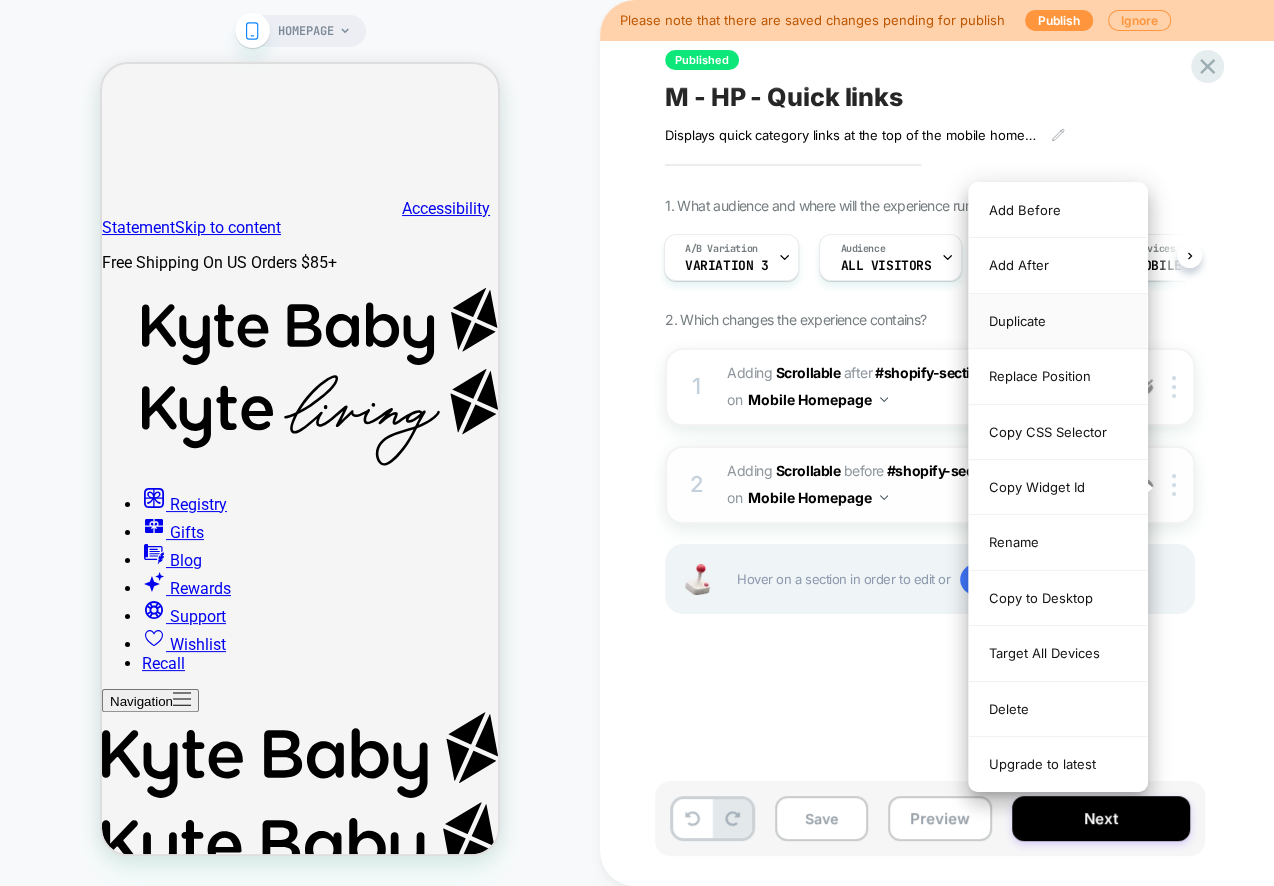 click on "Duplicate" at bounding box center (1058, 321) 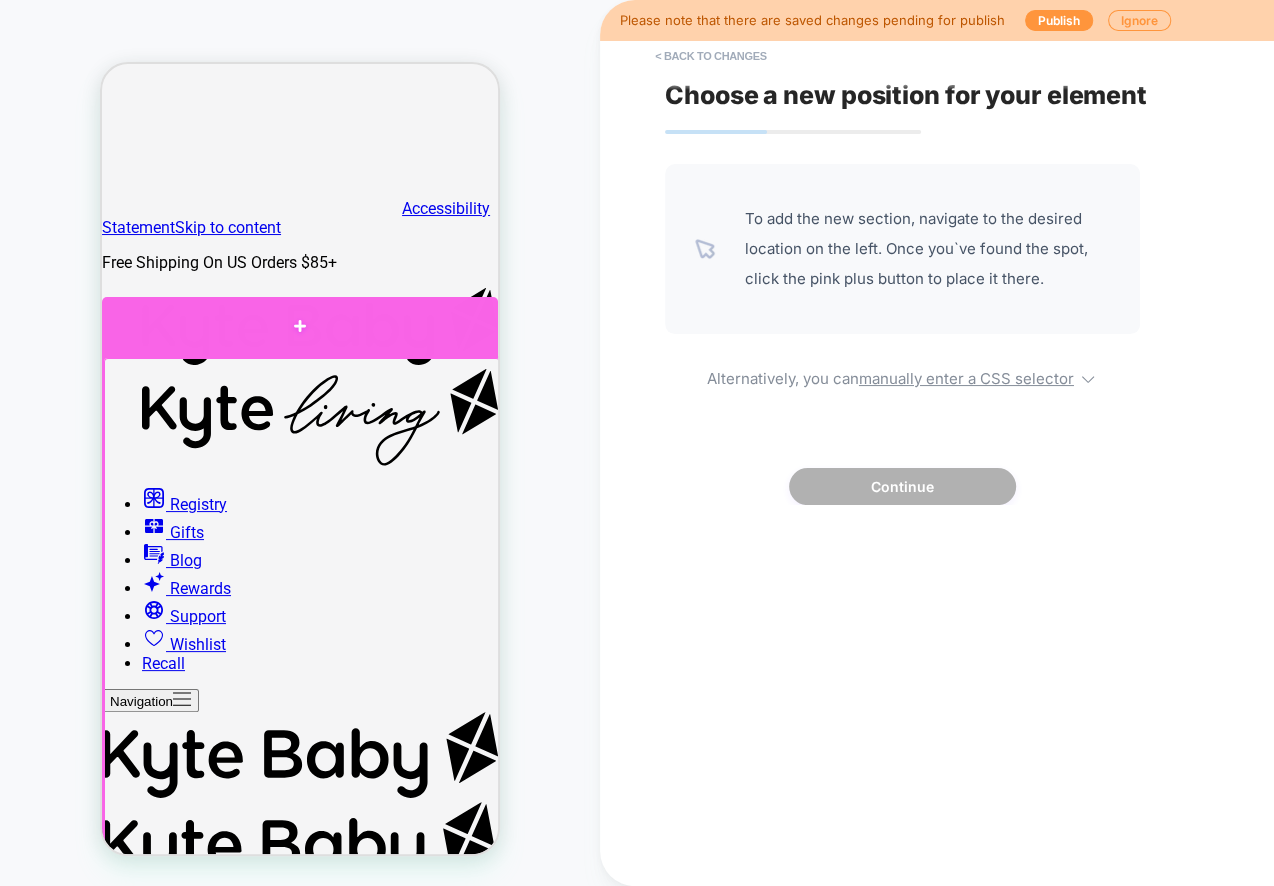 click at bounding box center [300, 327] 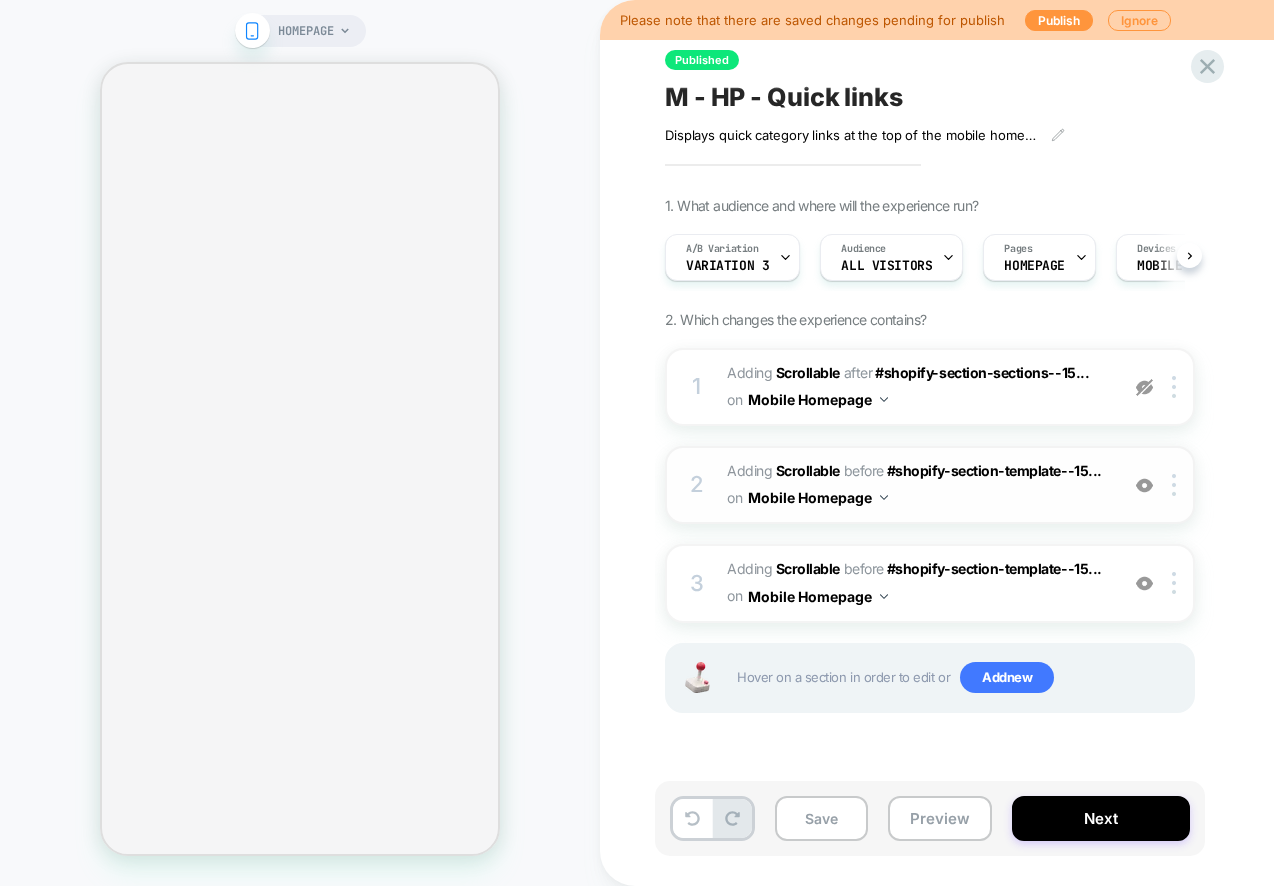 scroll, scrollTop: 0, scrollLeft: 0, axis: both 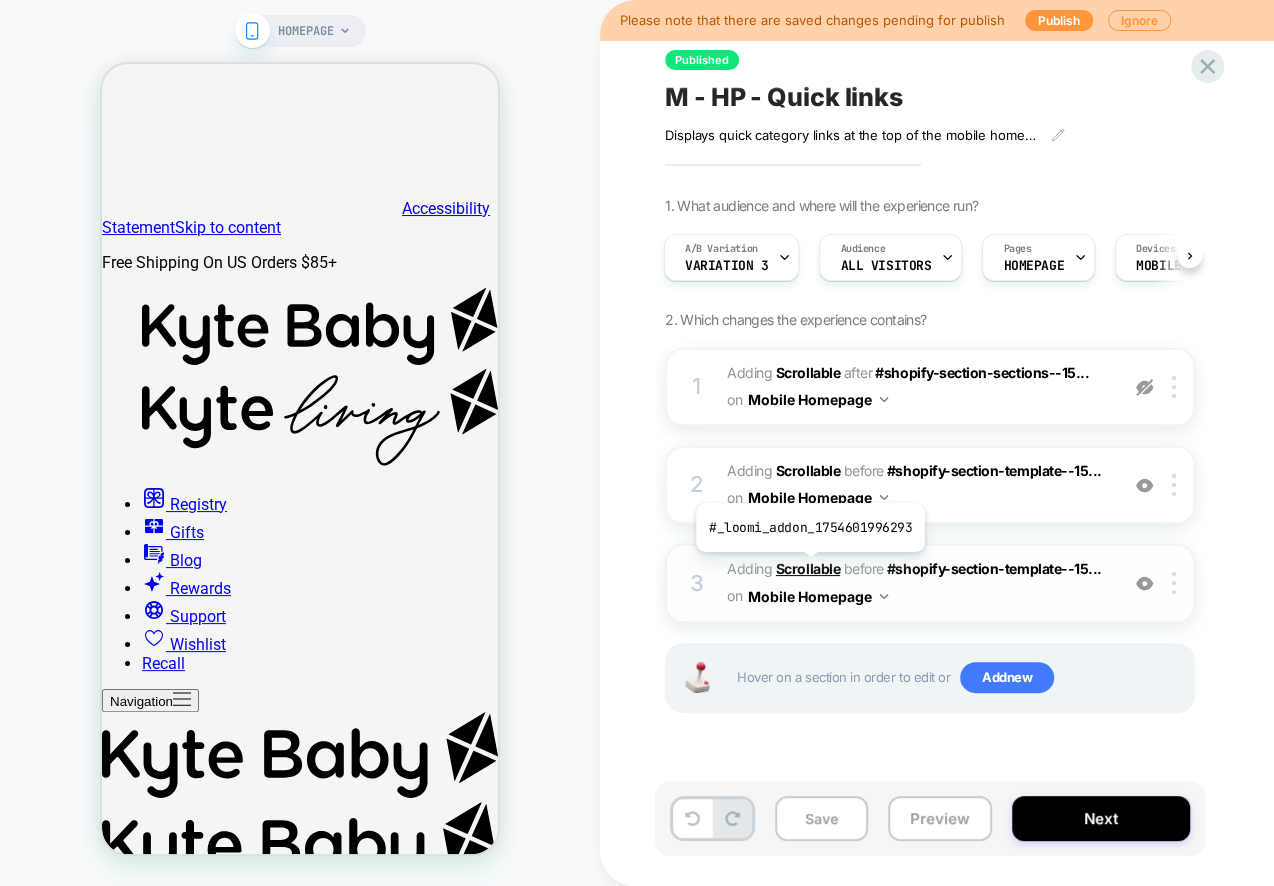 click on "Scrollable" at bounding box center [808, 568] 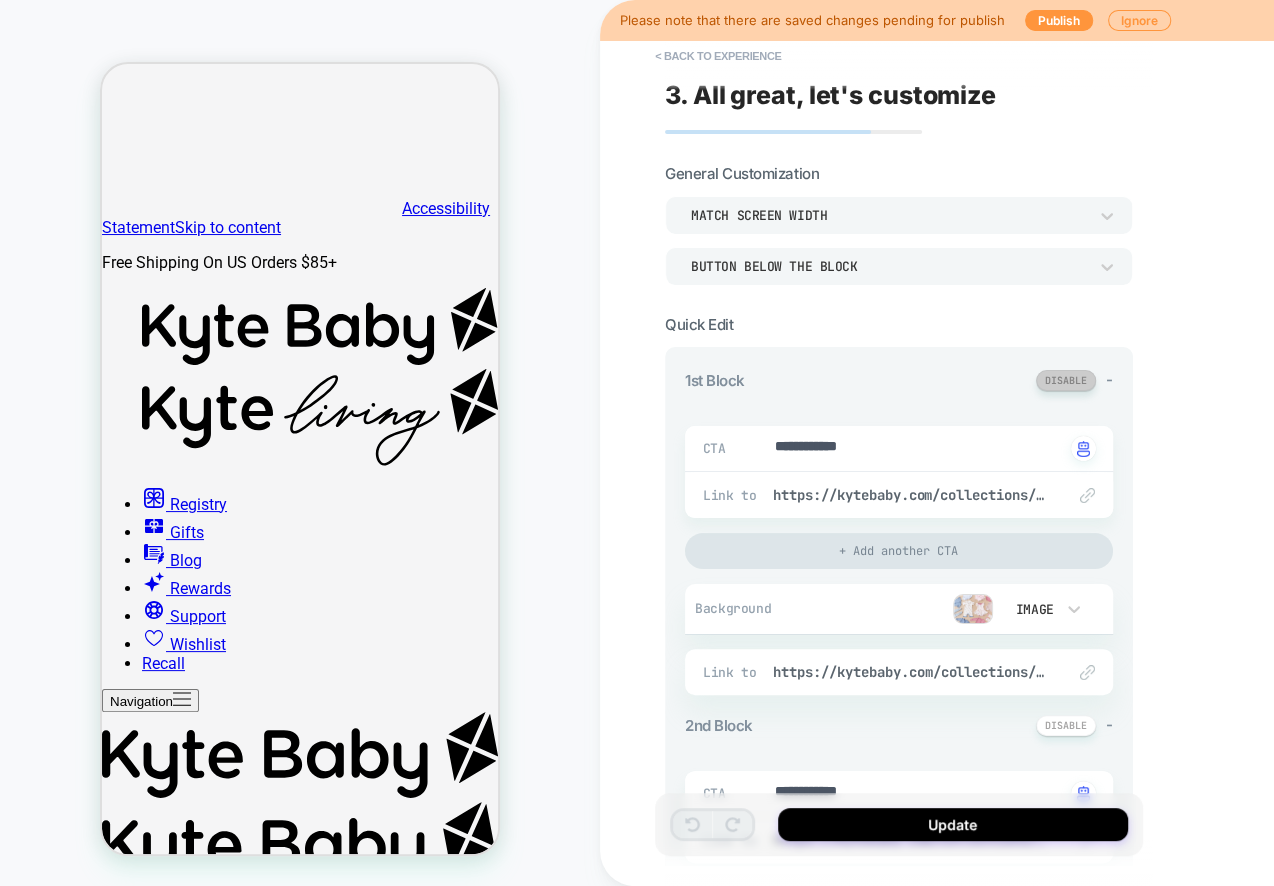 click at bounding box center (1066, 380) 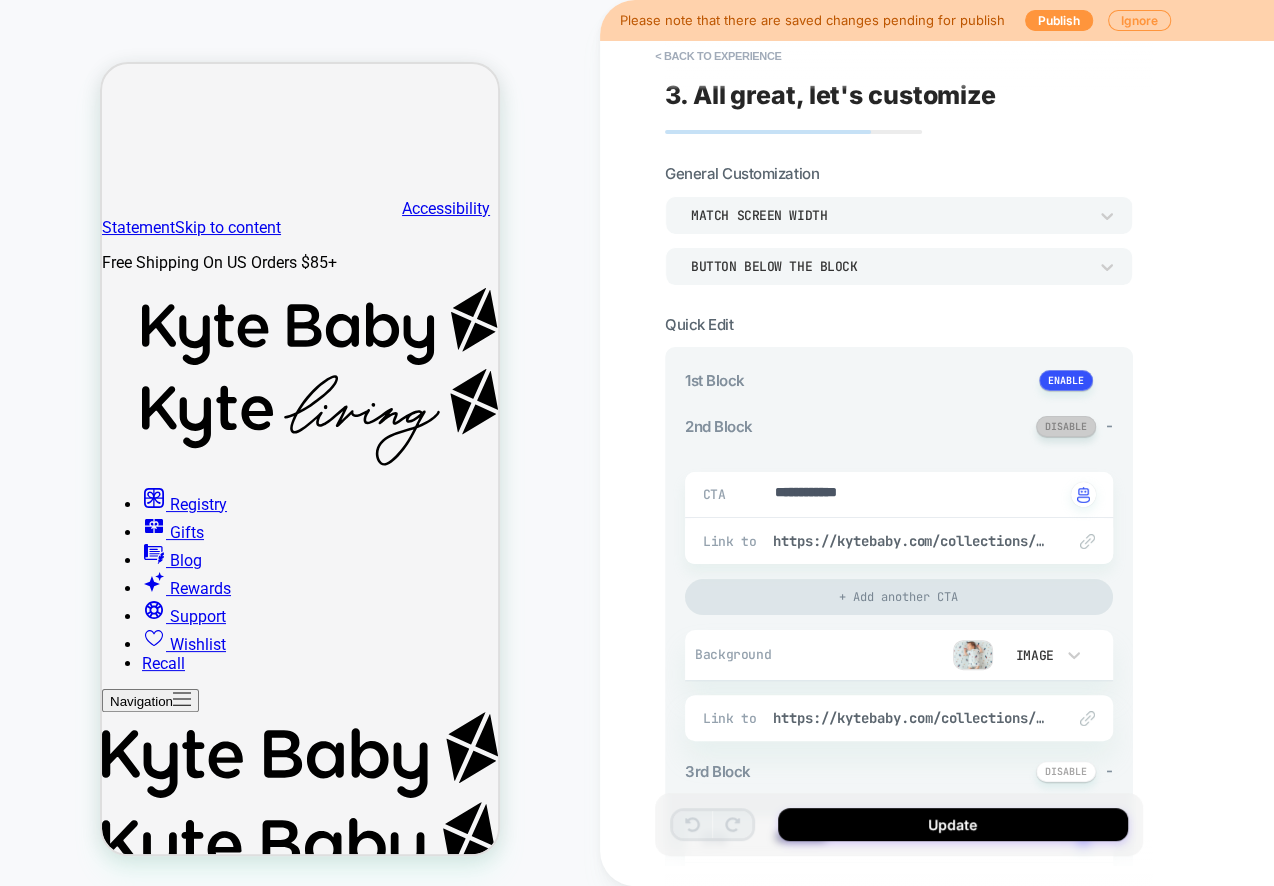 click at bounding box center [1066, 426] 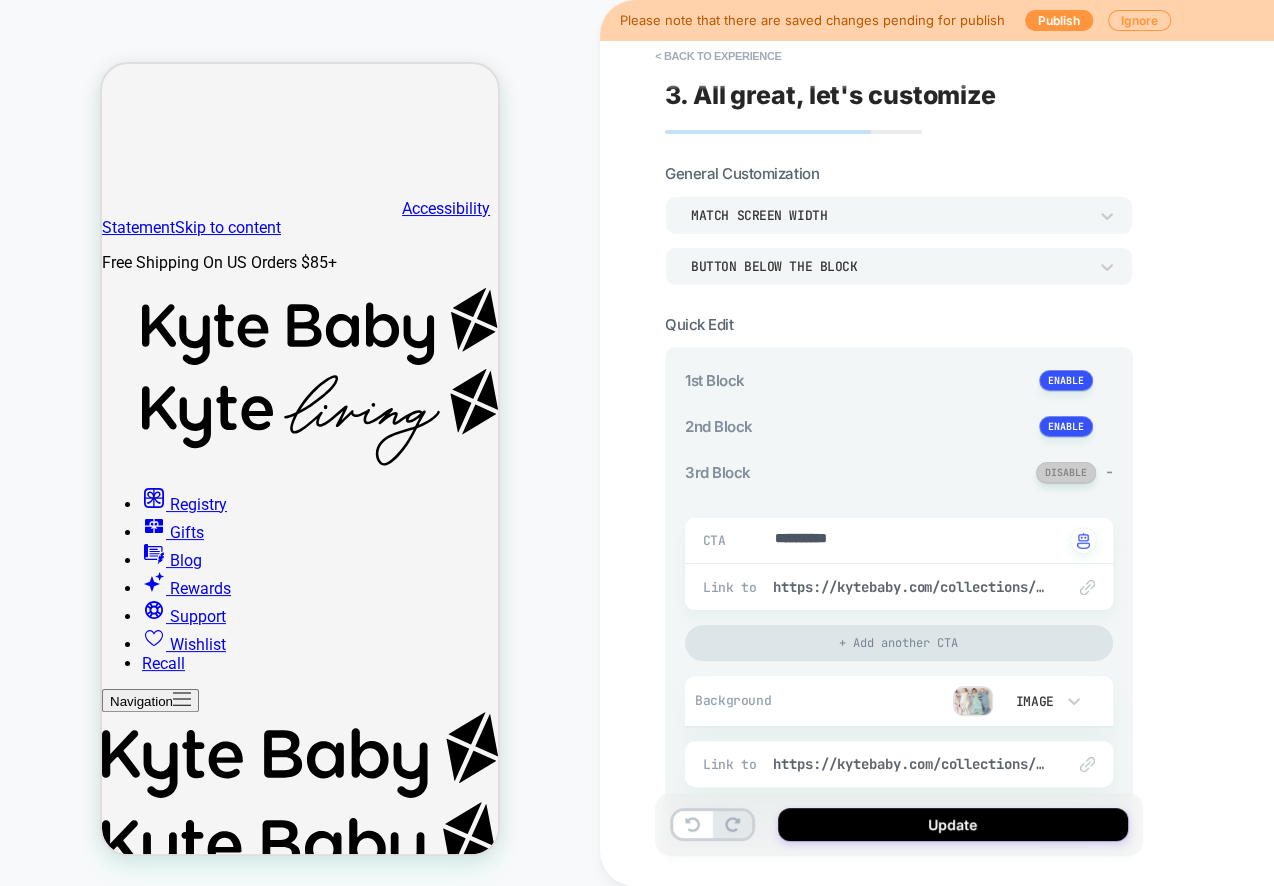 click at bounding box center (1066, 472) 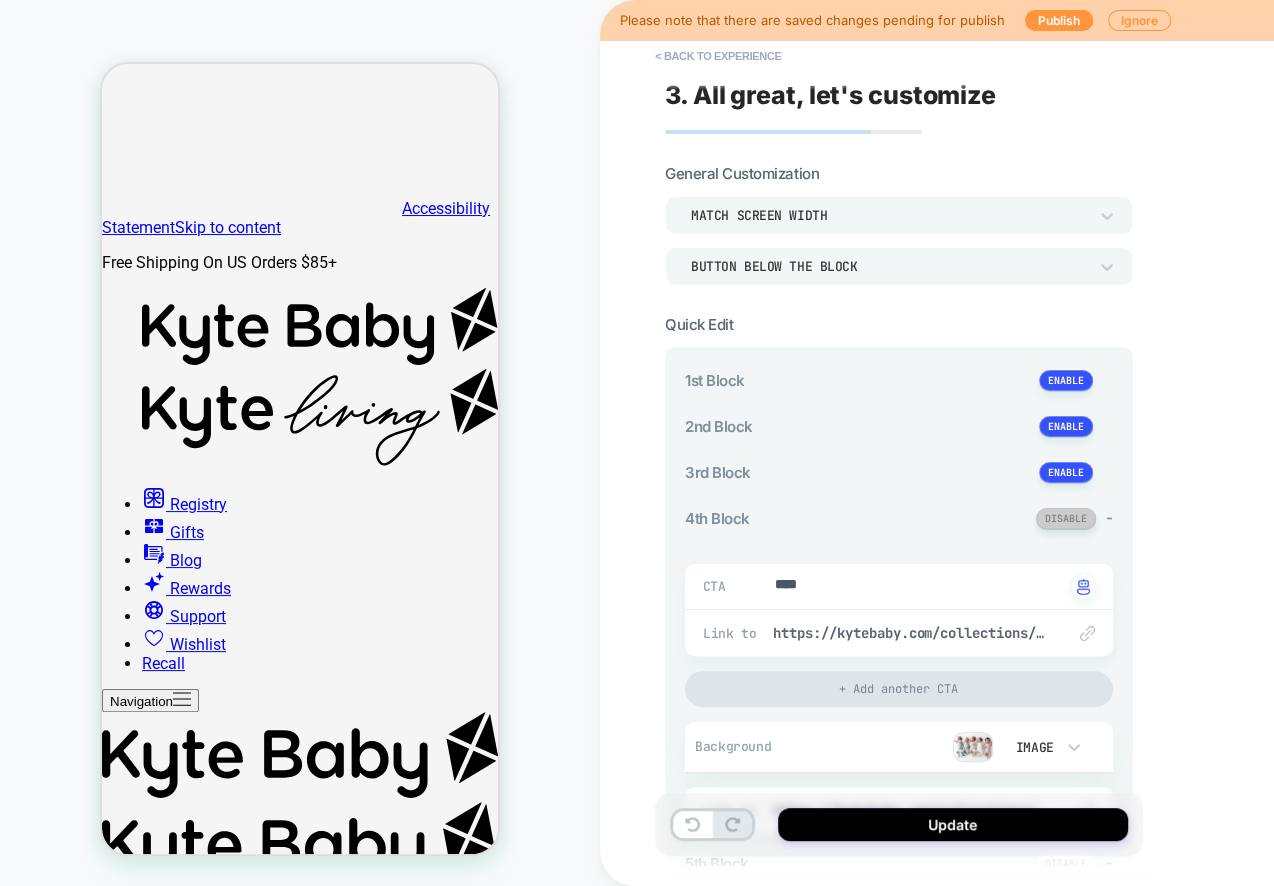 click at bounding box center [1066, 518] 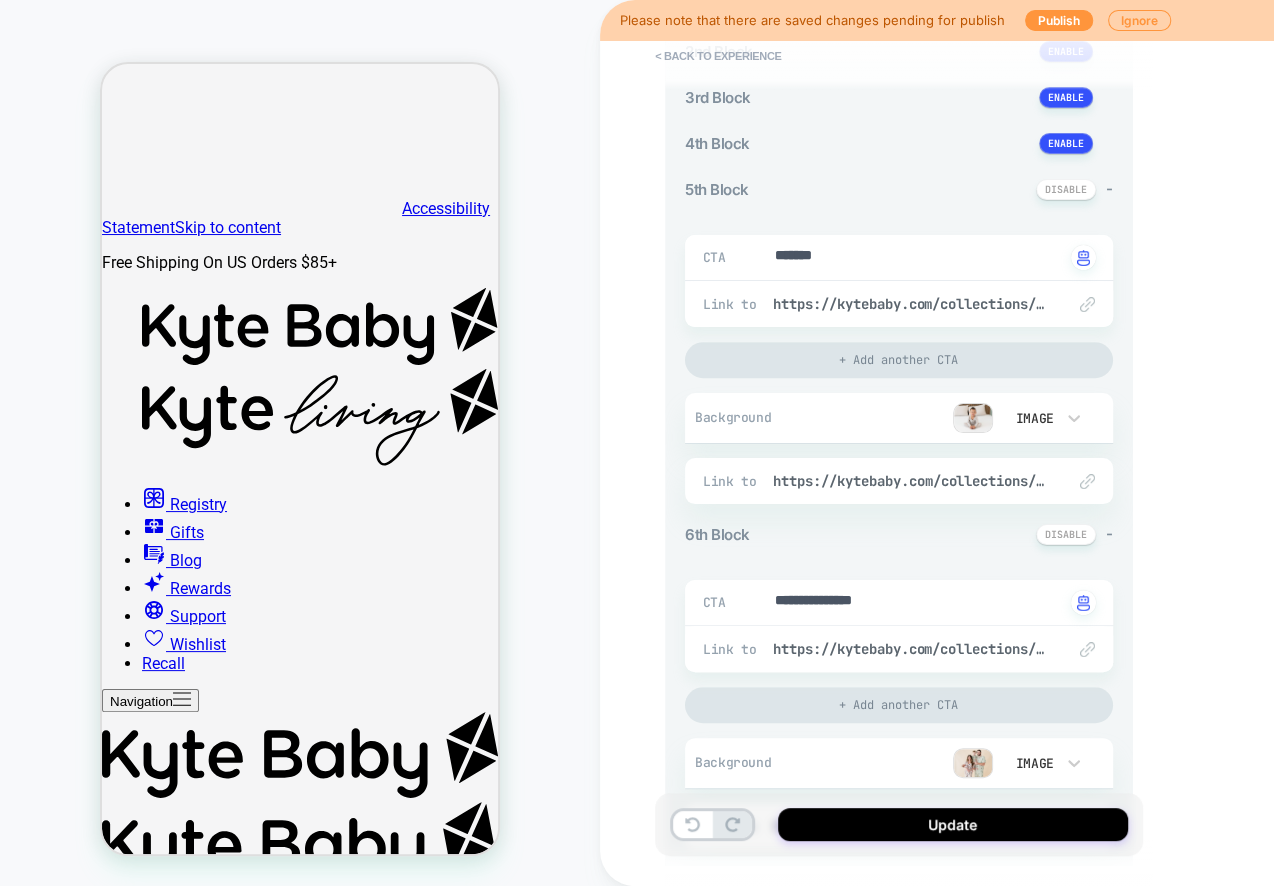 scroll, scrollTop: 500, scrollLeft: 0, axis: vertical 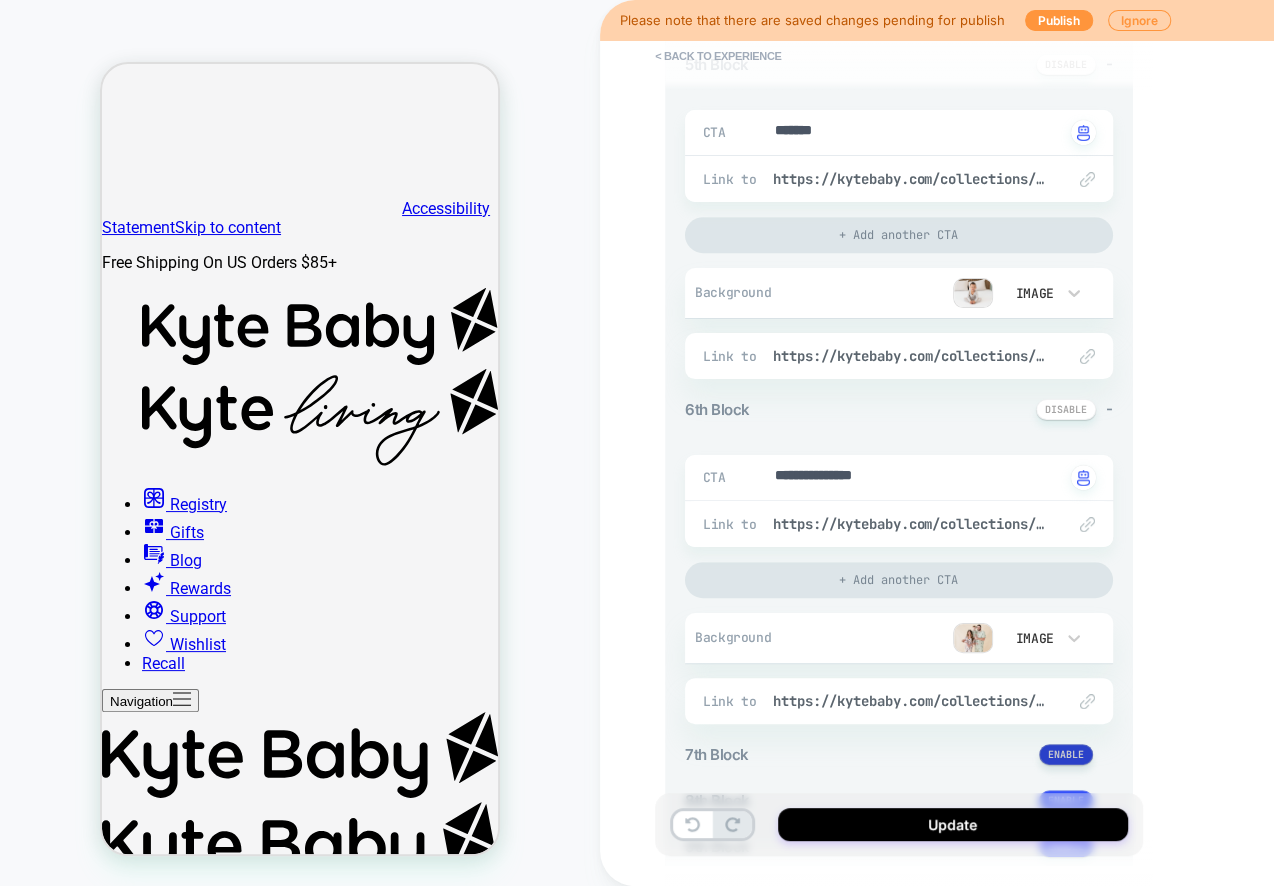 click at bounding box center [1066, 754] 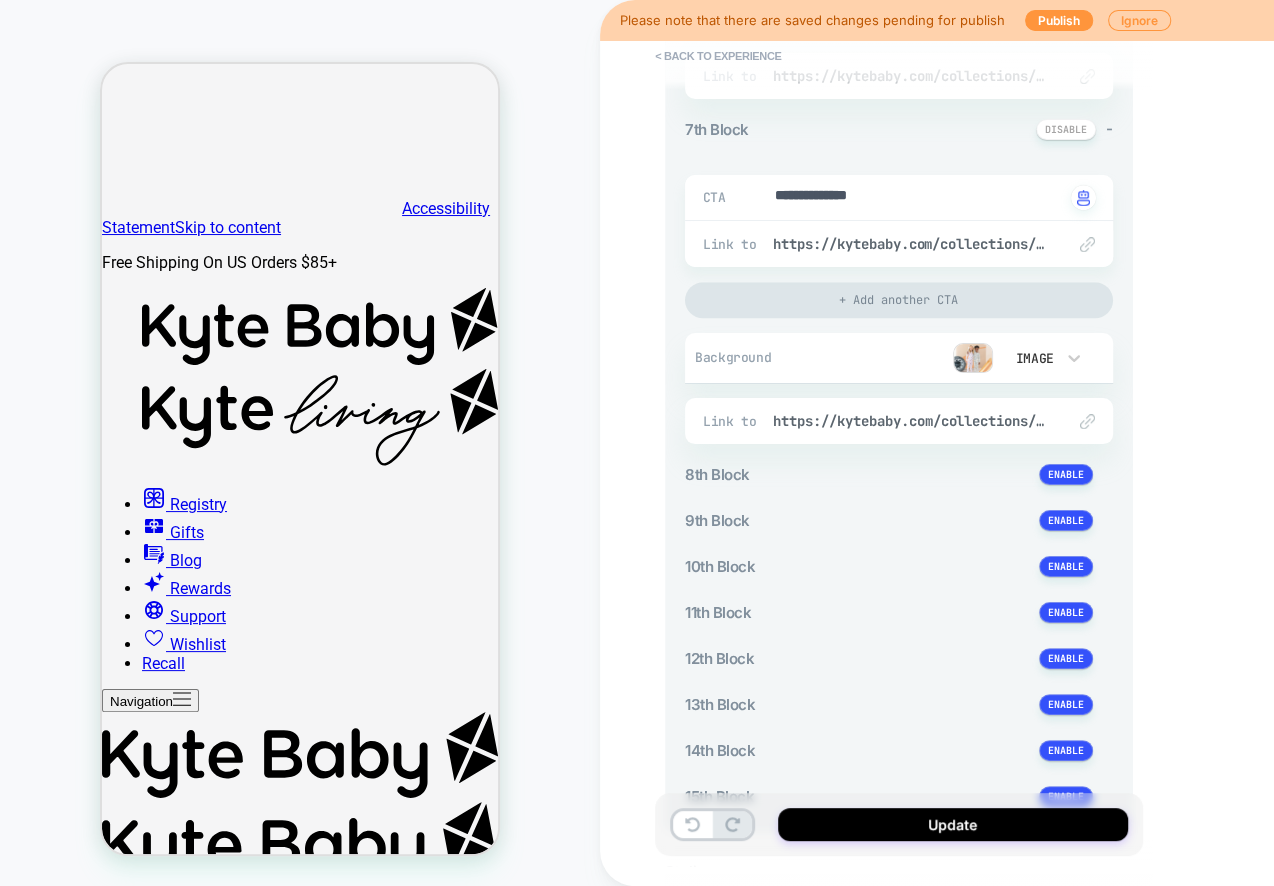 scroll, scrollTop: 1331, scrollLeft: 0, axis: vertical 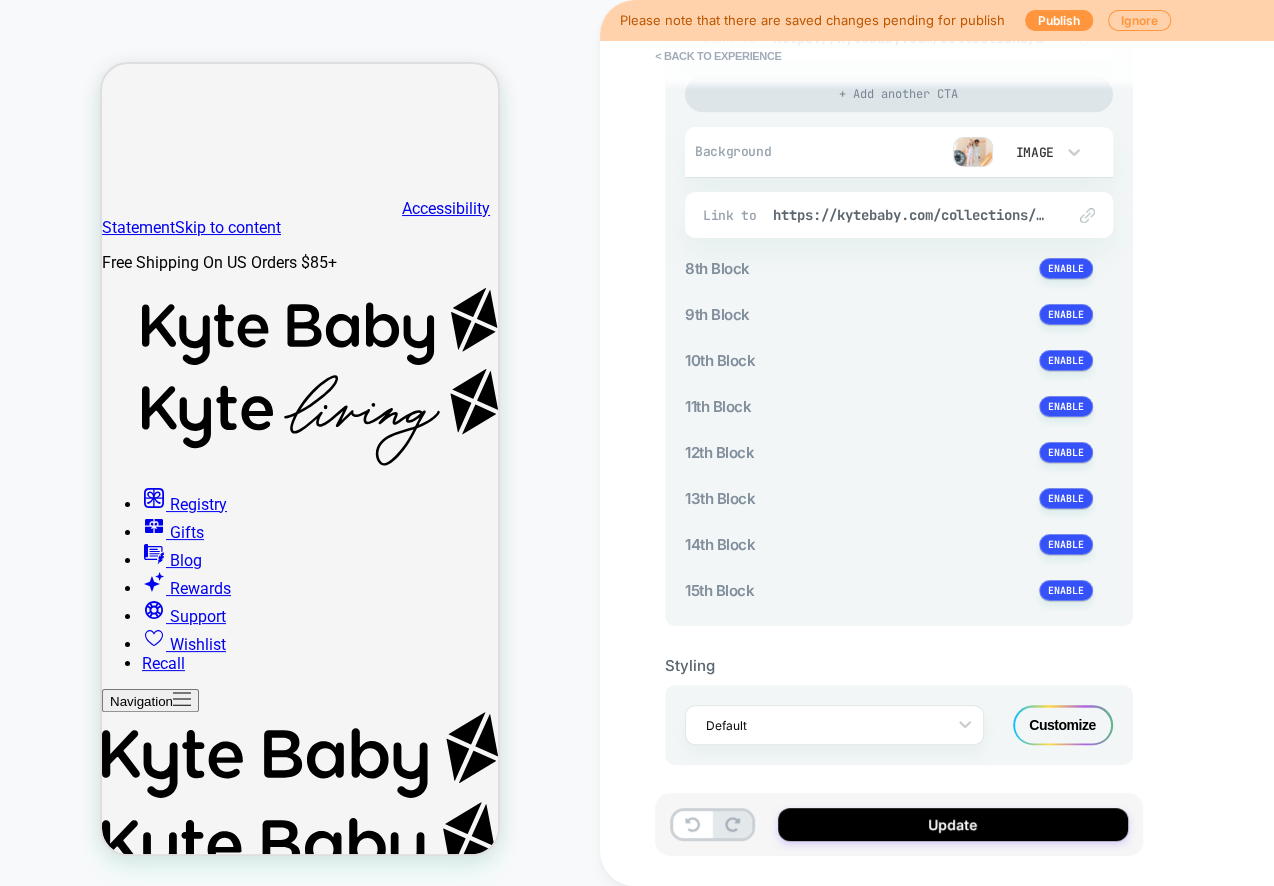 click on "Customize" at bounding box center [1063, 725] 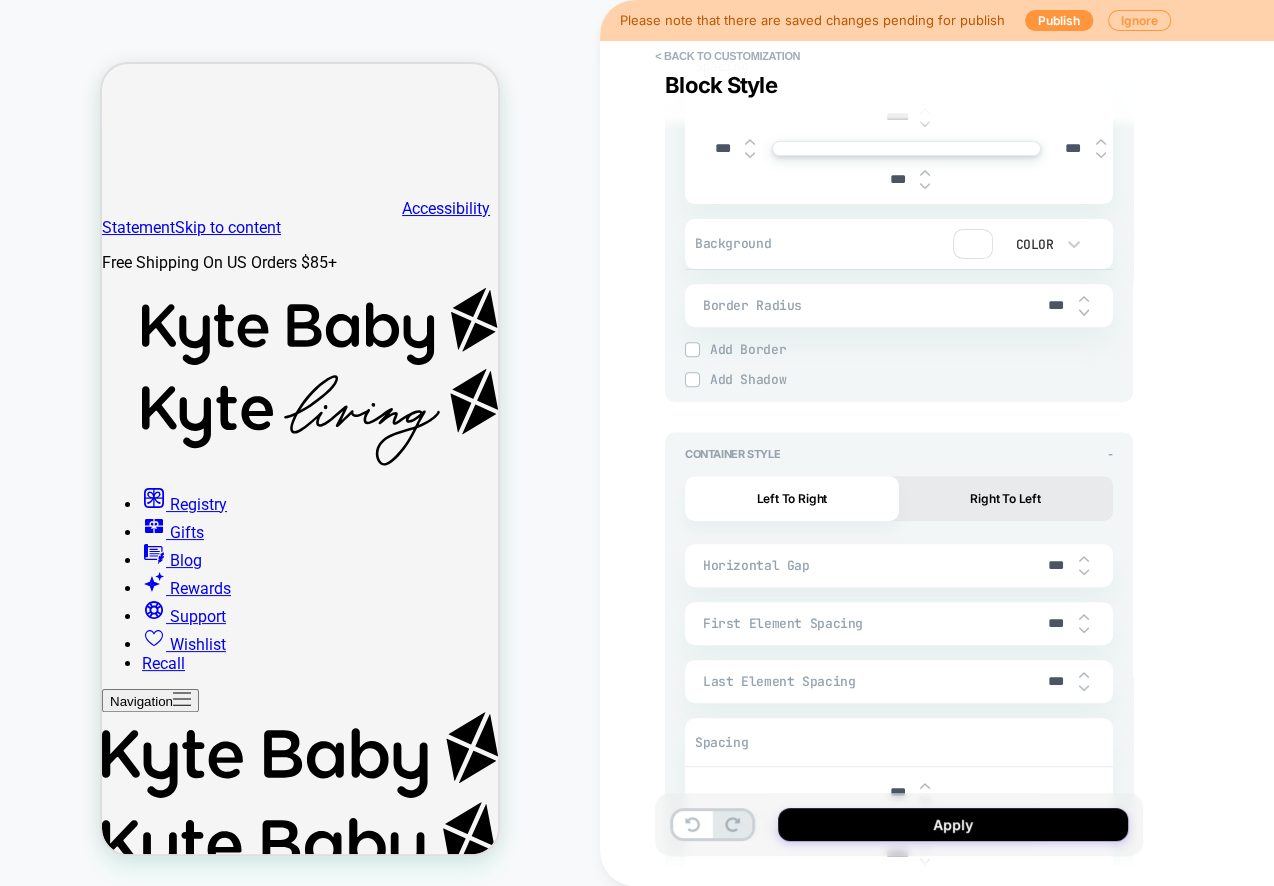 scroll, scrollTop: 5551, scrollLeft: 0, axis: vertical 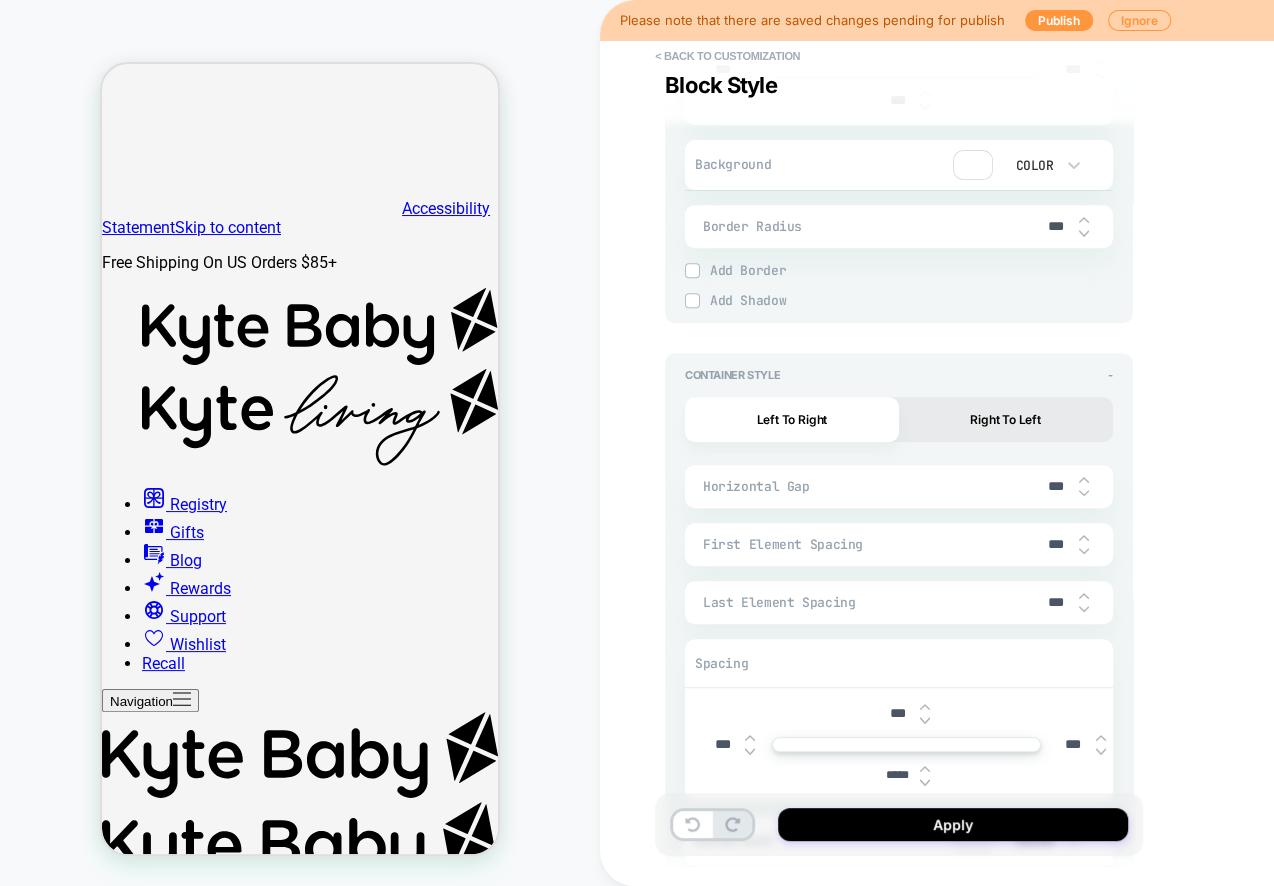 click on "***" at bounding box center [897, 713] 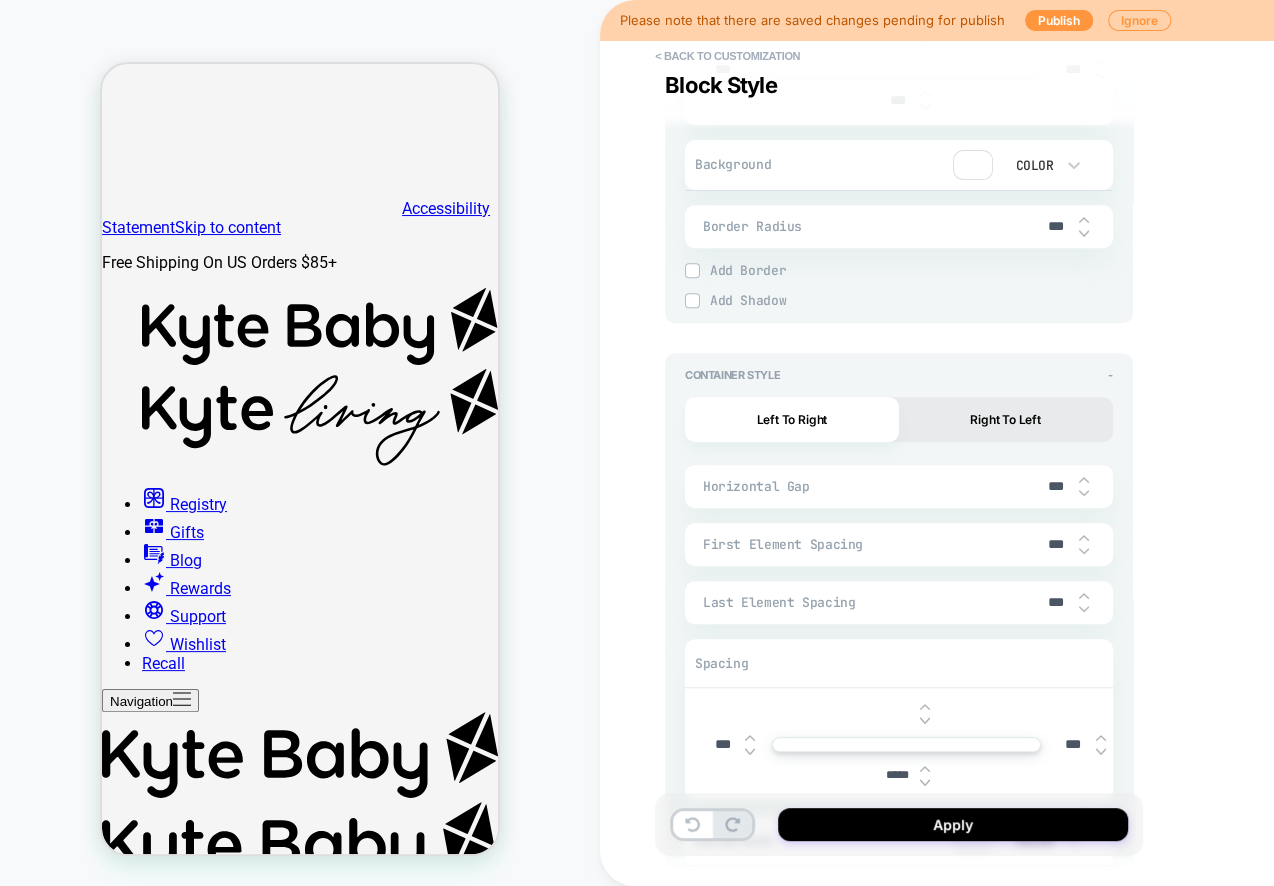 type on "*" 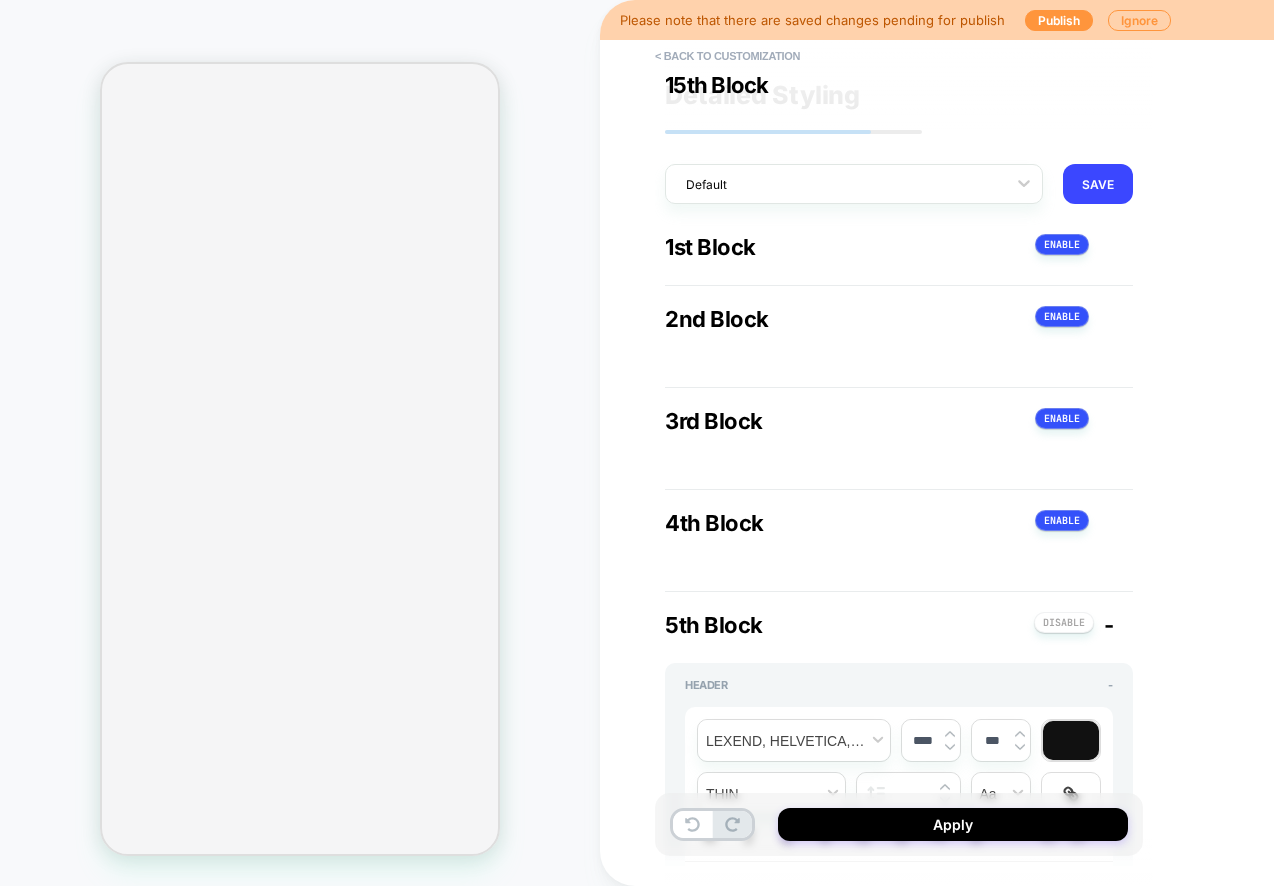 scroll, scrollTop: 0, scrollLeft: 0, axis: both 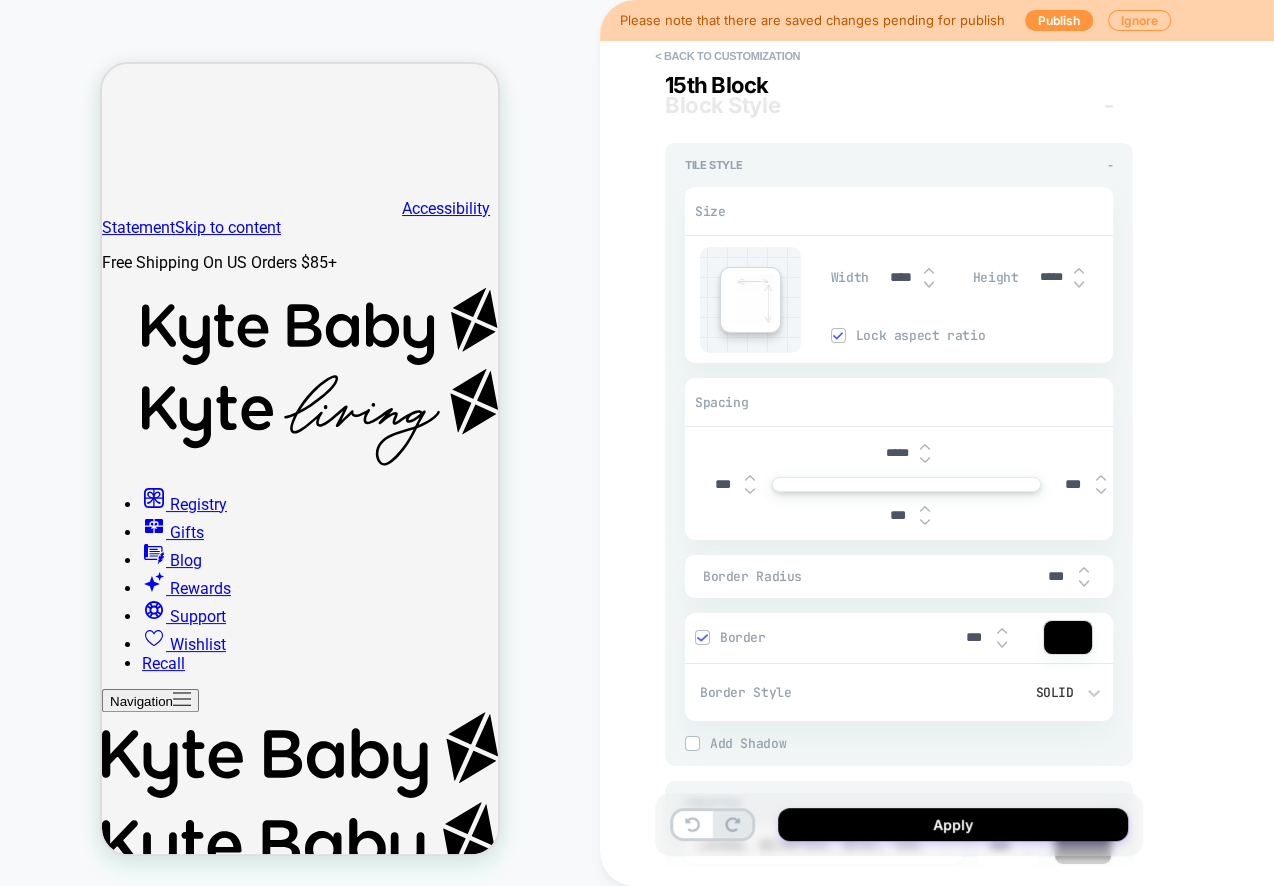 click on "*****" at bounding box center [897, 453] 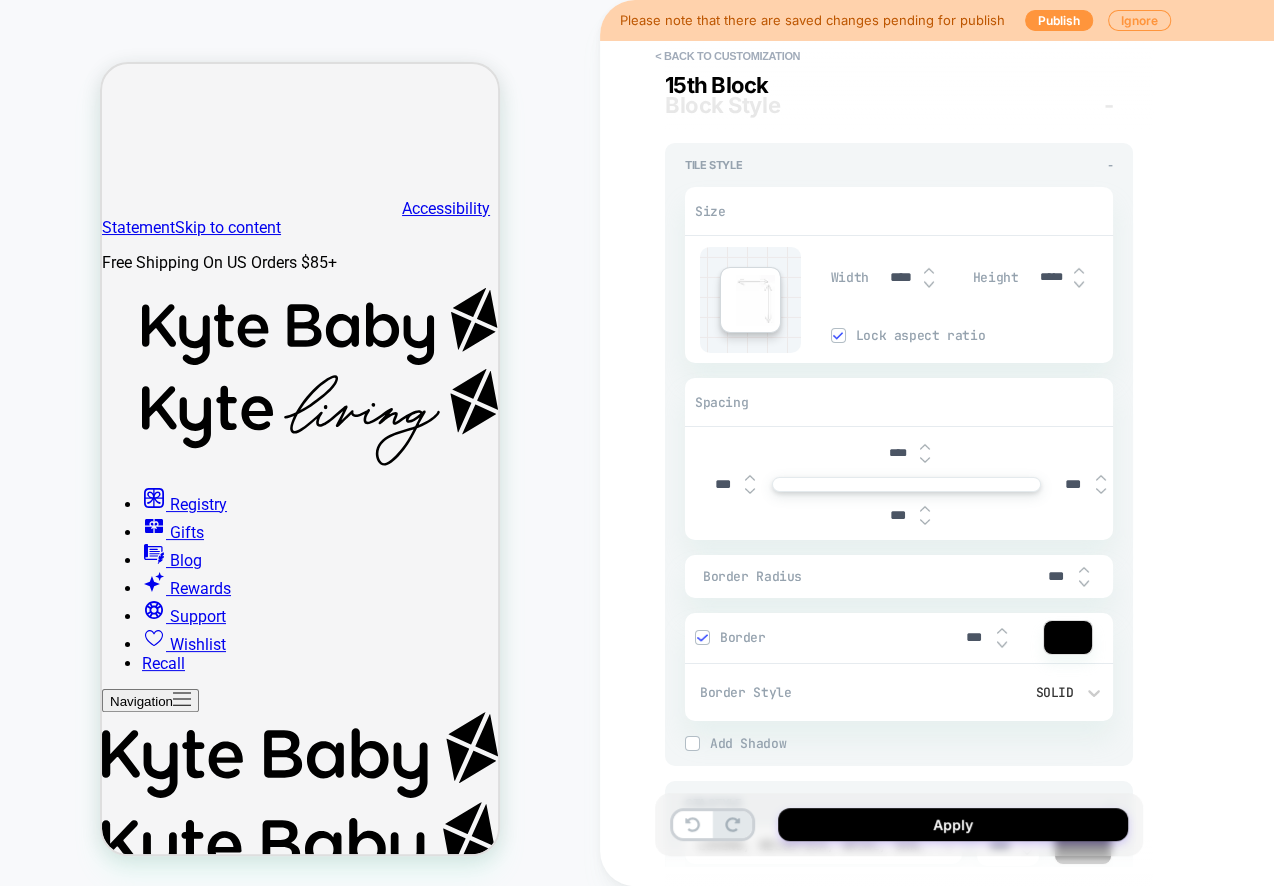 type on "*" 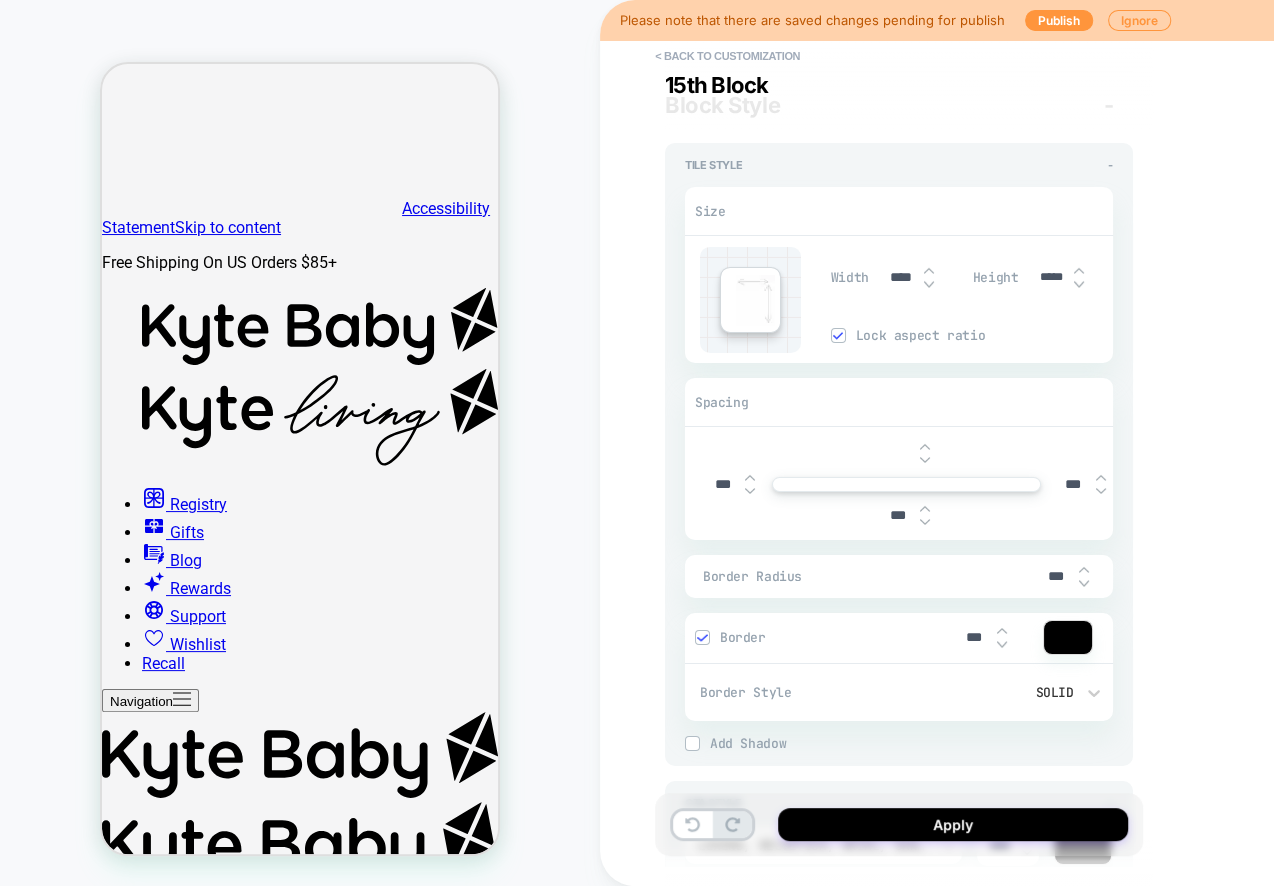 type on "*" 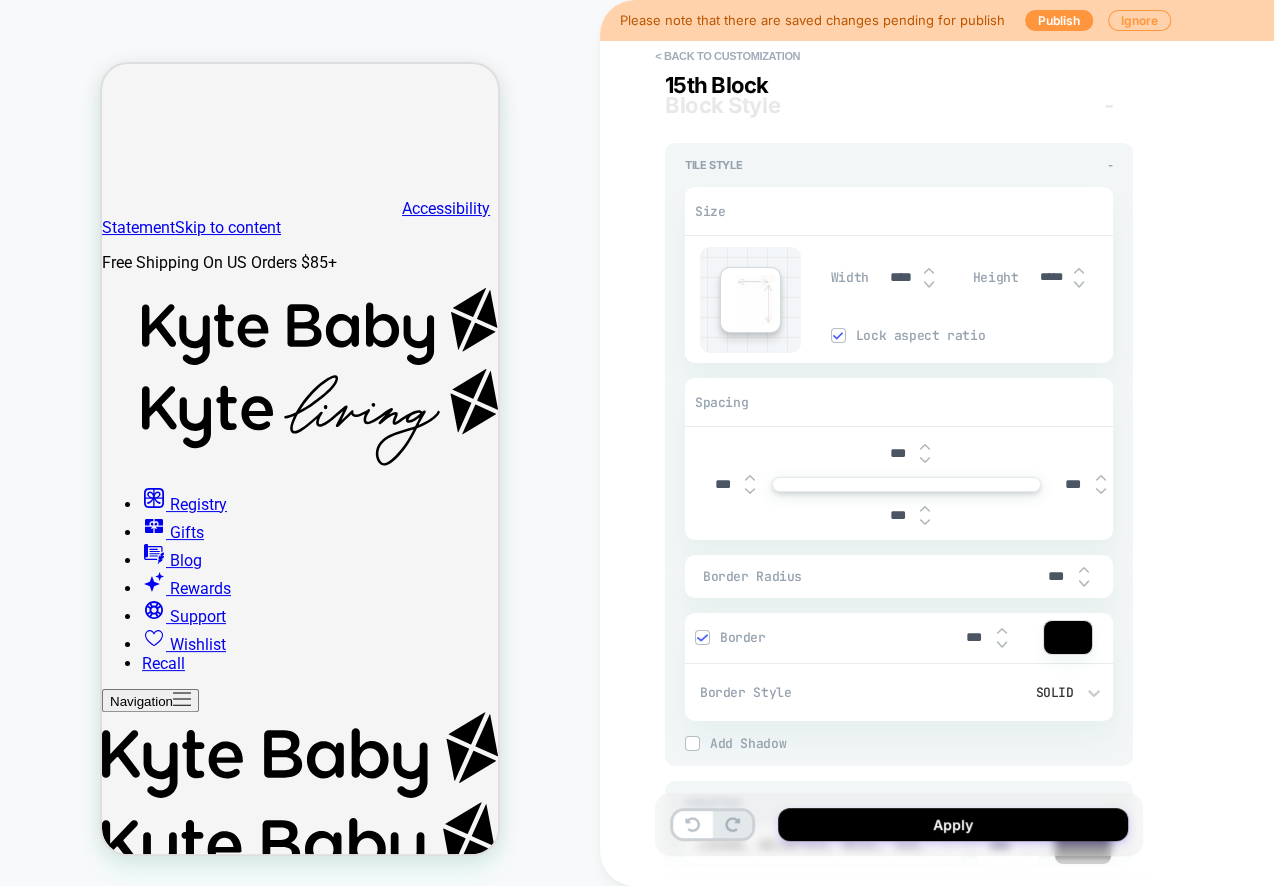 type on "*" 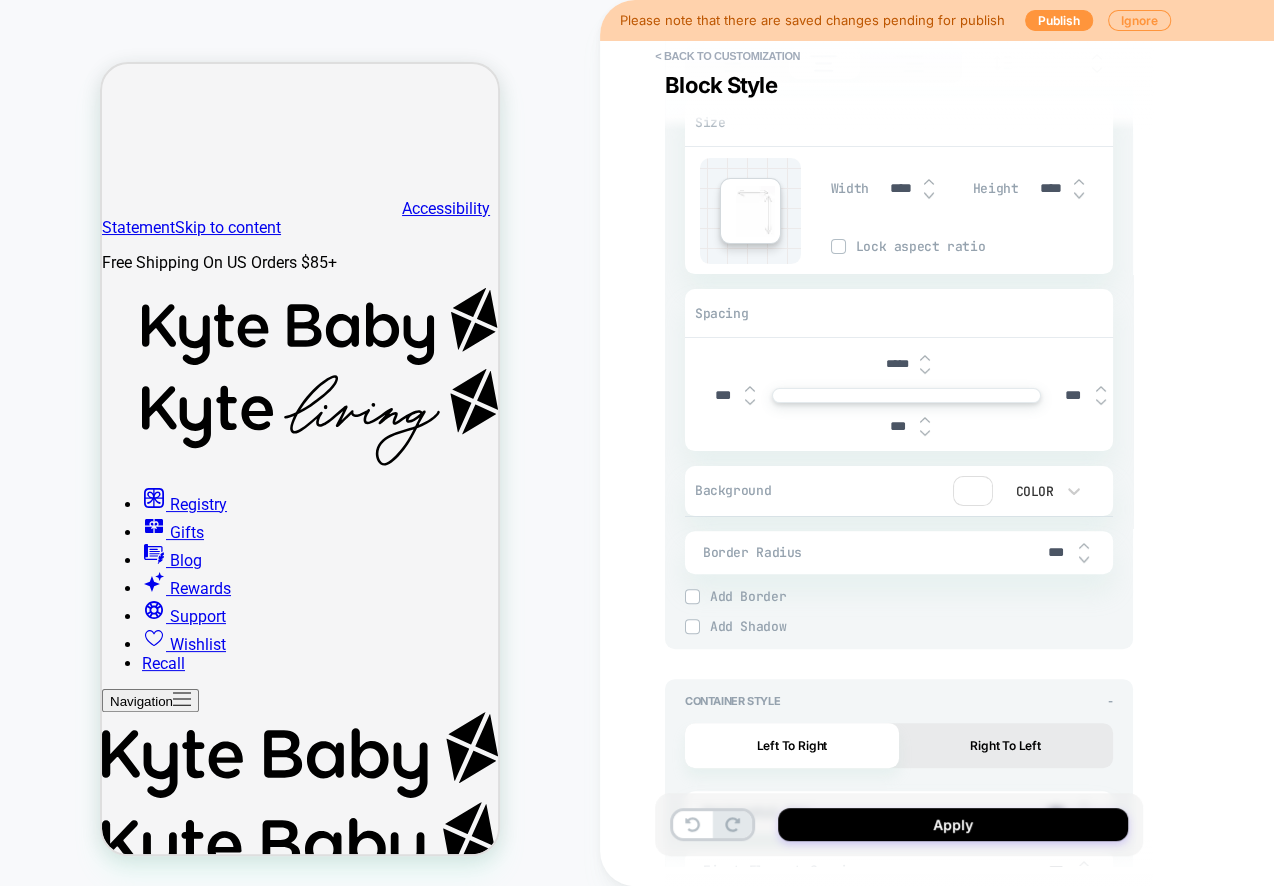 scroll, scrollTop: 5226, scrollLeft: 0, axis: vertical 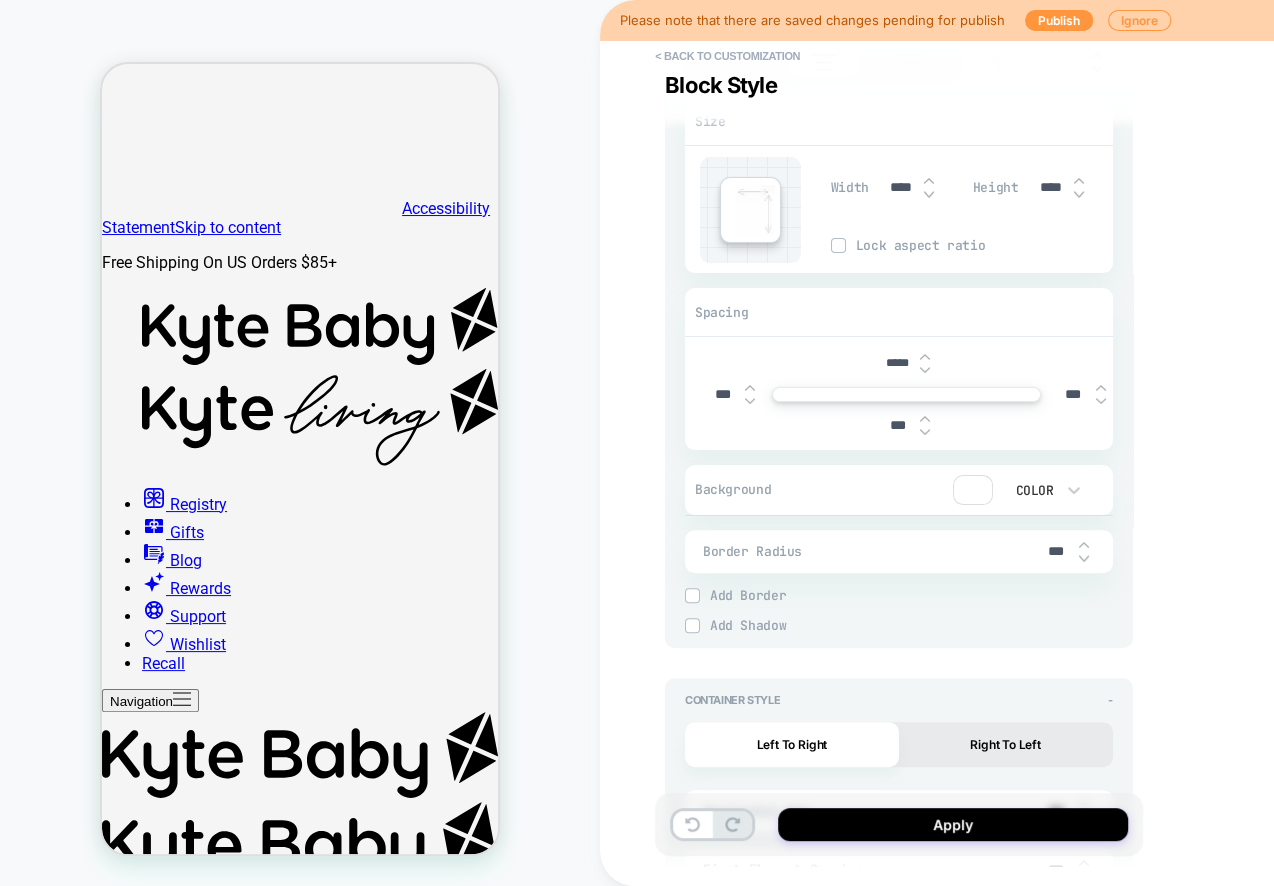 click at bounding box center (973, 490) 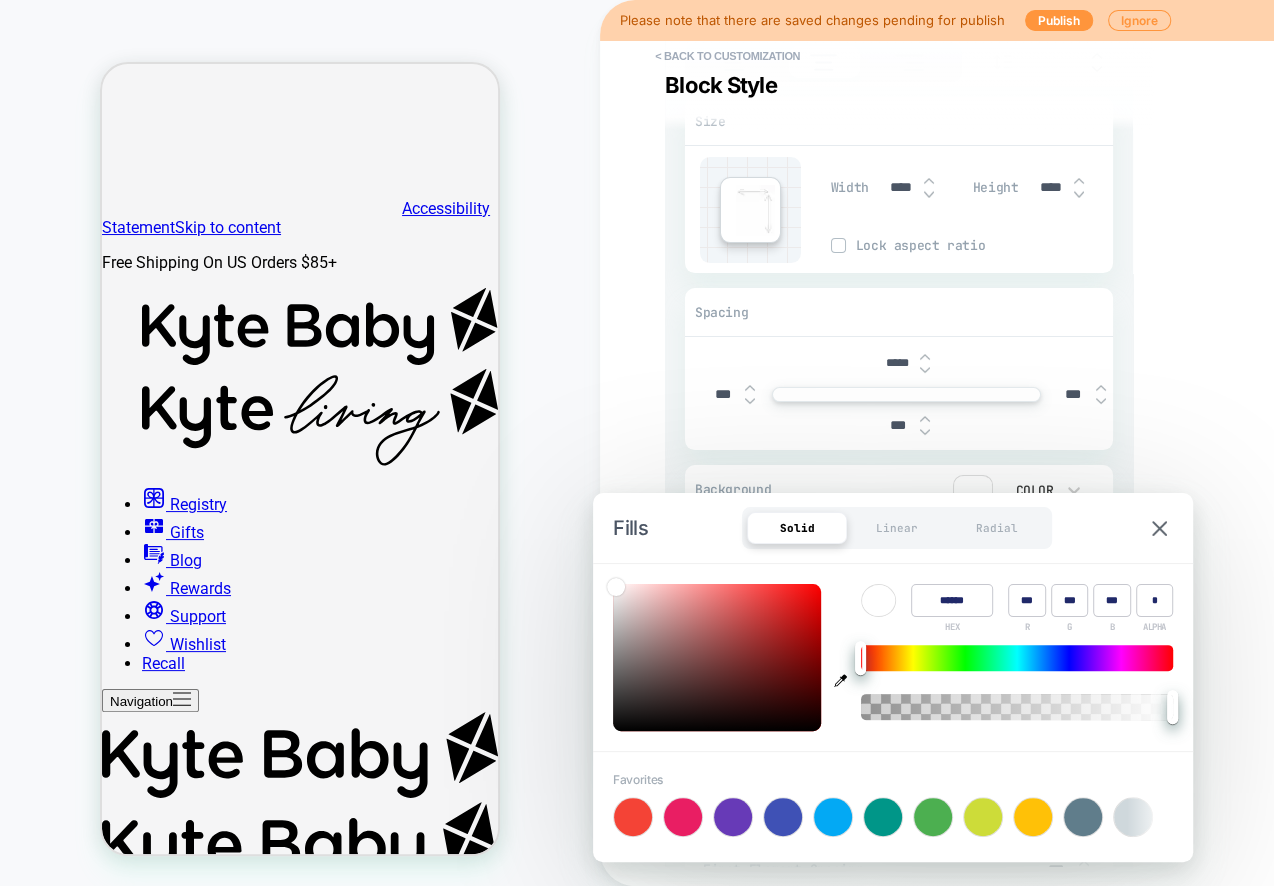 type on "*" 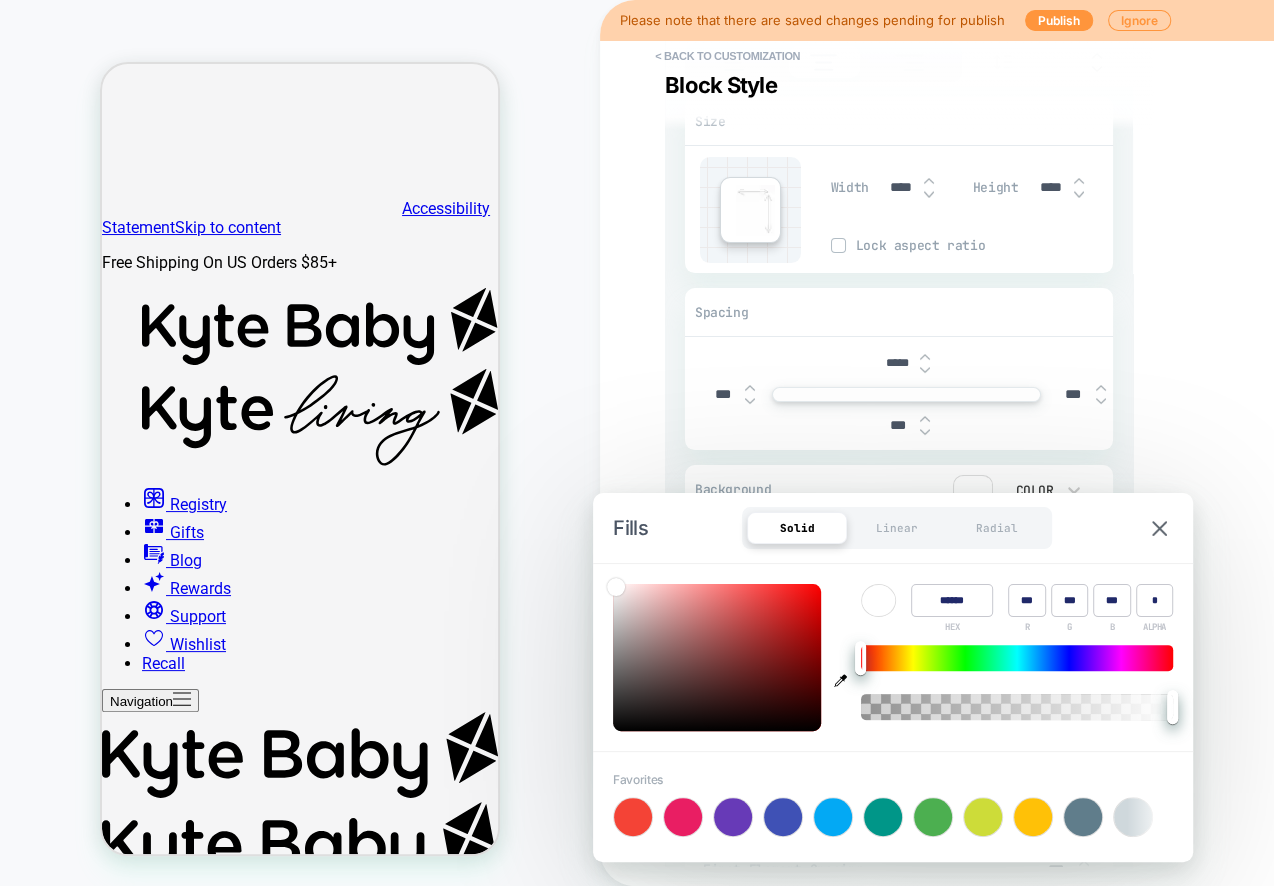type on "******" 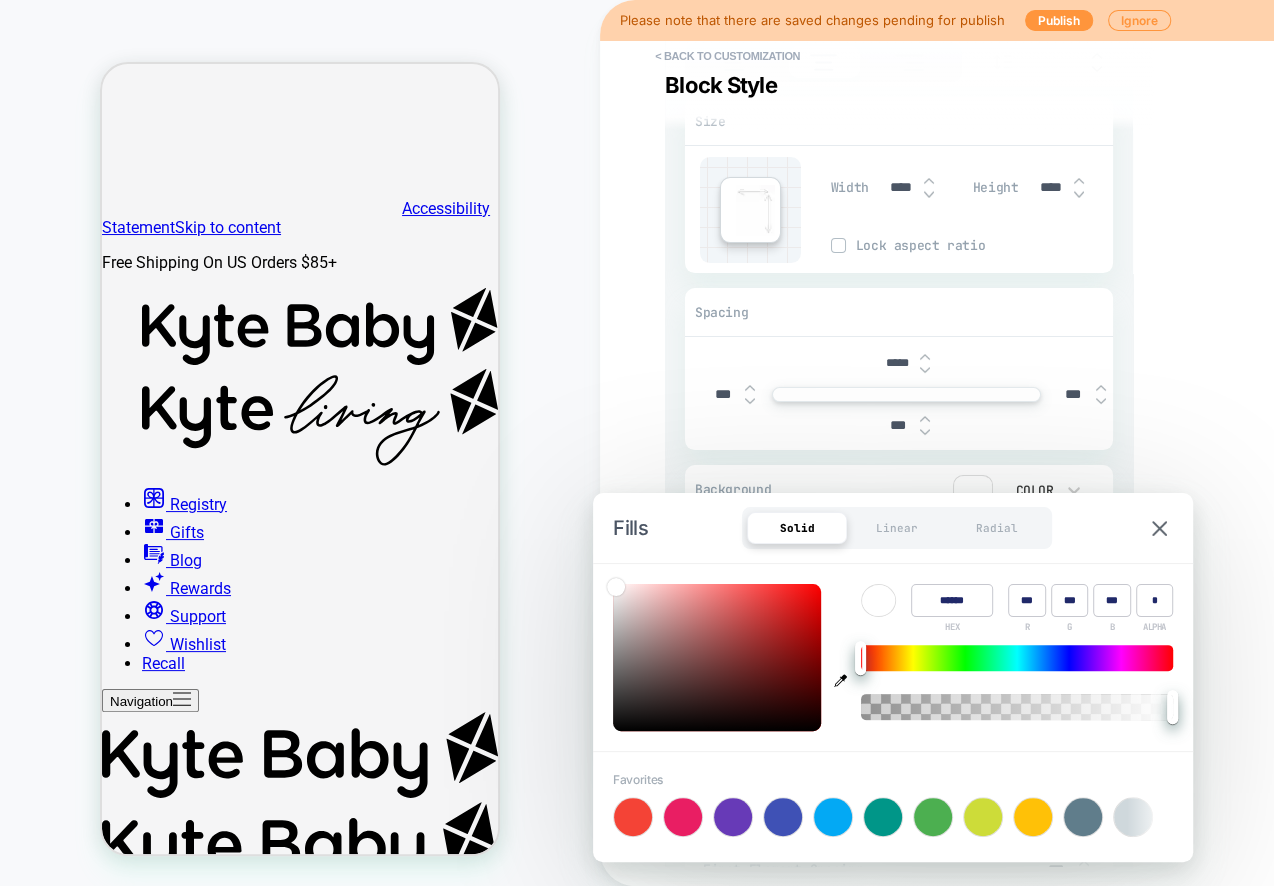 type on "***" 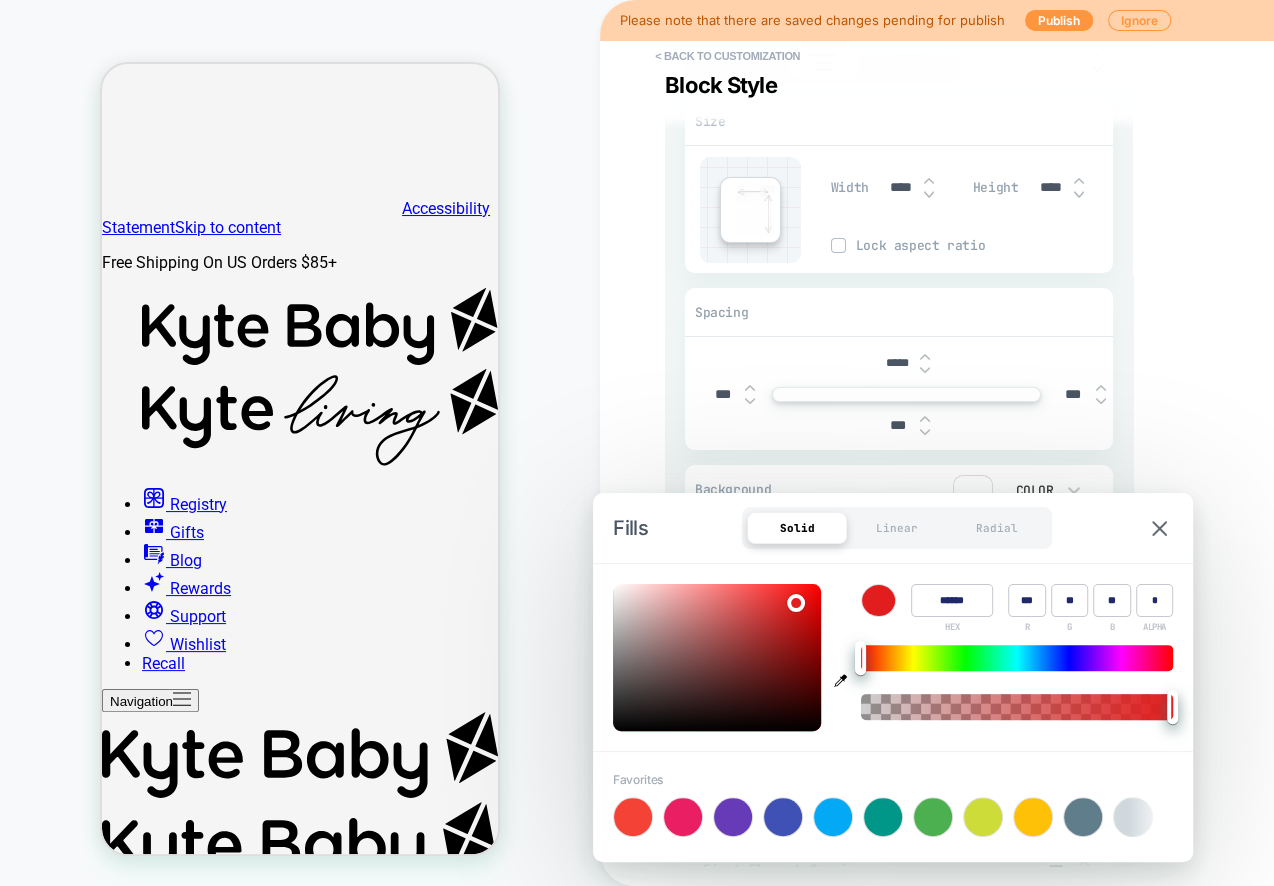 click at bounding box center [717, 657] 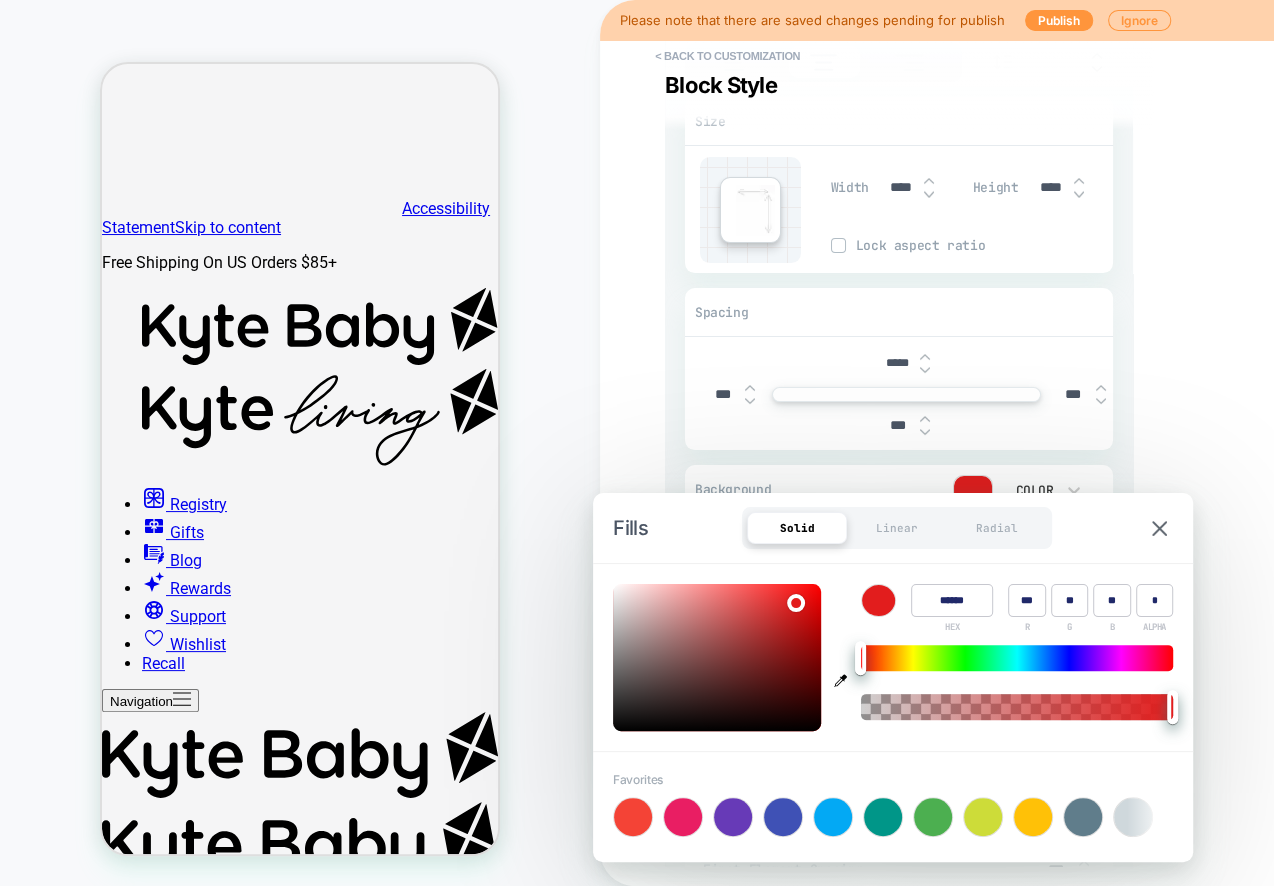 click on "Fills Solid Linear Radial" at bounding box center [893, 528] 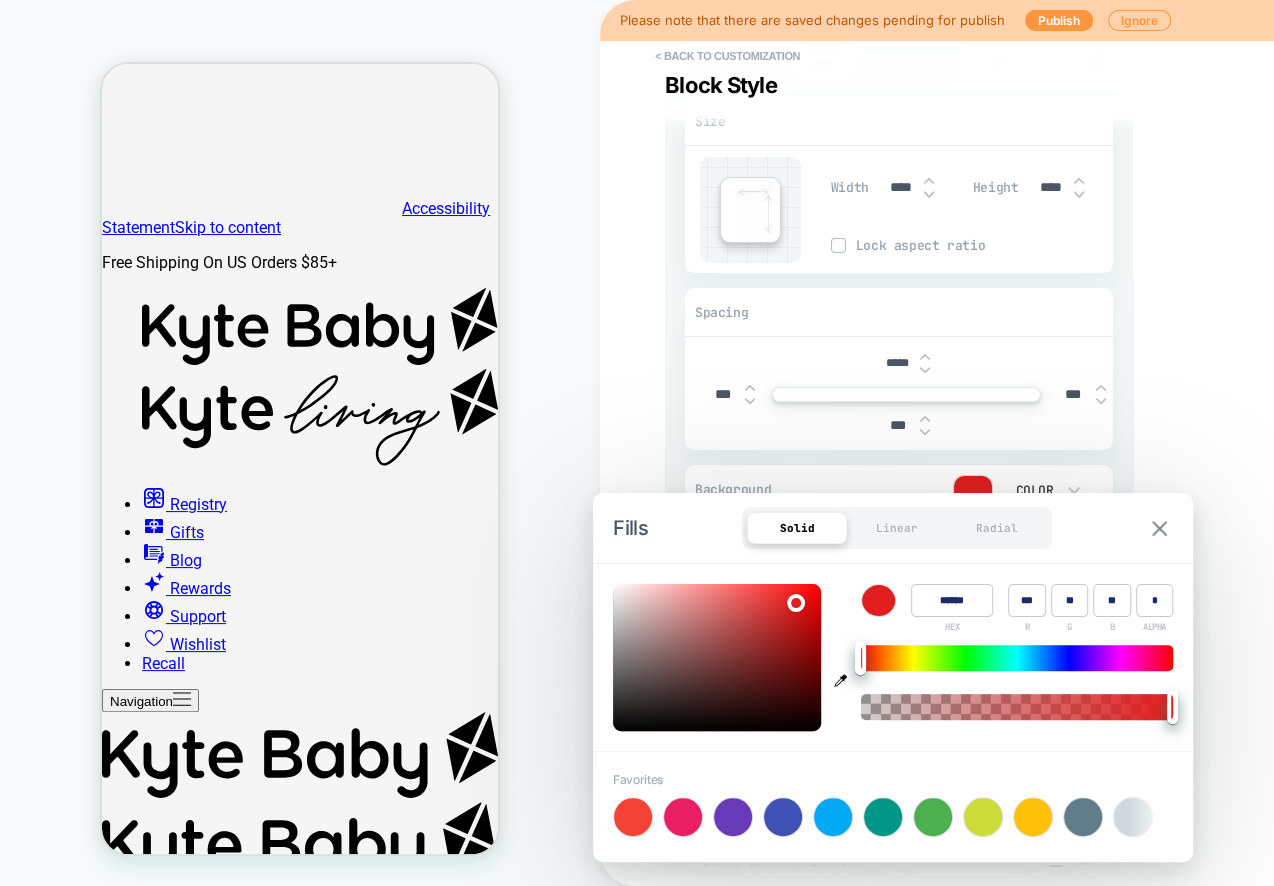 click at bounding box center (1159, 528) 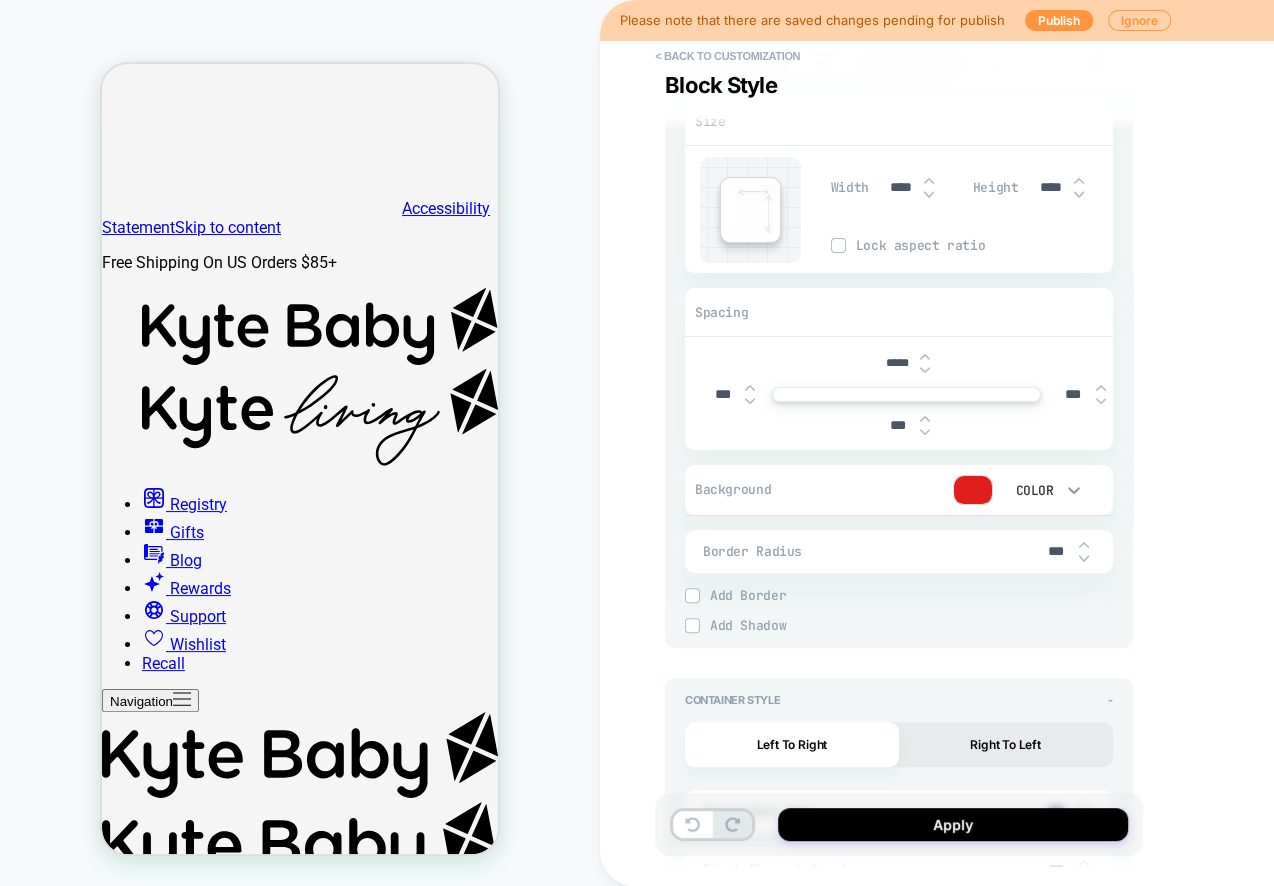 click 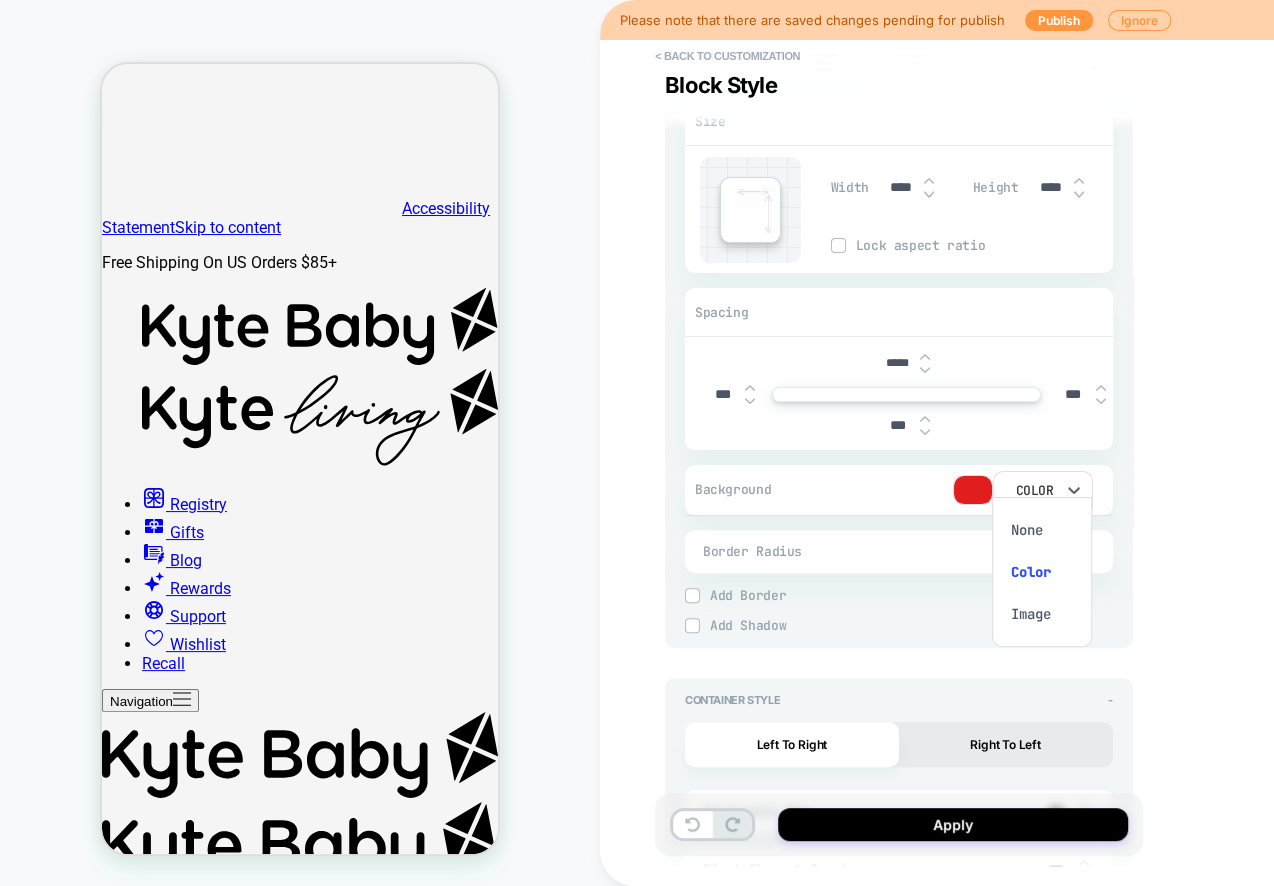 click on "None" at bounding box center [1042, 530] 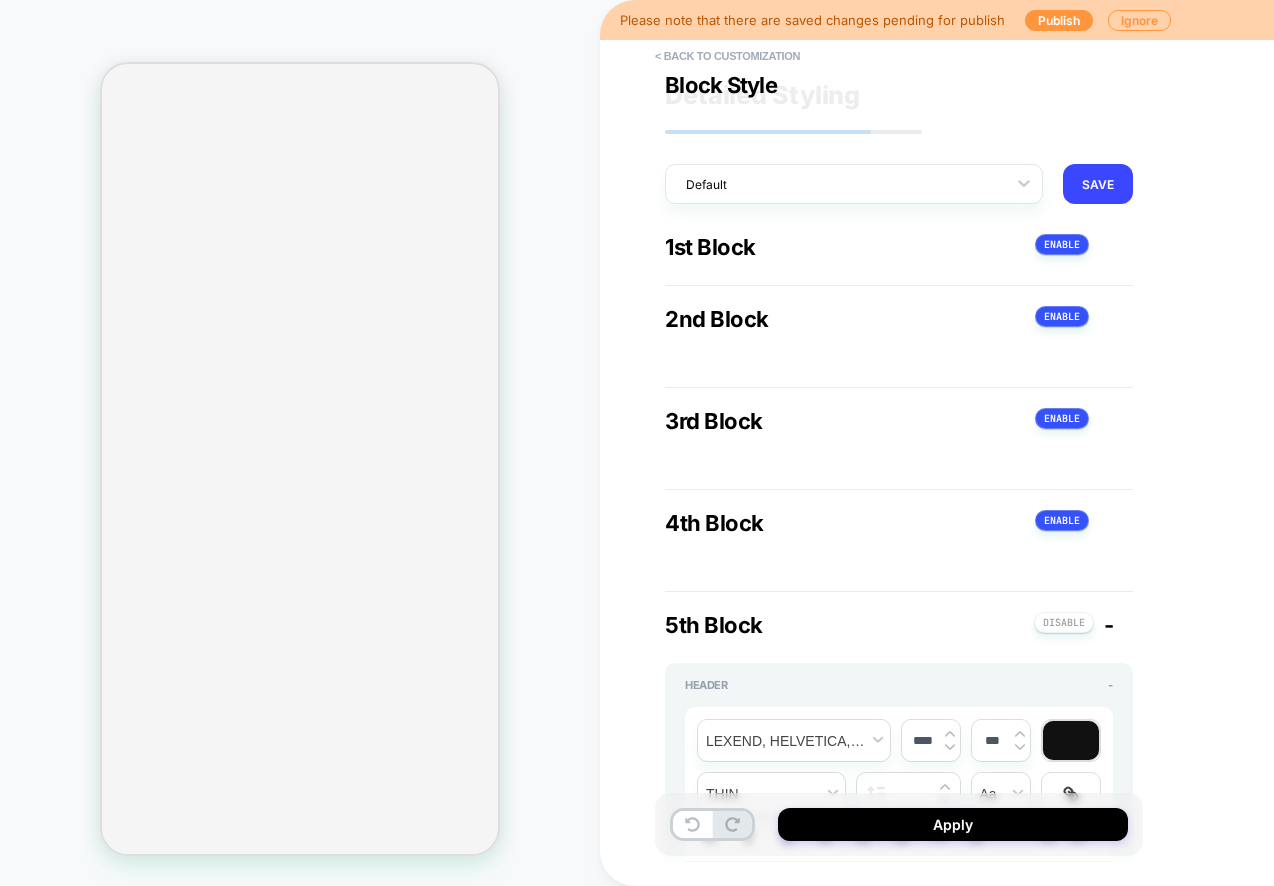 type on "*****" 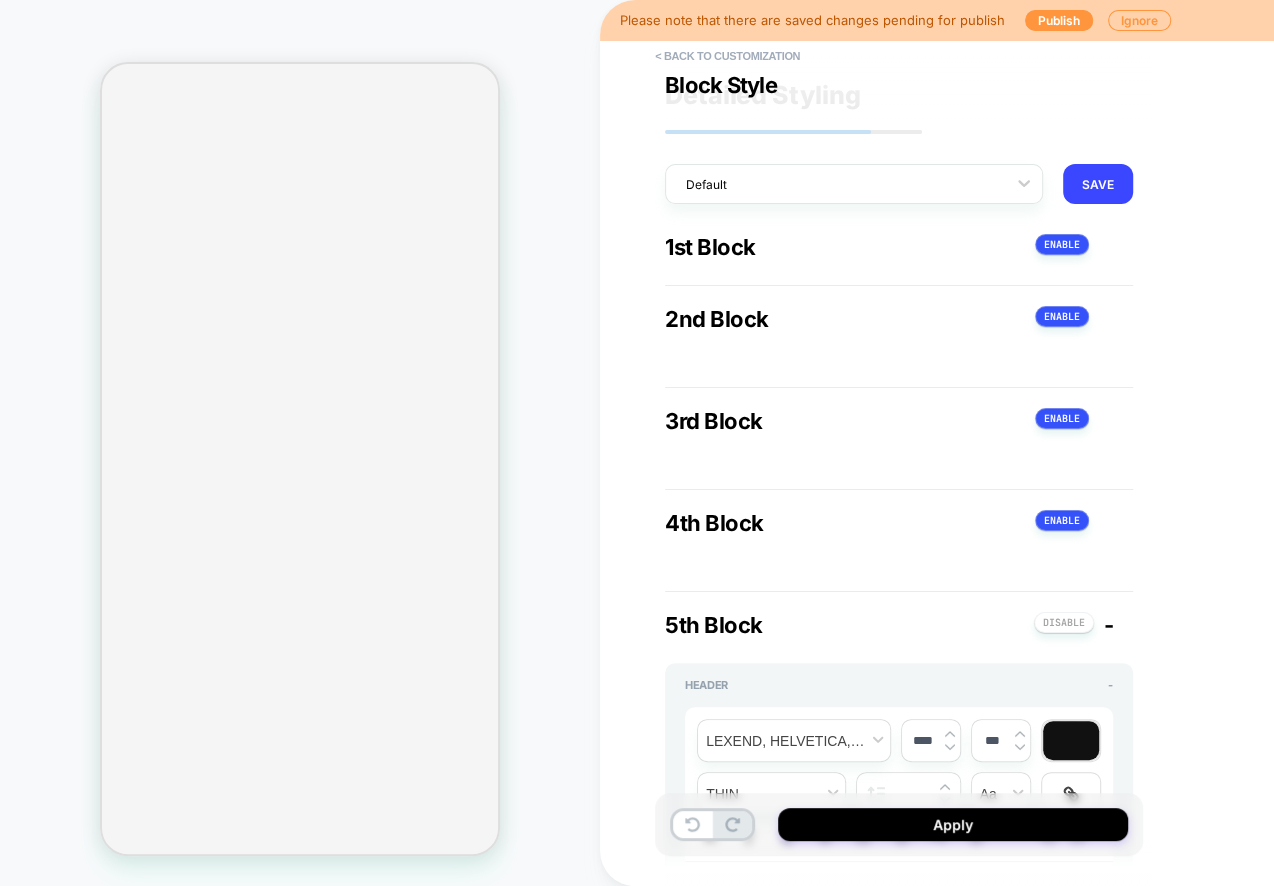 click on "Container Style - Left To Right Right To Left Horizontal Gap *** First Element Spacing *** Last Element Spacing *** Spacing ***** **** *** ***** Background Color Border Radius *** Border *** Border Style Solid Add Border Add Shadow X *** Y *** Spread *** Blur *** Add Shadow" at bounding box center (899, 6227) 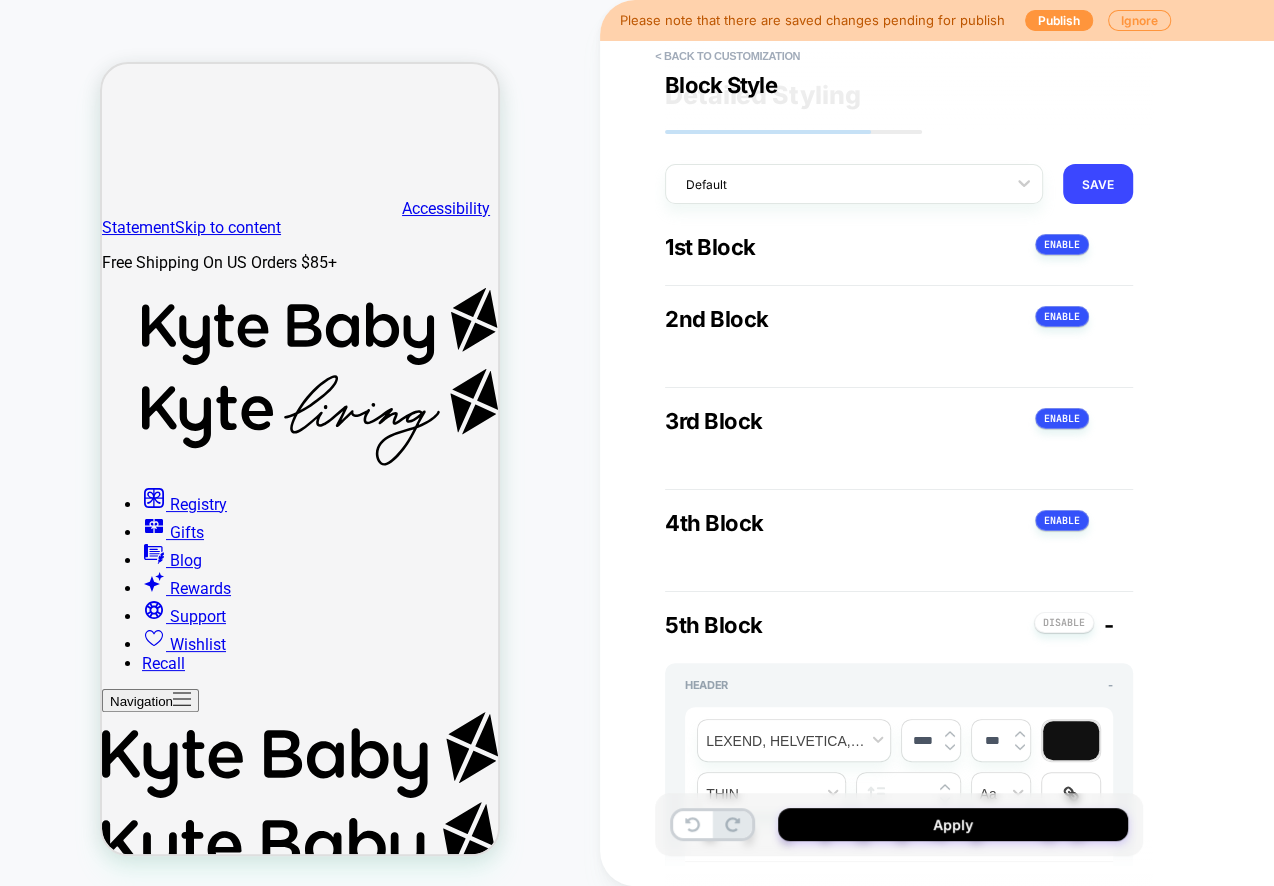 scroll, scrollTop: 5726, scrollLeft: 0, axis: vertical 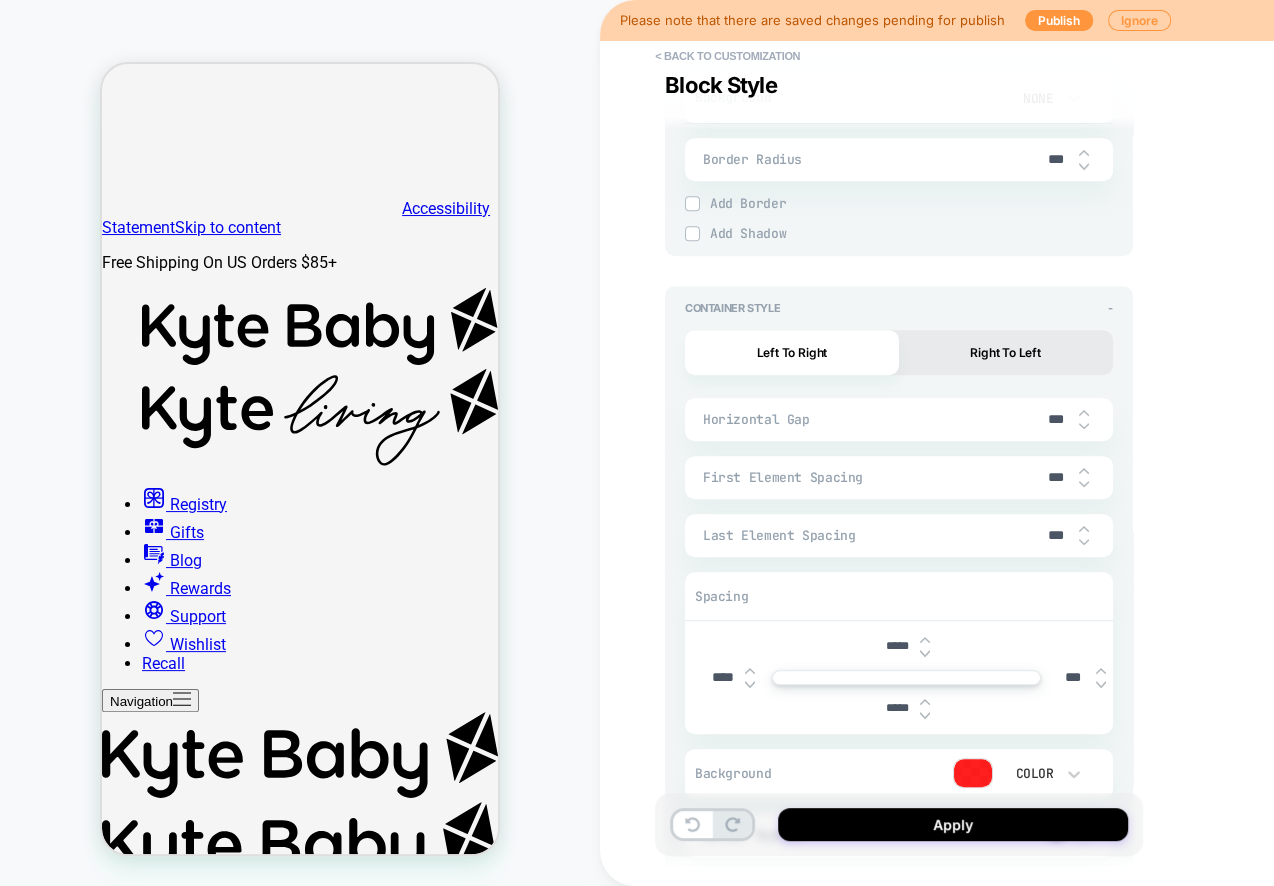 click at bounding box center [1084, 413] 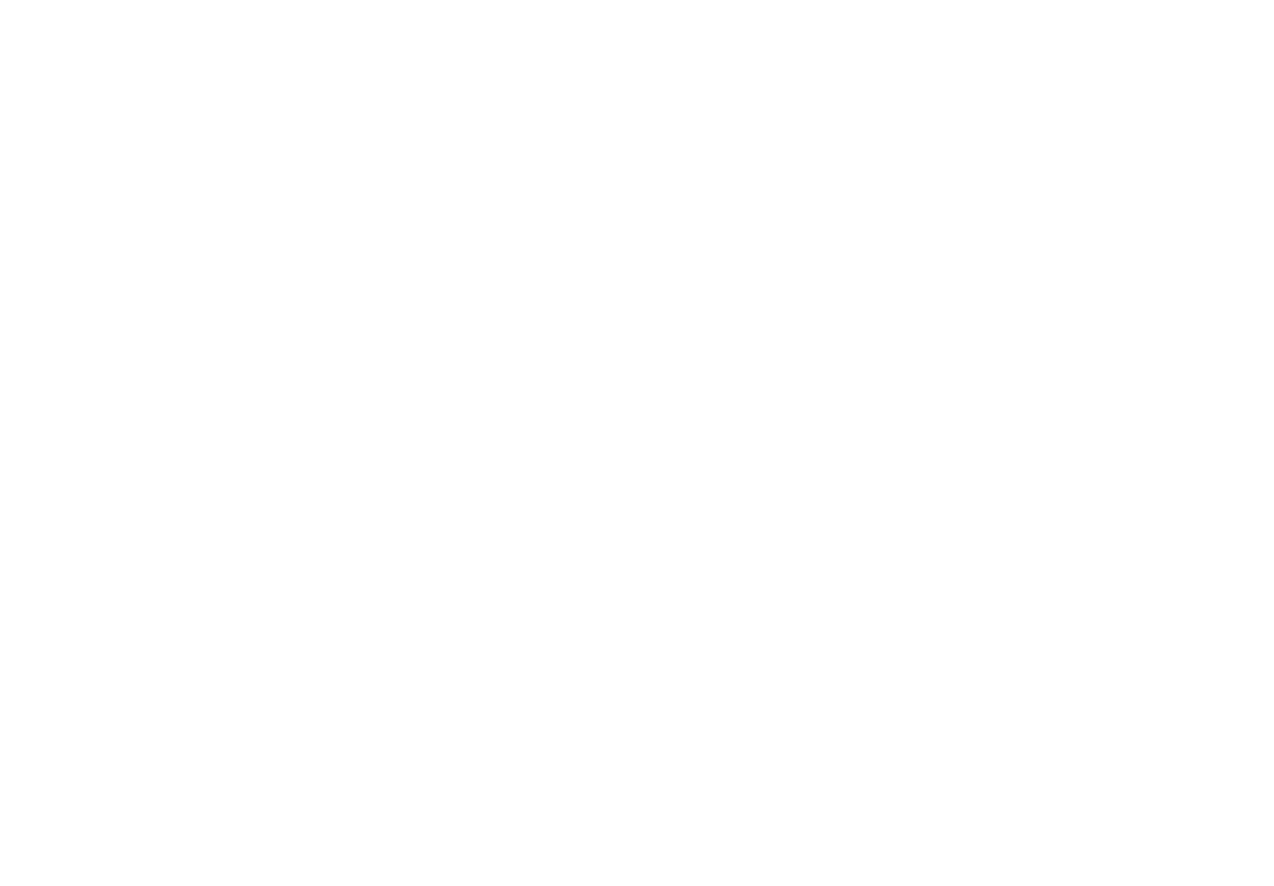 scroll, scrollTop: 0, scrollLeft: 0, axis: both 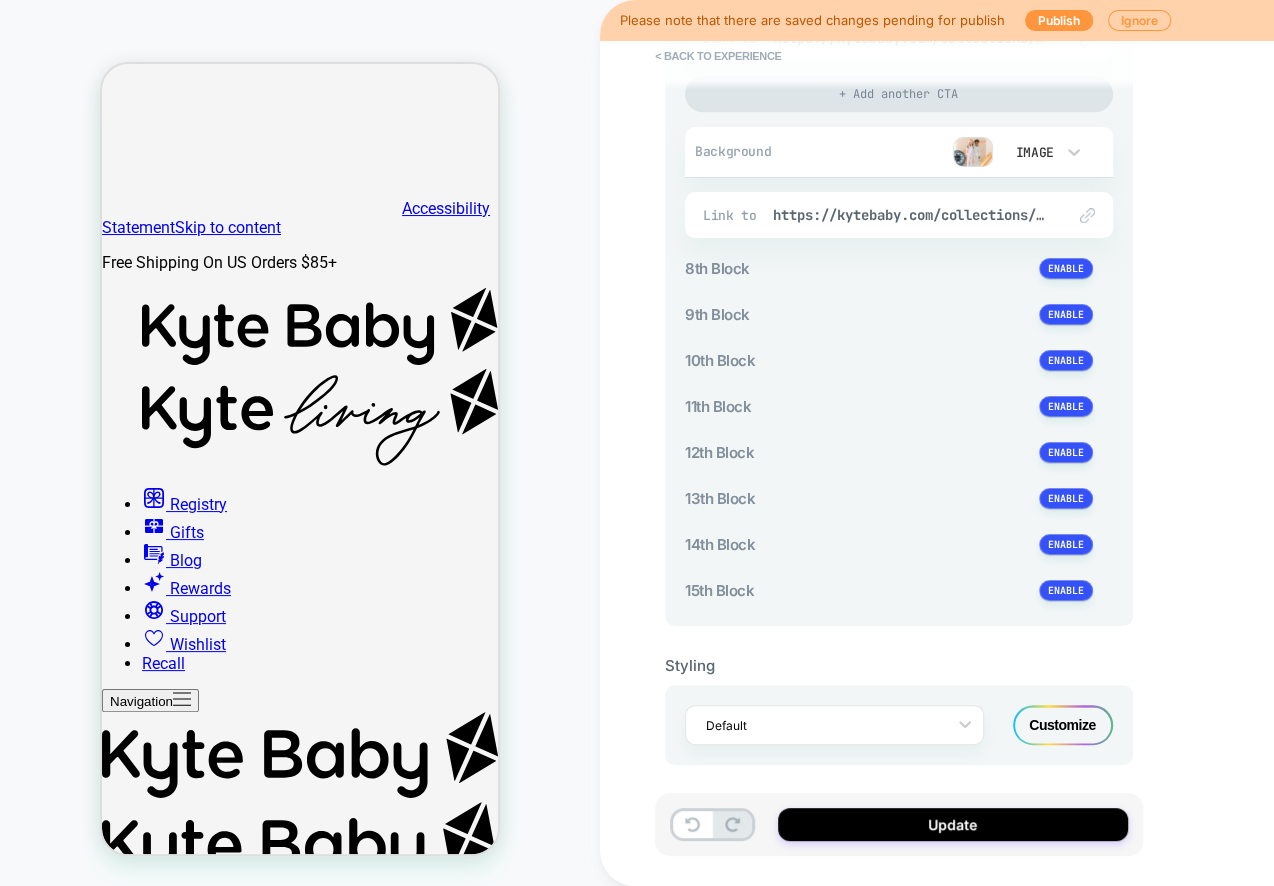 click on "Customize" at bounding box center (1063, 725) 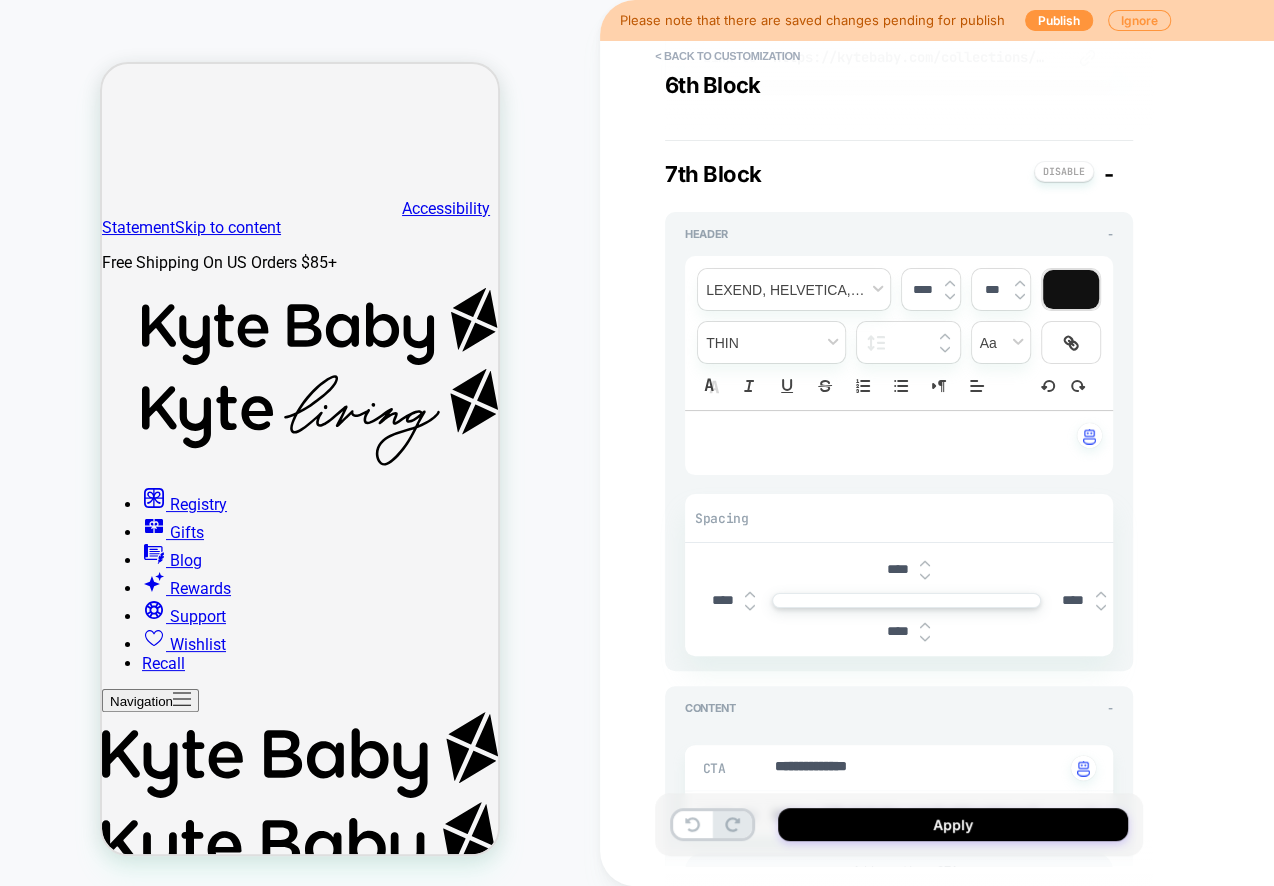 scroll, scrollTop: 2543, scrollLeft: 0, axis: vertical 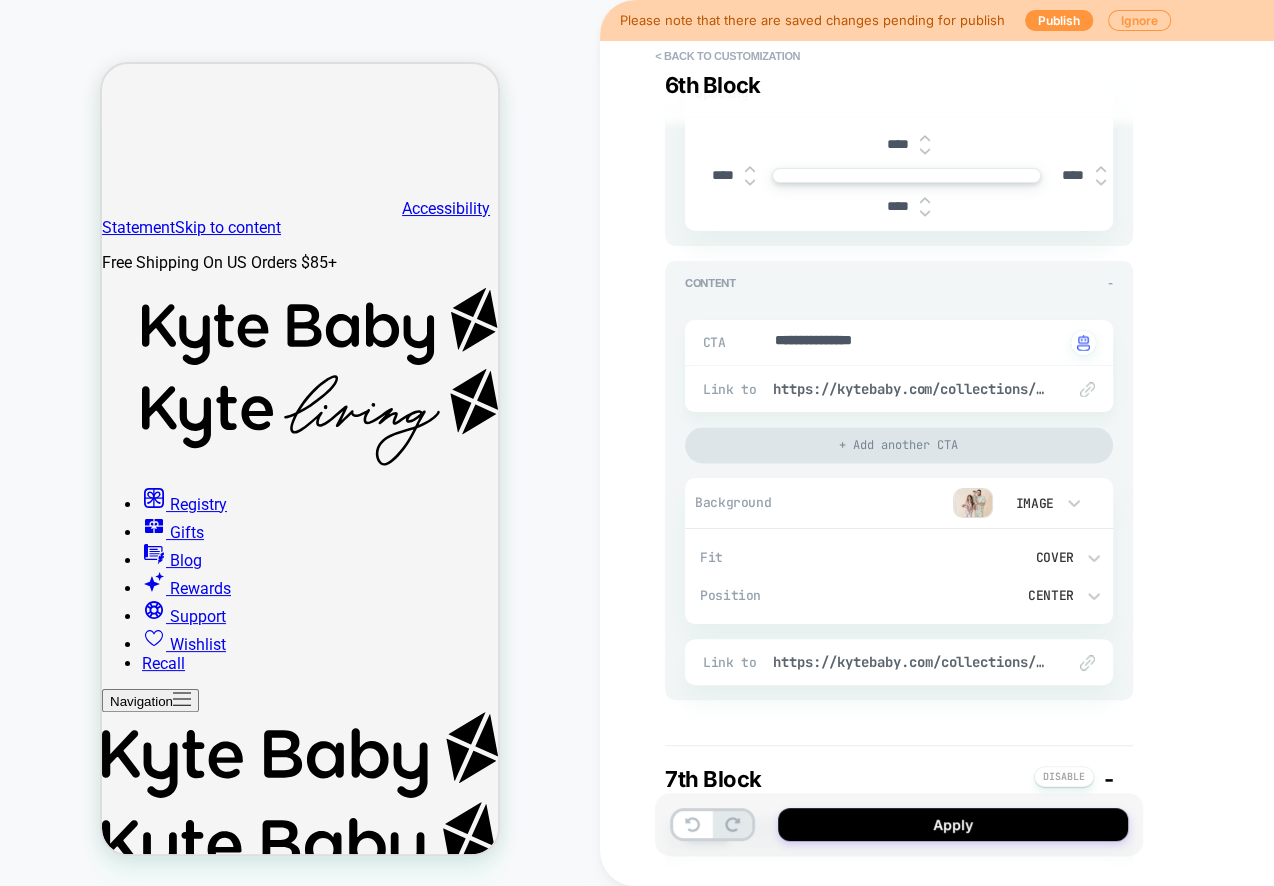 type on "*" 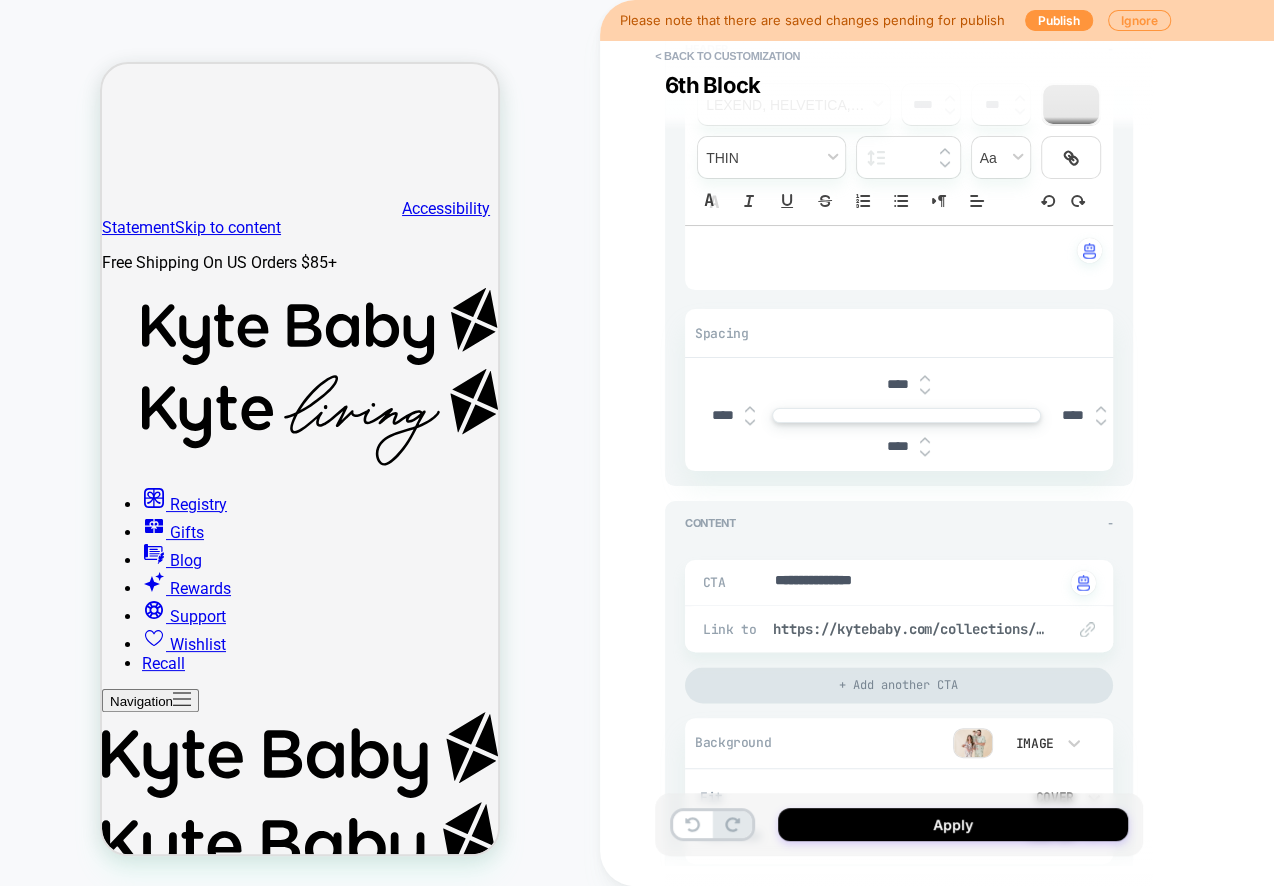 scroll, scrollTop: 1665, scrollLeft: 0, axis: vertical 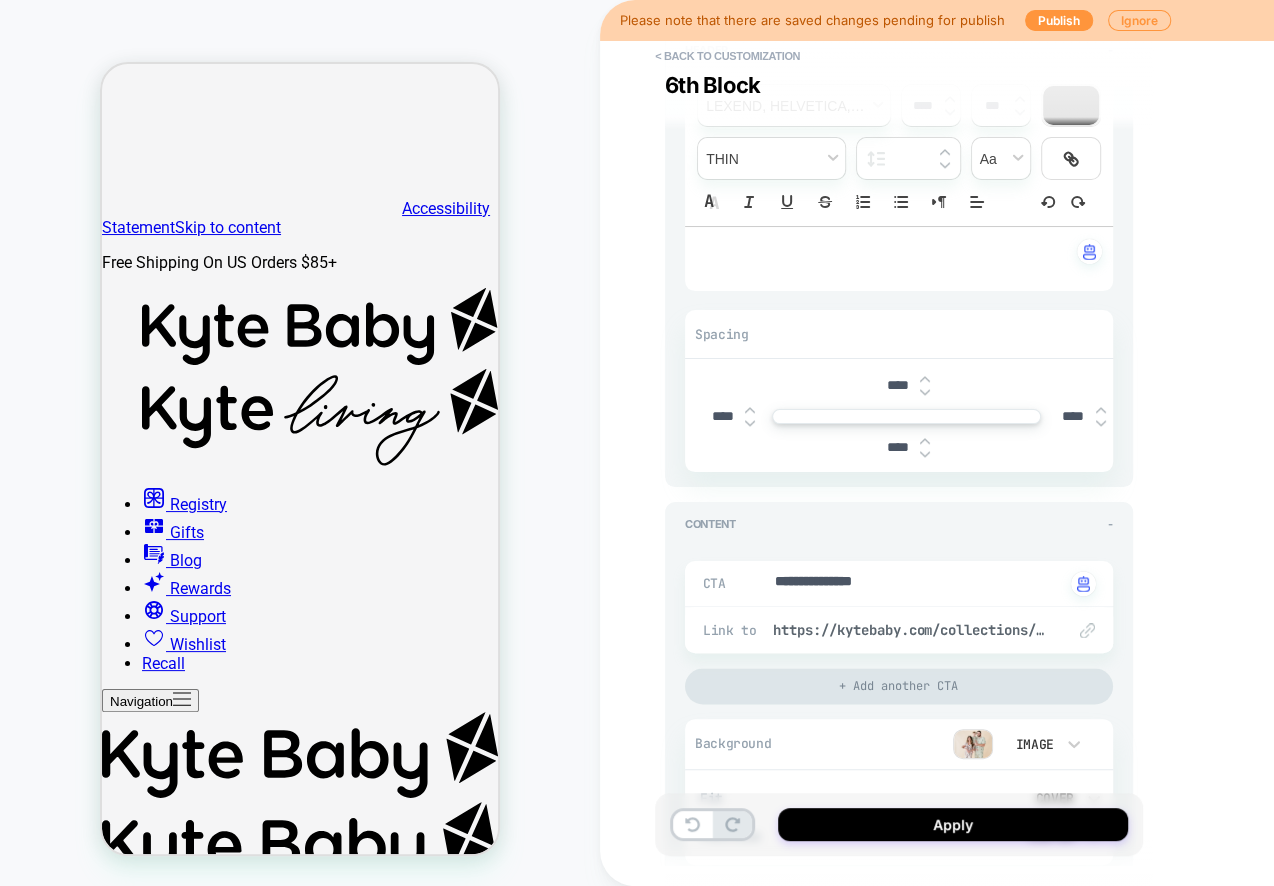 click on "****" at bounding box center (1073, 416) 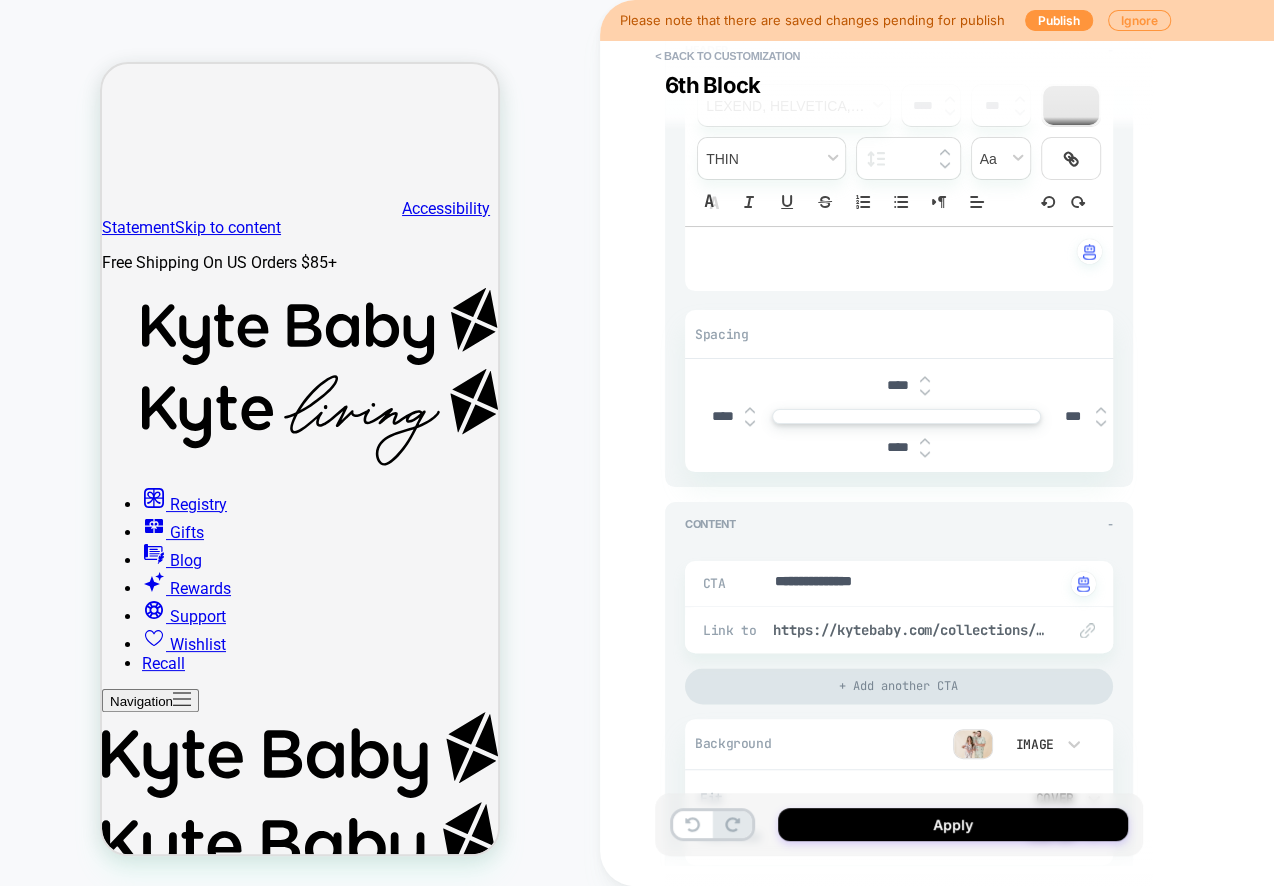 type on "*" 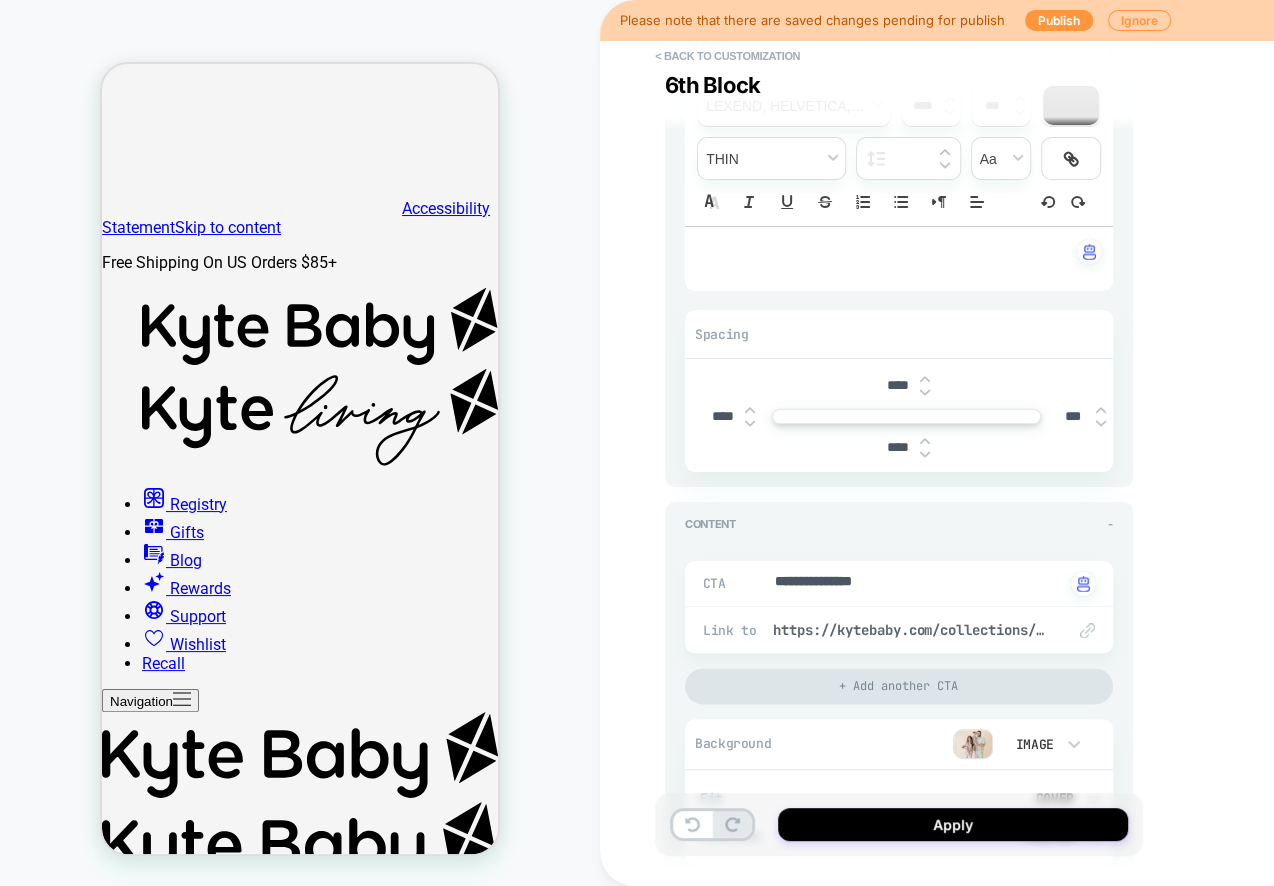 type on "***" 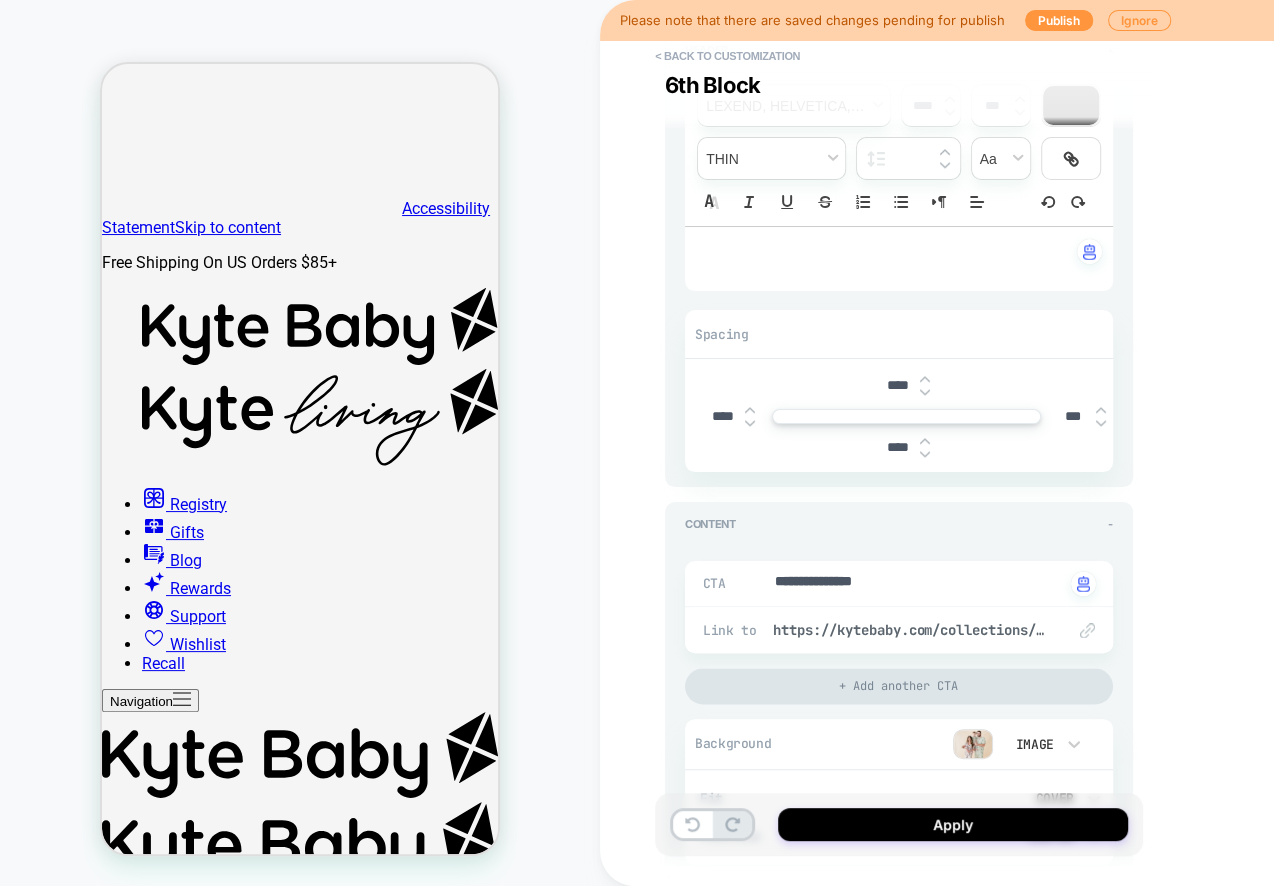 click on "**********" at bounding box center (899, 257) 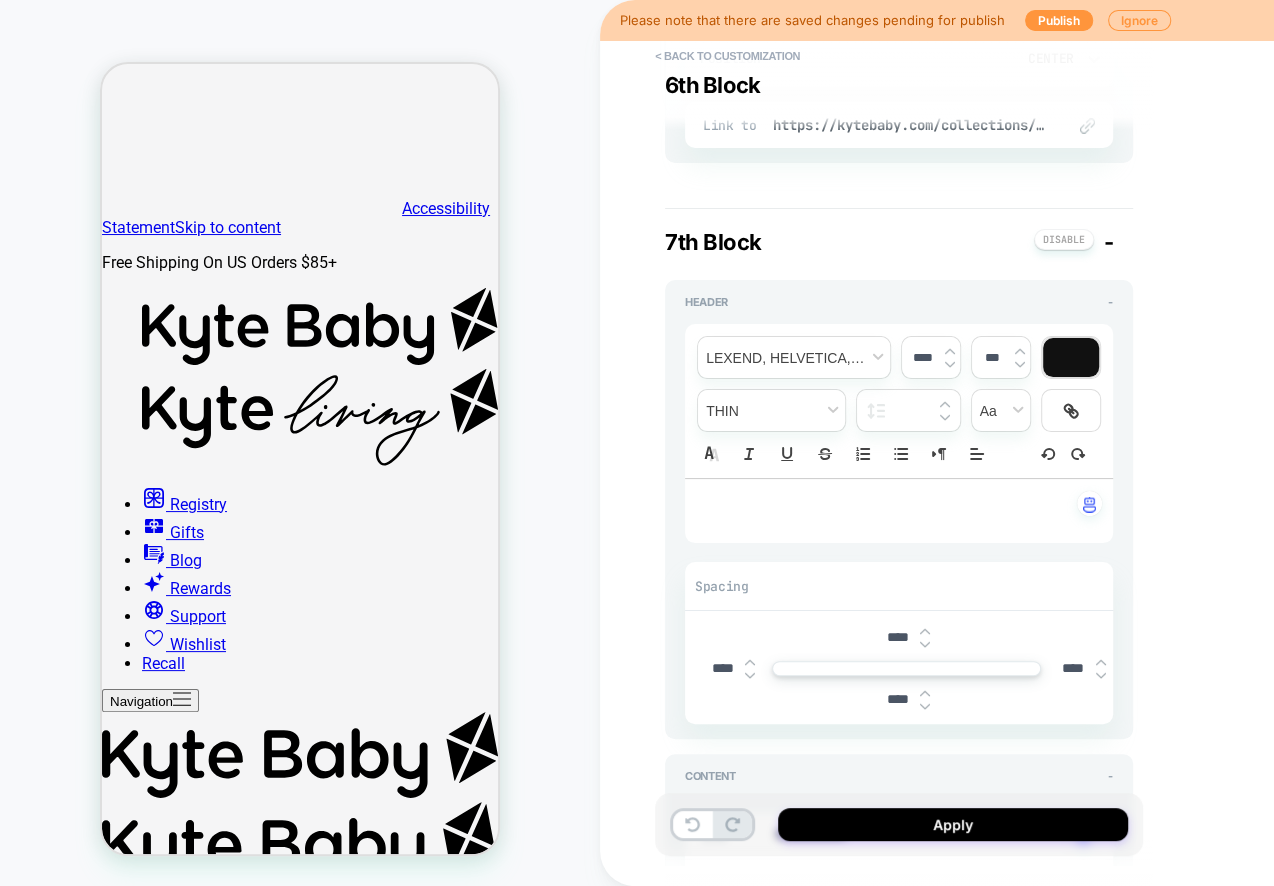 type on "*" 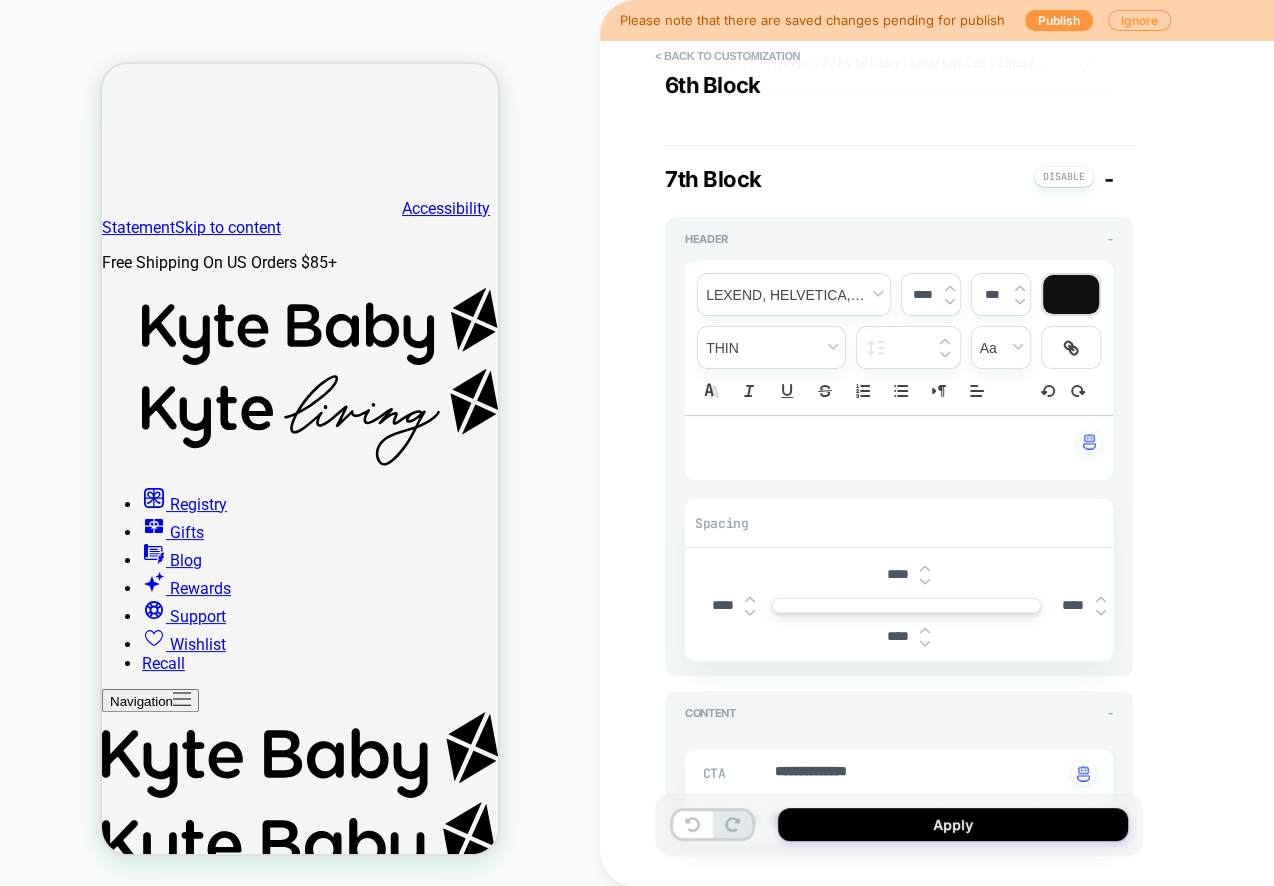 click on "****" at bounding box center [1073, 605] 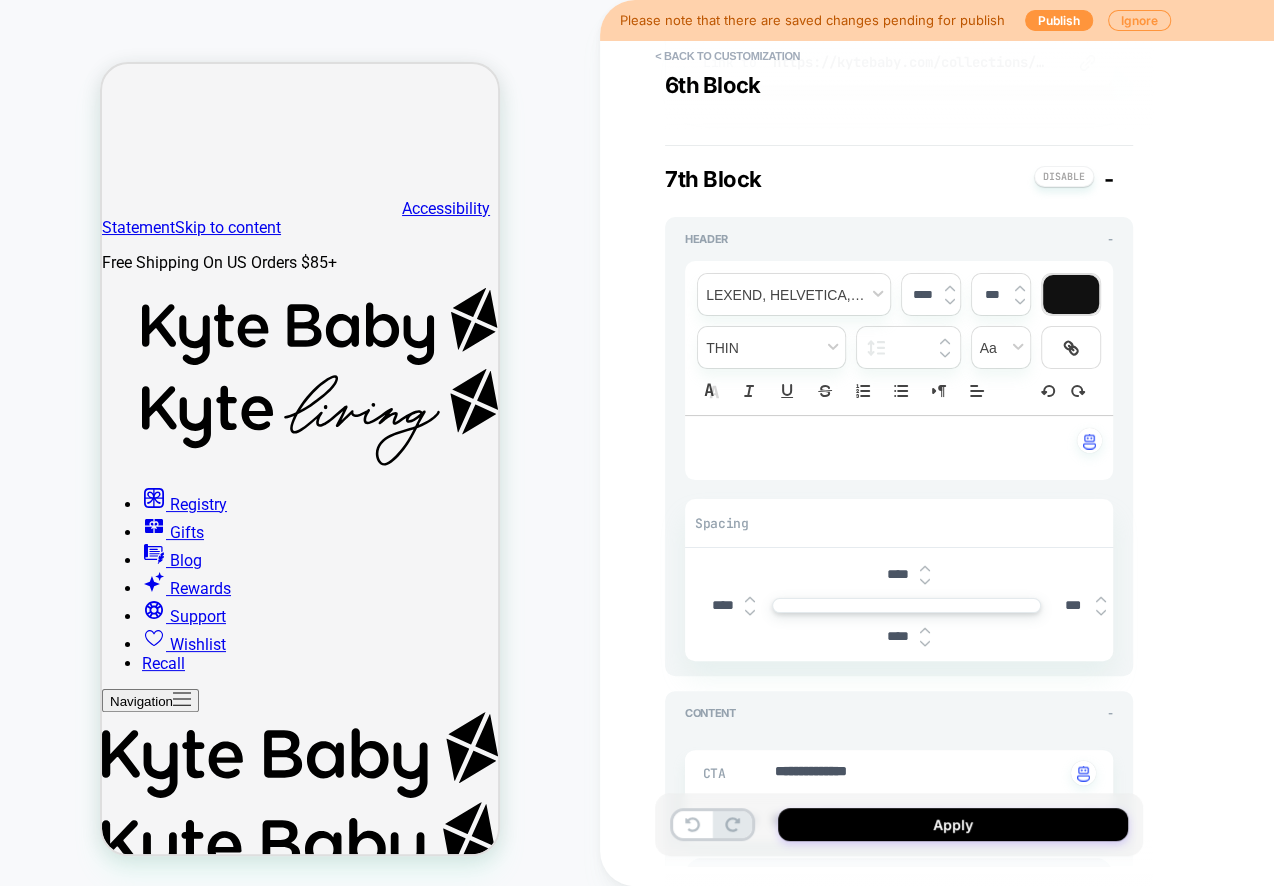 type on "*" 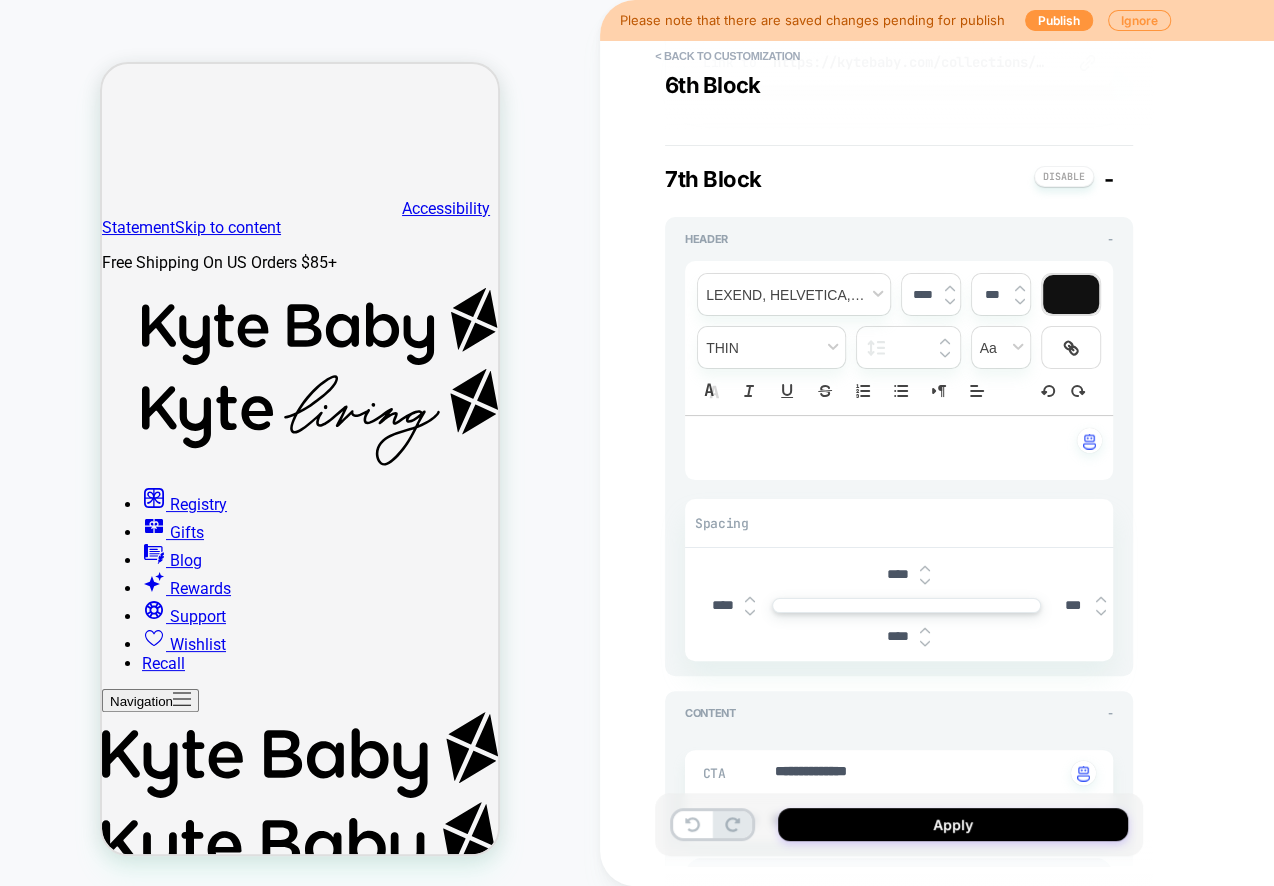 click on "****" at bounding box center (906, 636) 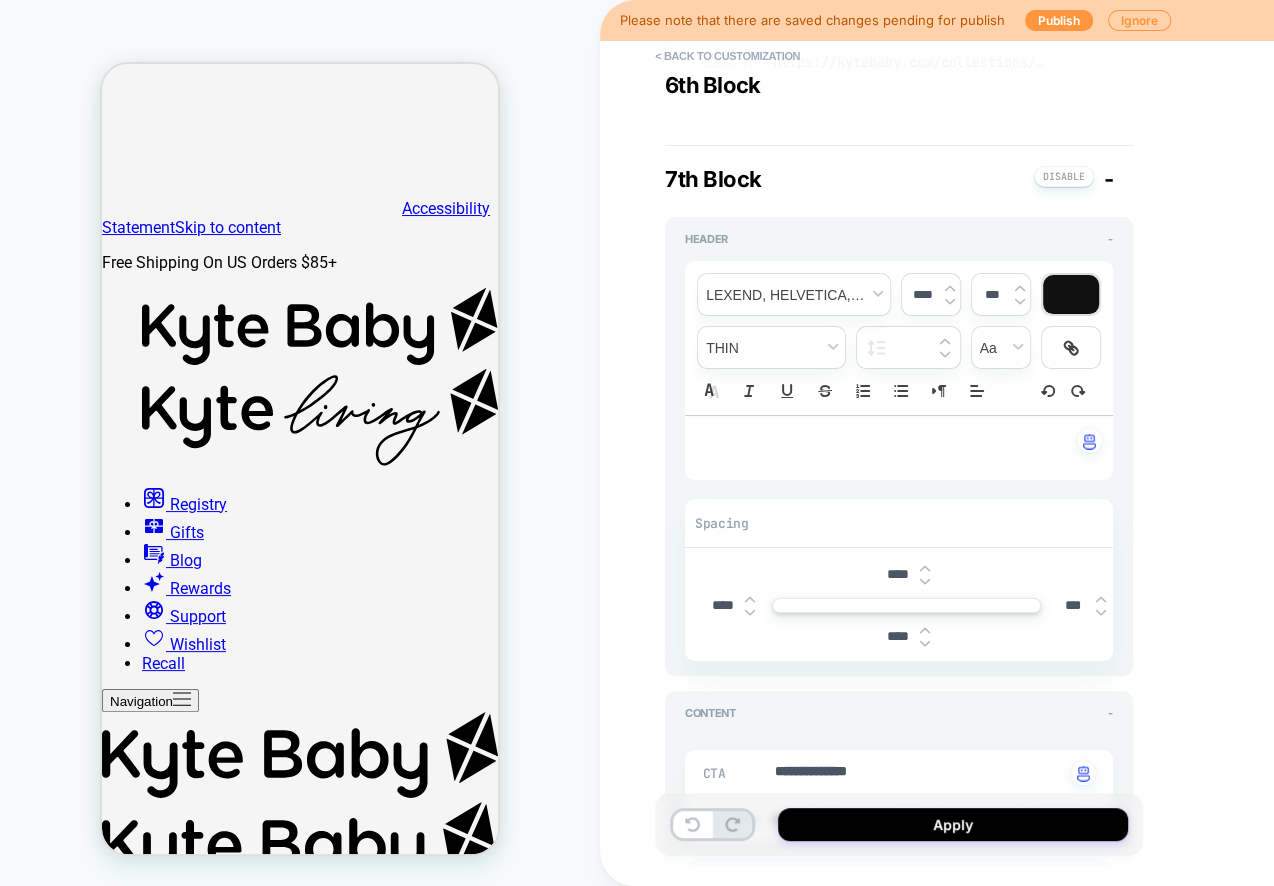 type on "***" 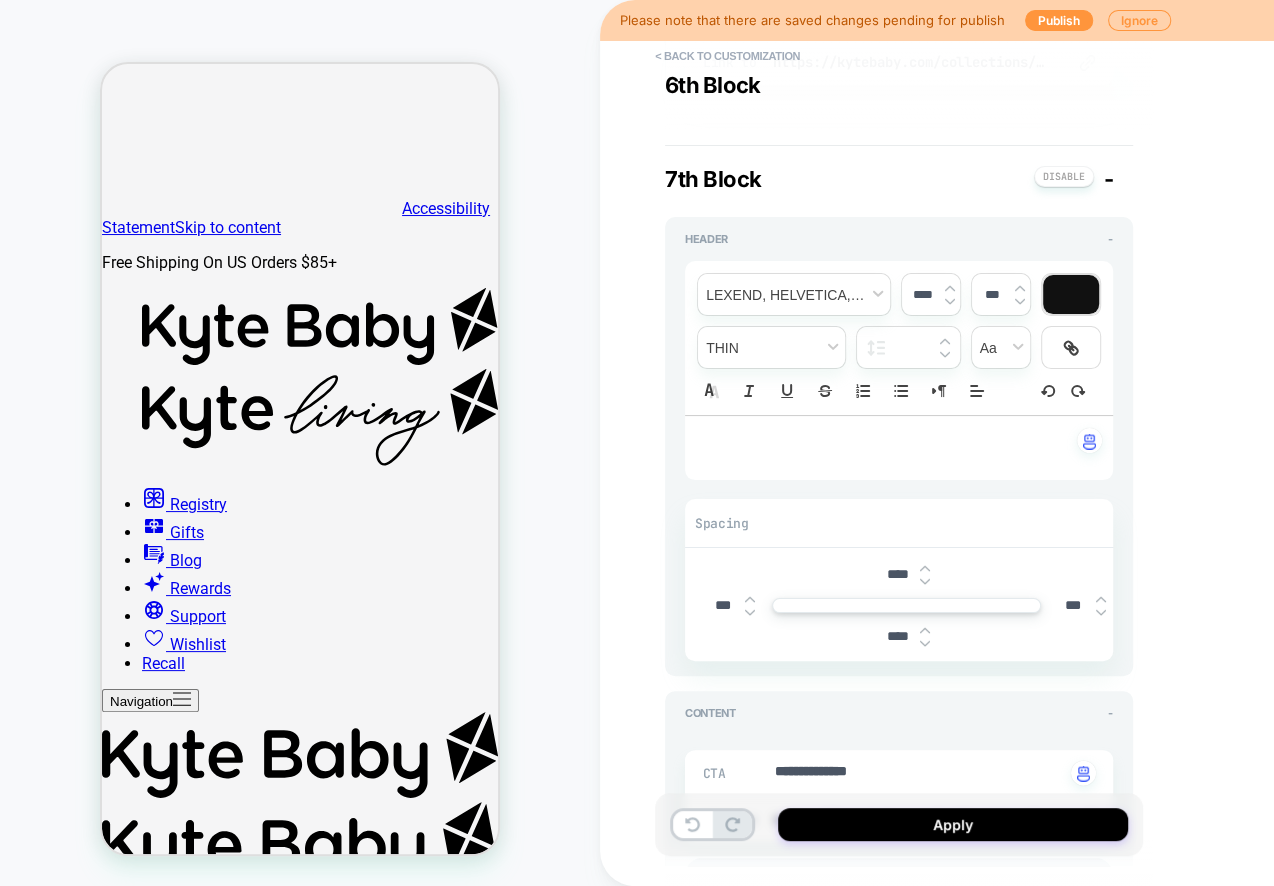 type on "*" 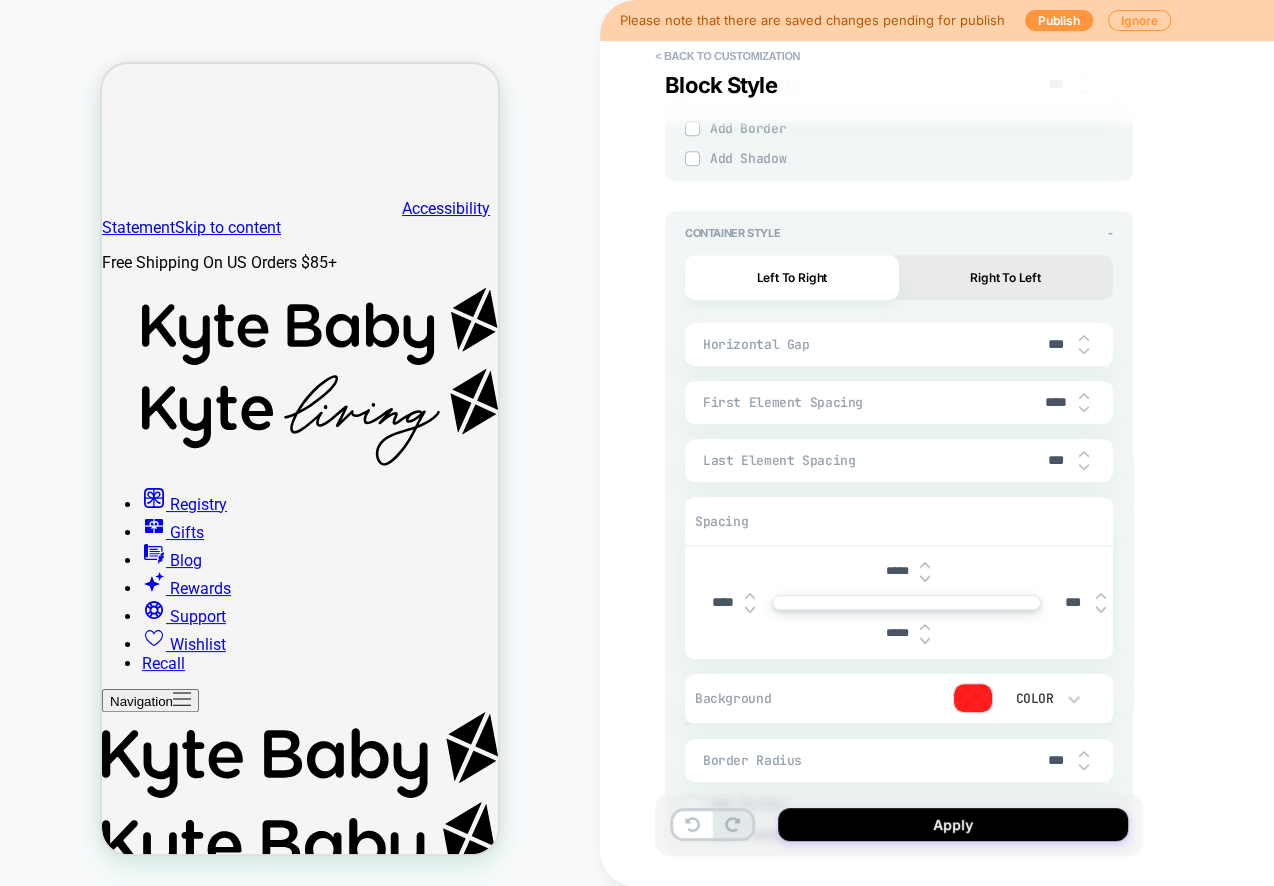 scroll, scrollTop: 5707, scrollLeft: 0, axis: vertical 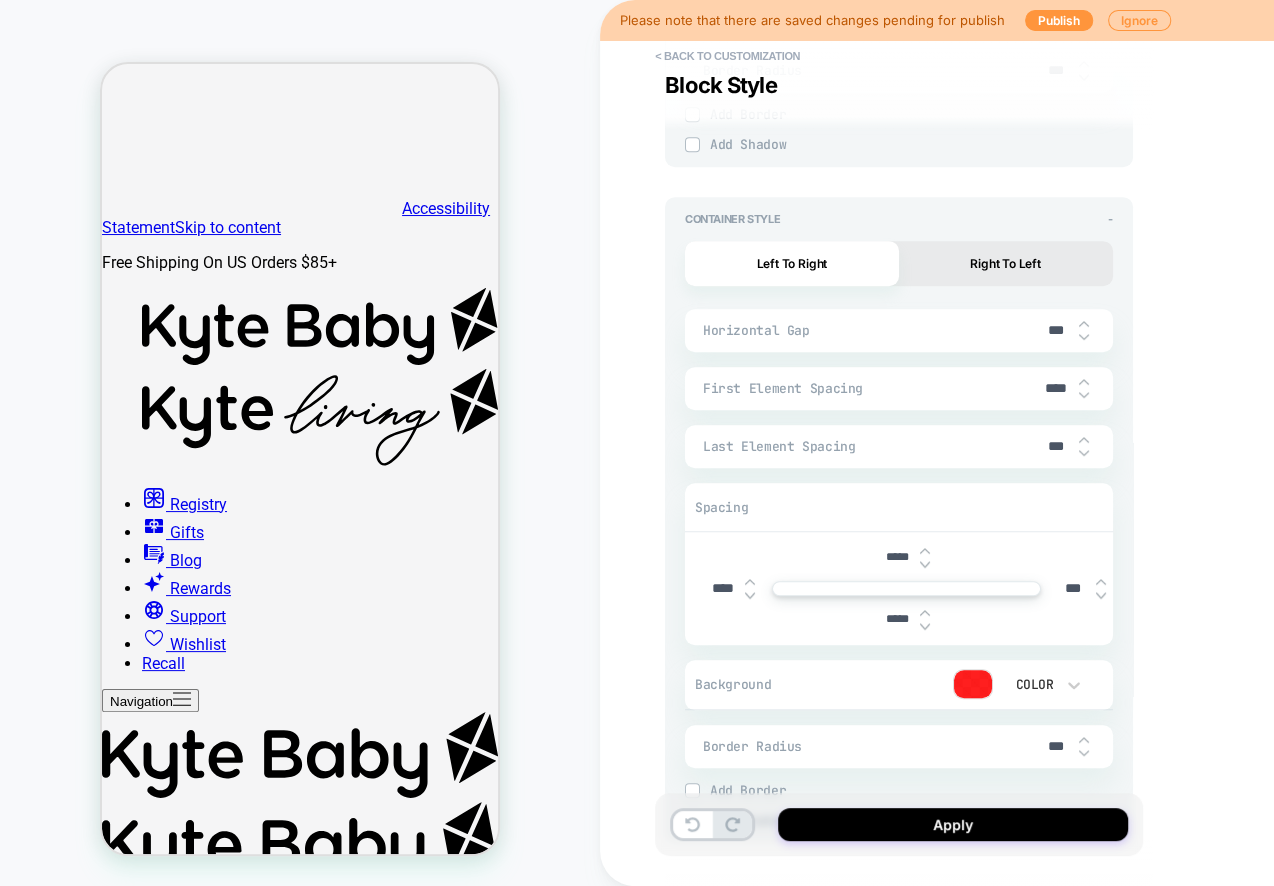 click at bounding box center [1084, 395] 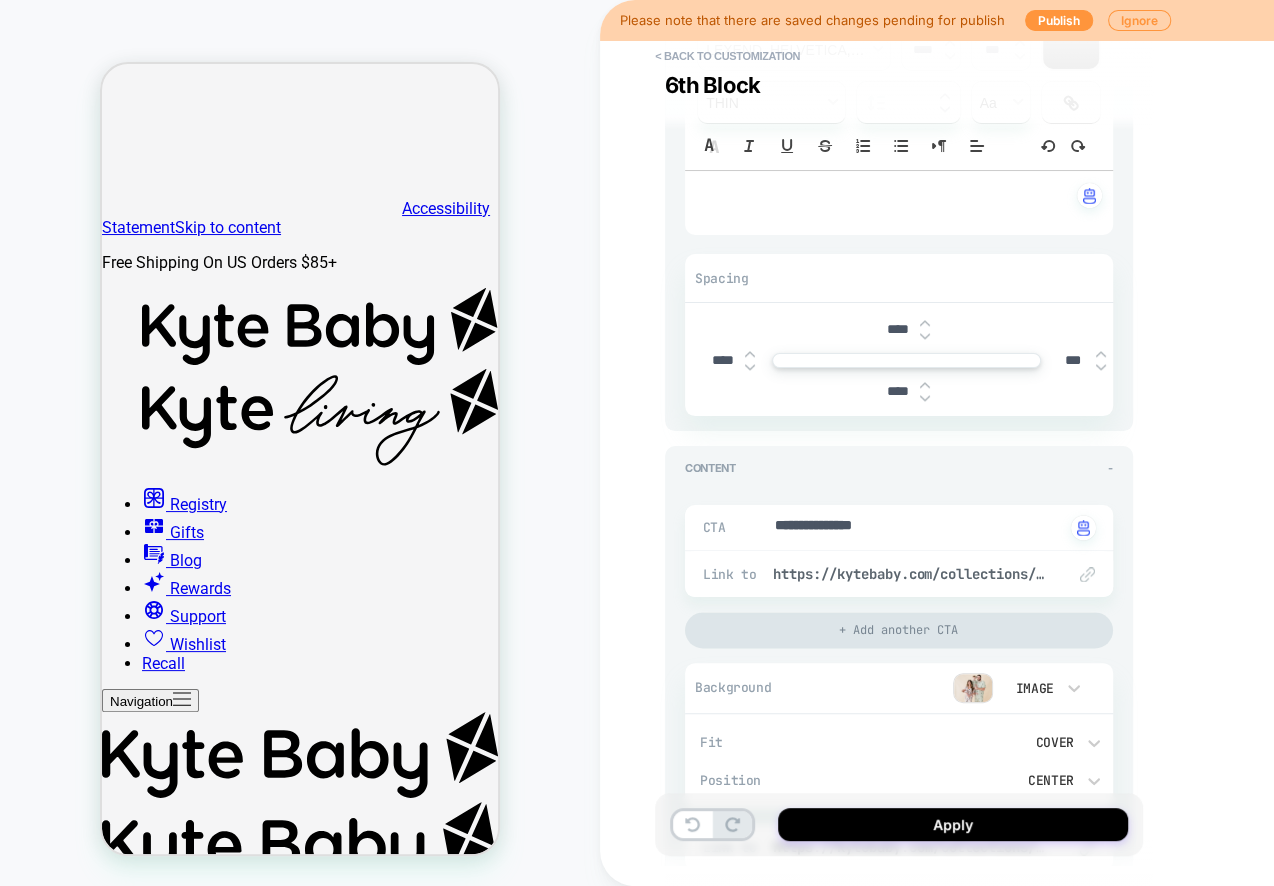 scroll, scrollTop: 1582, scrollLeft: 0, axis: vertical 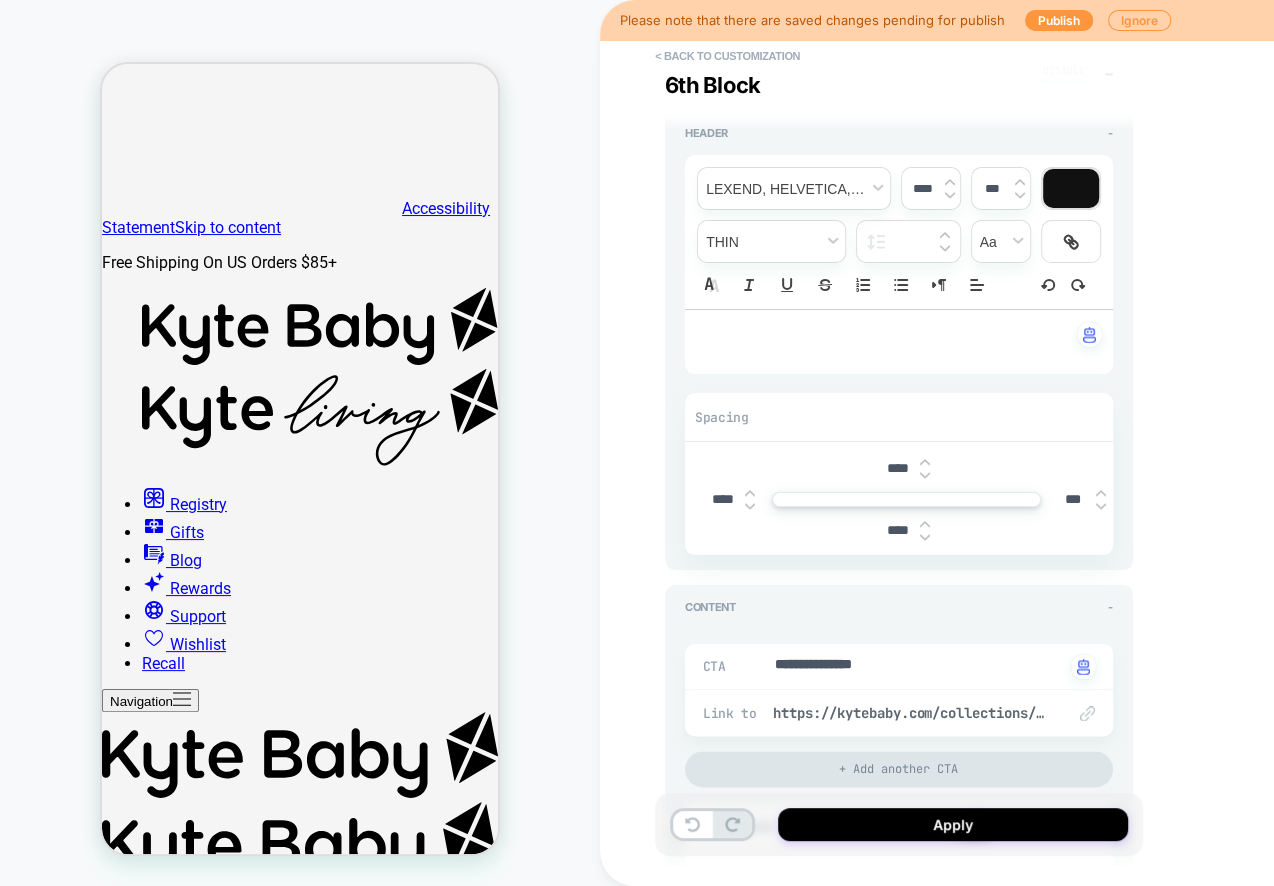 click on "****" at bounding box center (722, 499) 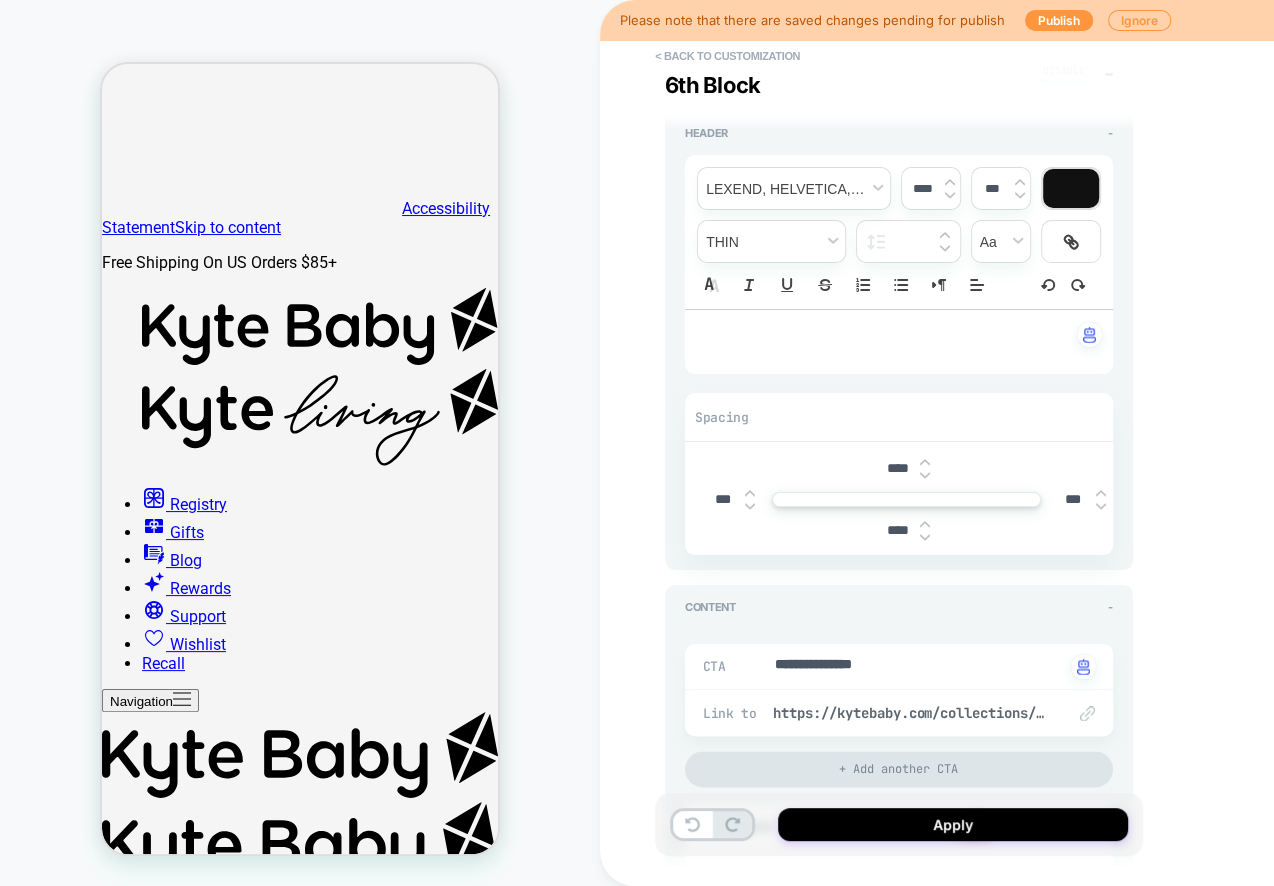 type on "*" 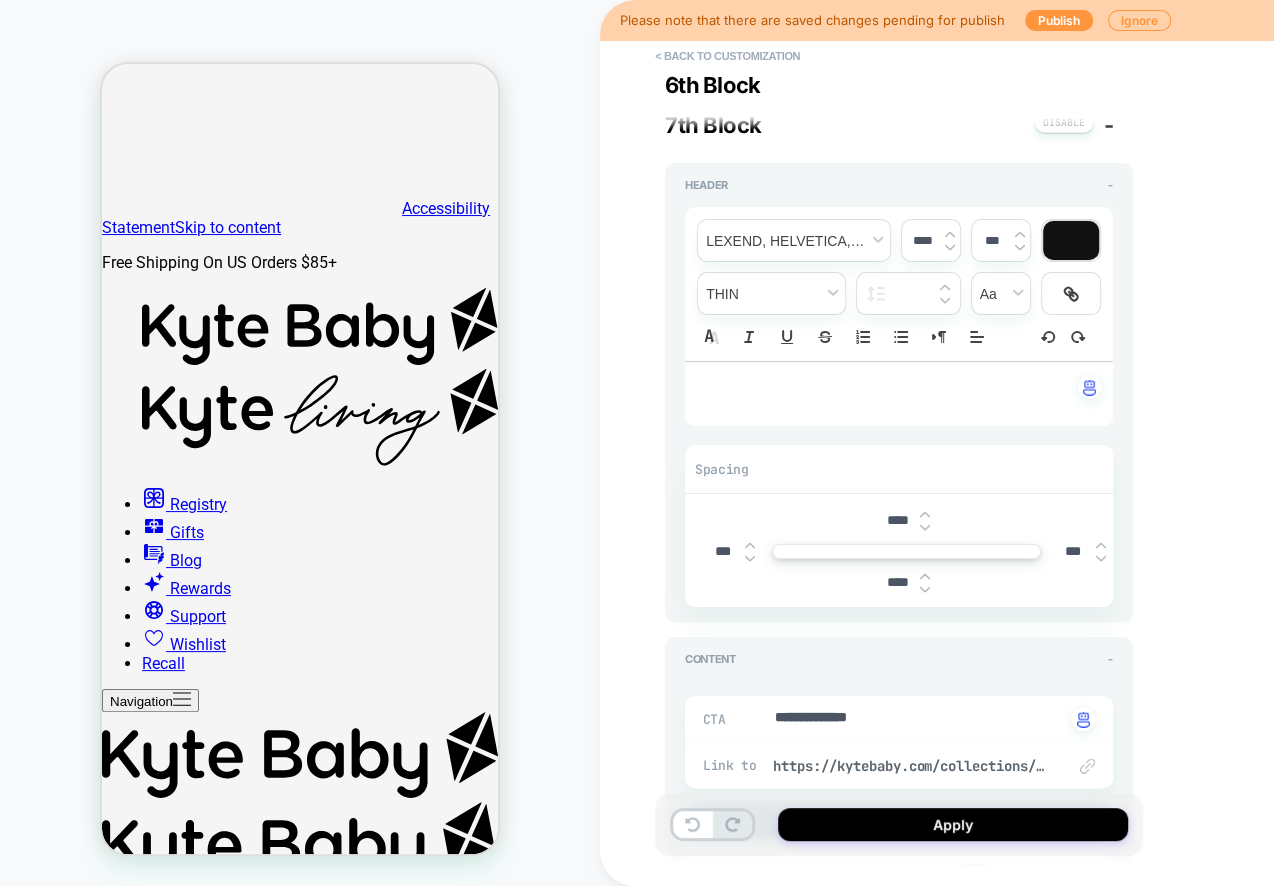 scroll, scrollTop: 2582, scrollLeft: 0, axis: vertical 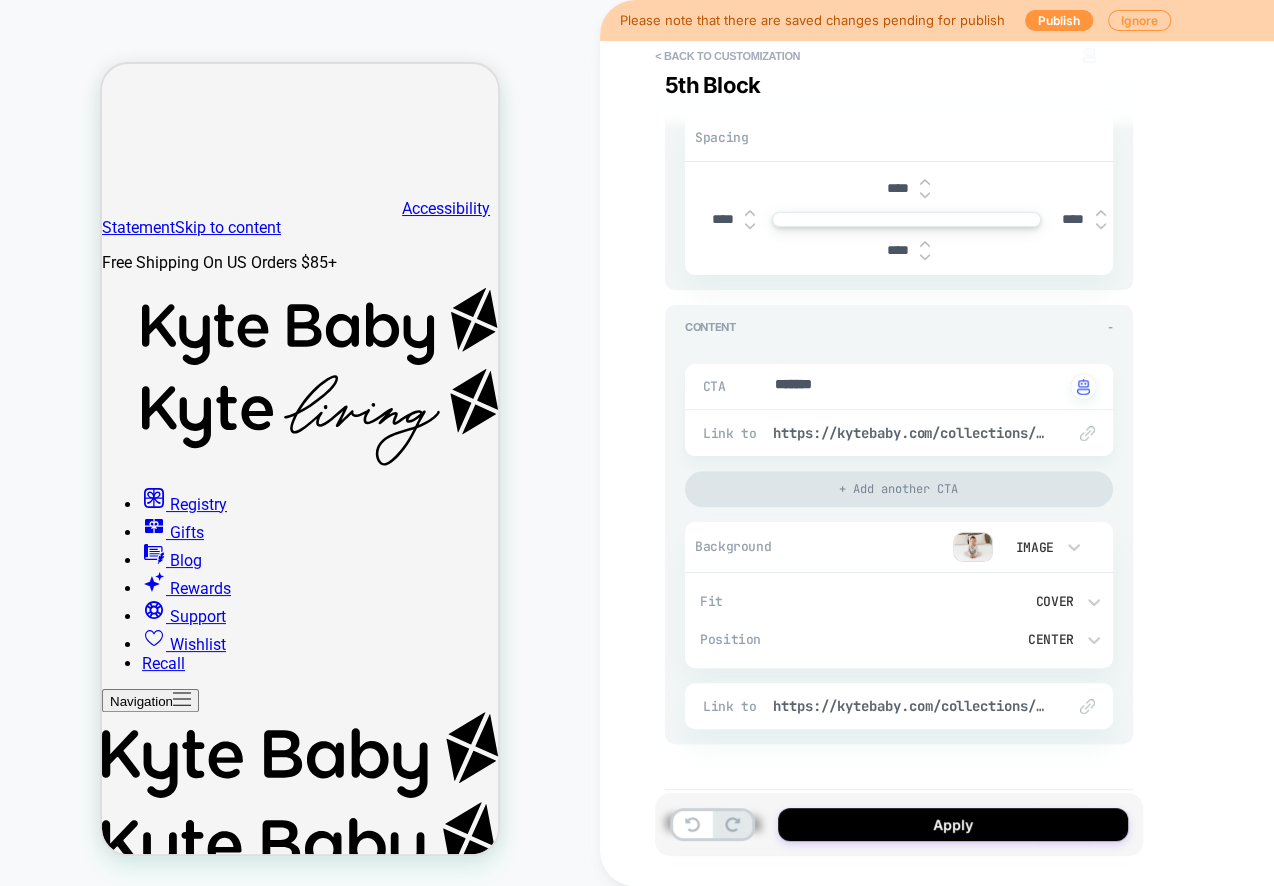 type on "*" 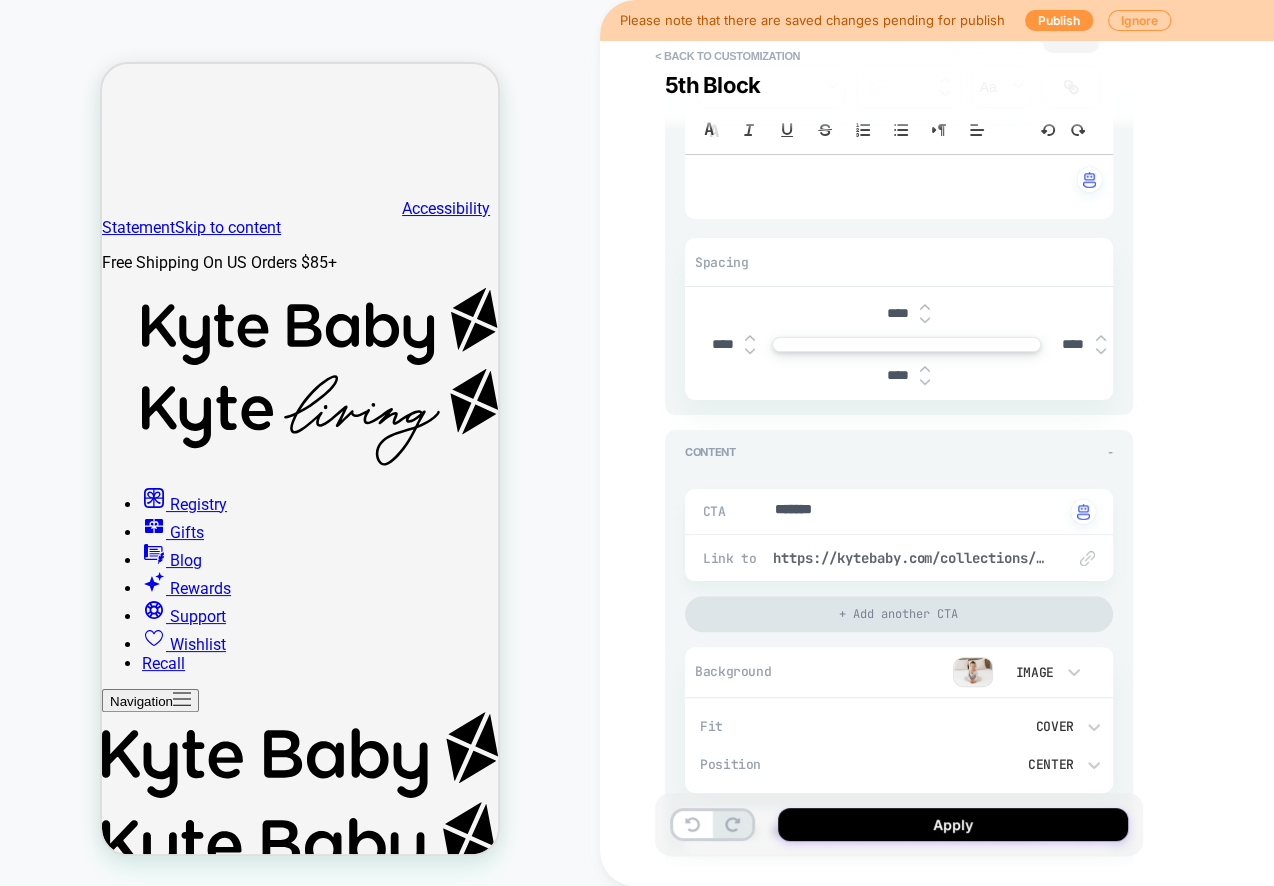 type on "****" 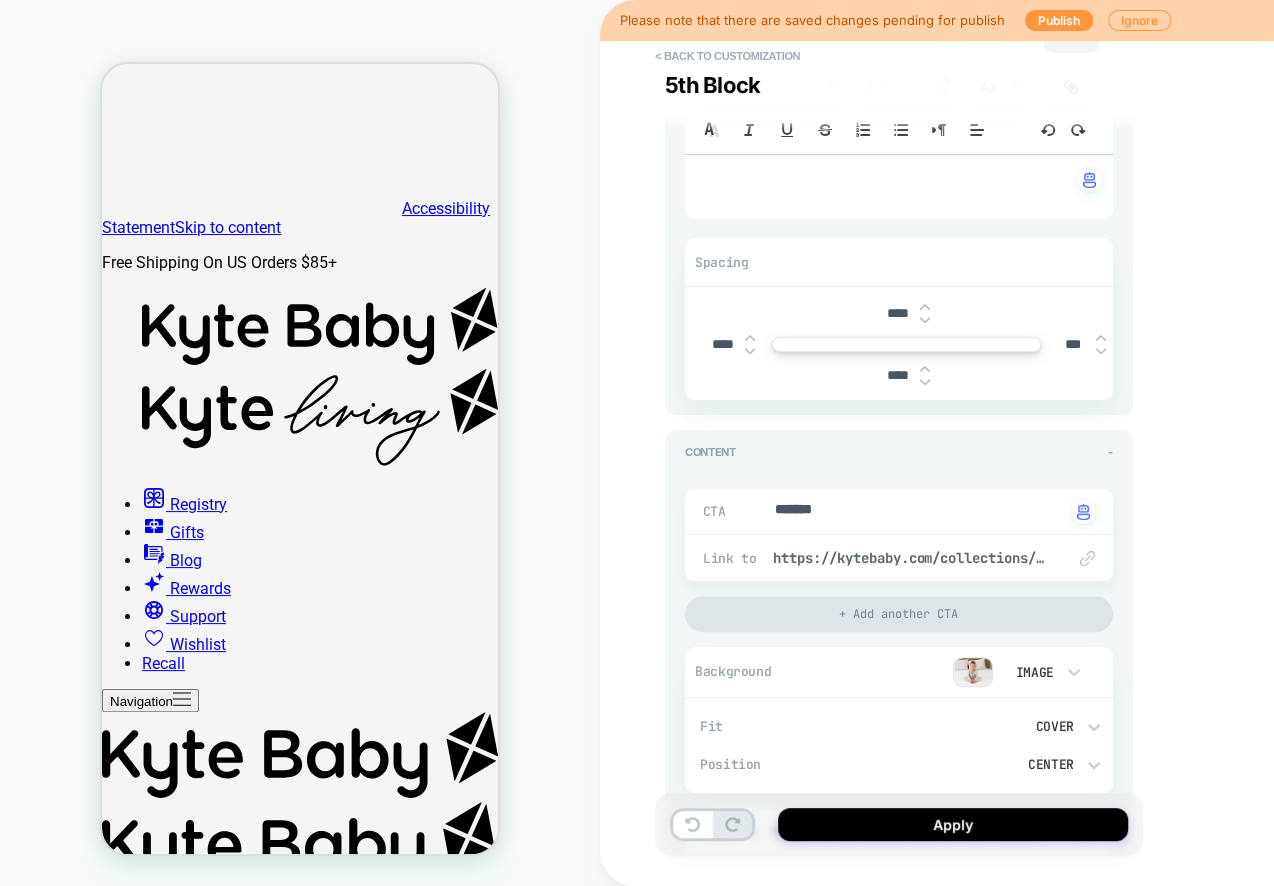 type on "*" 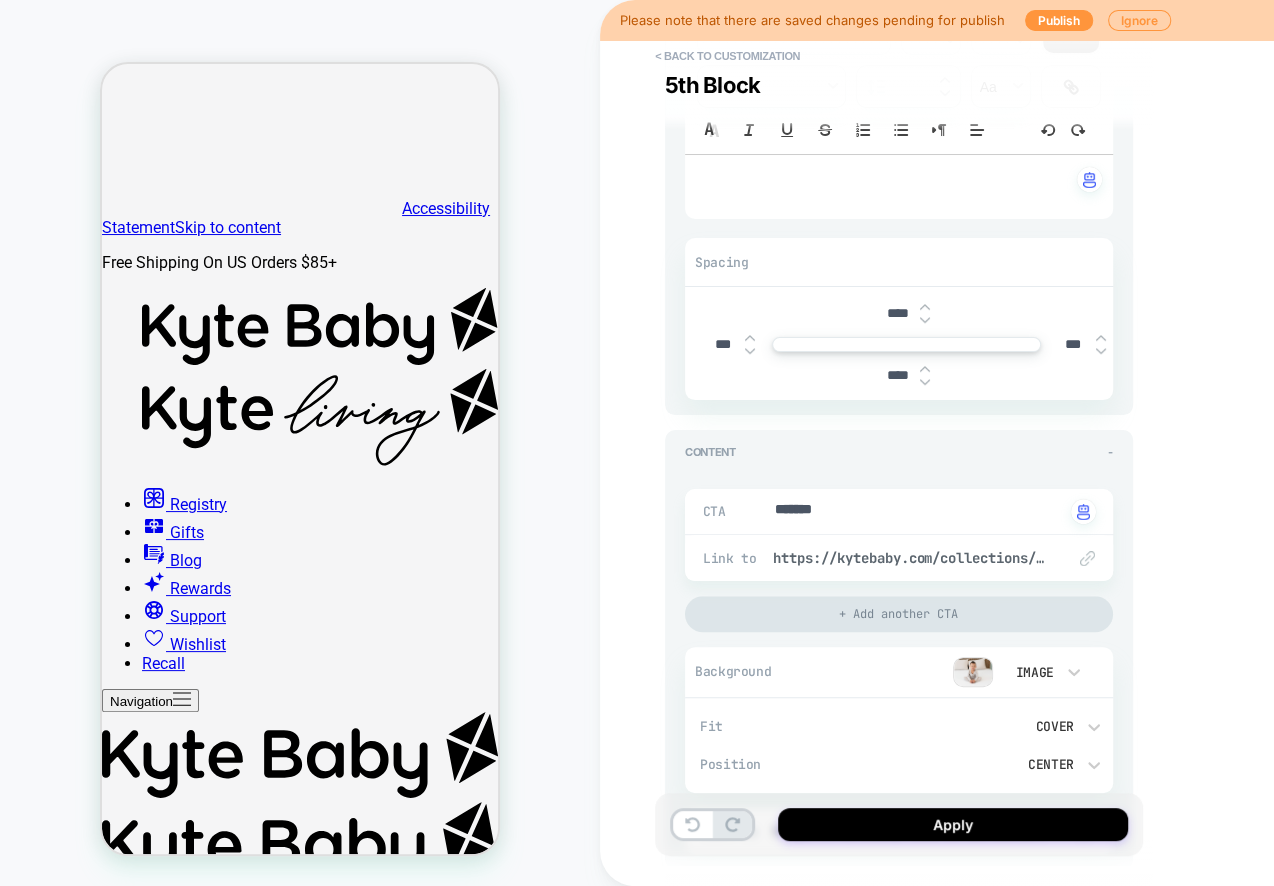 type on "*" 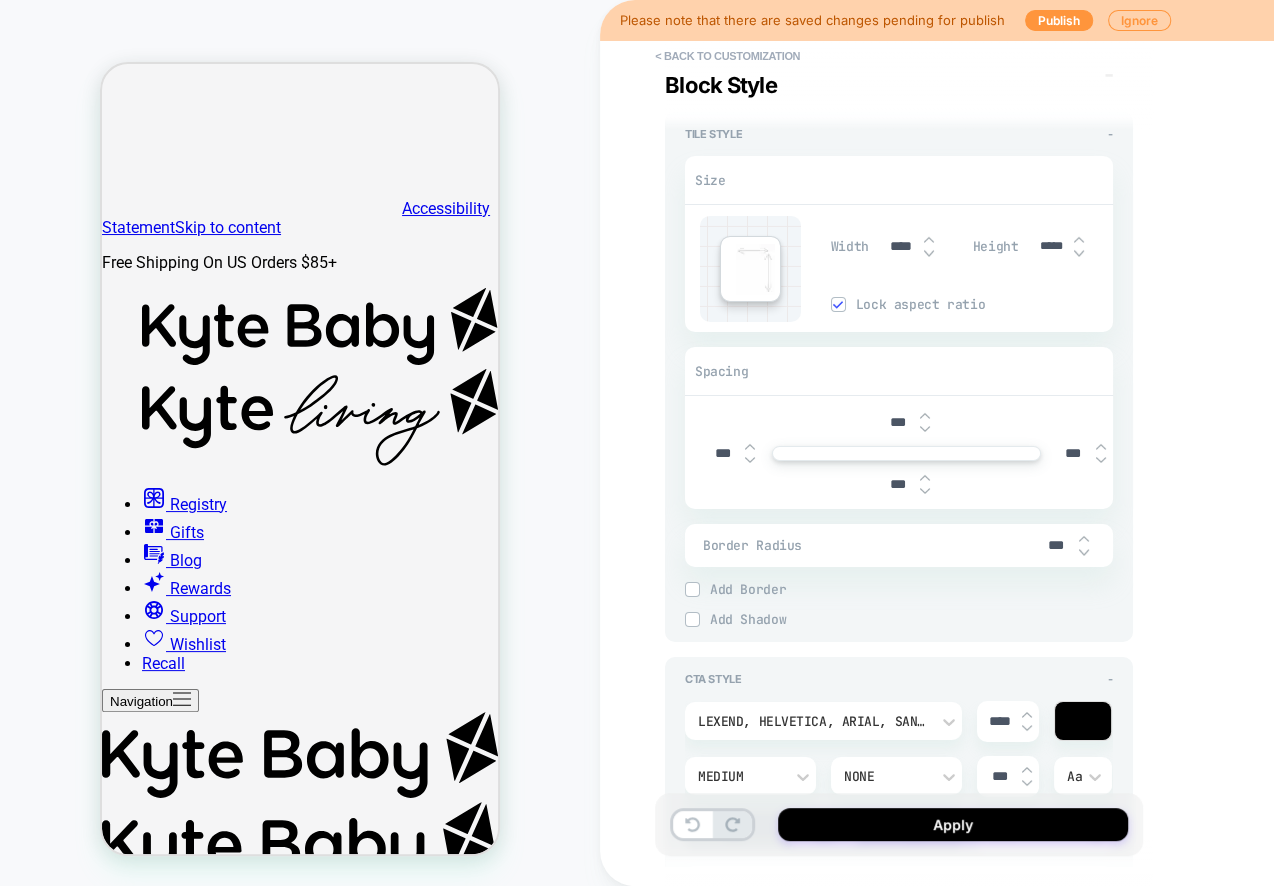 scroll, scrollTop: 4332, scrollLeft: 0, axis: vertical 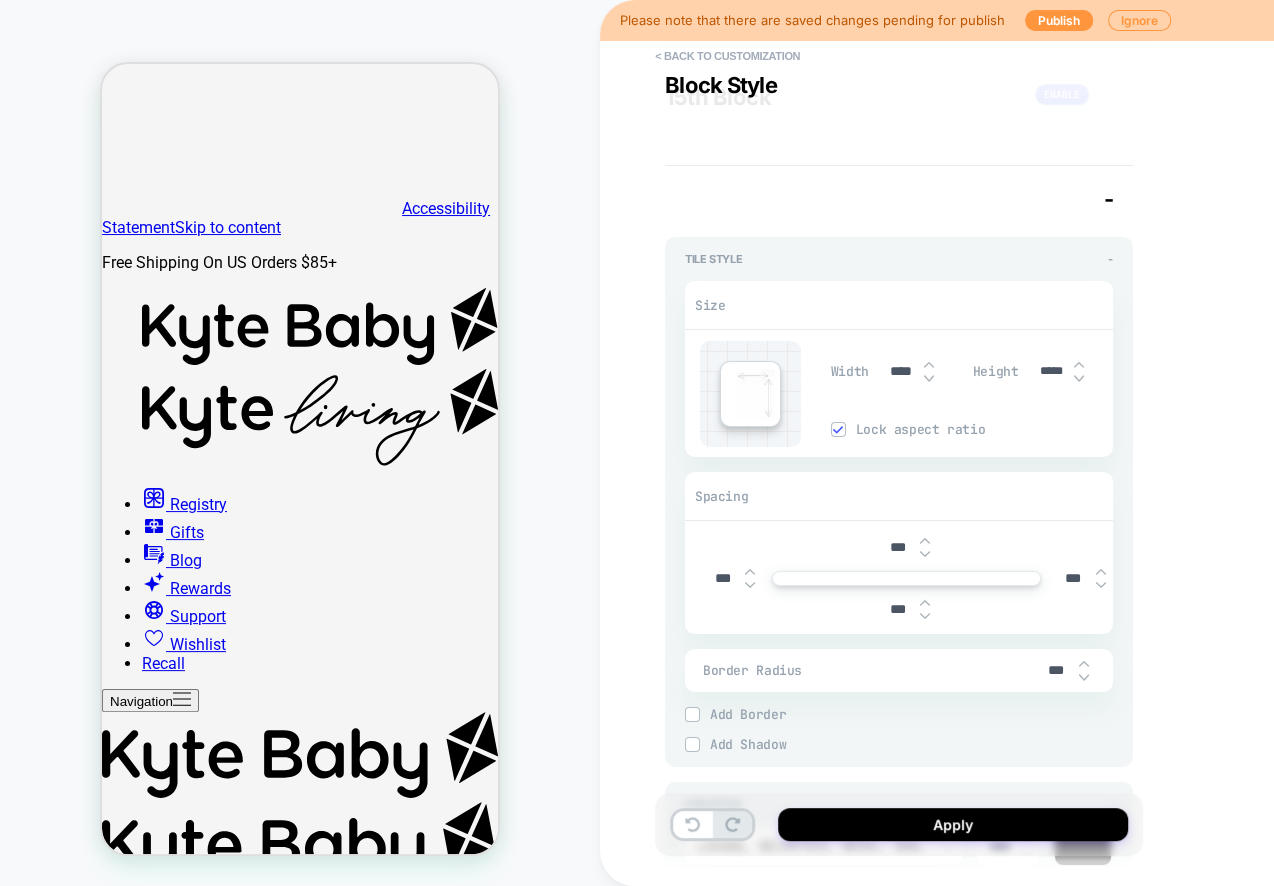 click at bounding box center (692, 715) 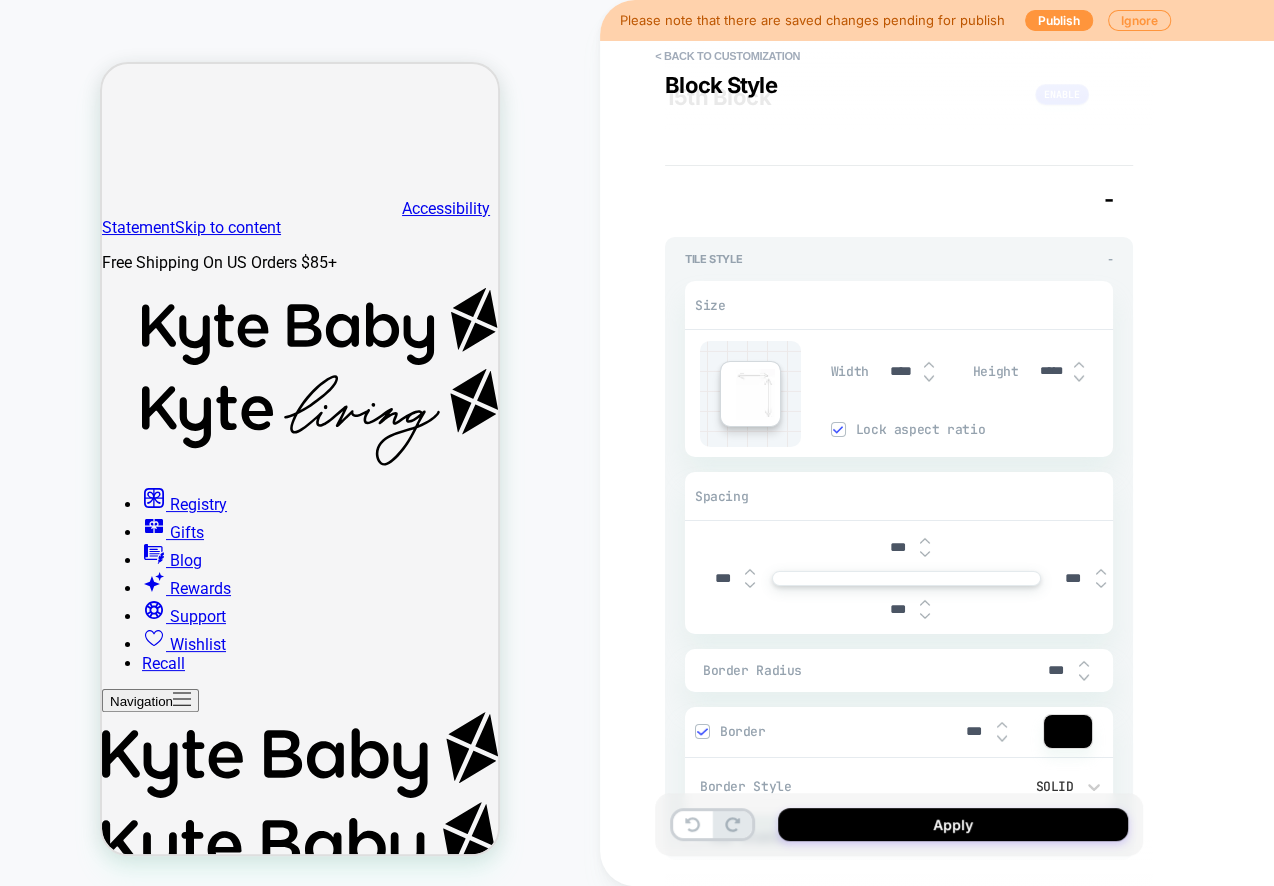 click at bounding box center (702, 732) 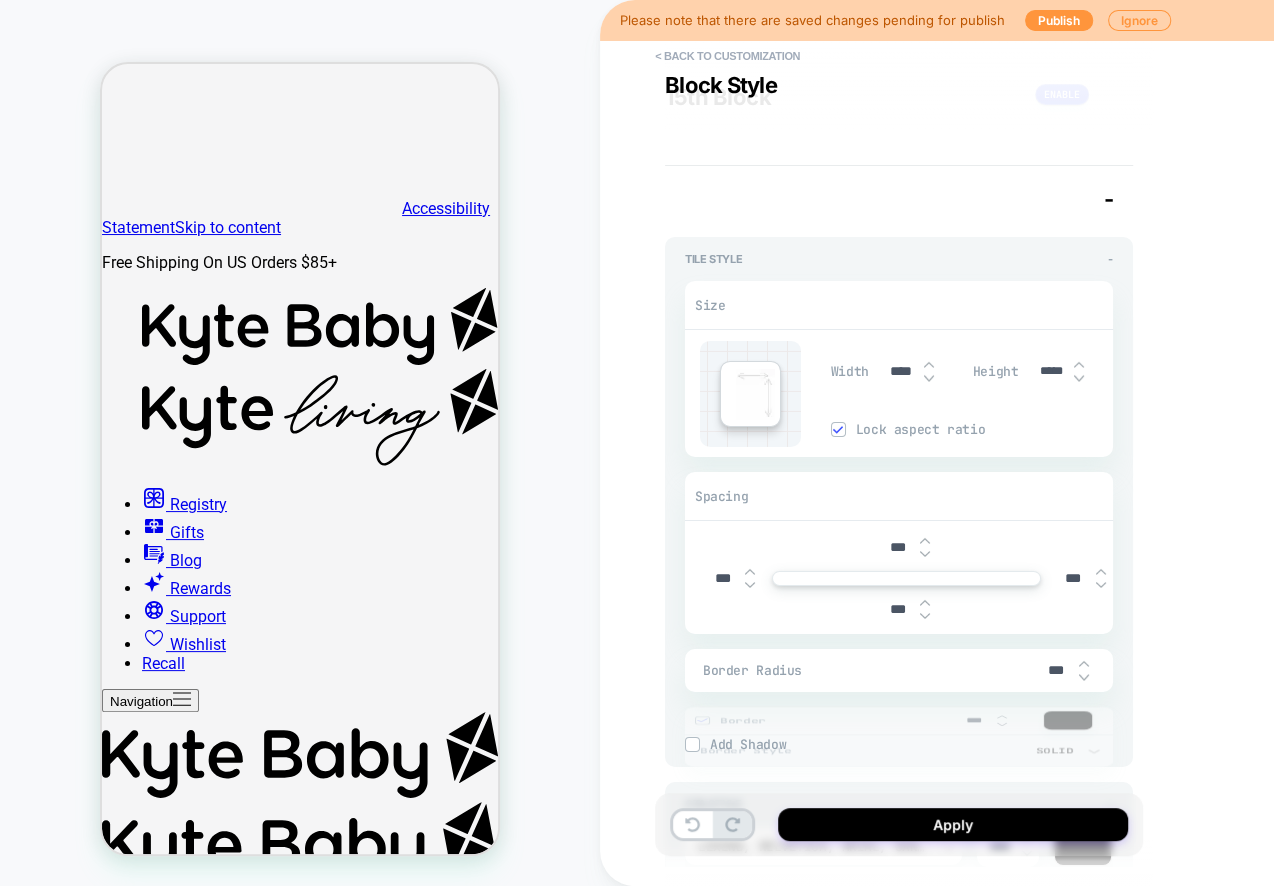type on "*" 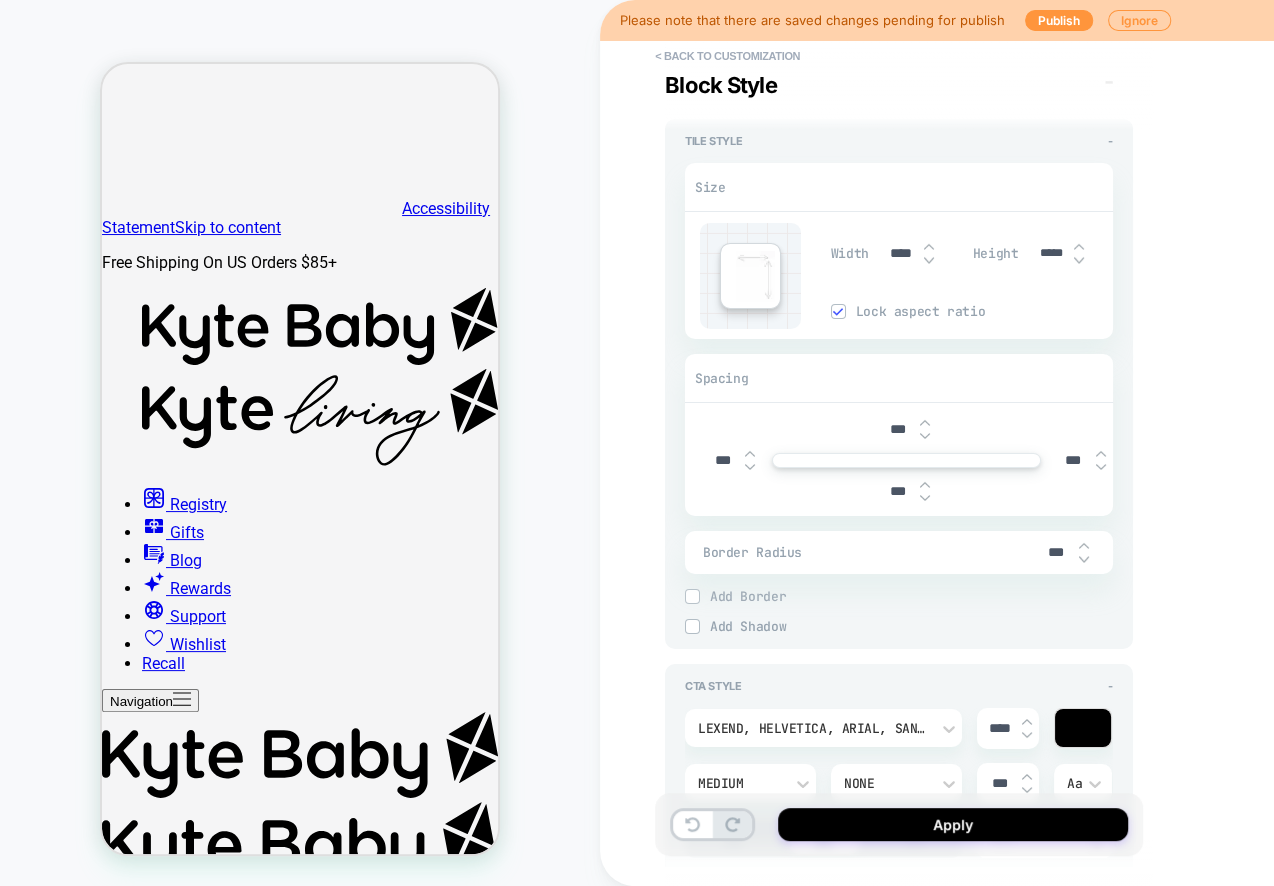 scroll, scrollTop: 4457, scrollLeft: 0, axis: vertical 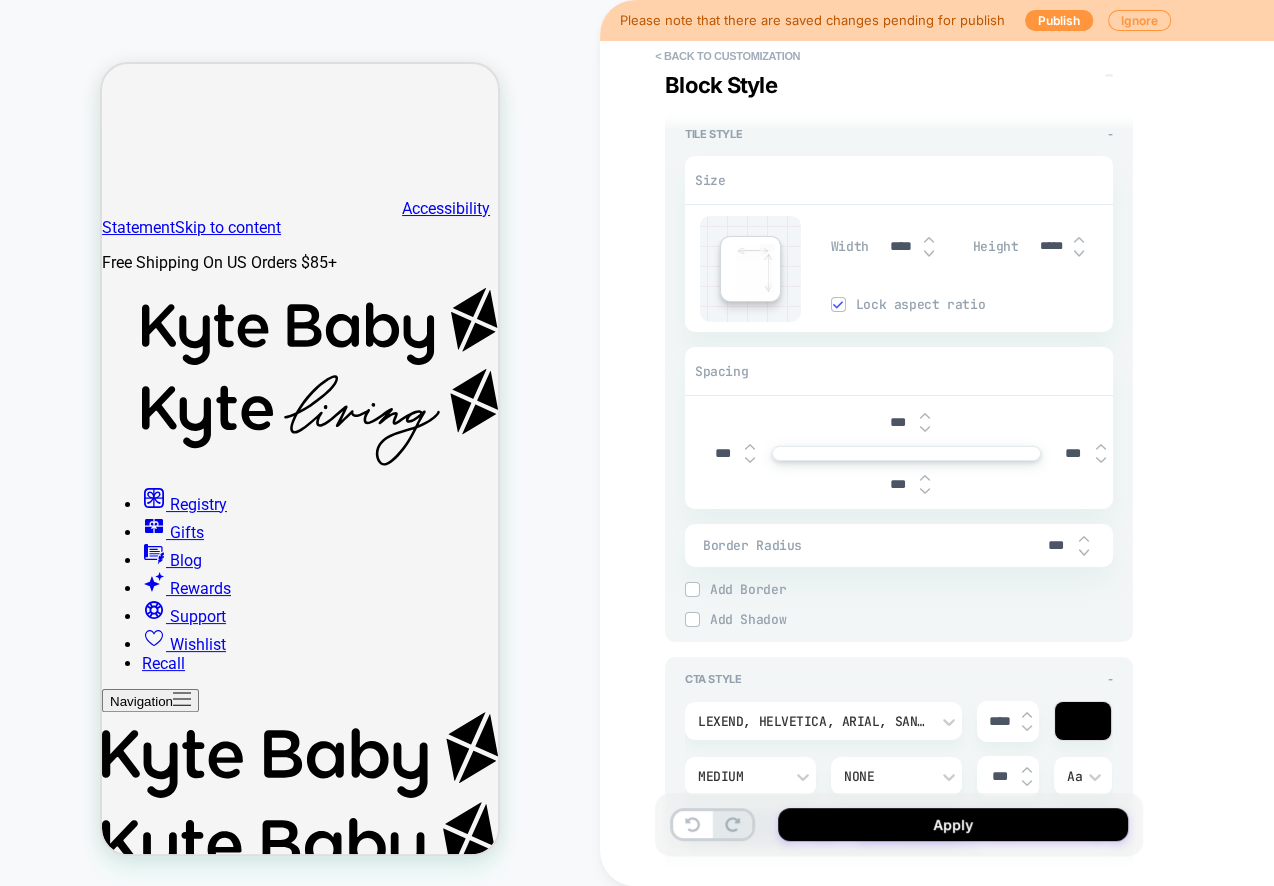 click on "***" at bounding box center (1073, 453) 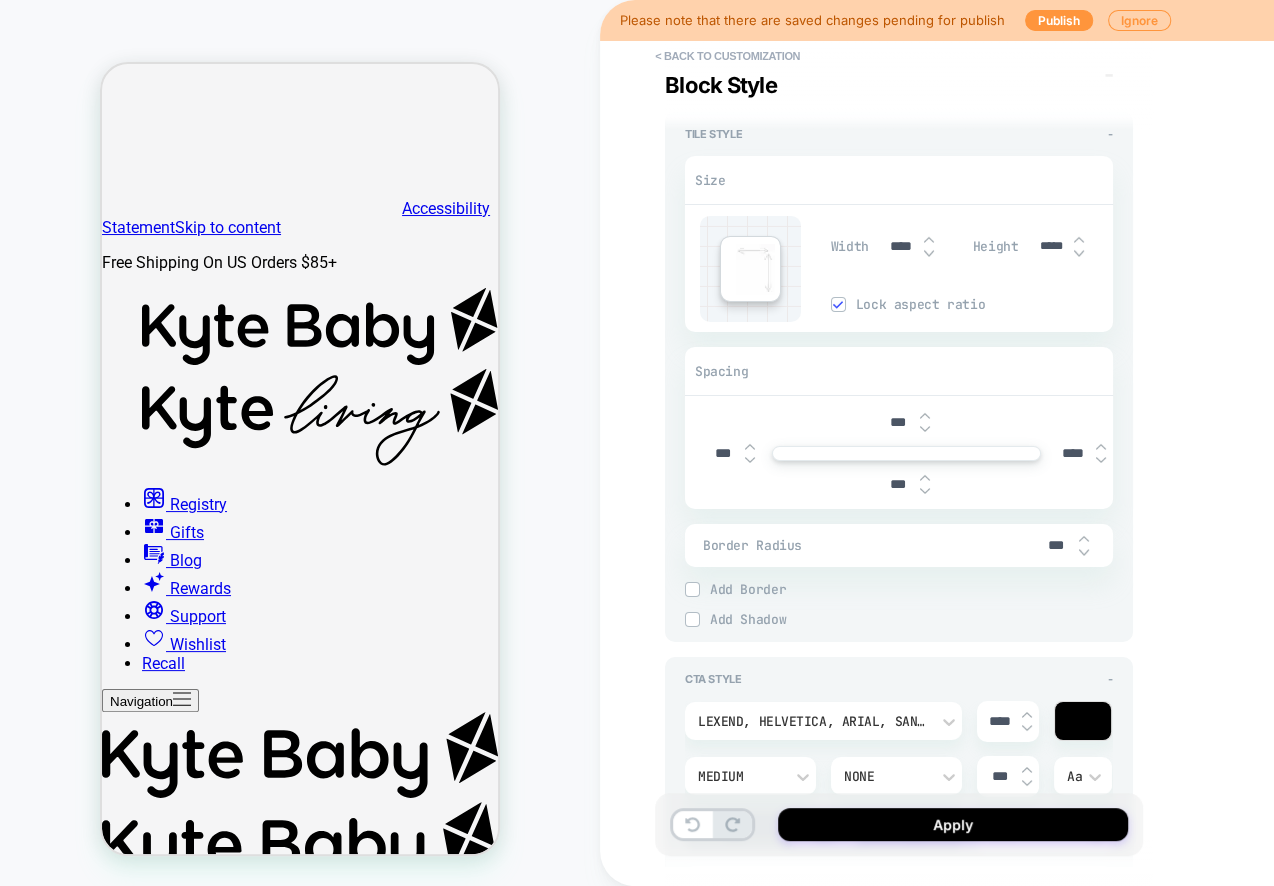 type on "*" 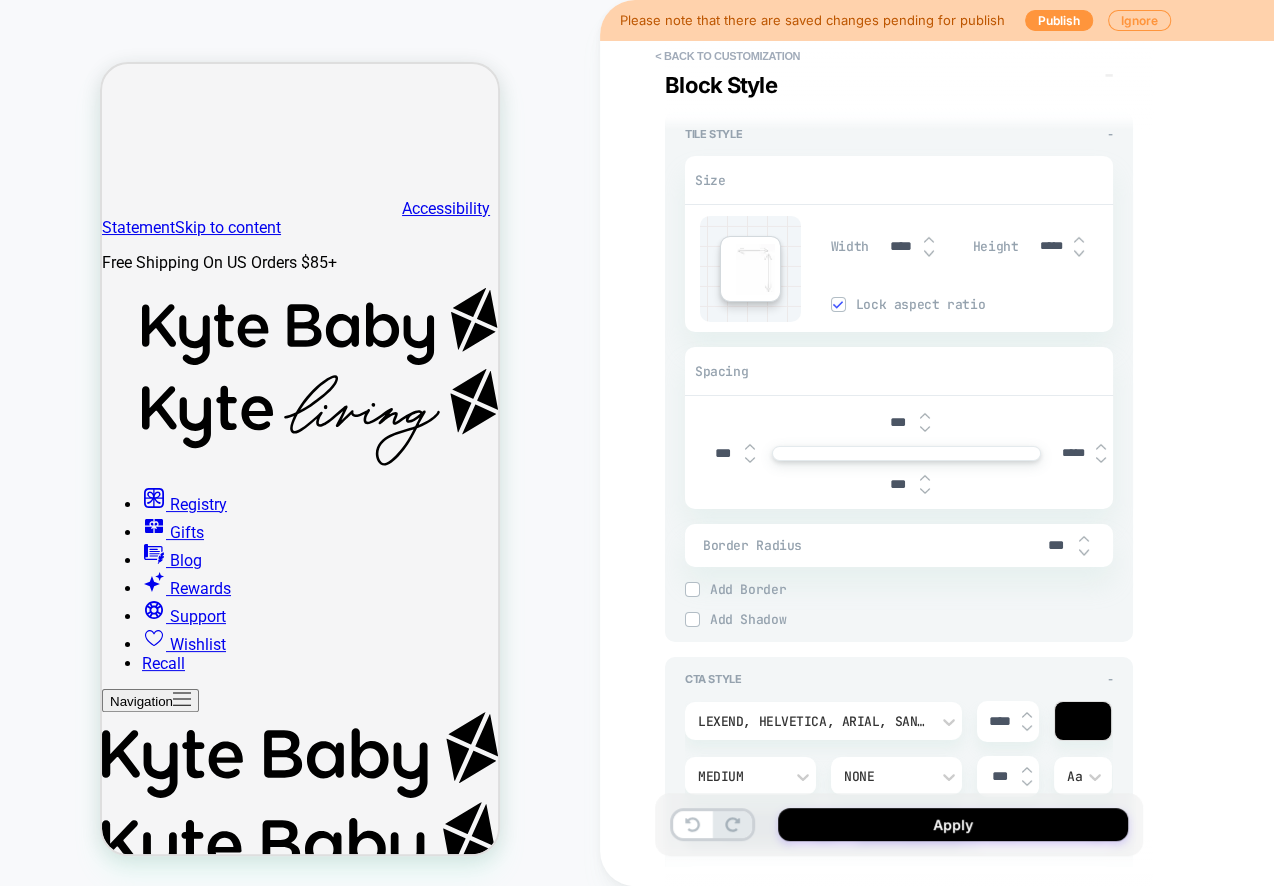 type on "*" 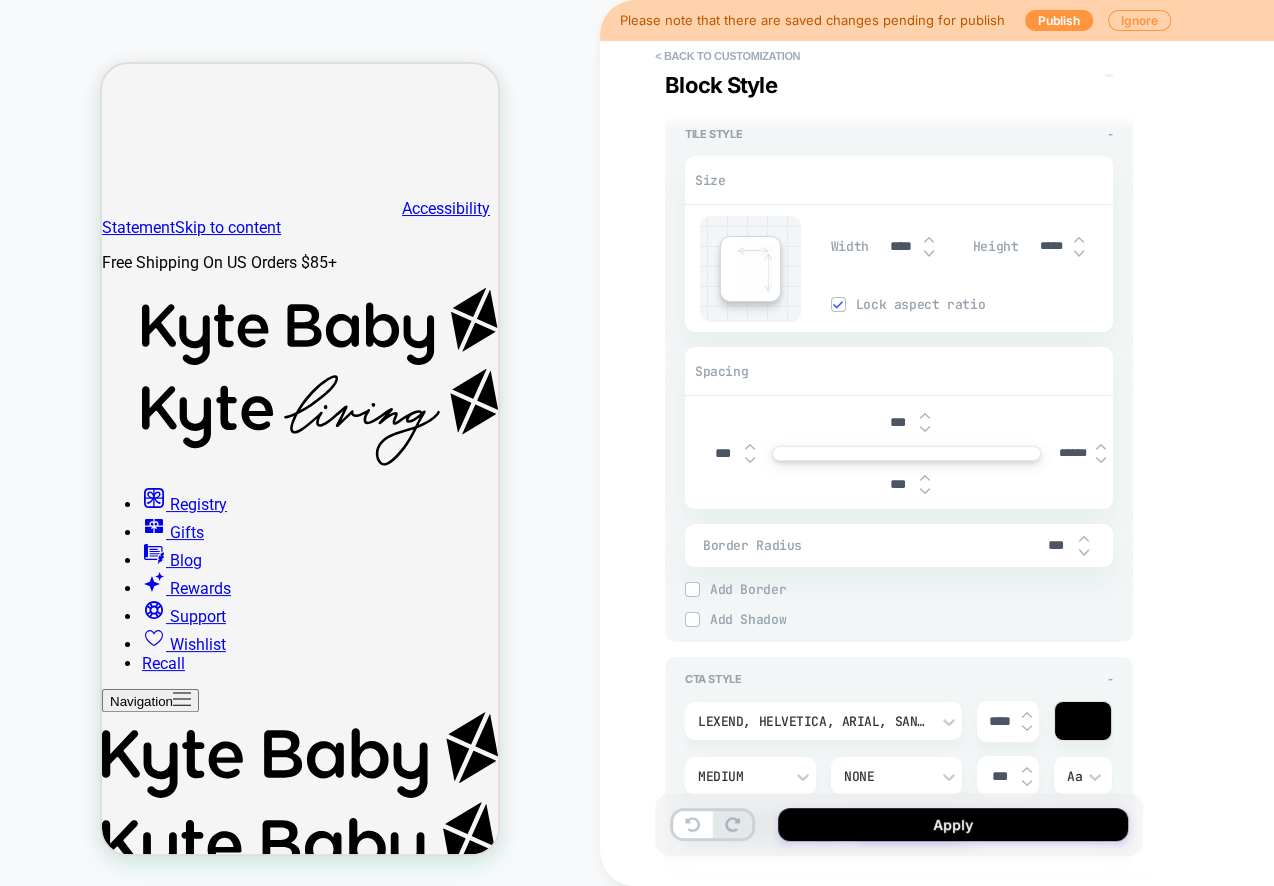 type on "*" 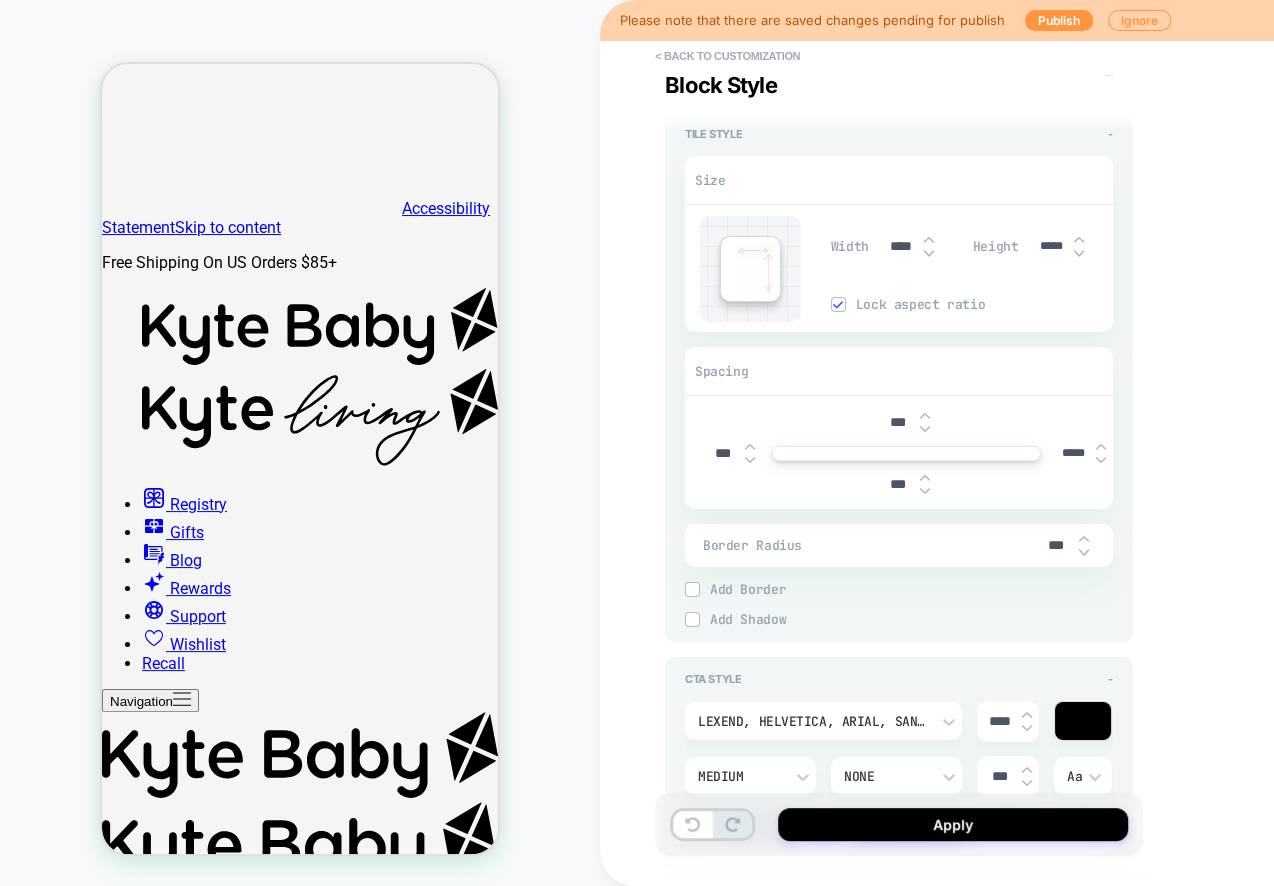 type on "*" 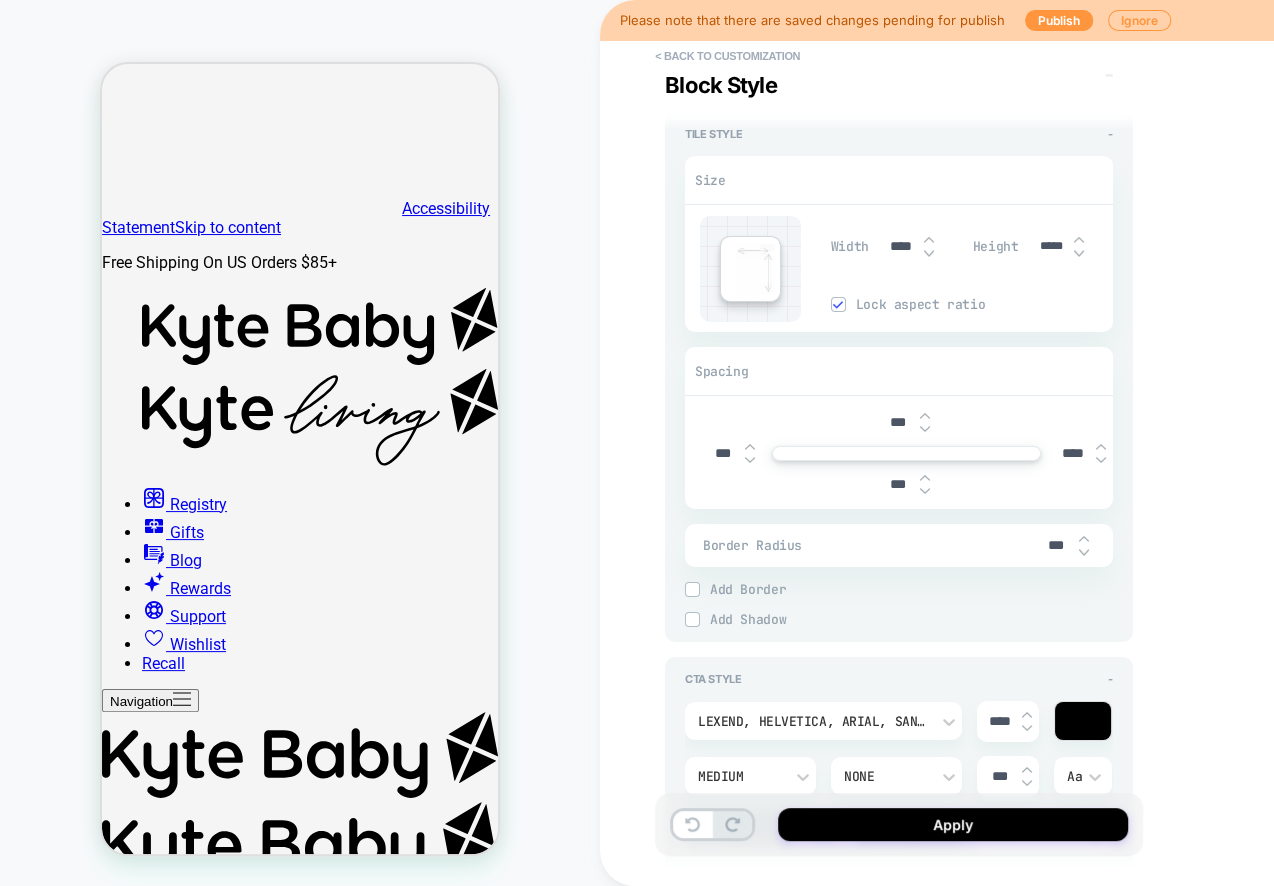 type on "*" 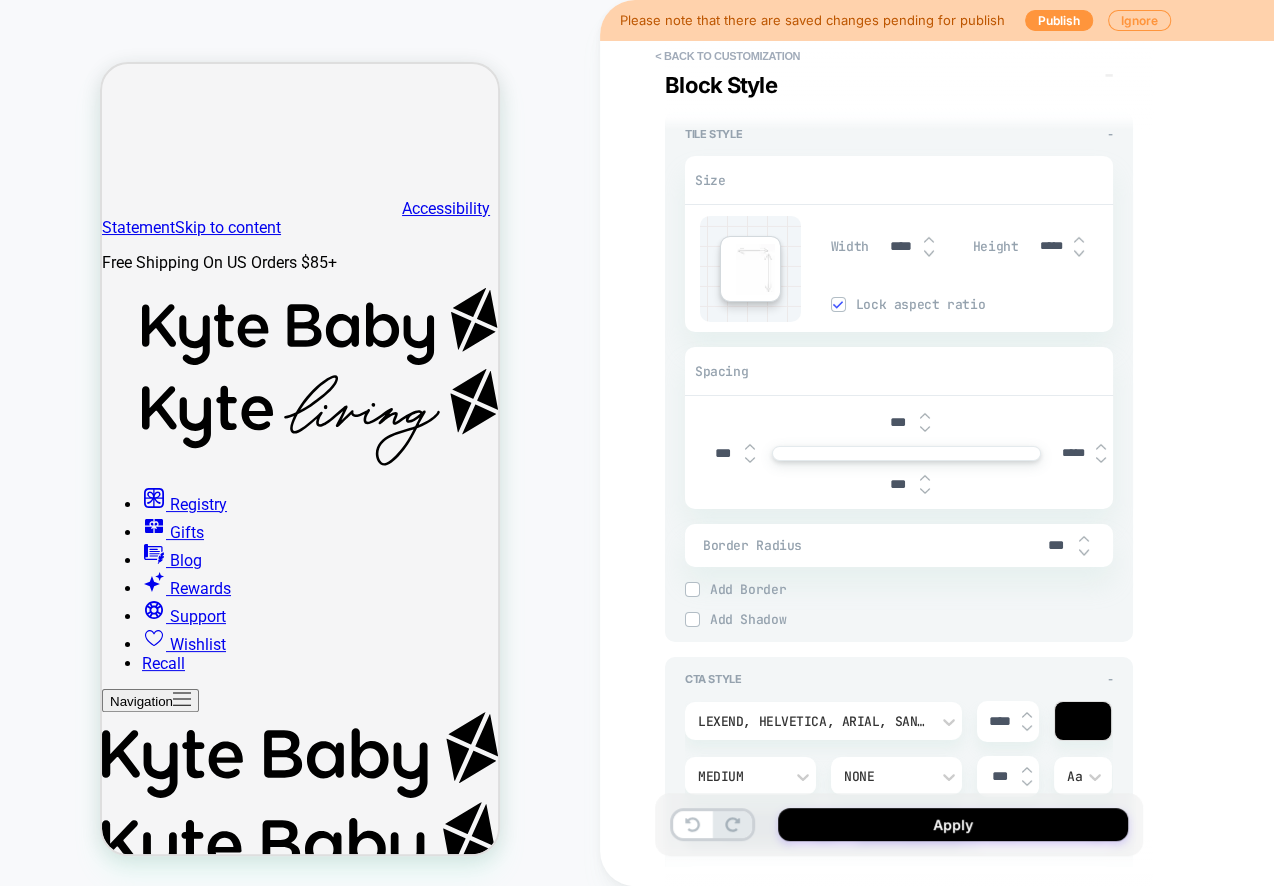 type on "*" 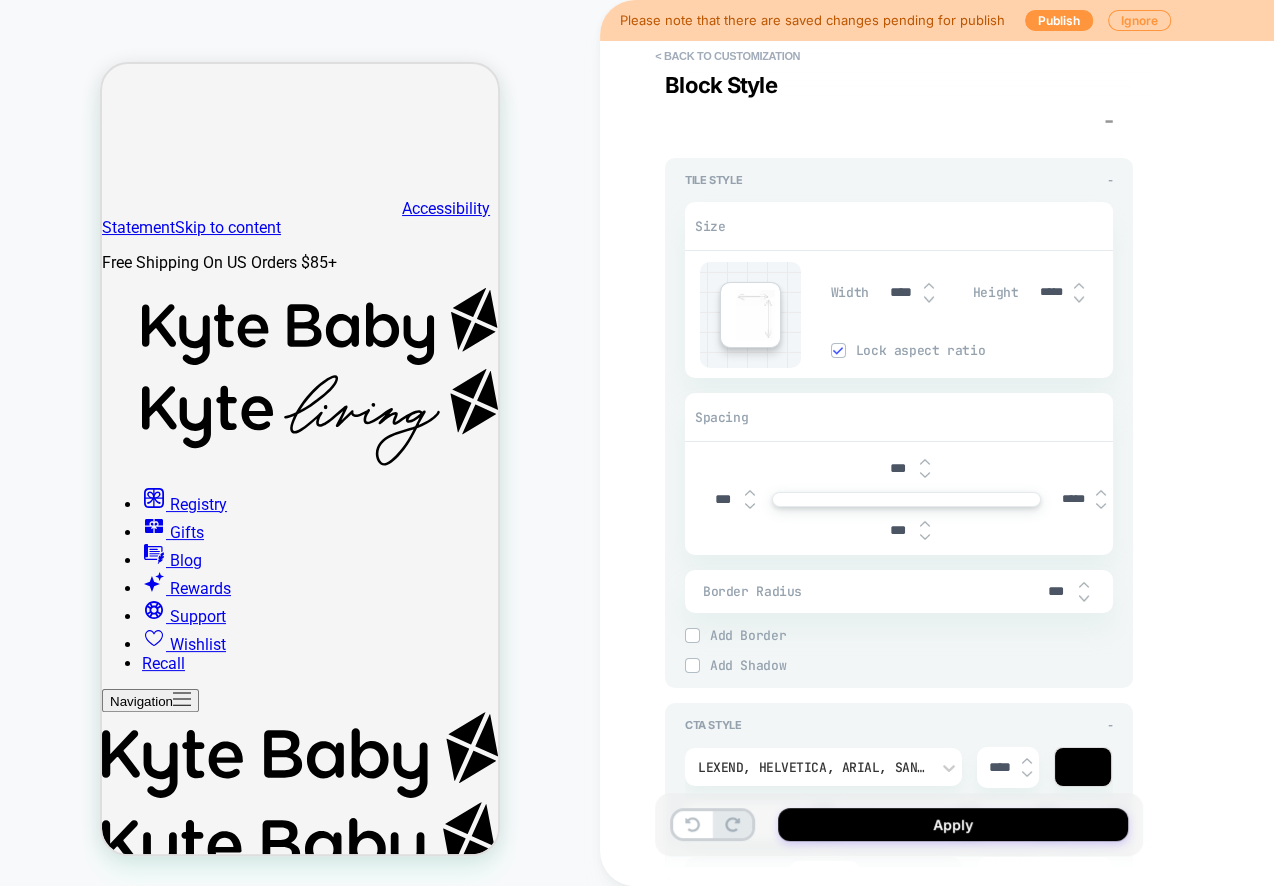 scroll, scrollTop: 4412, scrollLeft: 0, axis: vertical 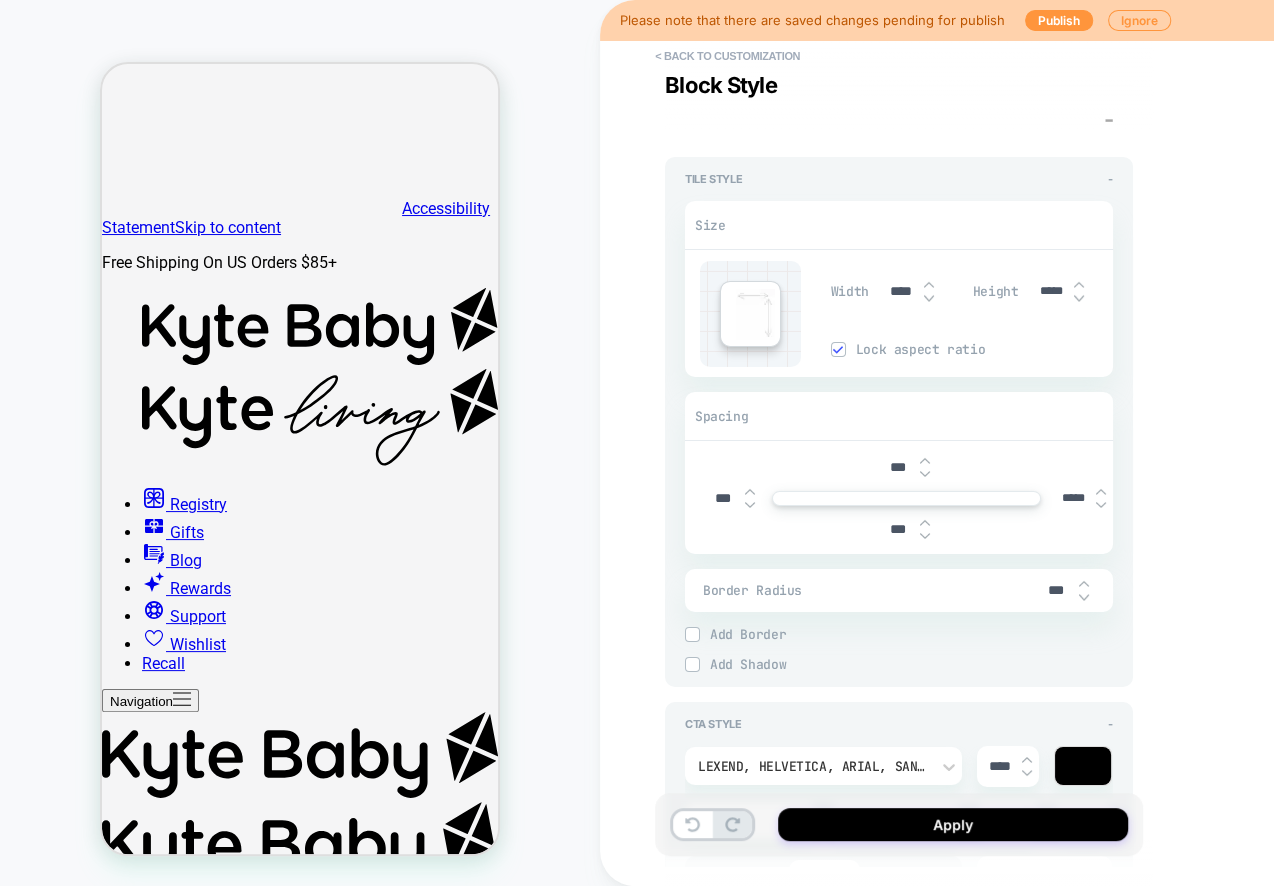 type on "****" 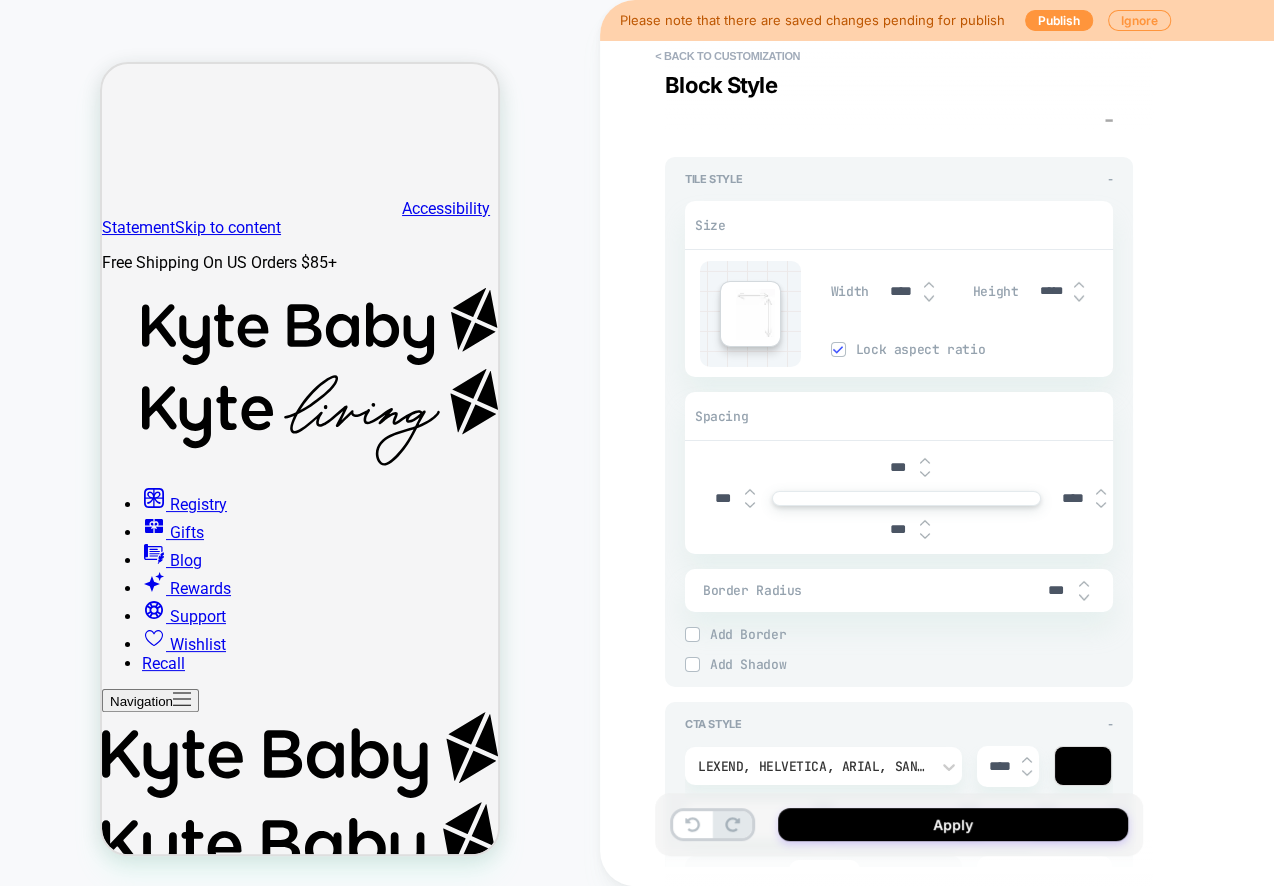 type on "*" 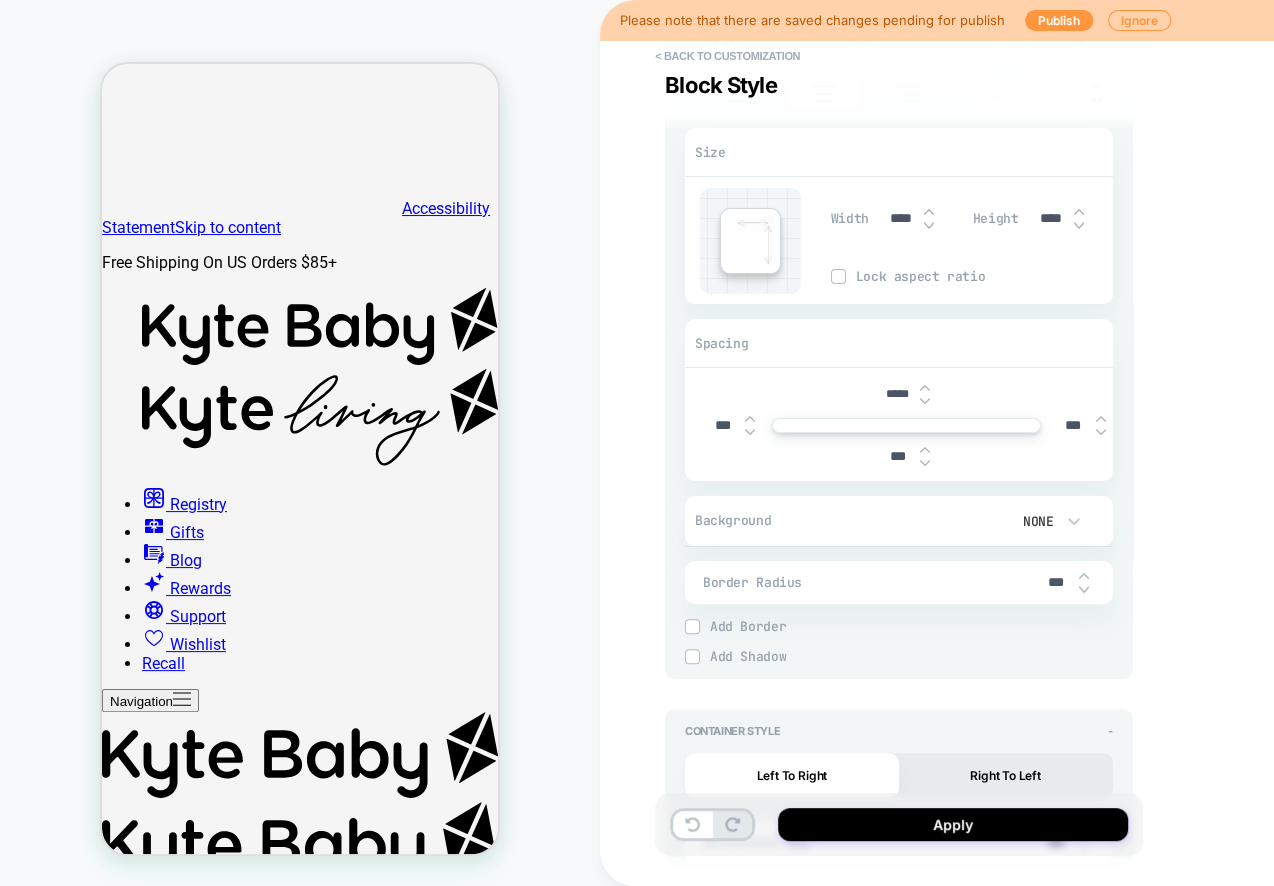scroll, scrollTop: 5196, scrollLeft: 0, axis: vertical 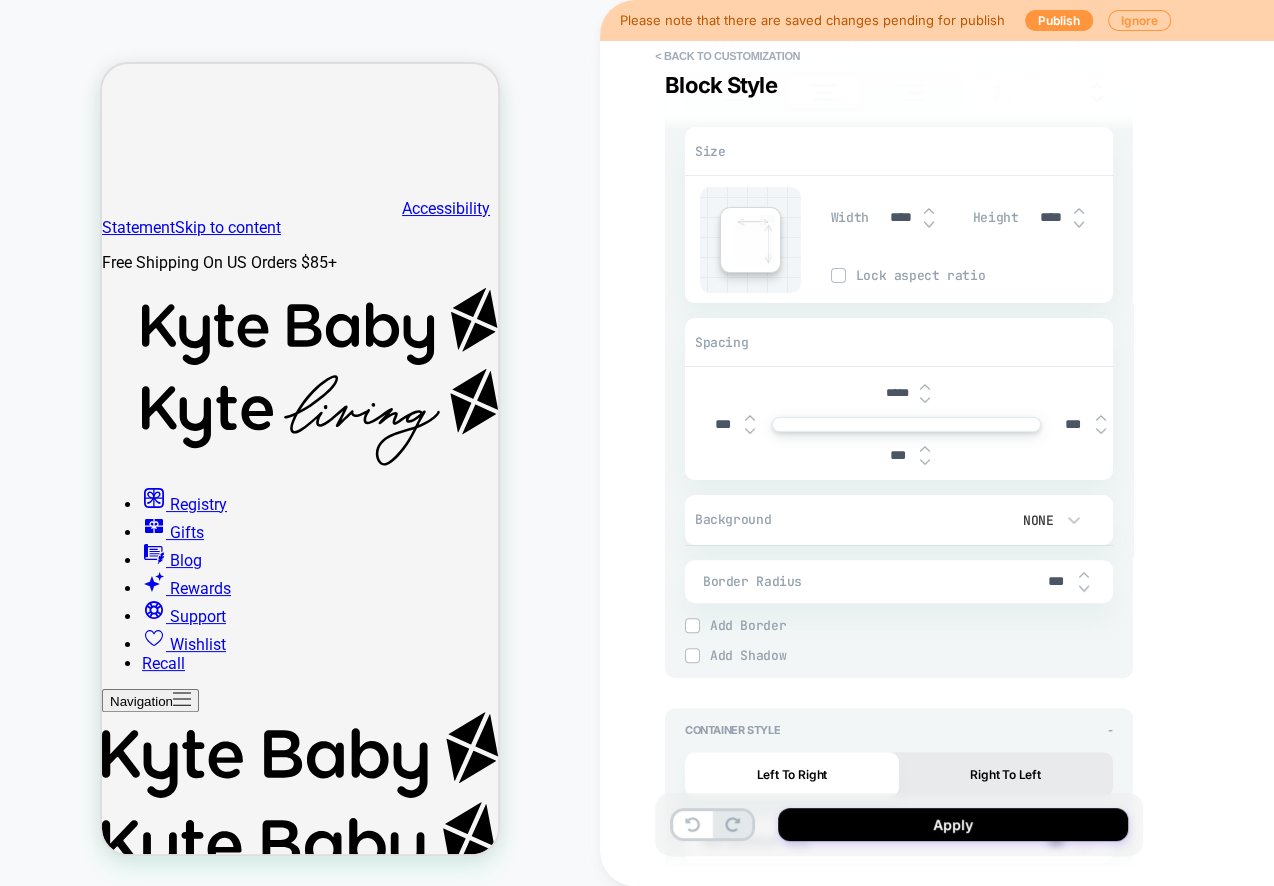 type on "****" 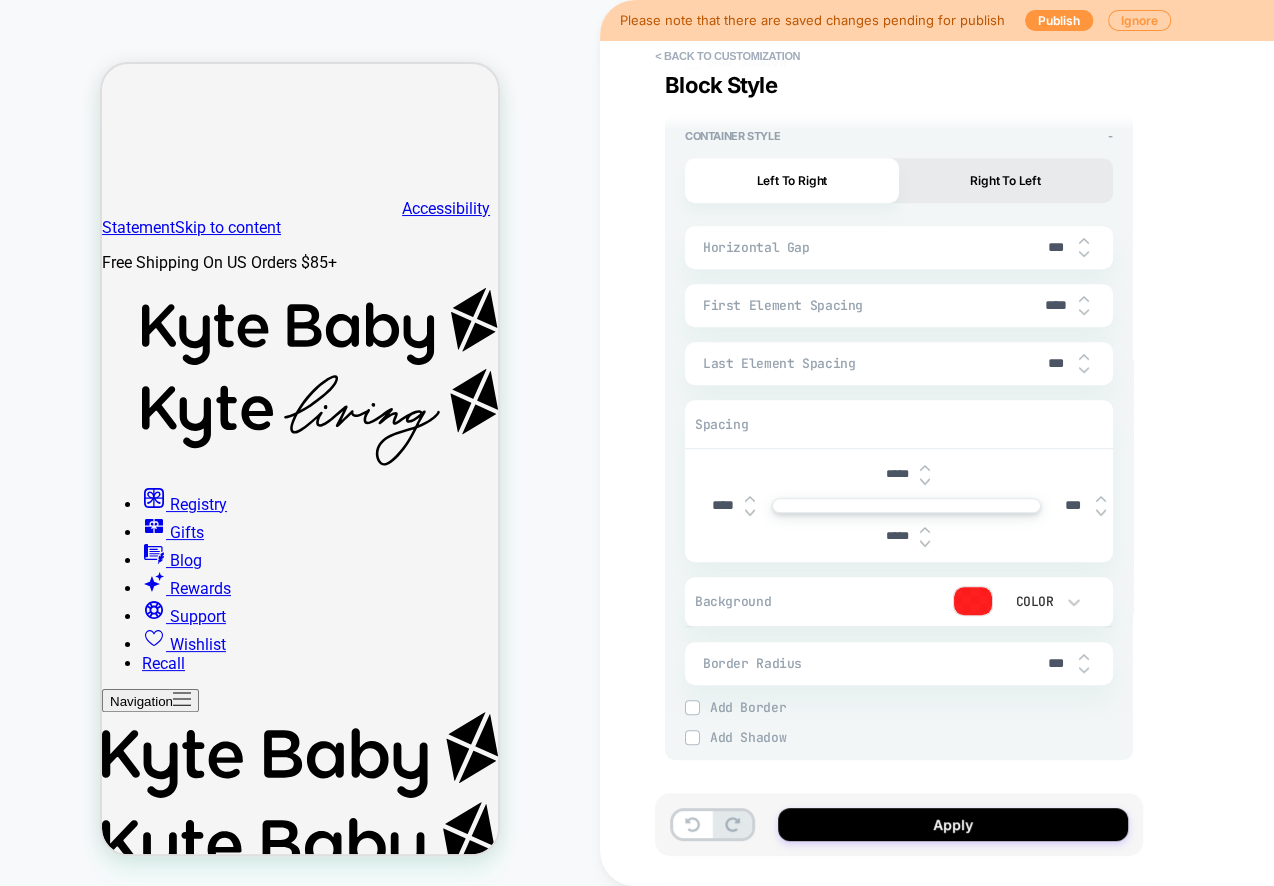 scroll, scrollTop: 5795, scrollLeft: 0, axis: vertical 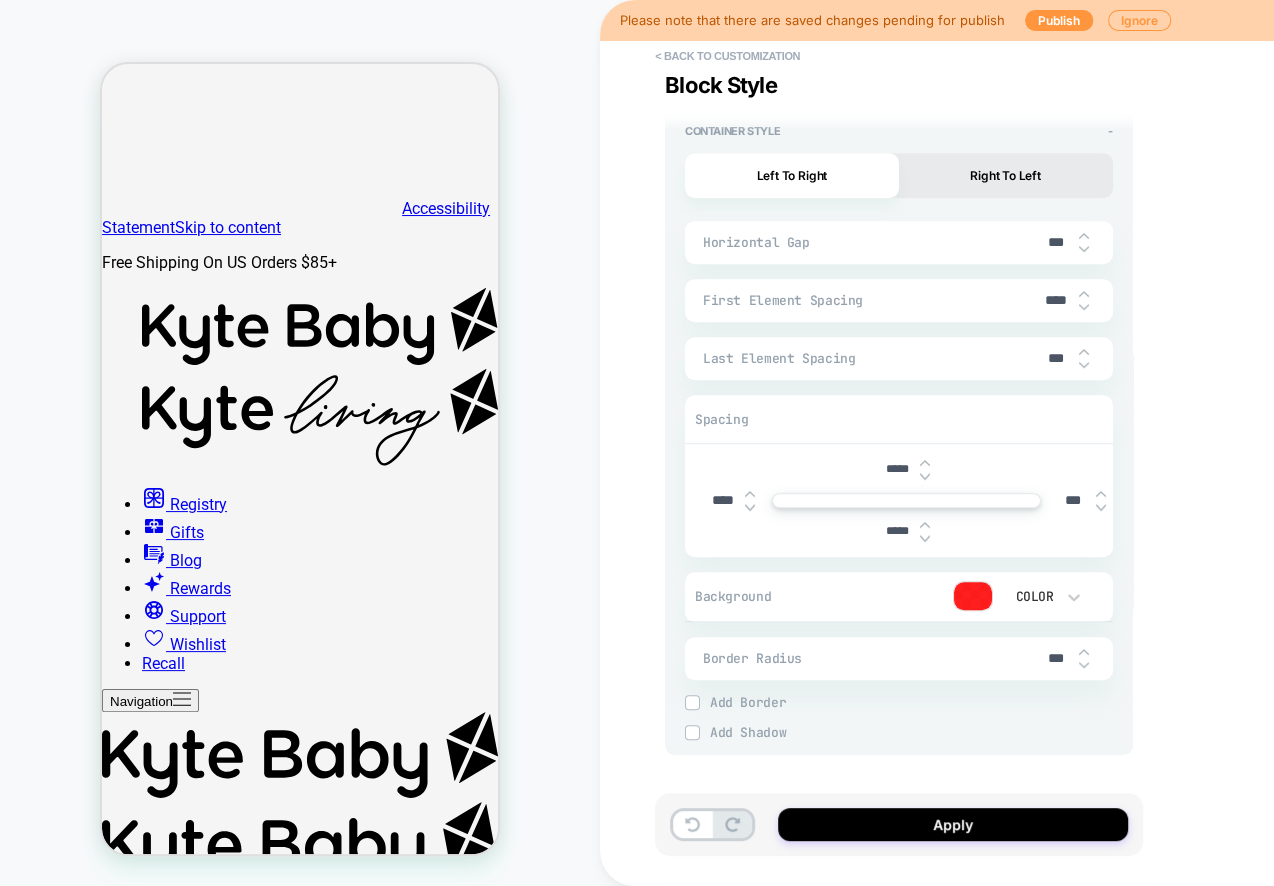 click on "***" at bounding box center [1073, 500] 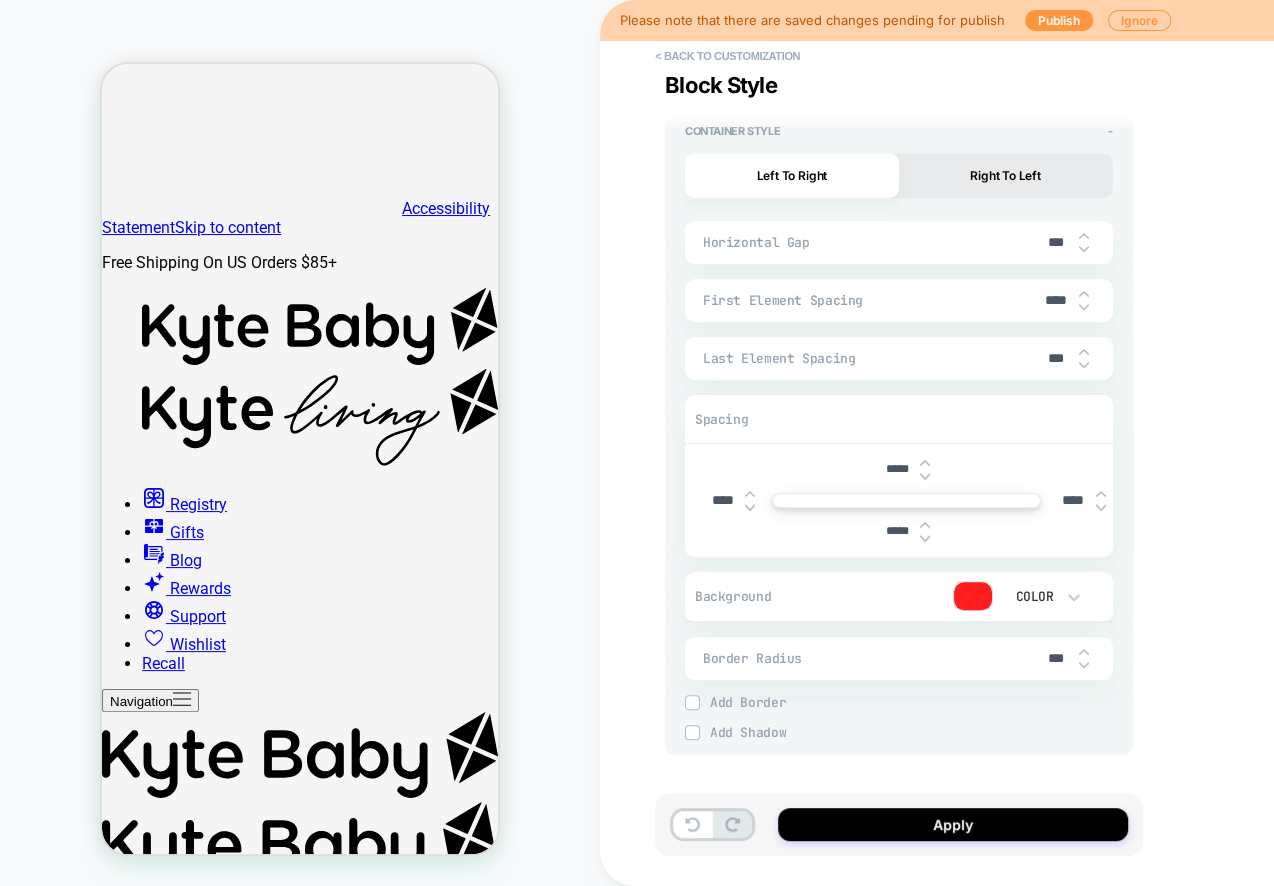 type on "*" 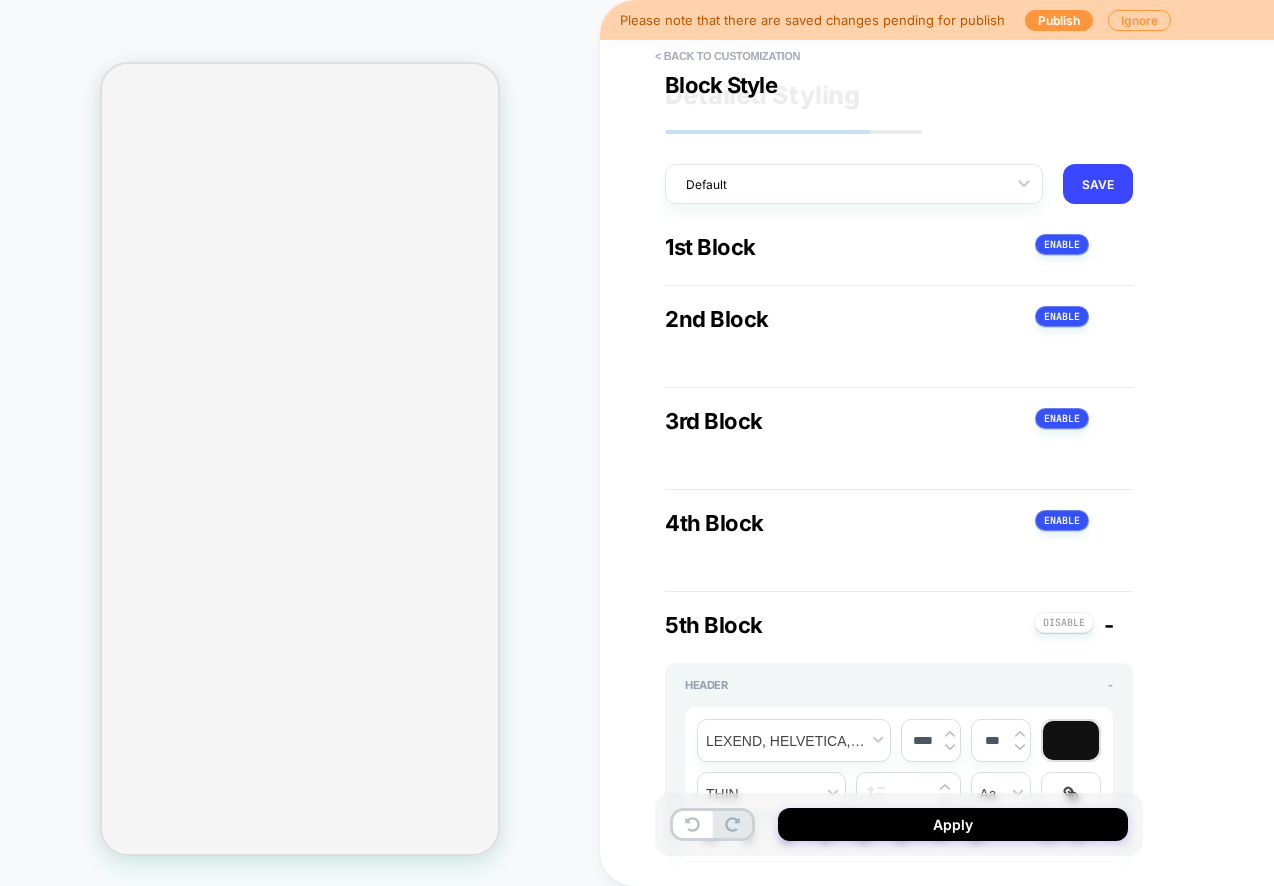 type on "*" 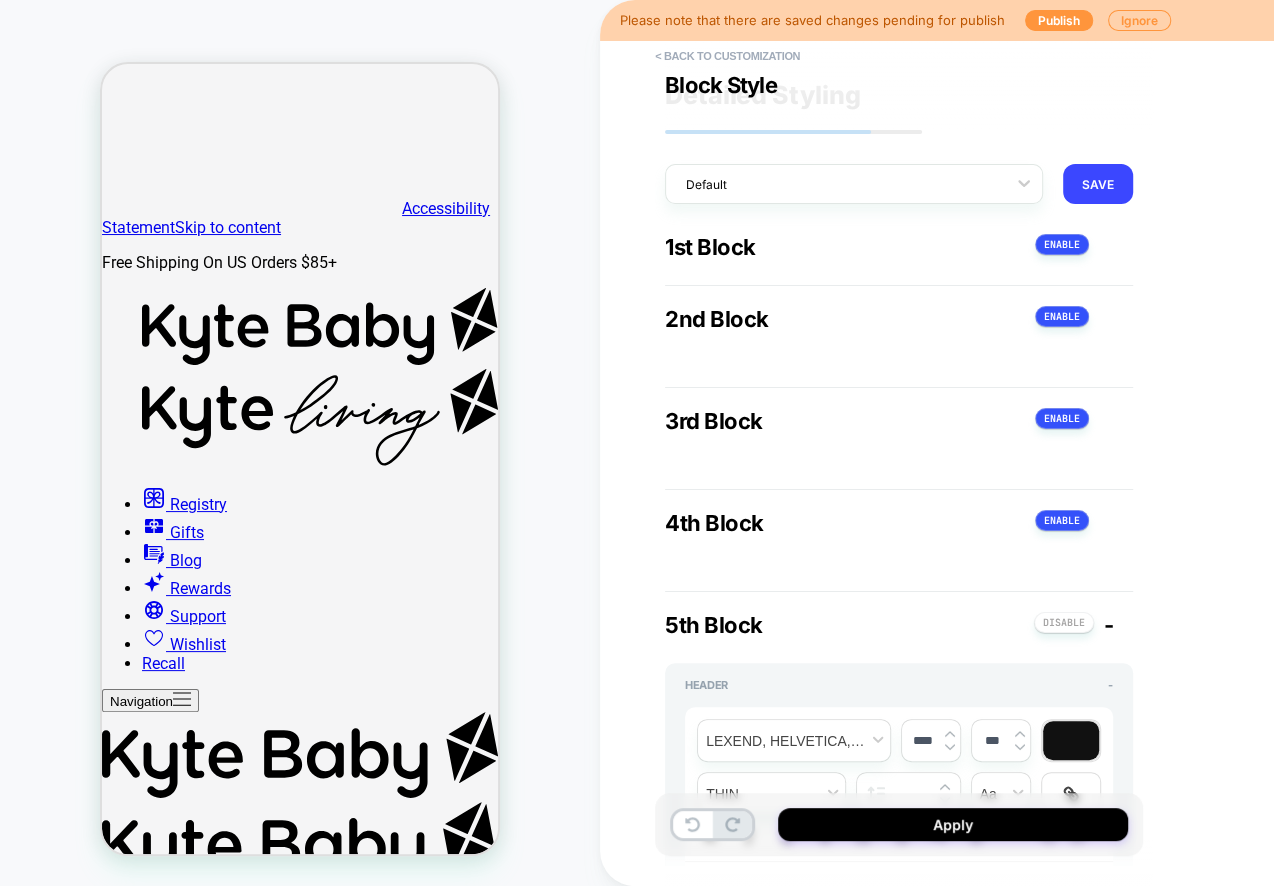 scroll, scrollTop: 5677, scrollLeft: 0, axis: vertical 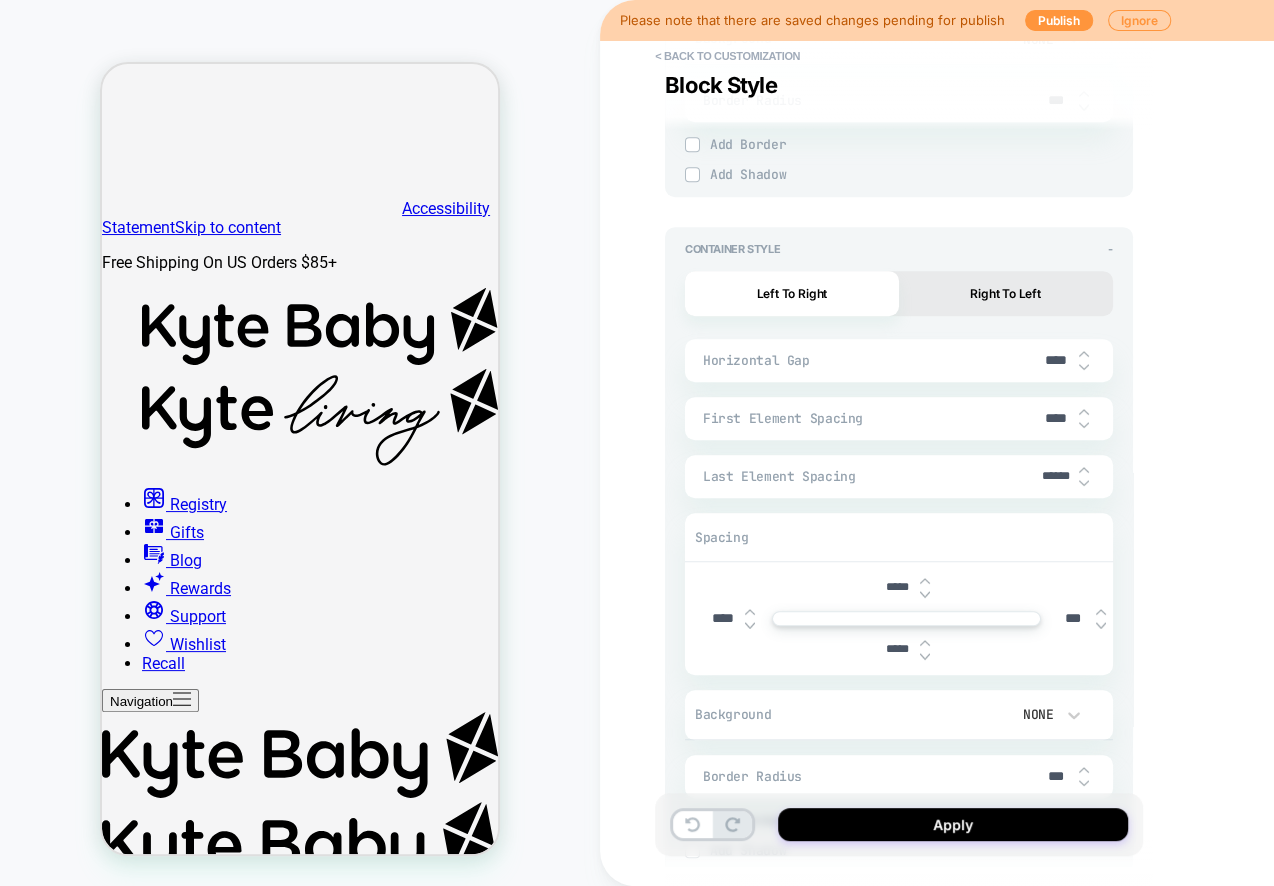 type on "******" 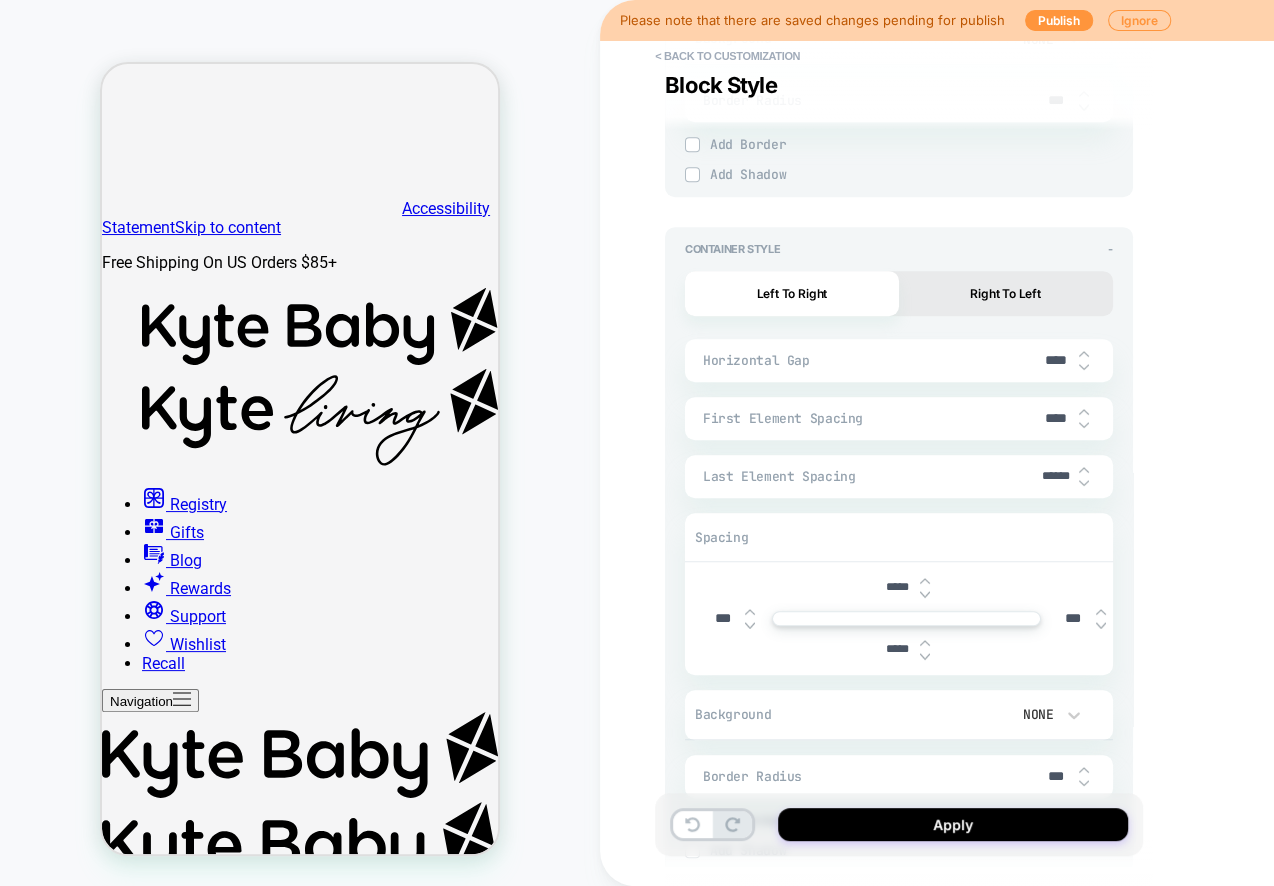 type on "*" 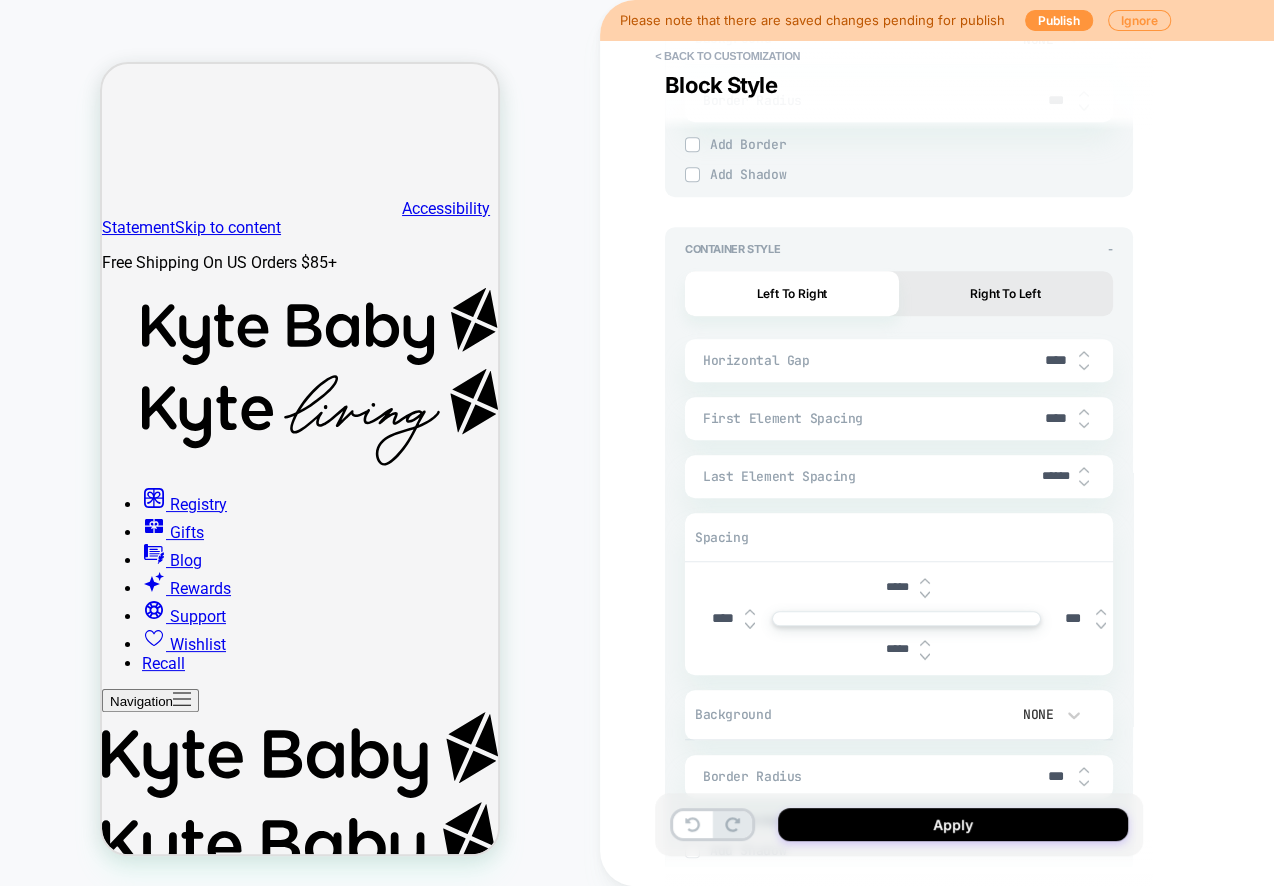 type on "*" 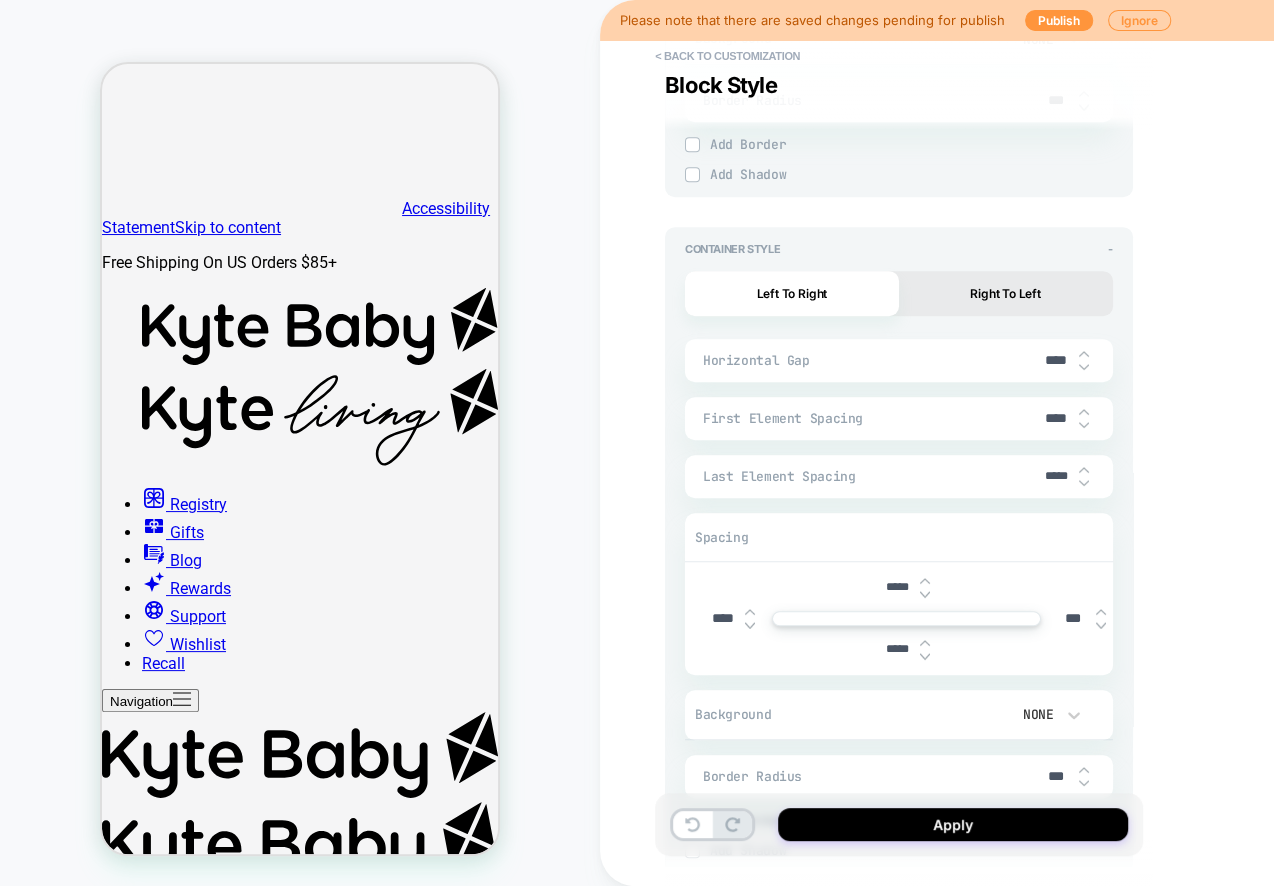 type on "*" 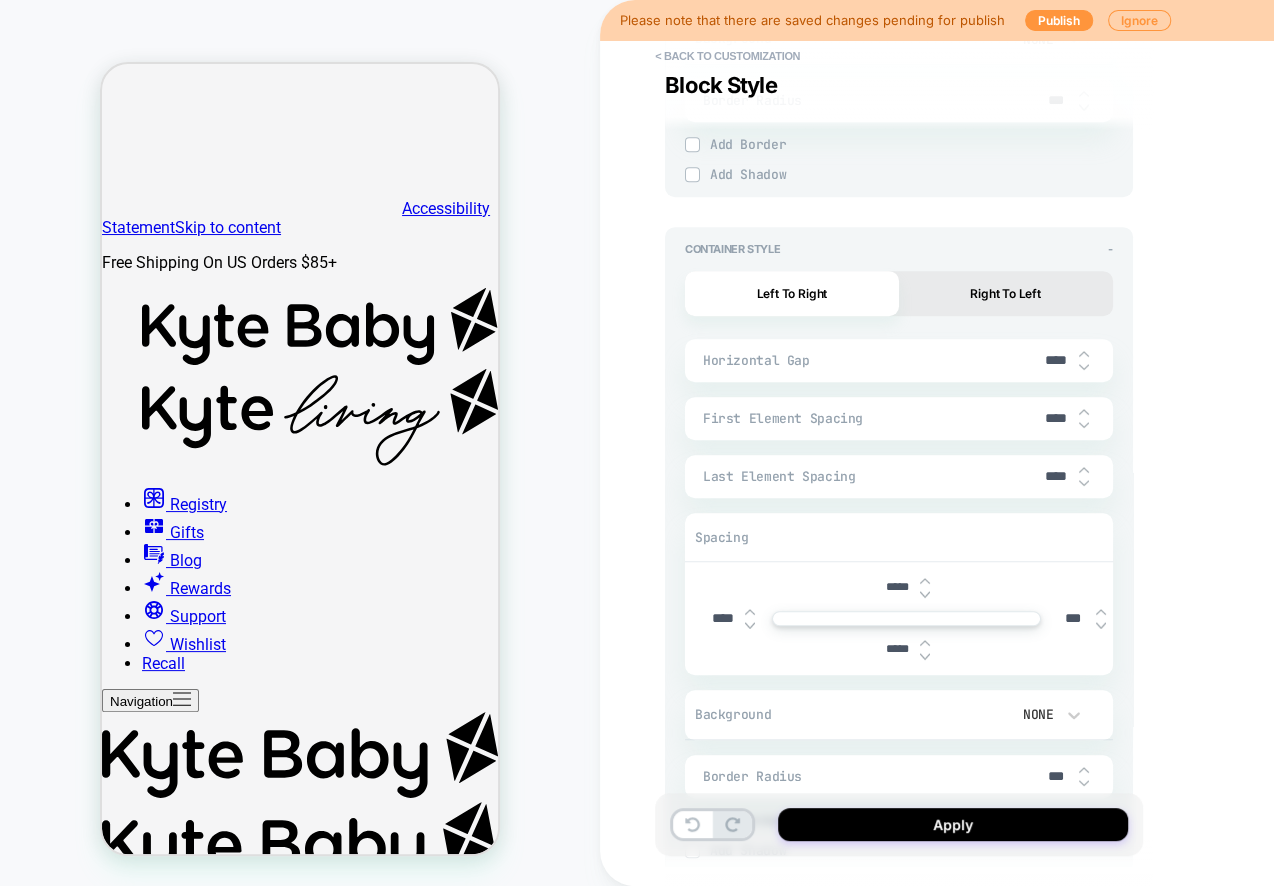 type on "*" 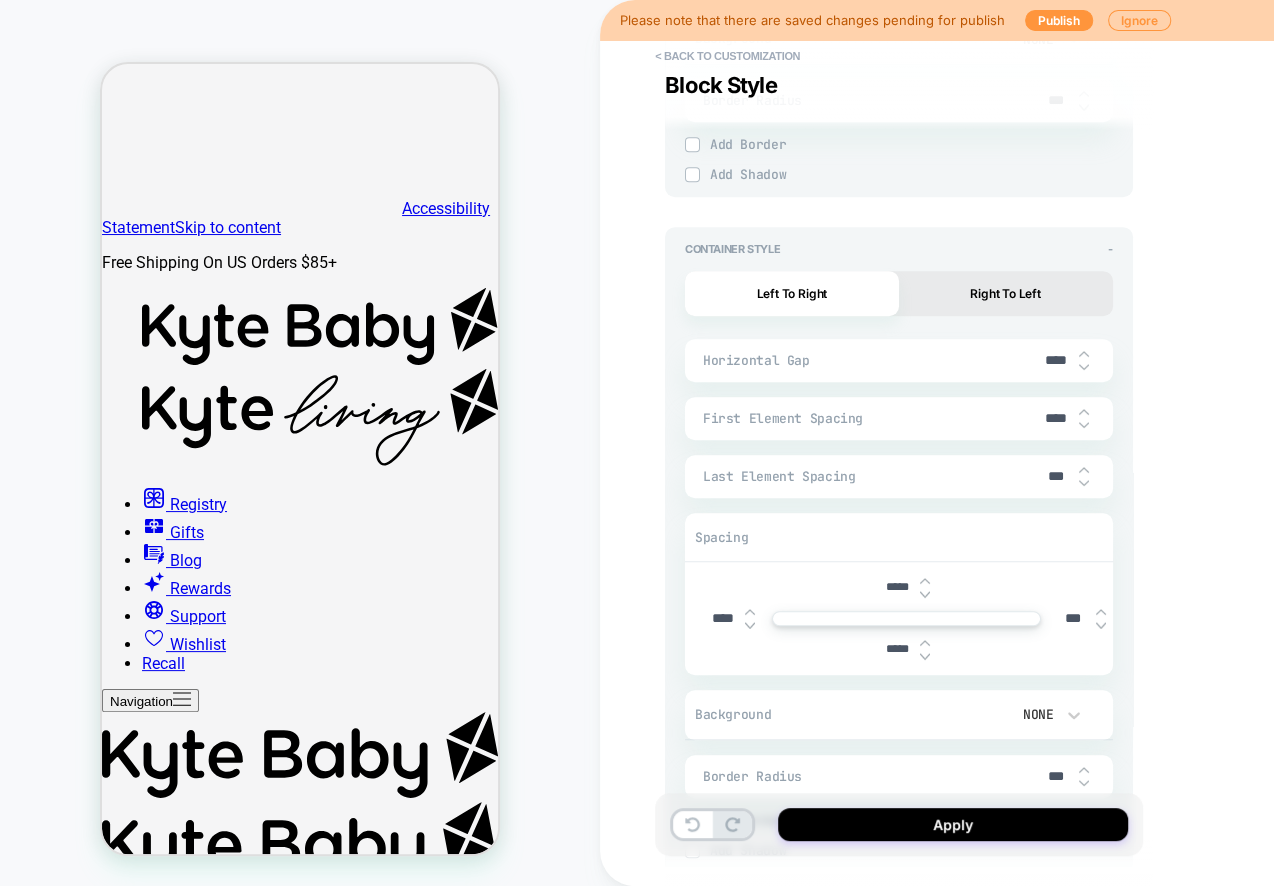 type on "*" 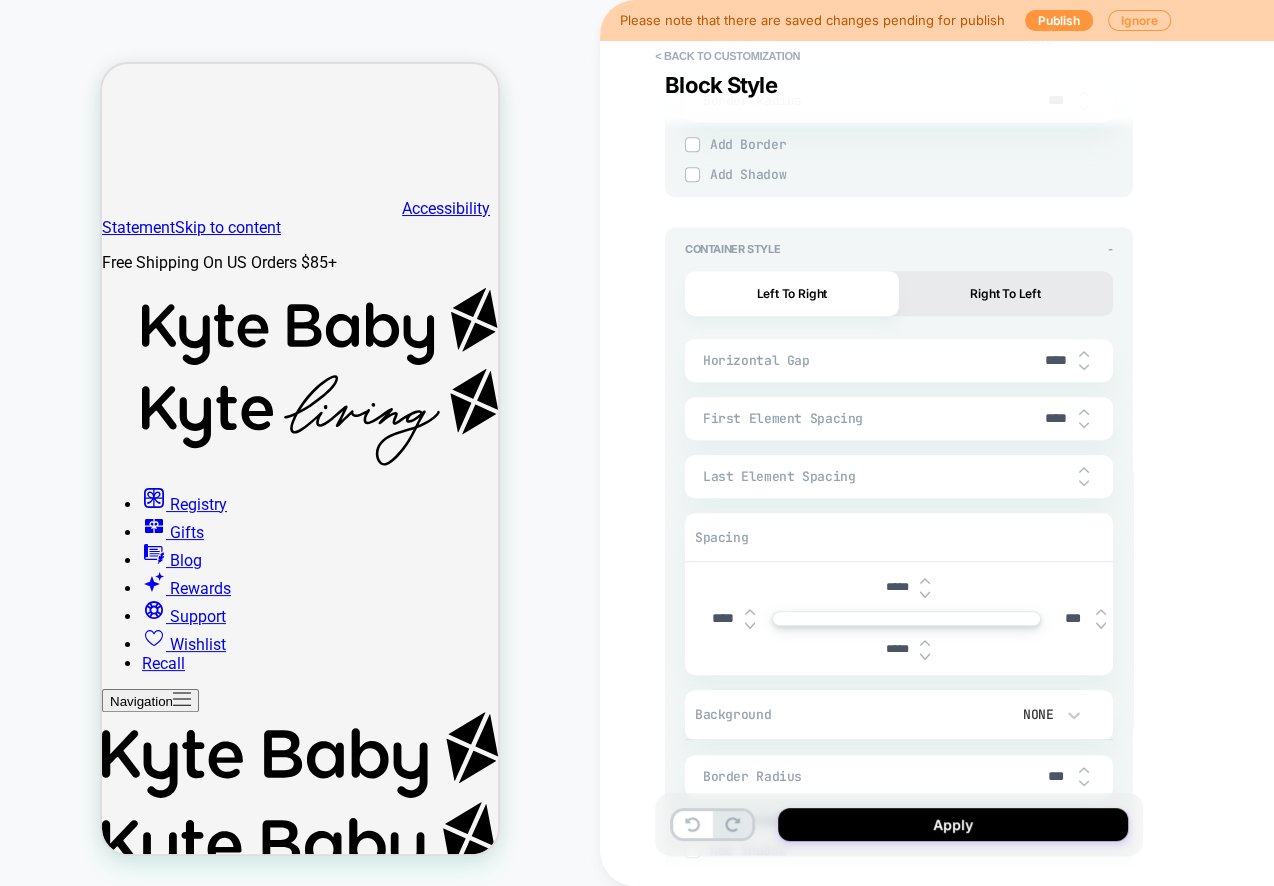 type on "*" 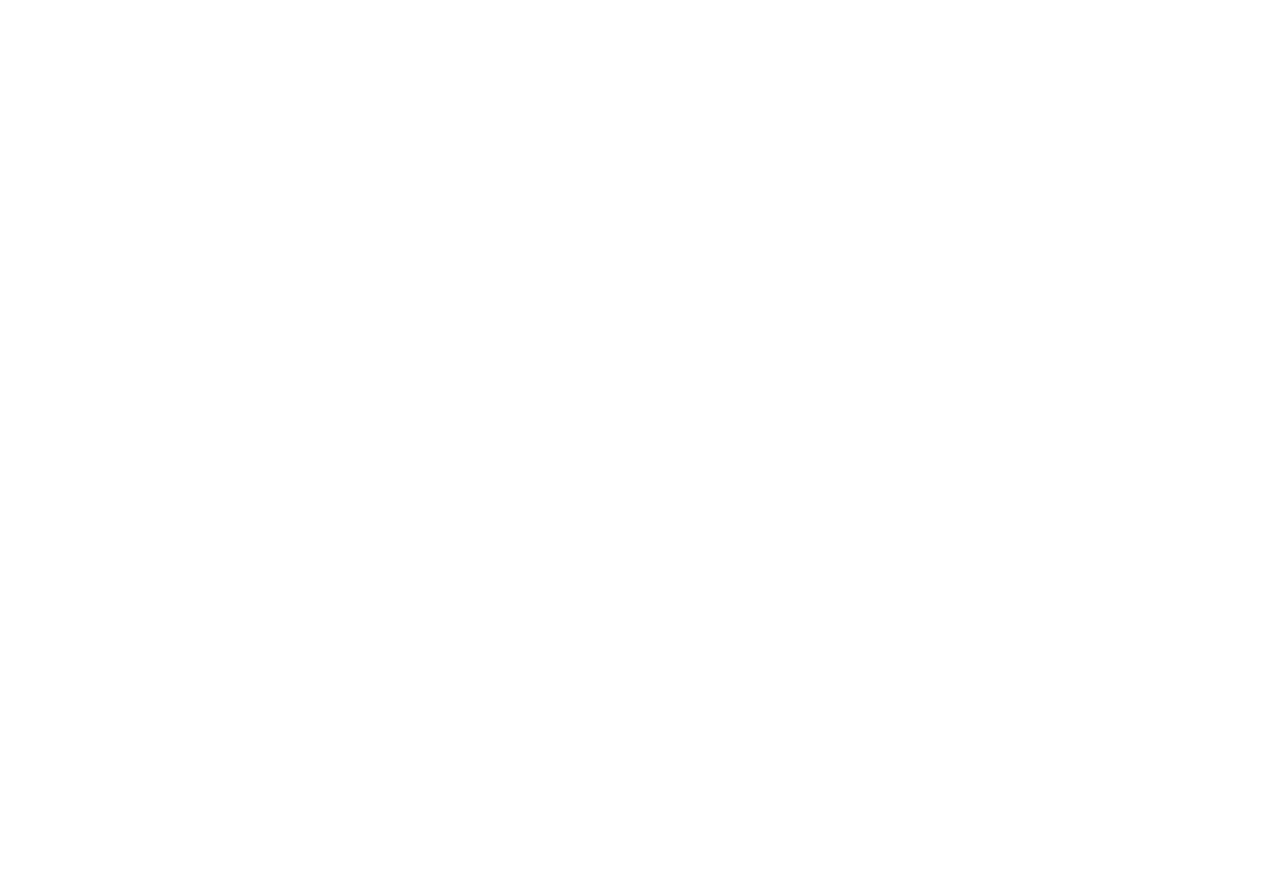 scroll, scrollTop: 0, scrollLeft: 0, axis: both 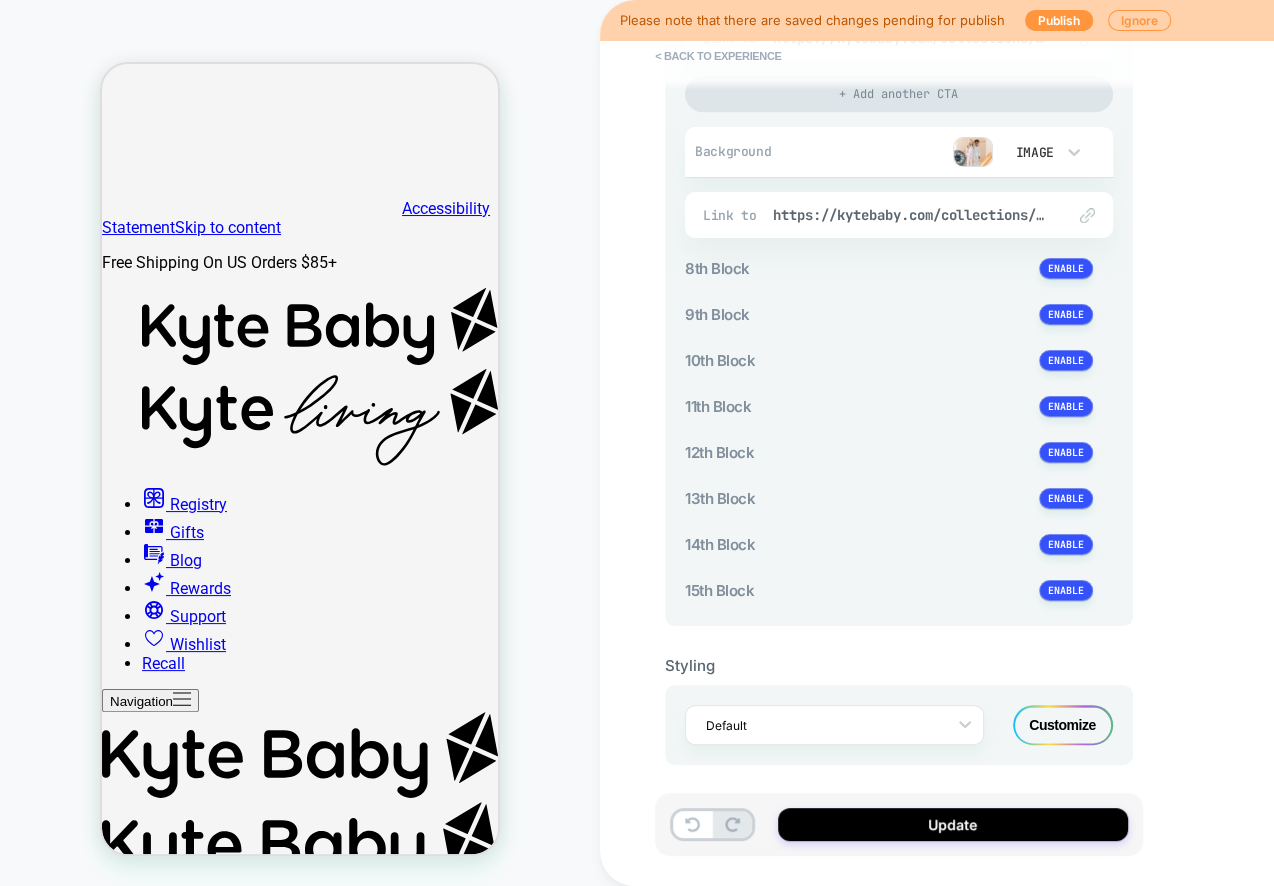 click on "Customize" at bounding box center (1063, 725) 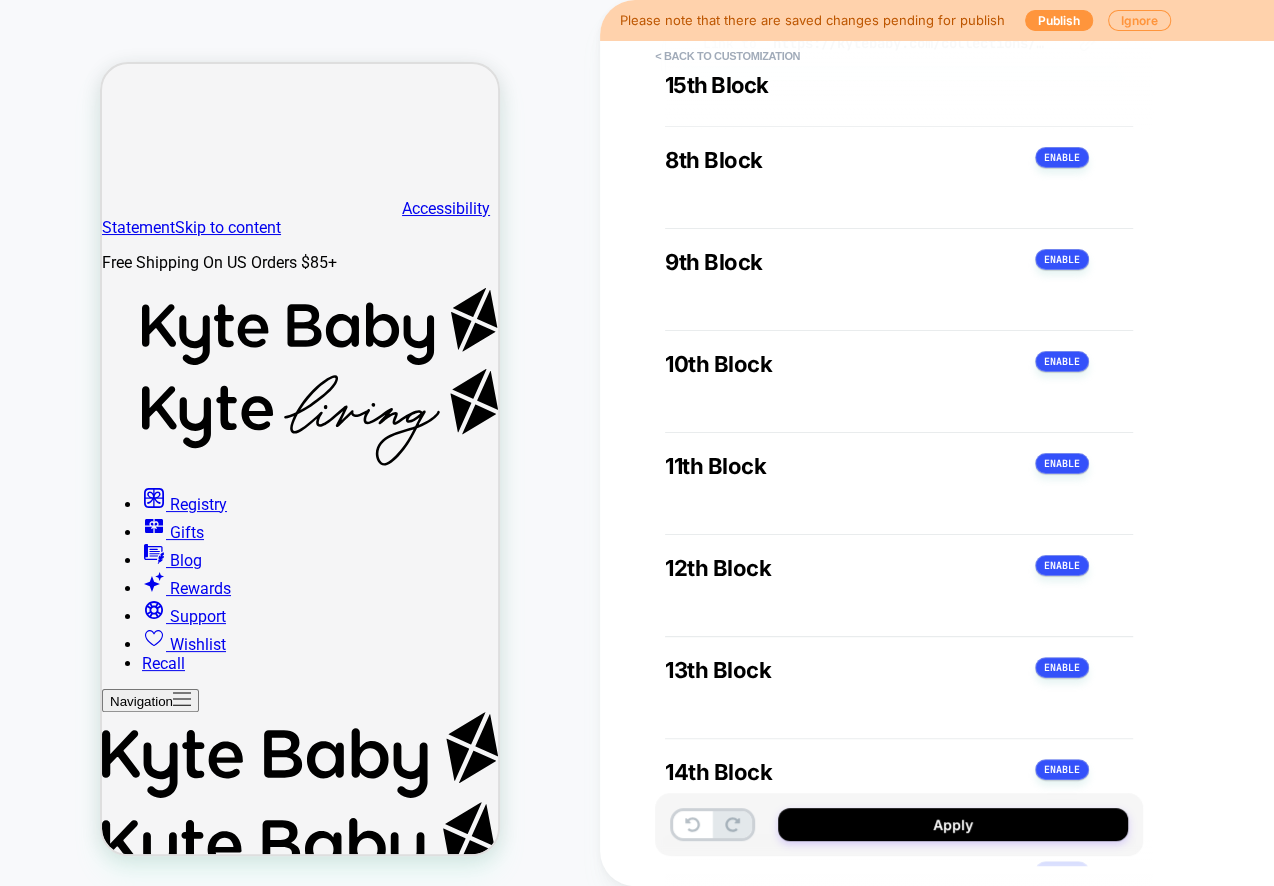type on "*" 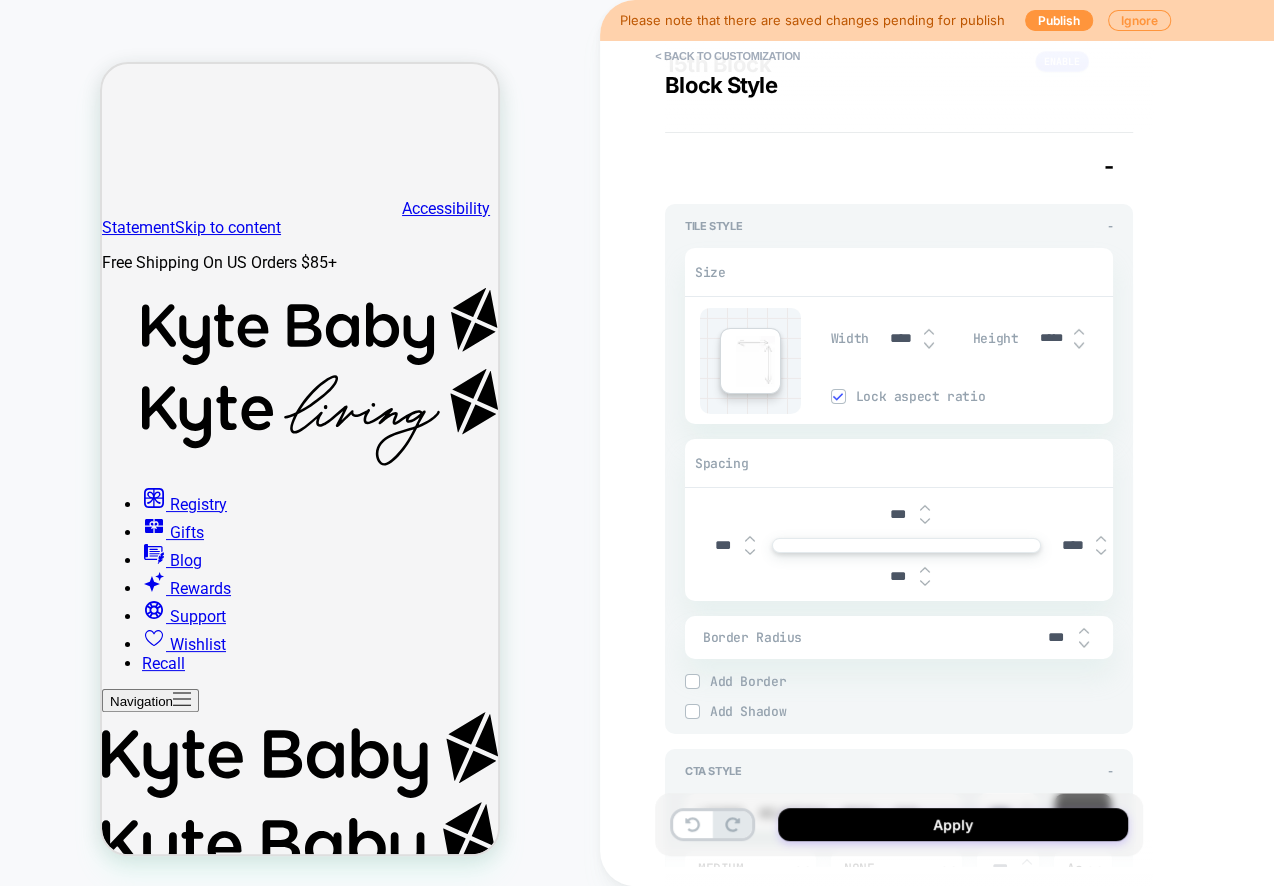scroll, scrollTop: 4360, scrollLeft: 0, axis: vertical 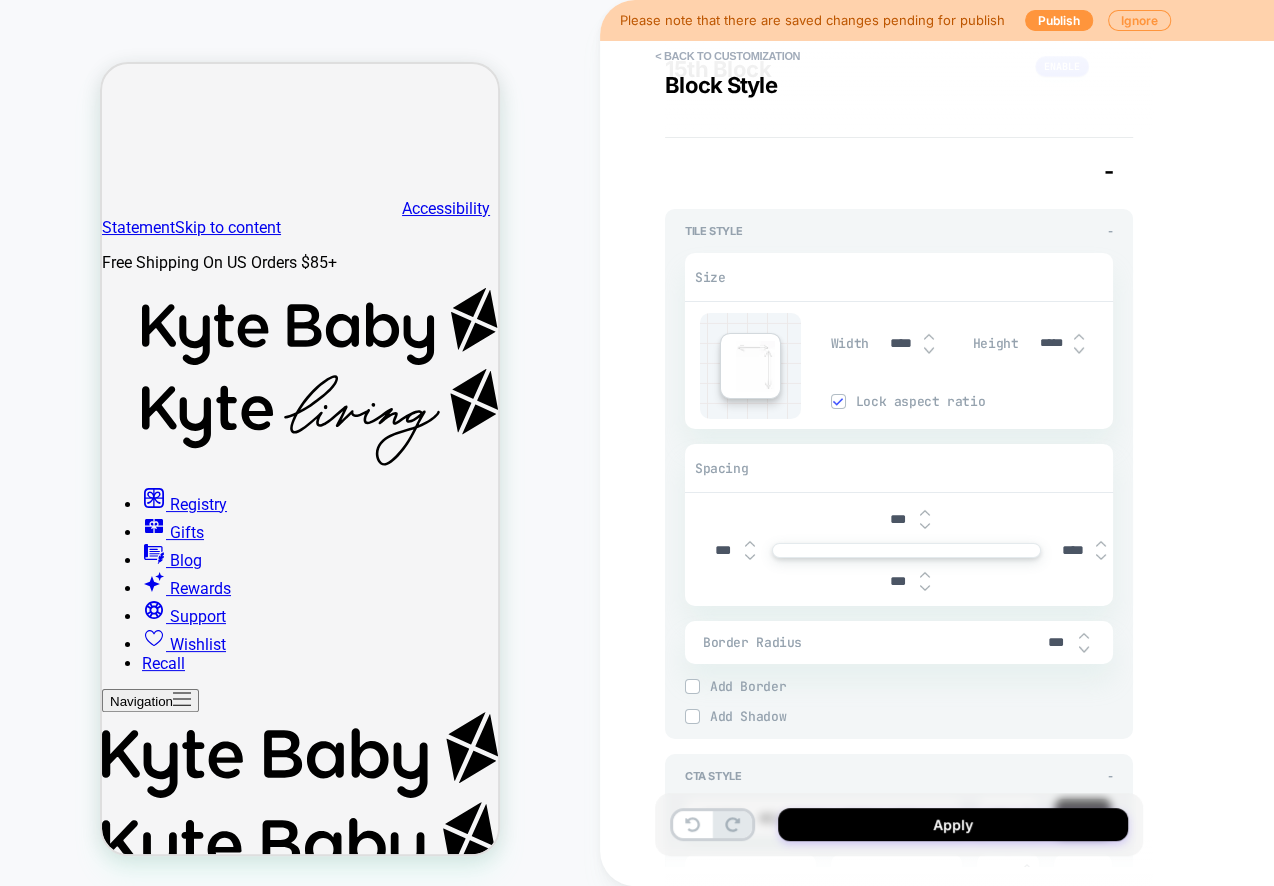 click on "****" at bounding box center (1073, 550) 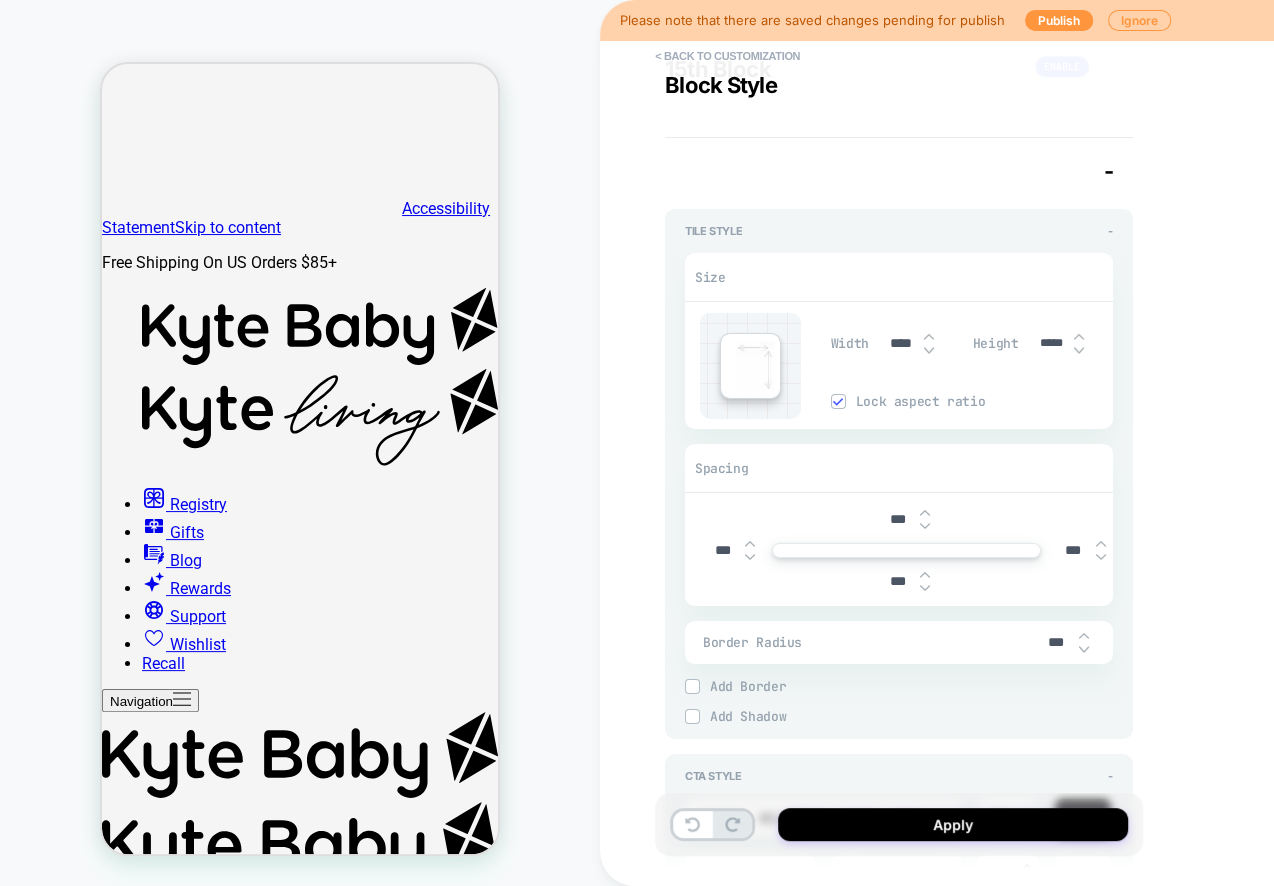type on "*" 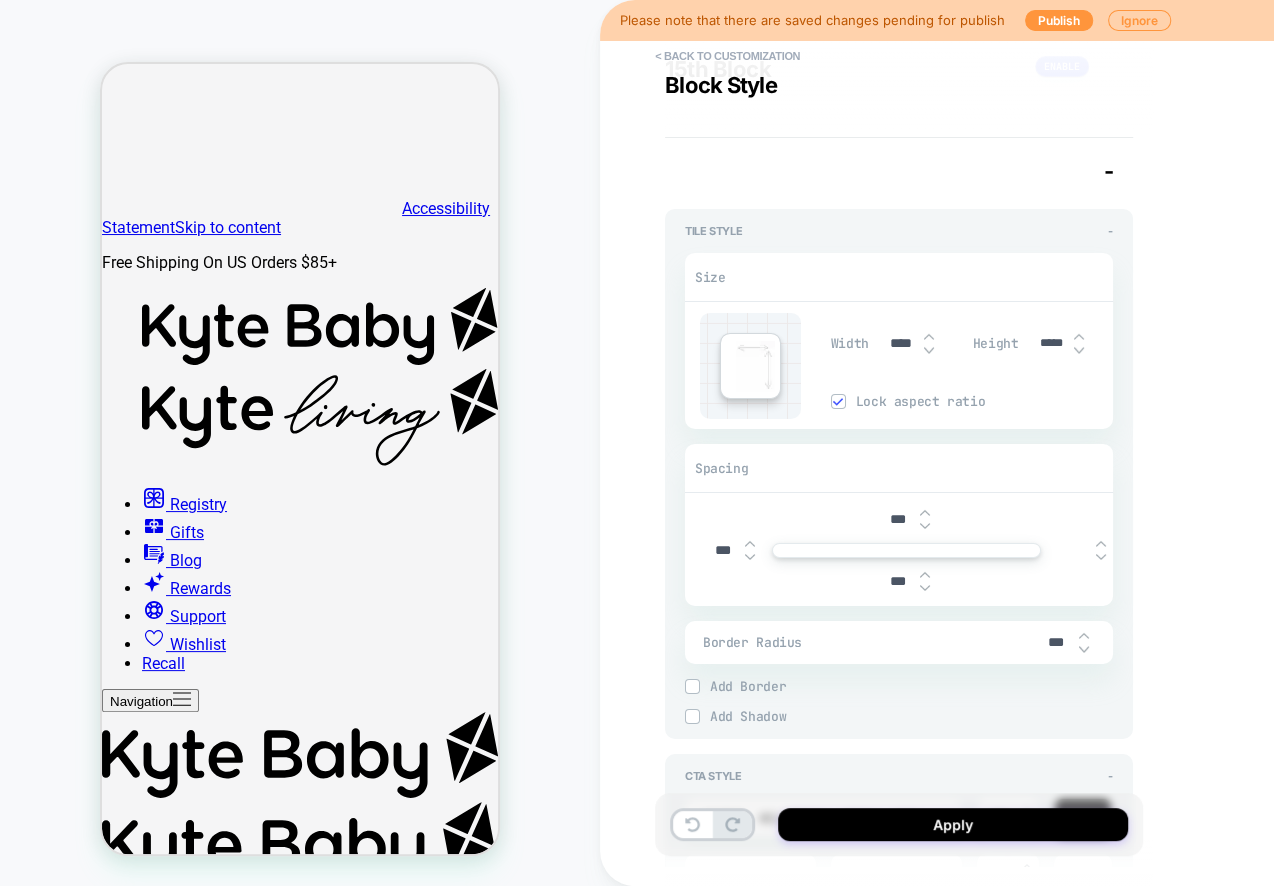 type on "***" 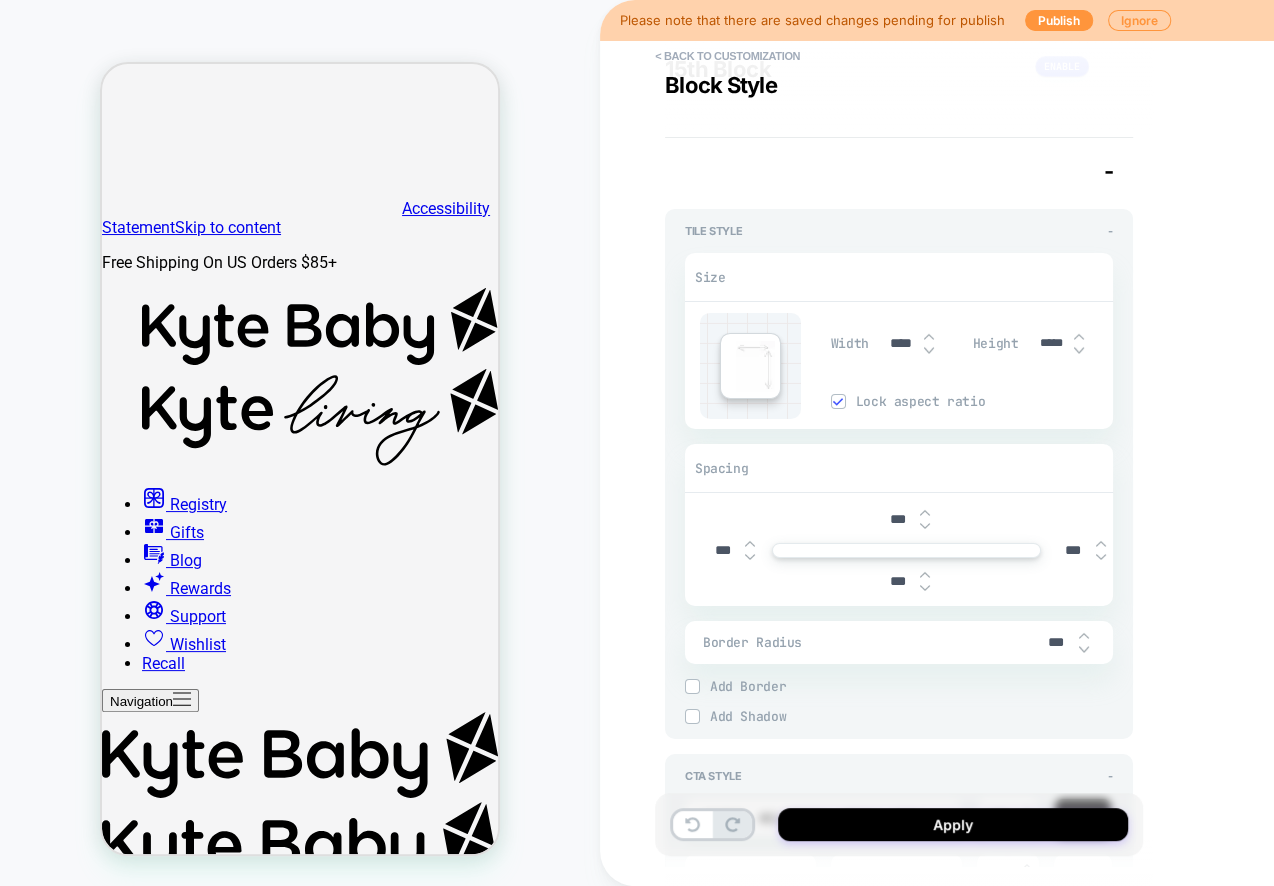 type on "*" 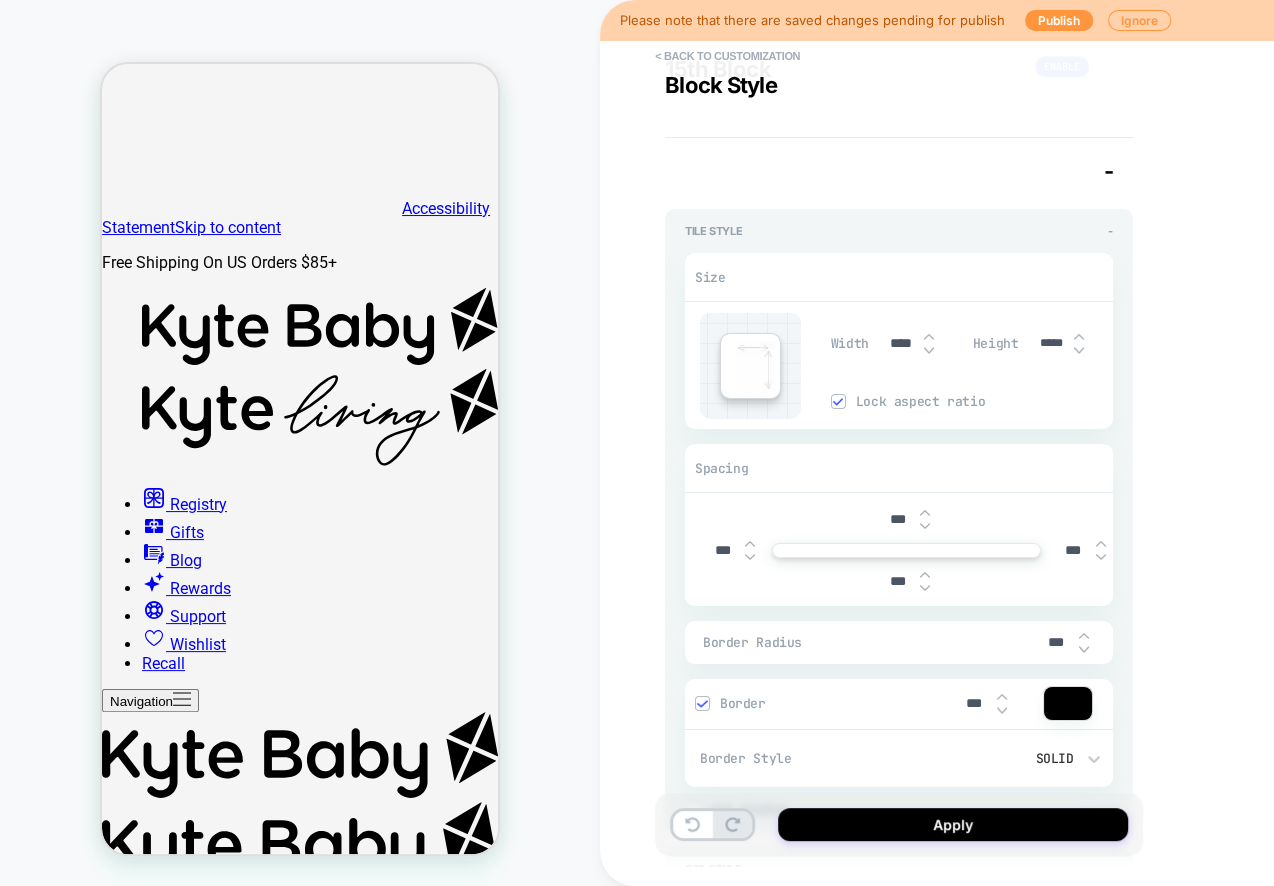 click at bounding box center [702, 704] 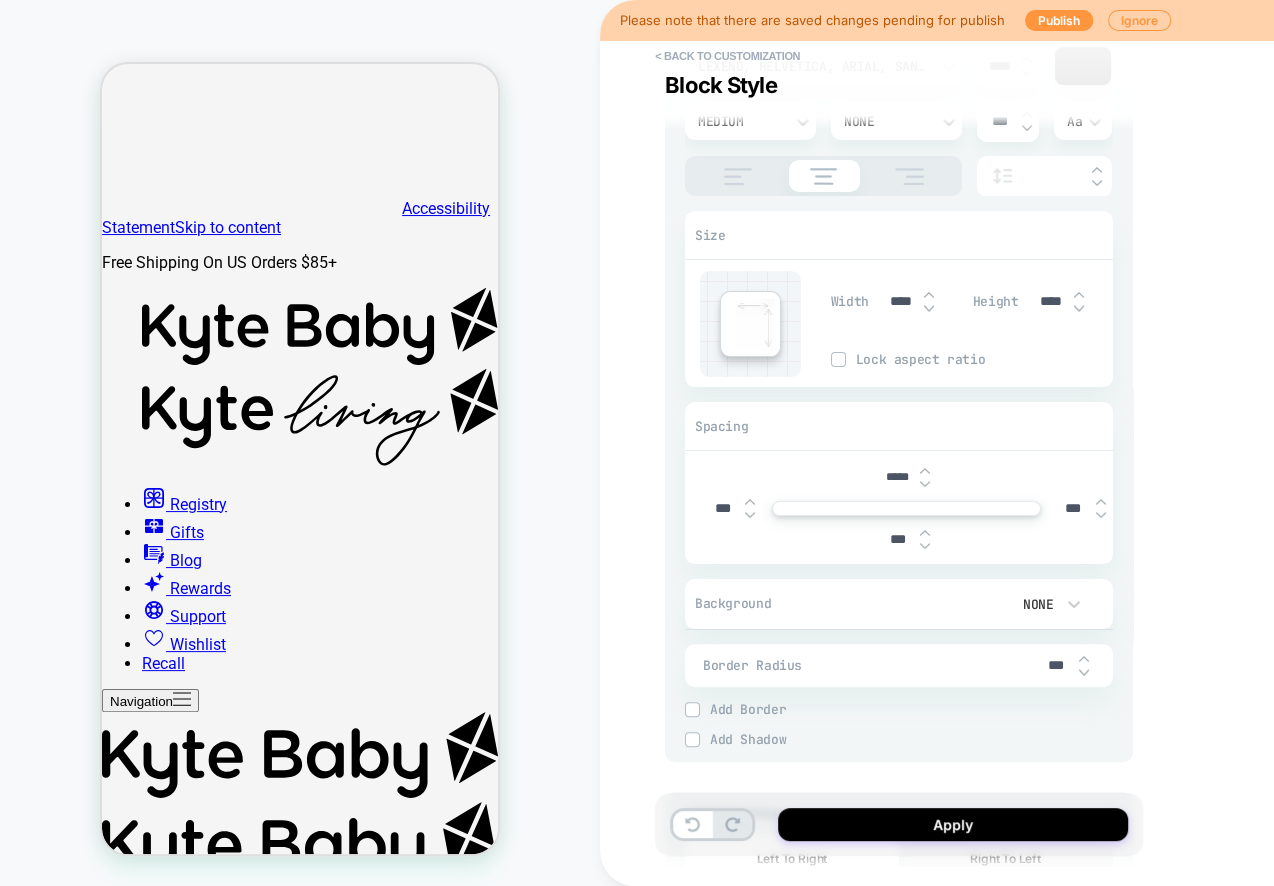 scroll, scrollTop: 5113, scrollLeft: 0, axis: vertical 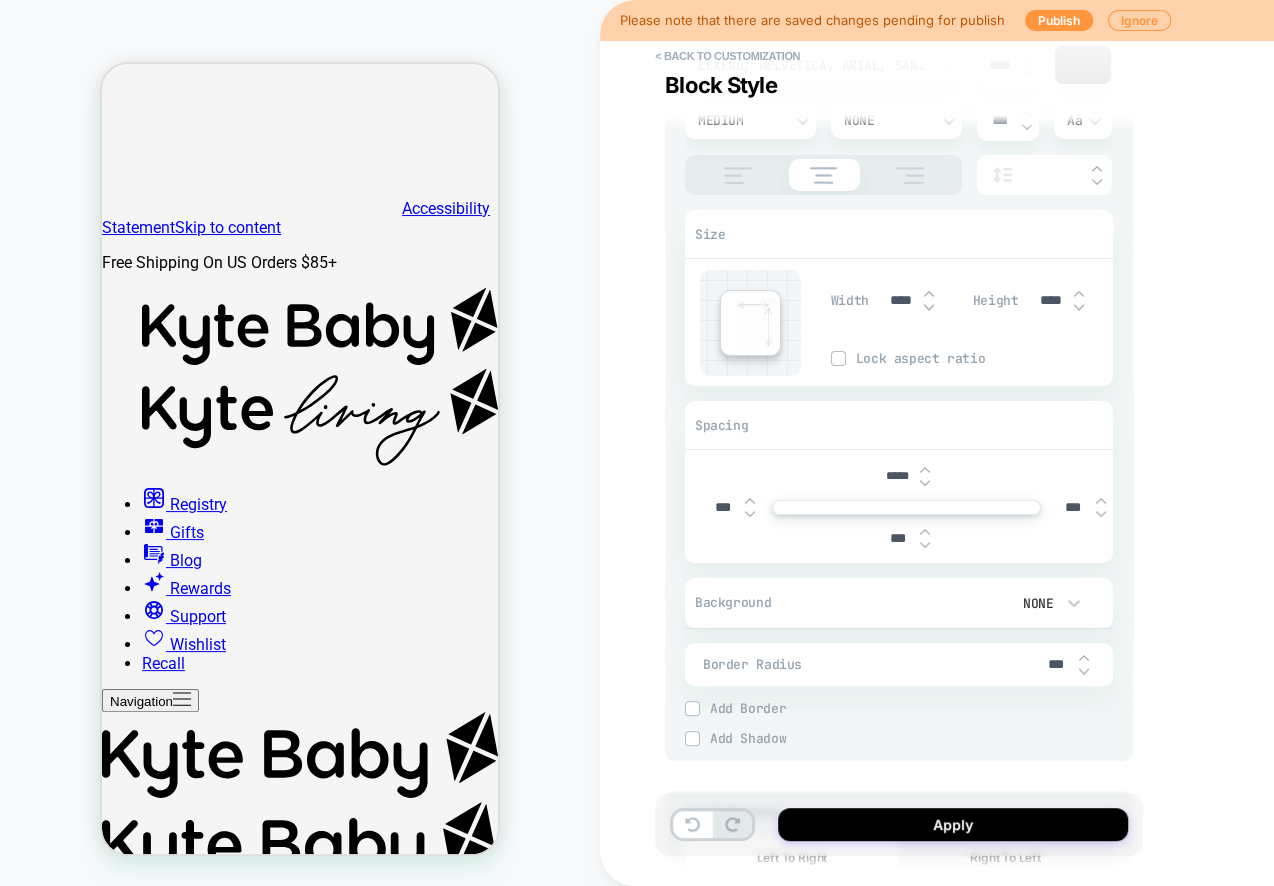 click at bounding box center [692, 709] 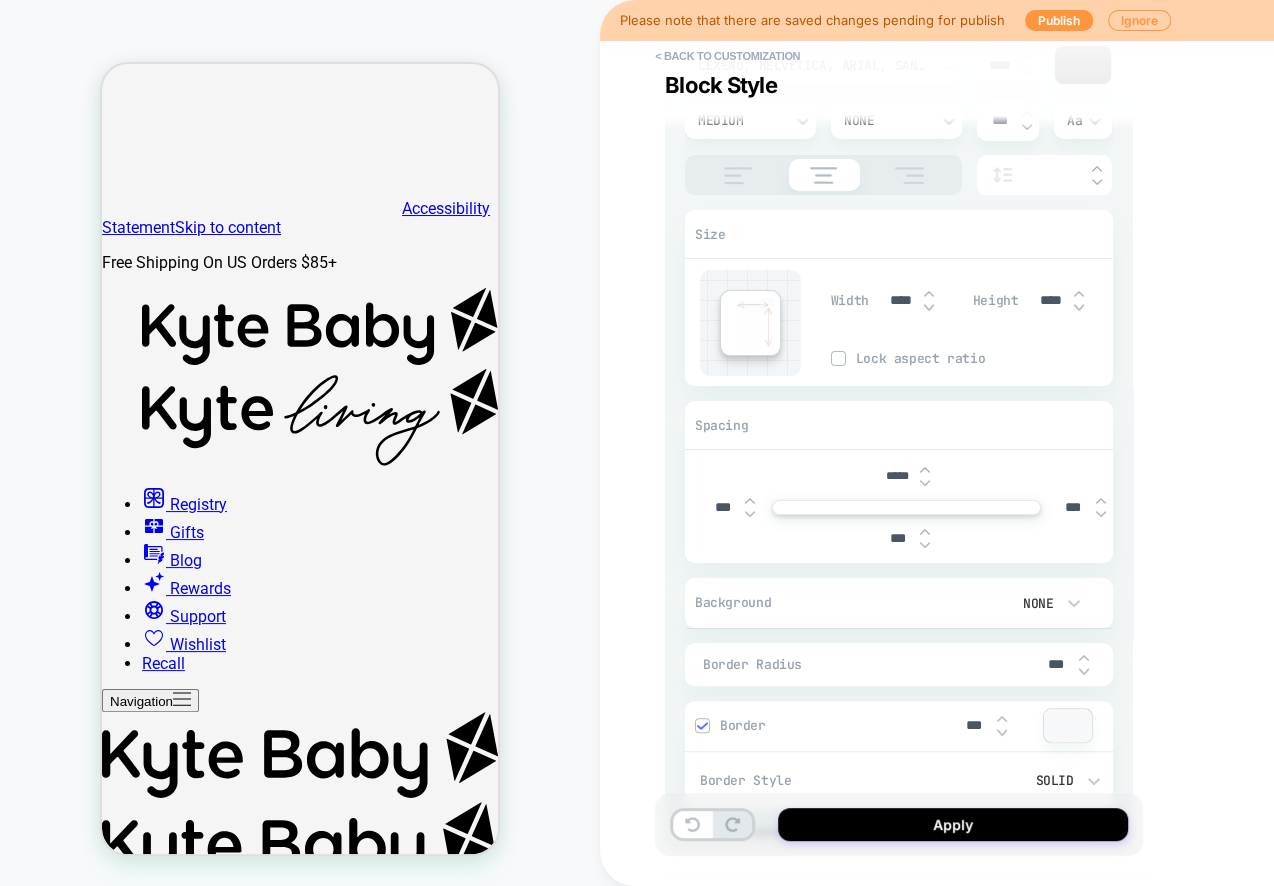 click at bounding box center (702, 726) 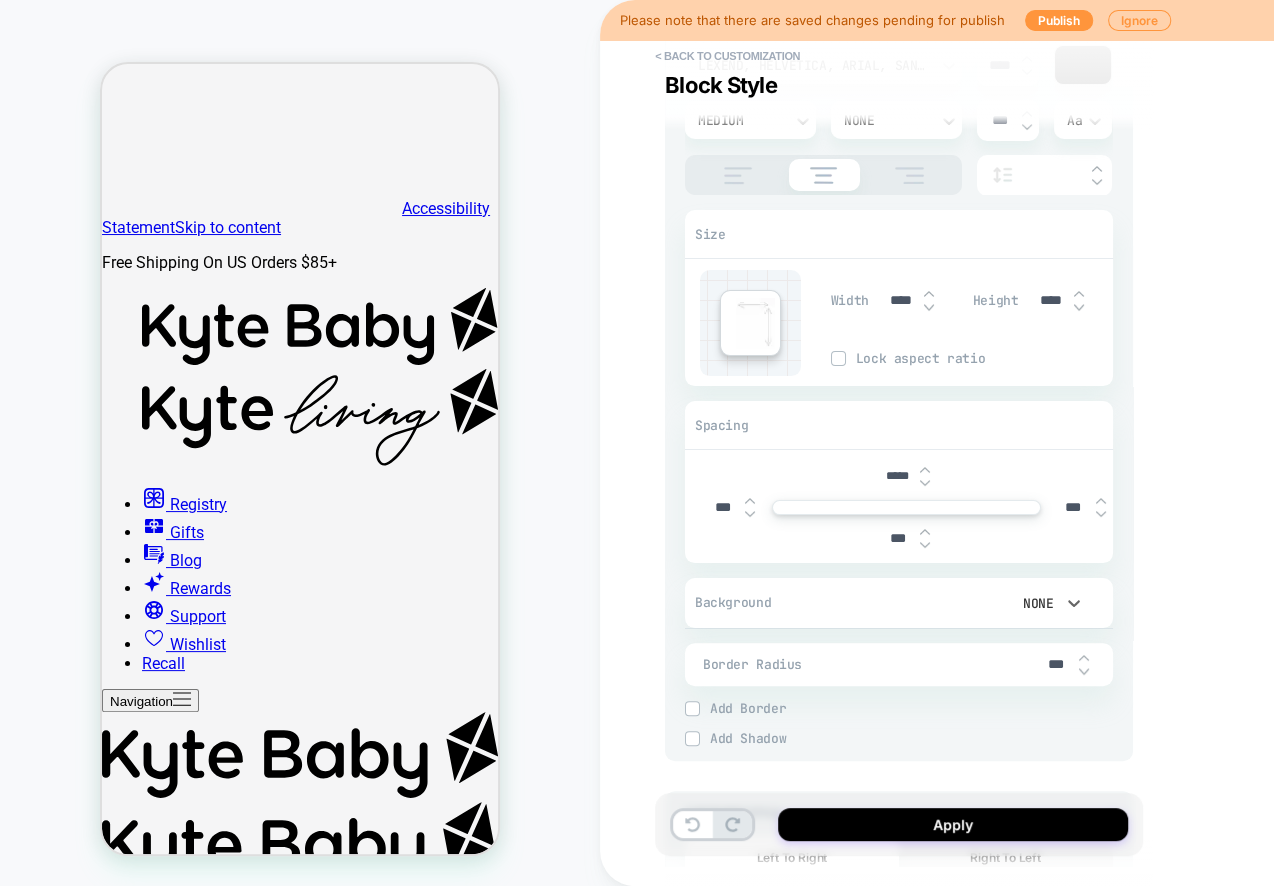 click on "None" at bounding box center [1033, 603] 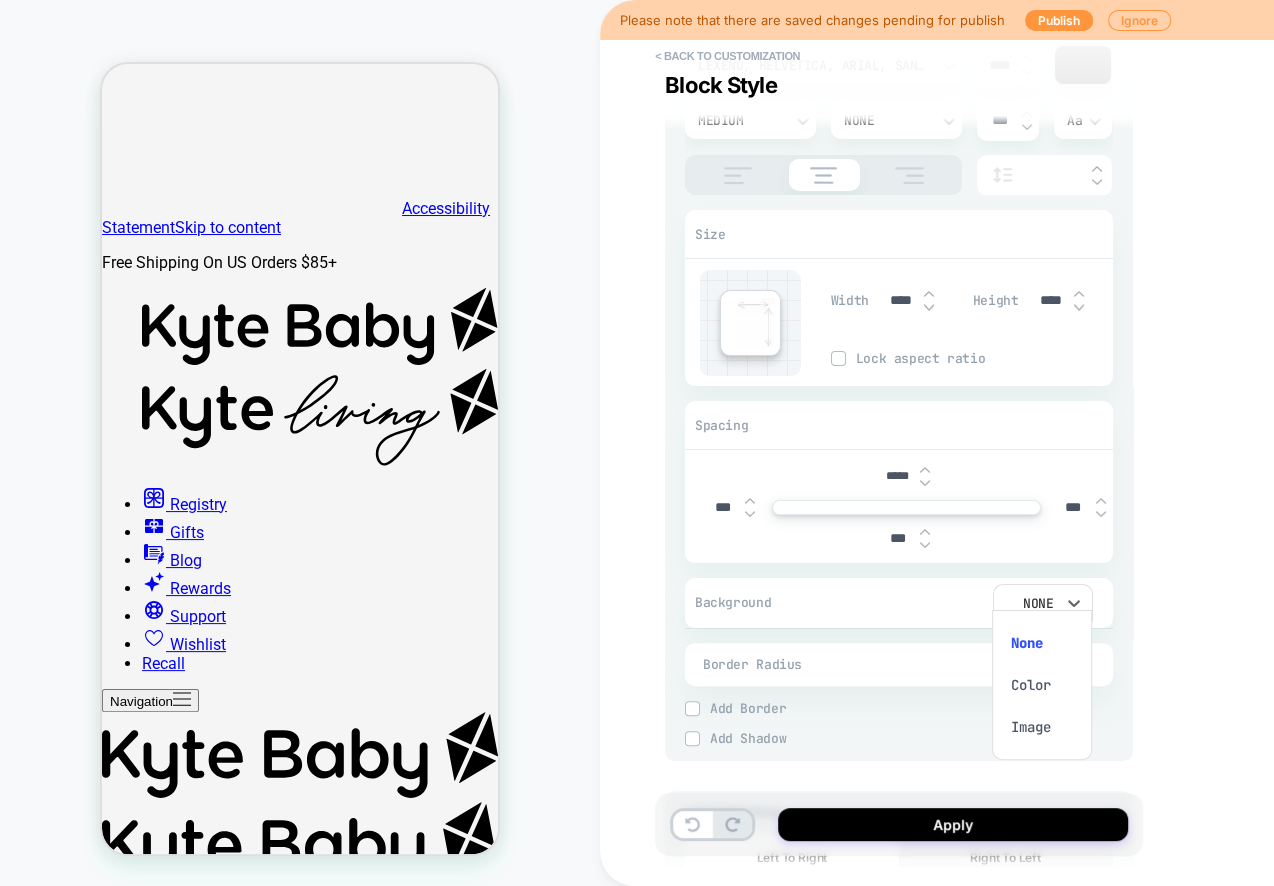 click on "Color" at bounding box center (1042, 685) 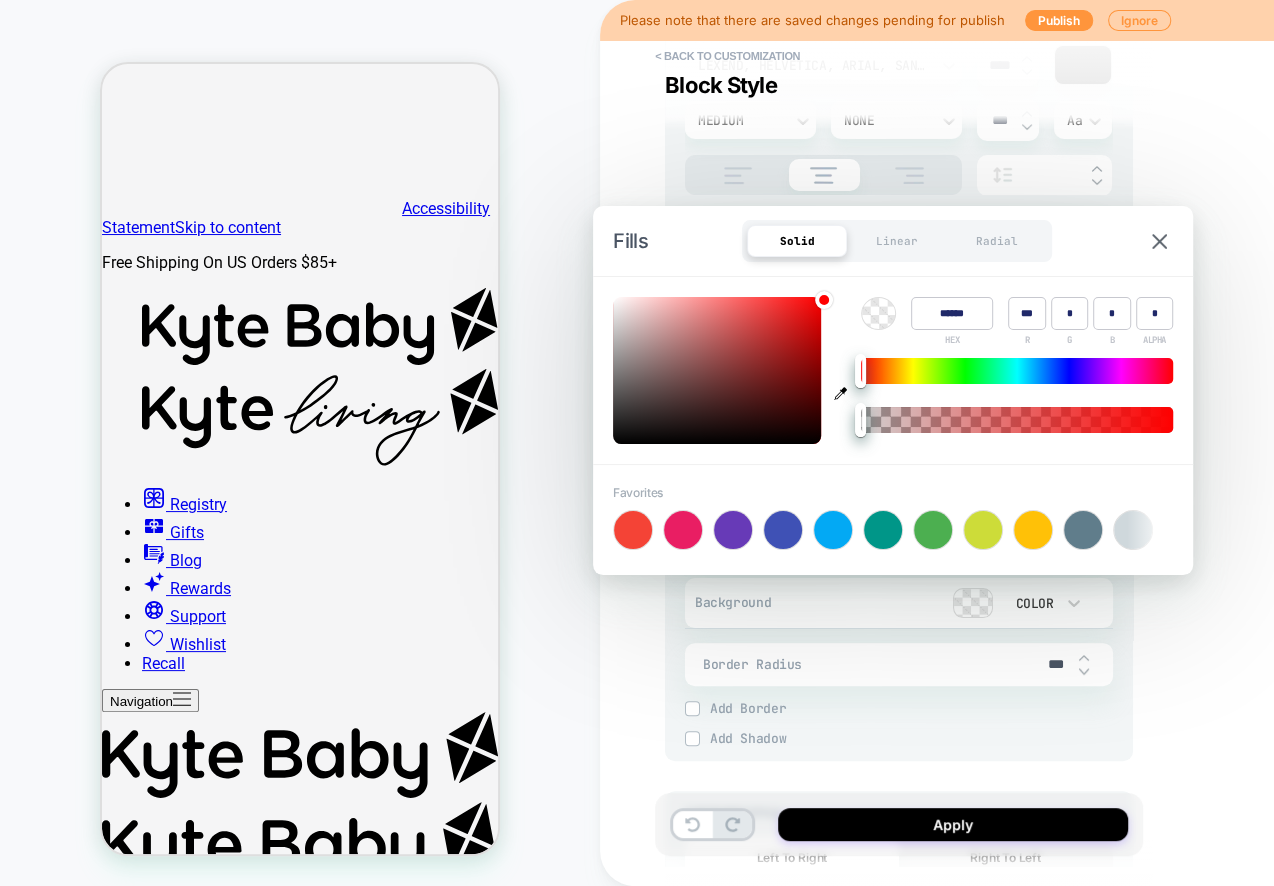 type on "*" 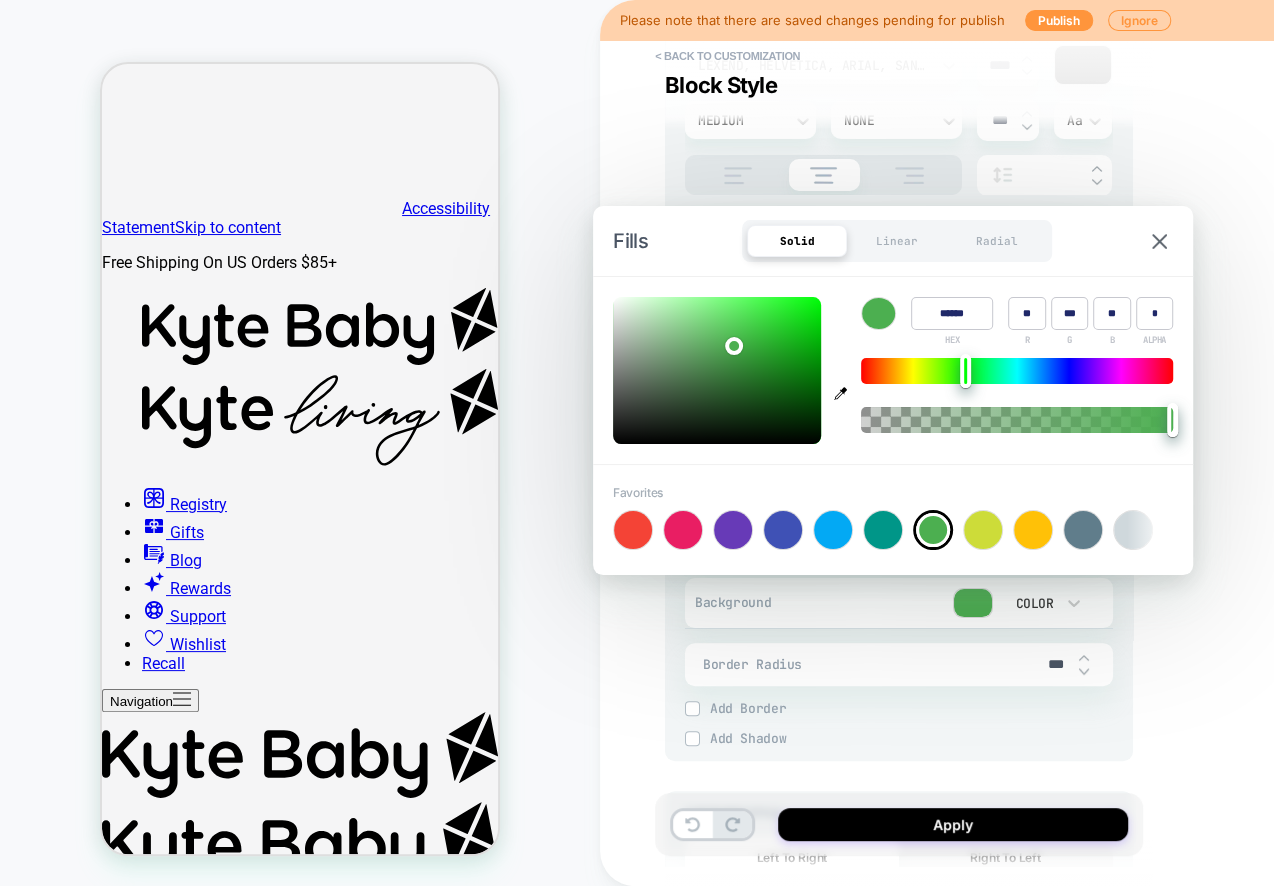 type on "*" 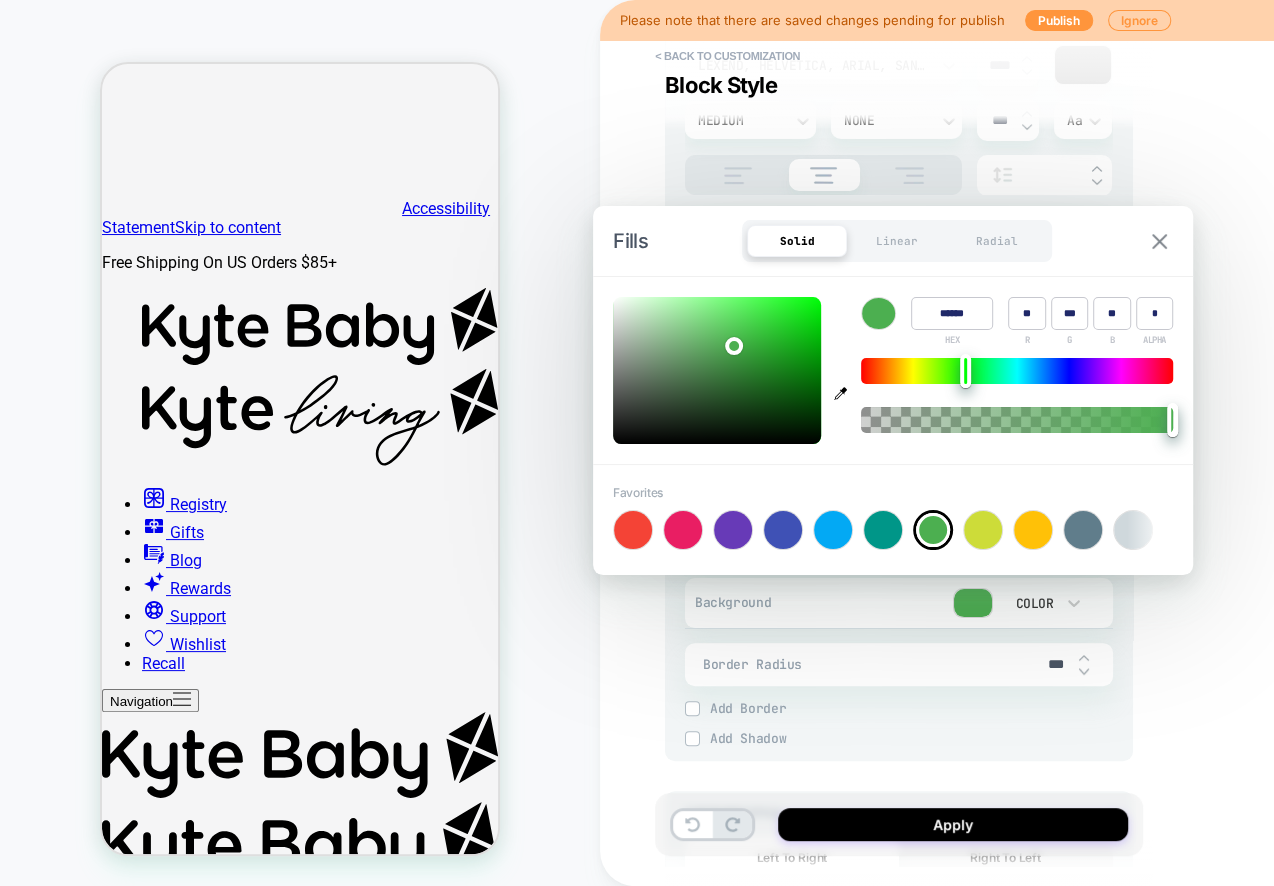 click at bounding box center [1159, 241] 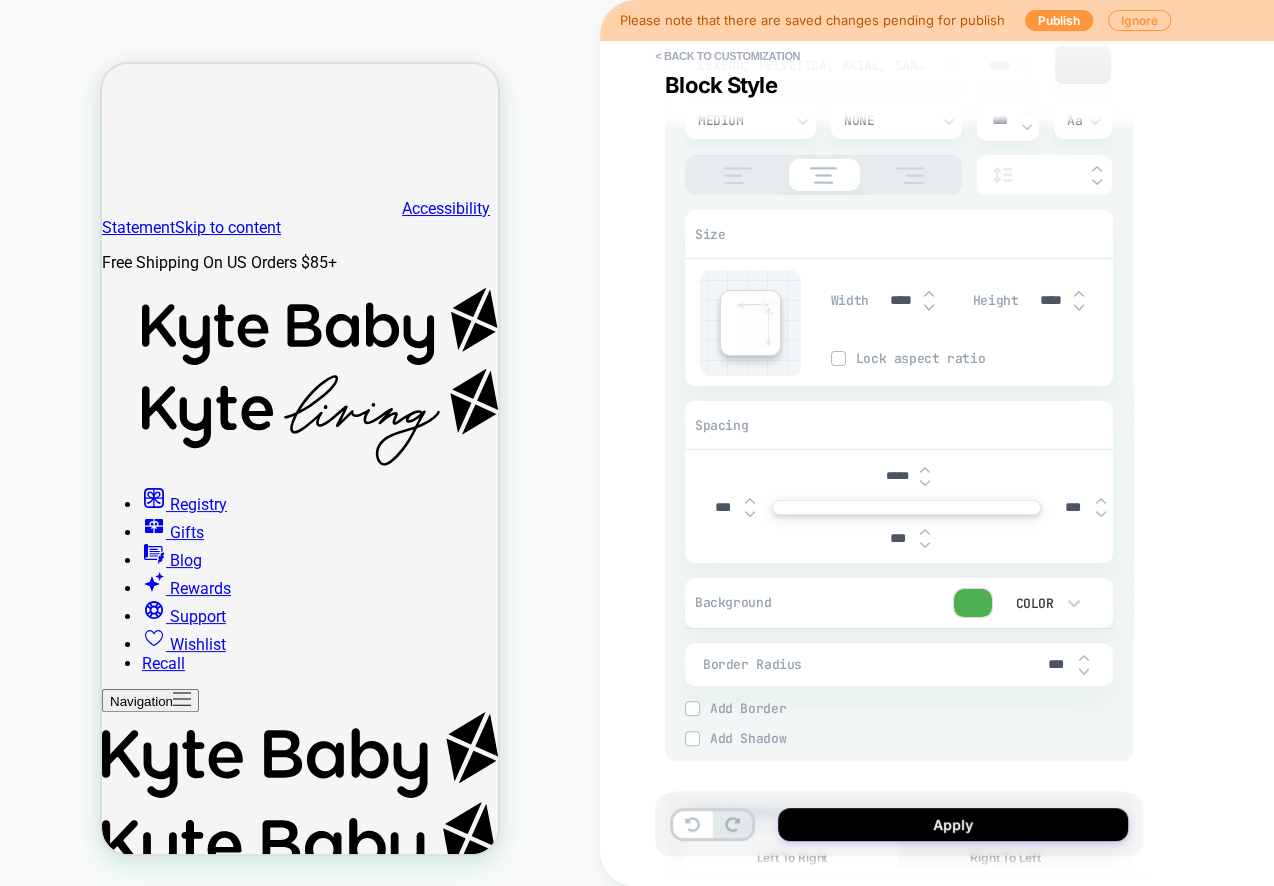 click on "***" at bounding box center [722, 507] 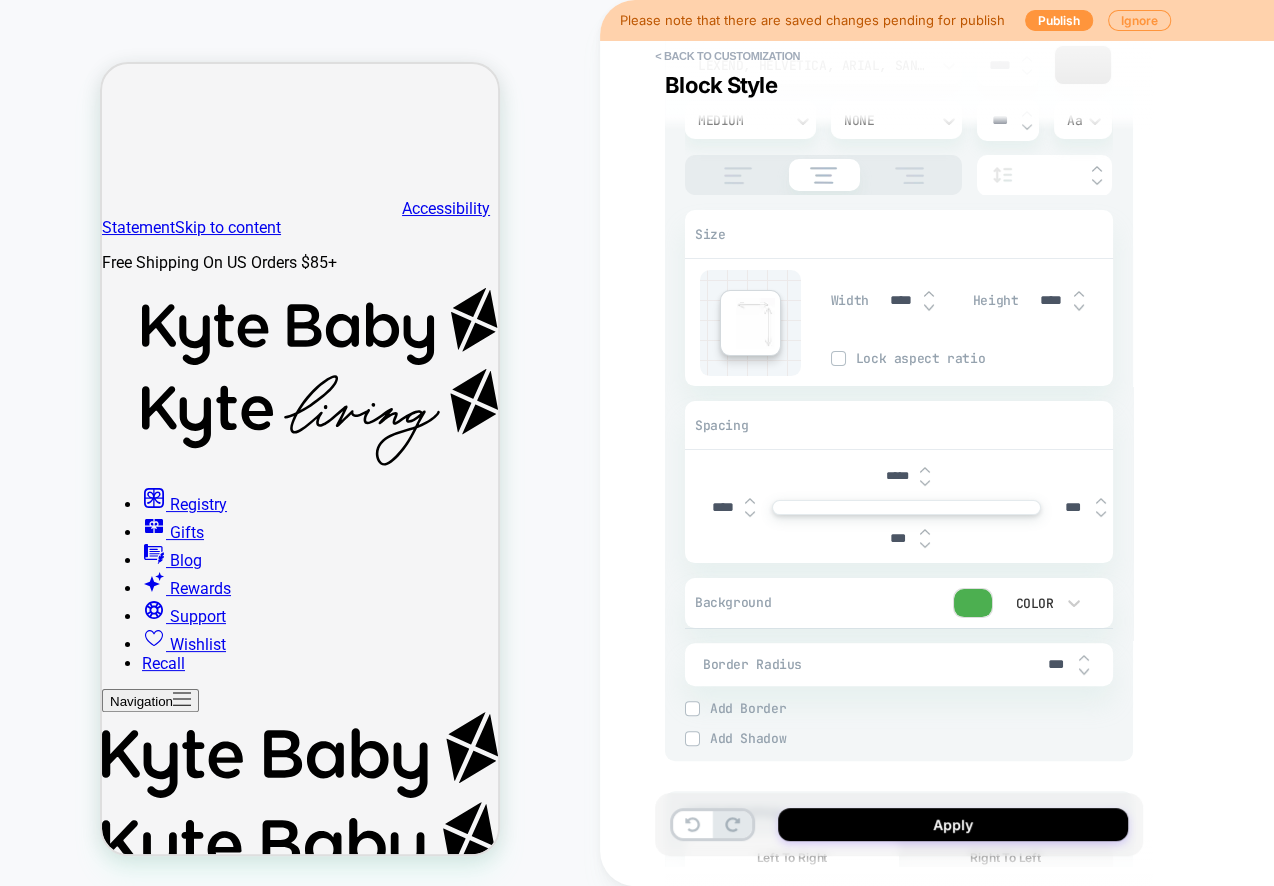 type on "*****" 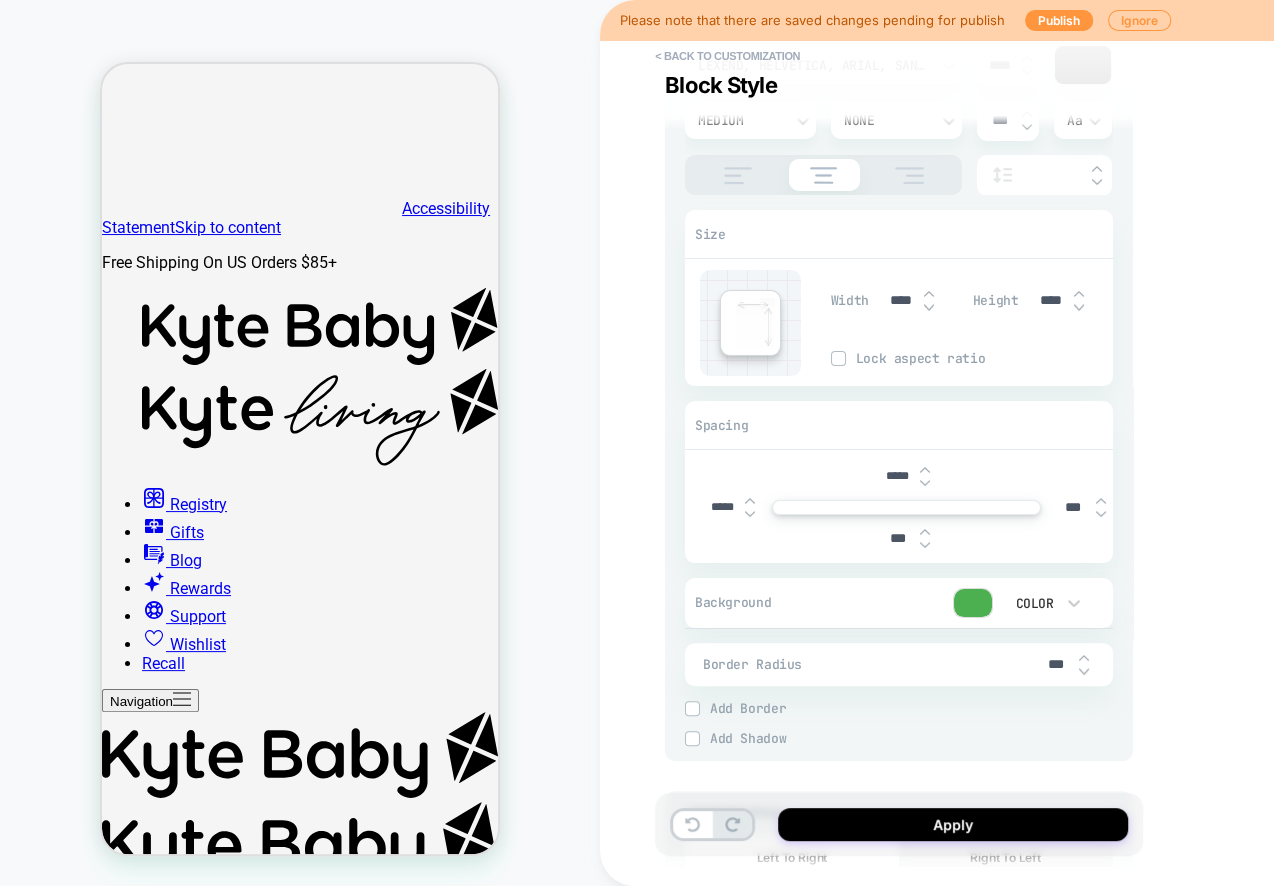 type on "*" 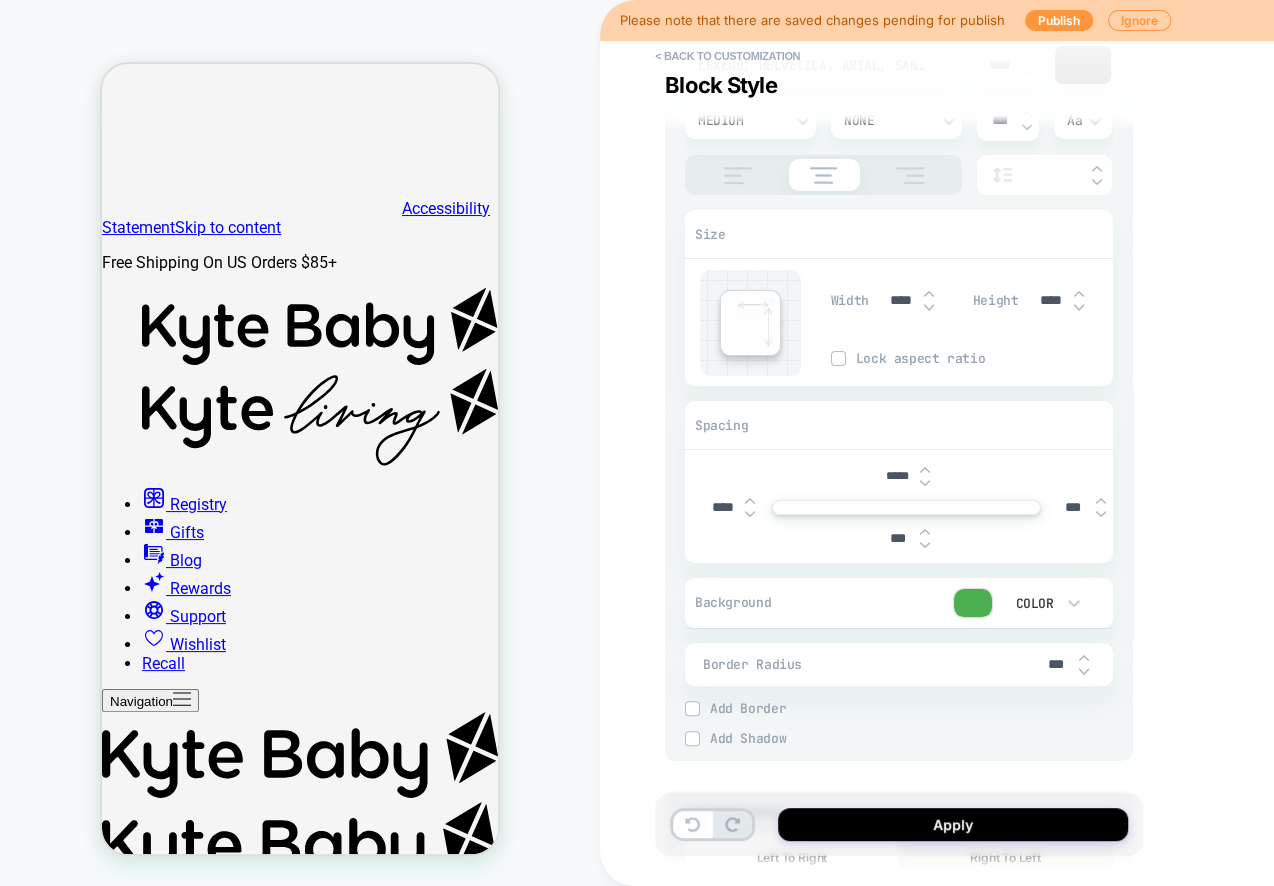 type on "*" 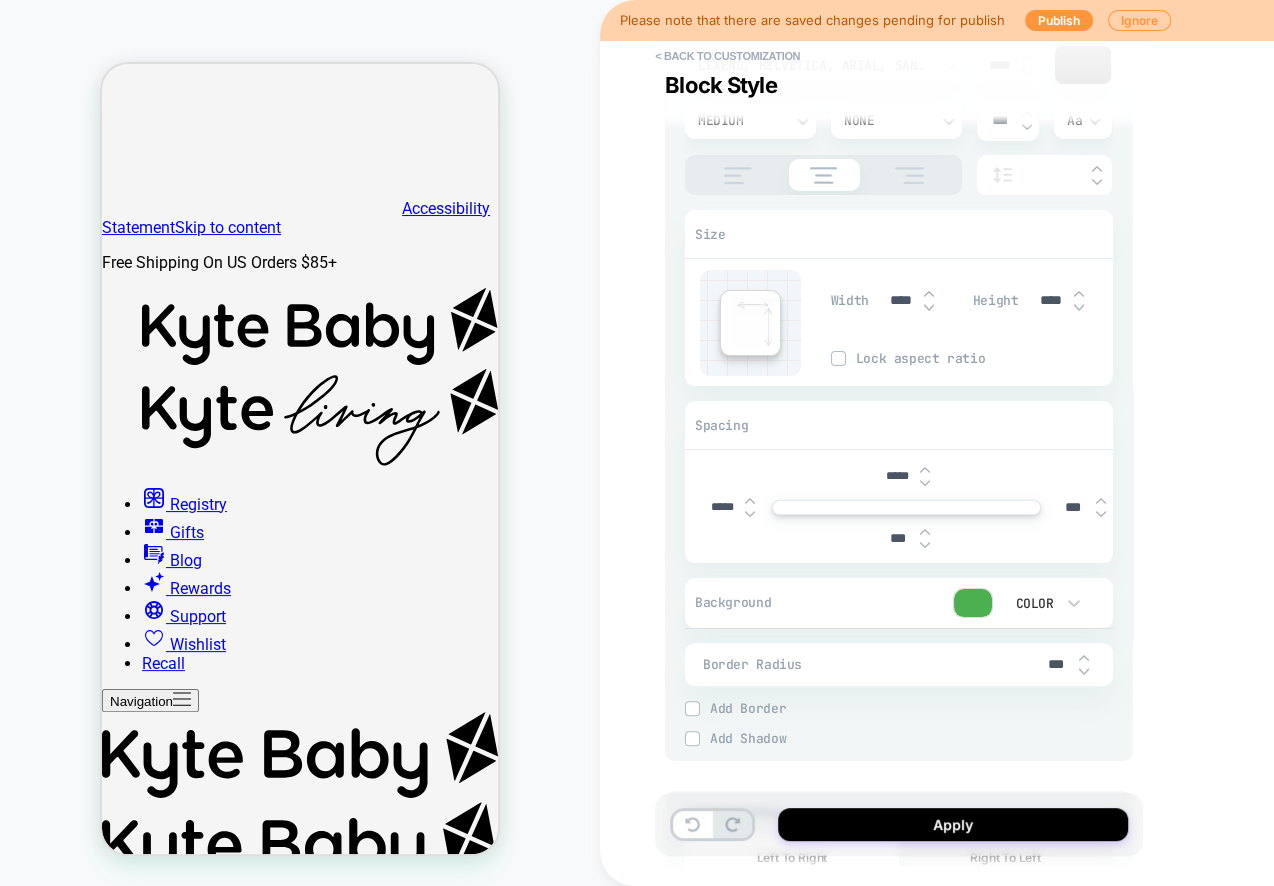 type on "*" 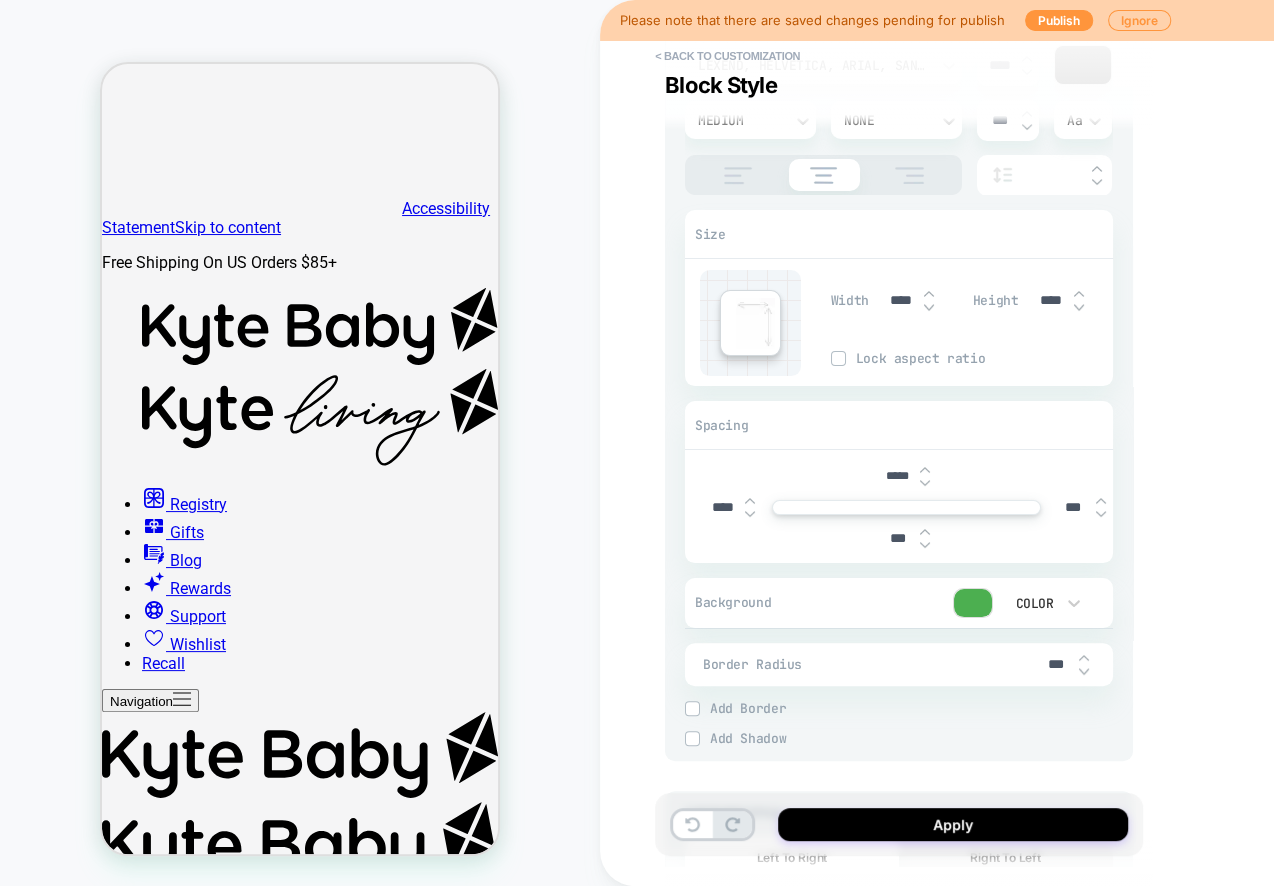 type on "*" 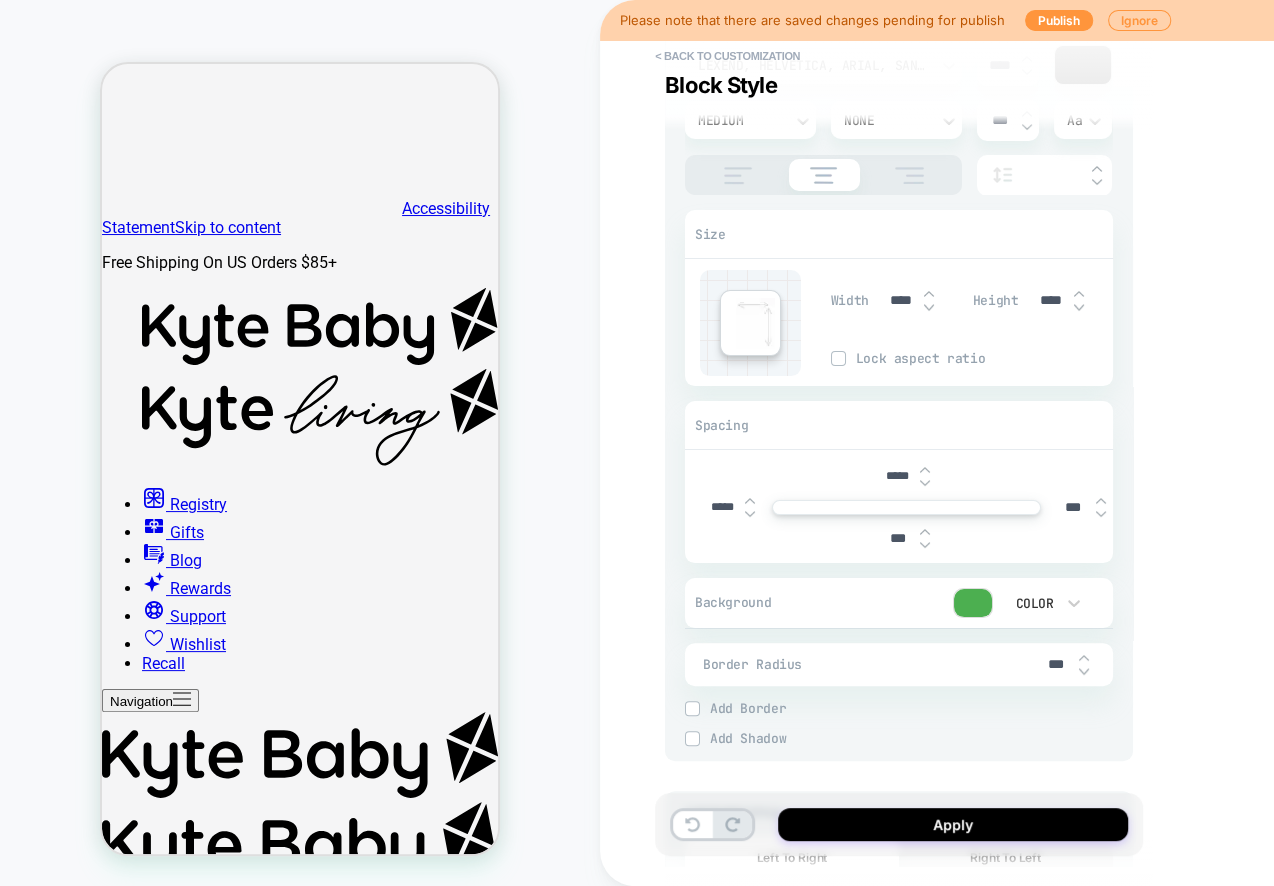 type on "*" 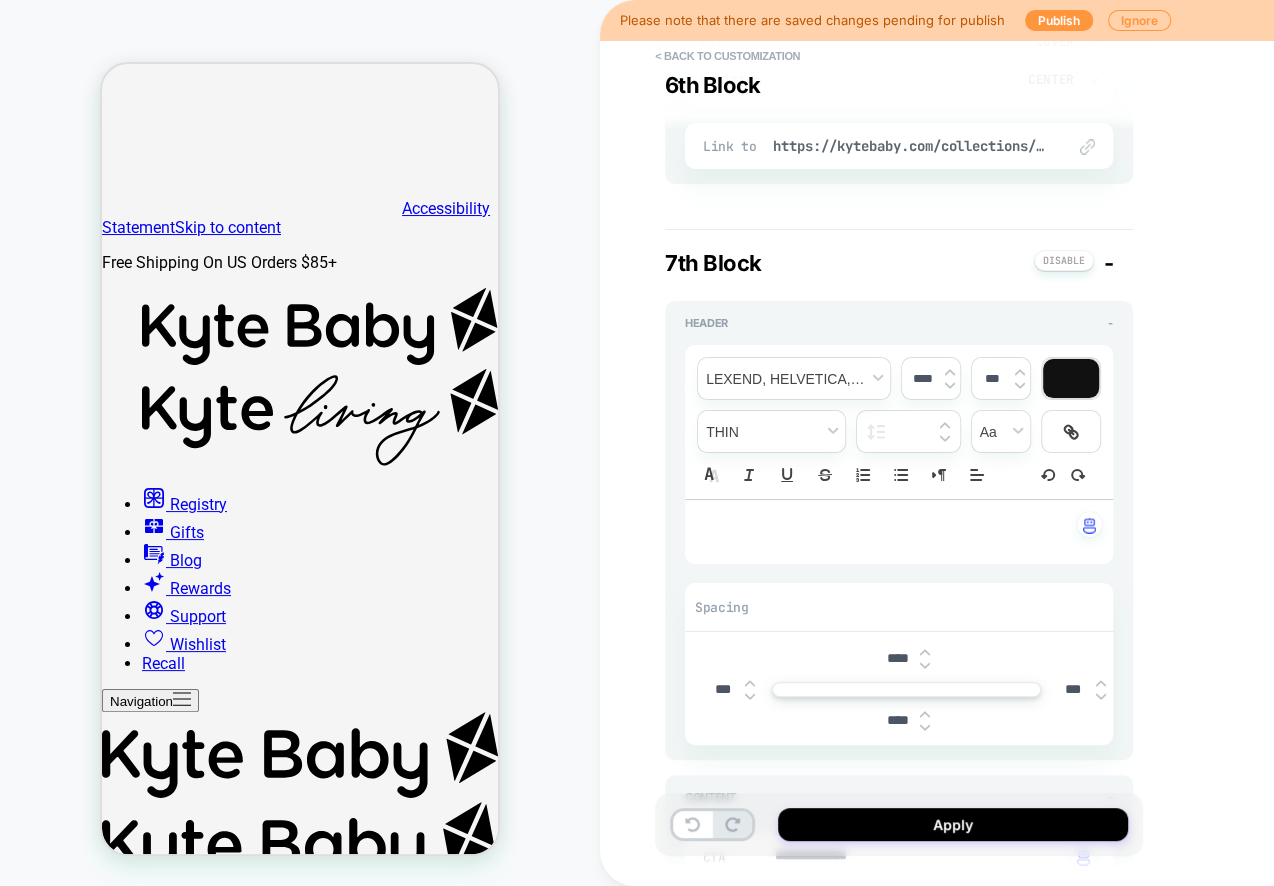 scroll, scrollTop: 2431, scrollLeft: 0, axis: vertical 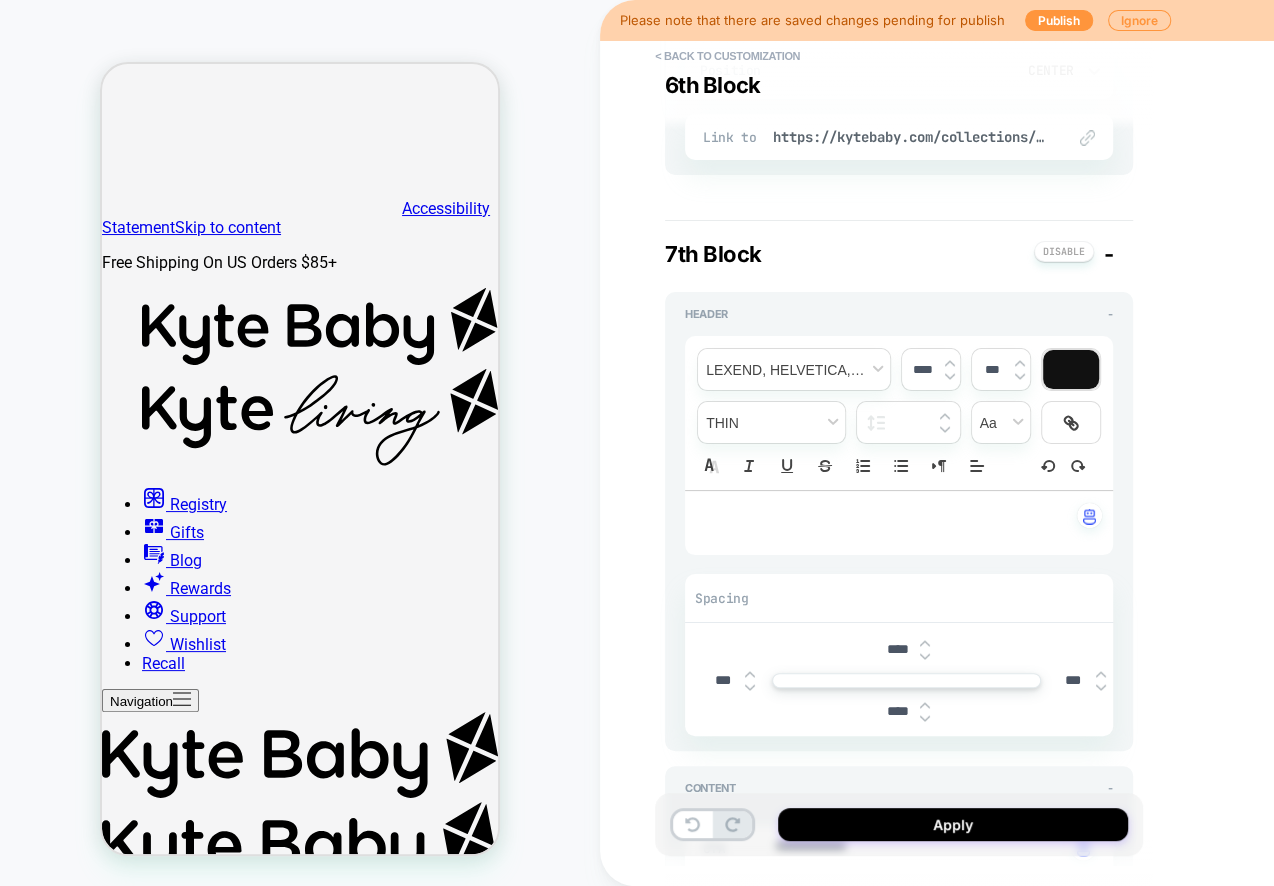 click on "***" at bounding box center (722, 680) 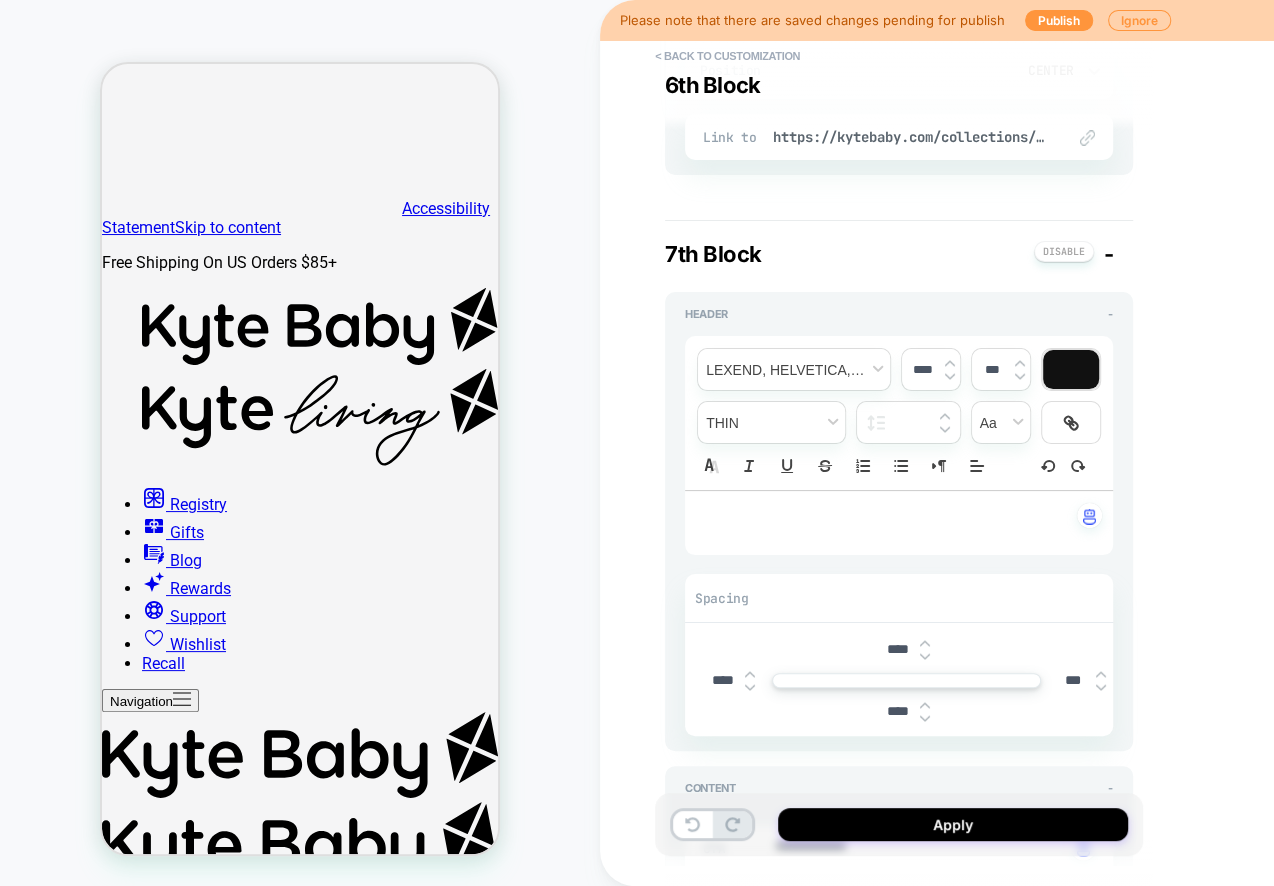 type on "*****" 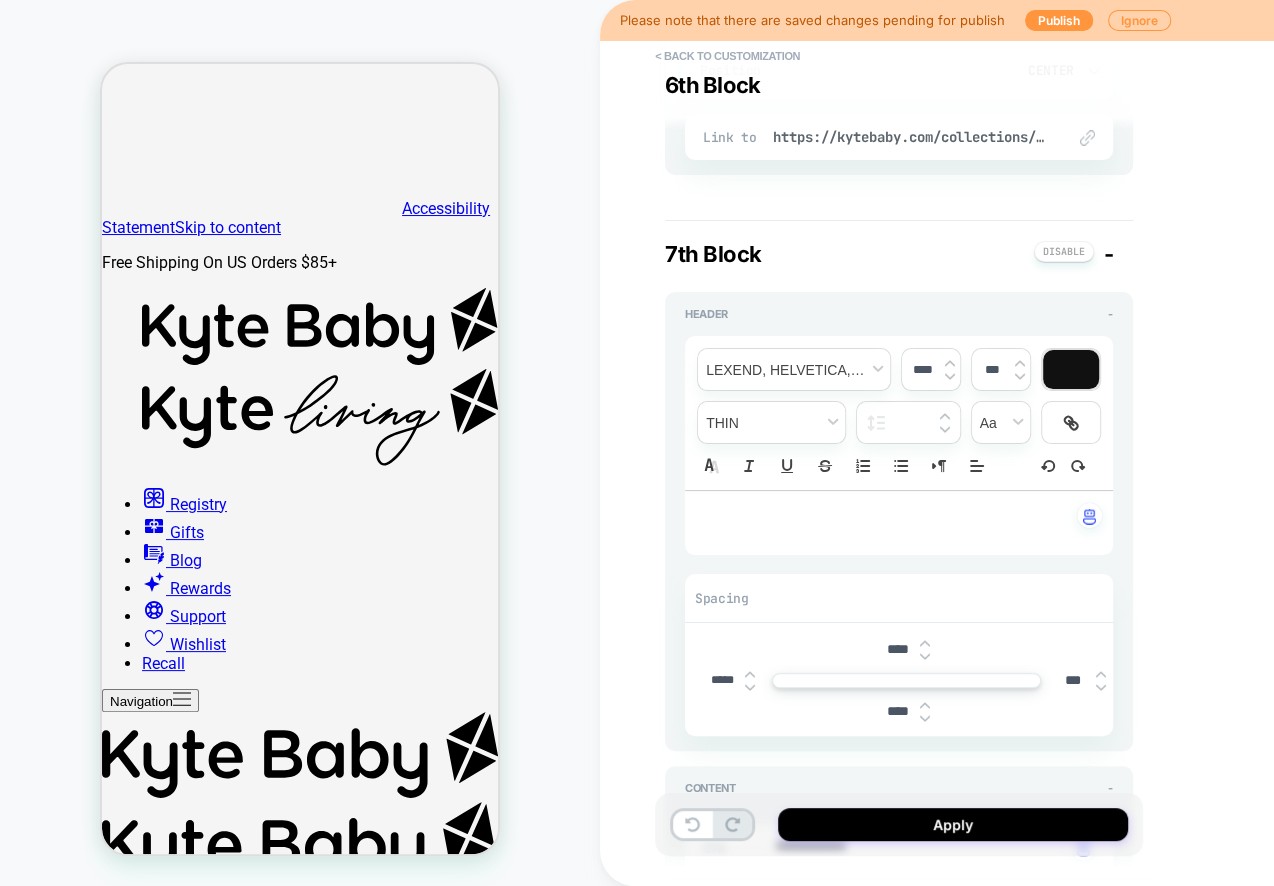 type on "*" 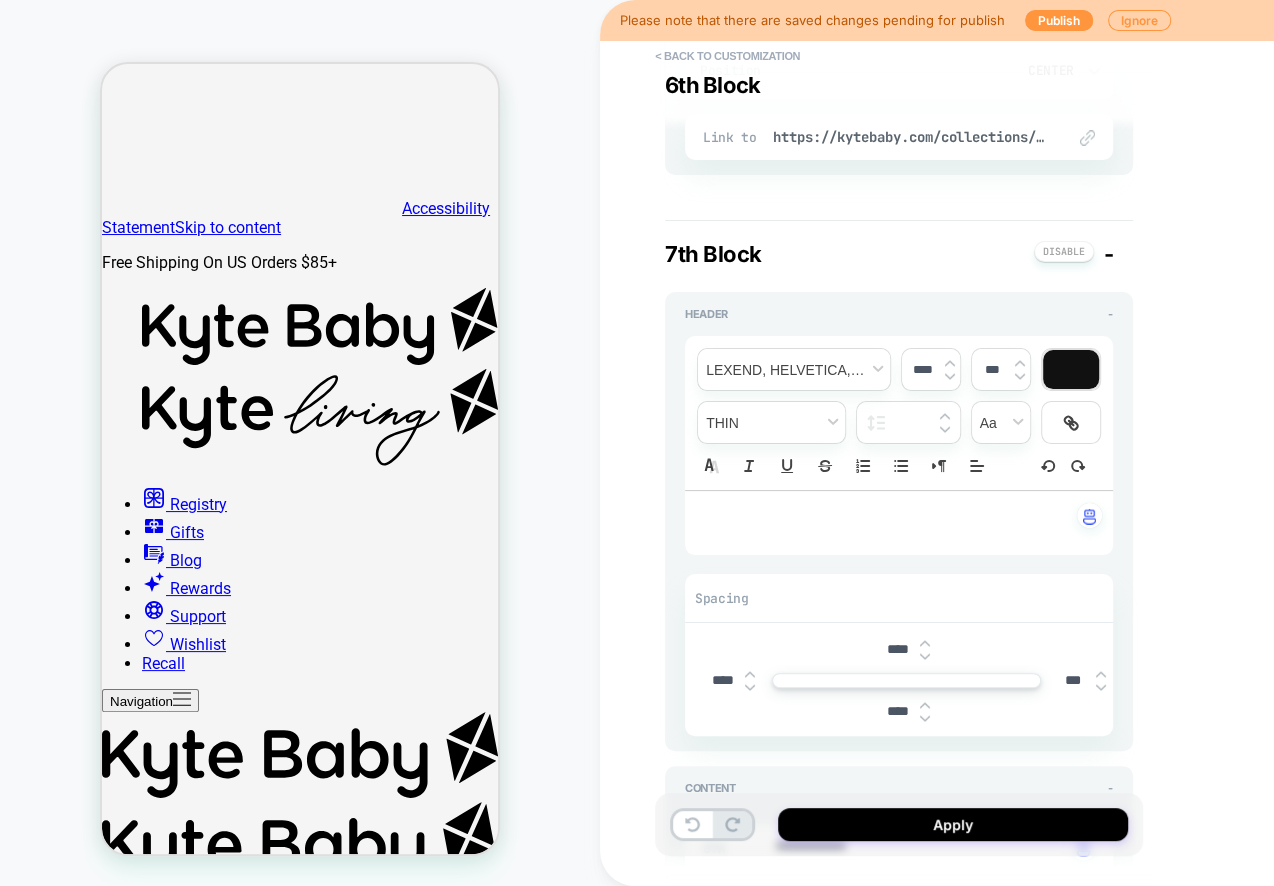 type on "*" 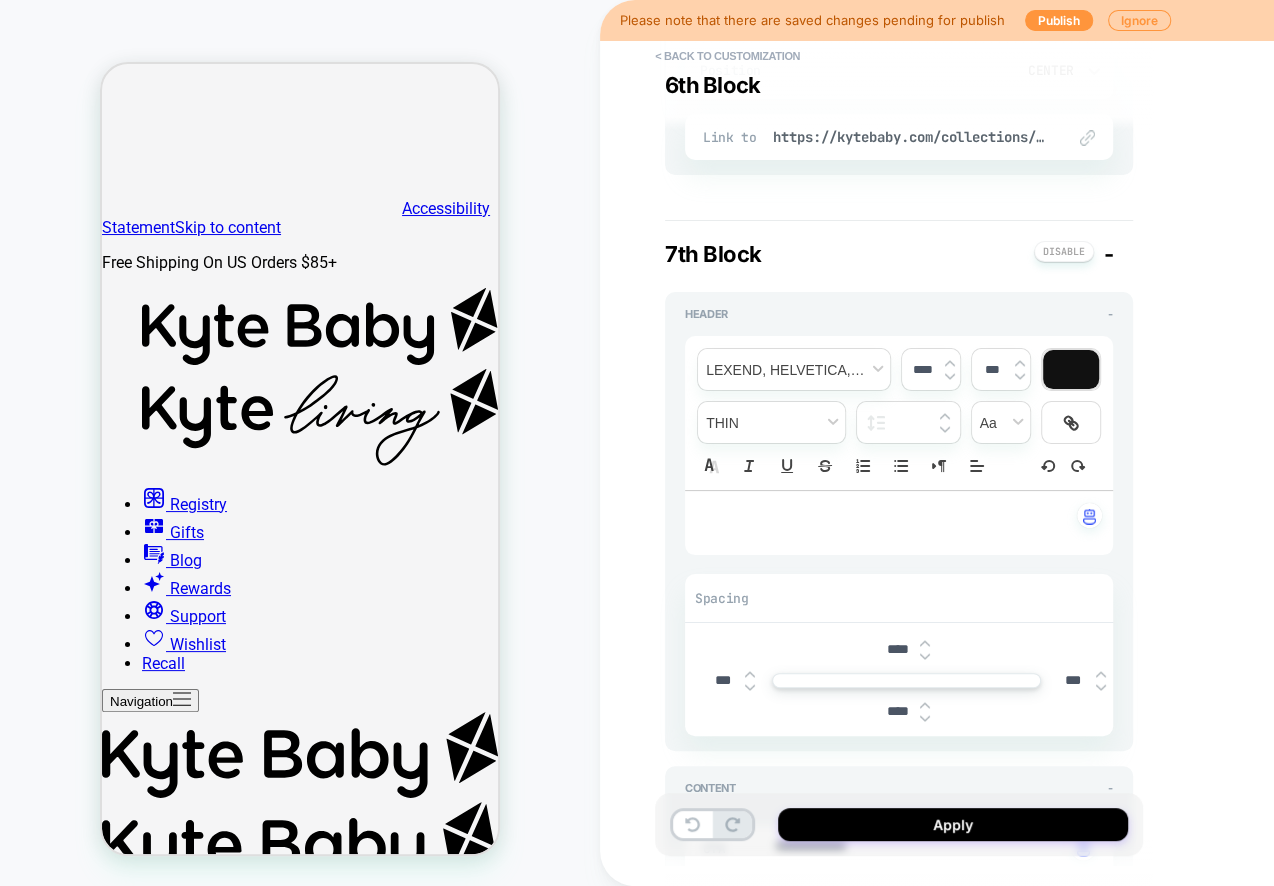 type on "*" 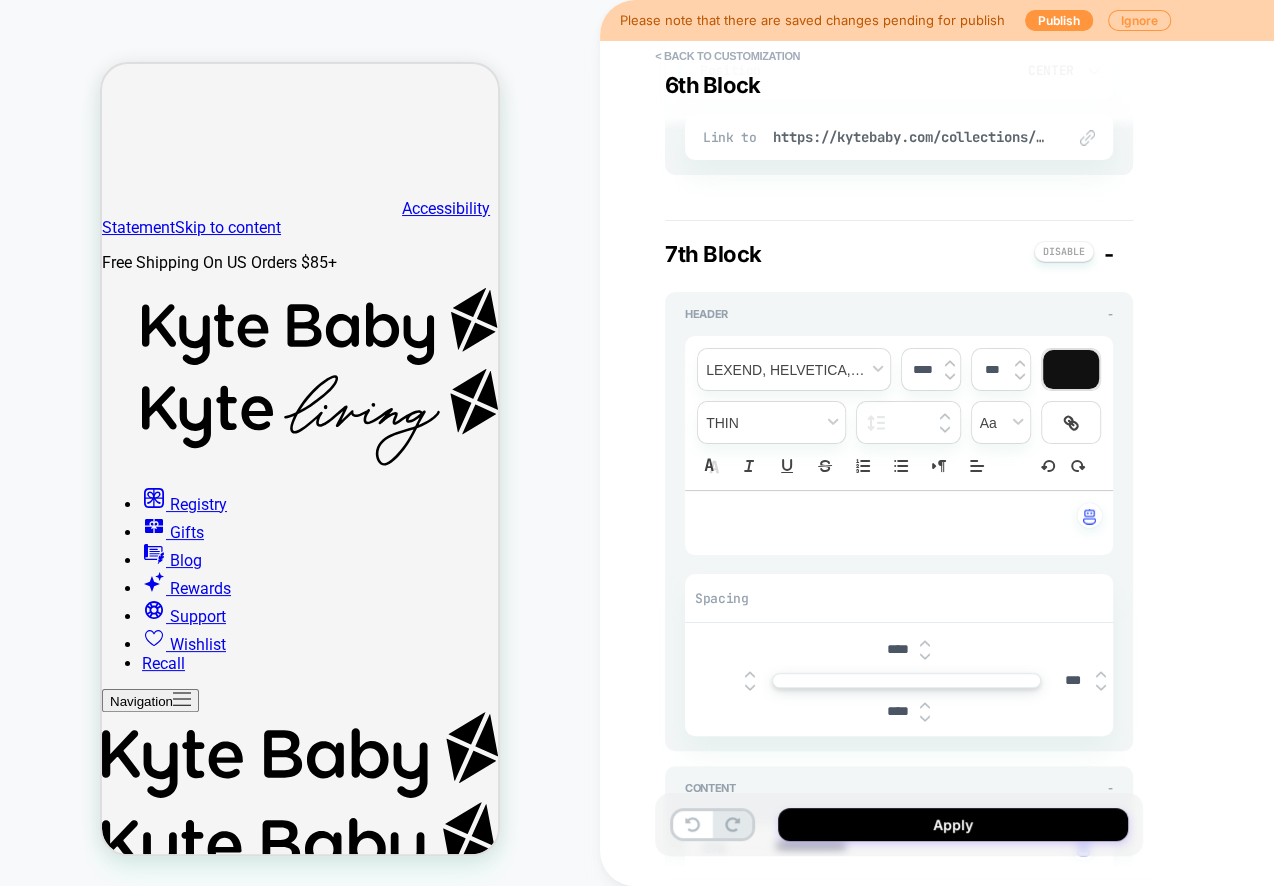 type on "*" 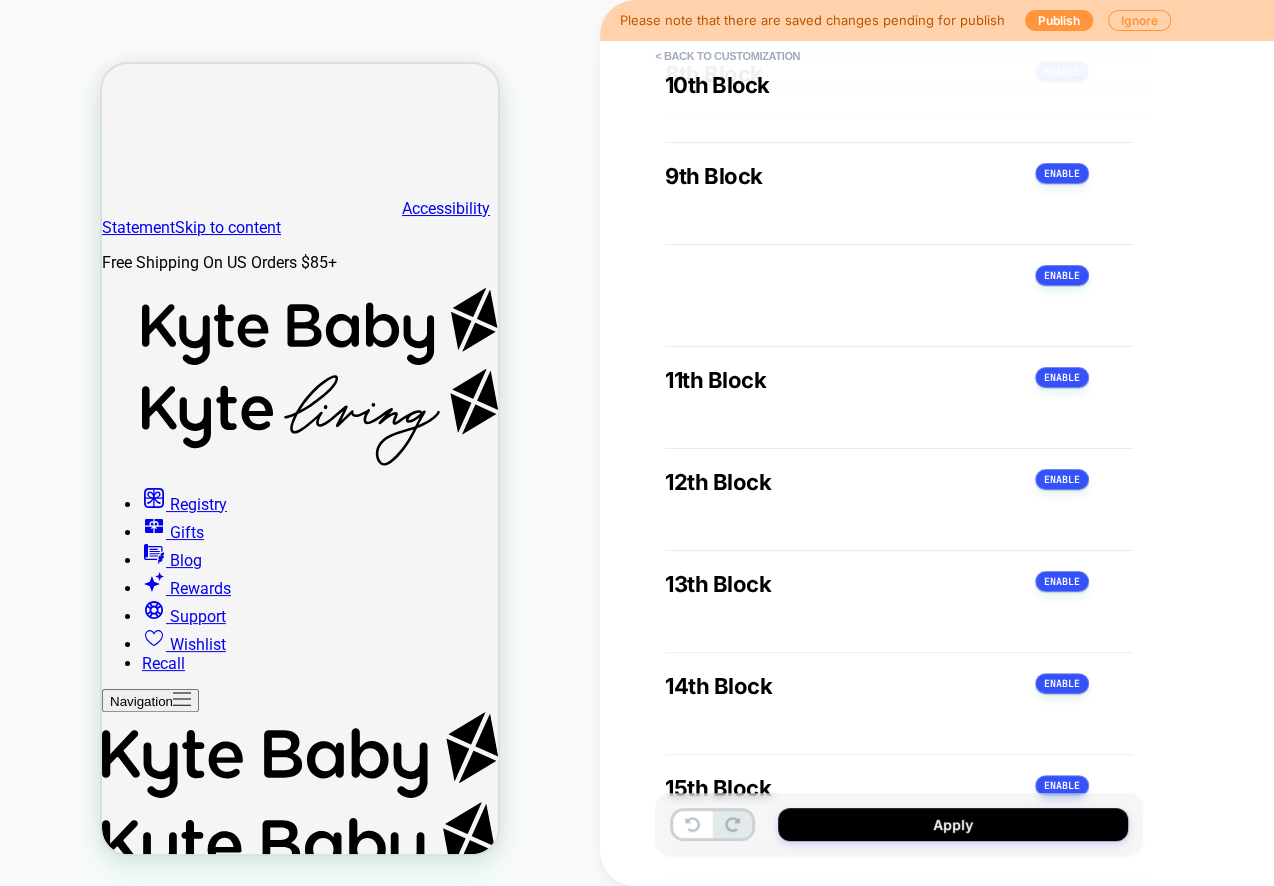 type on "*" 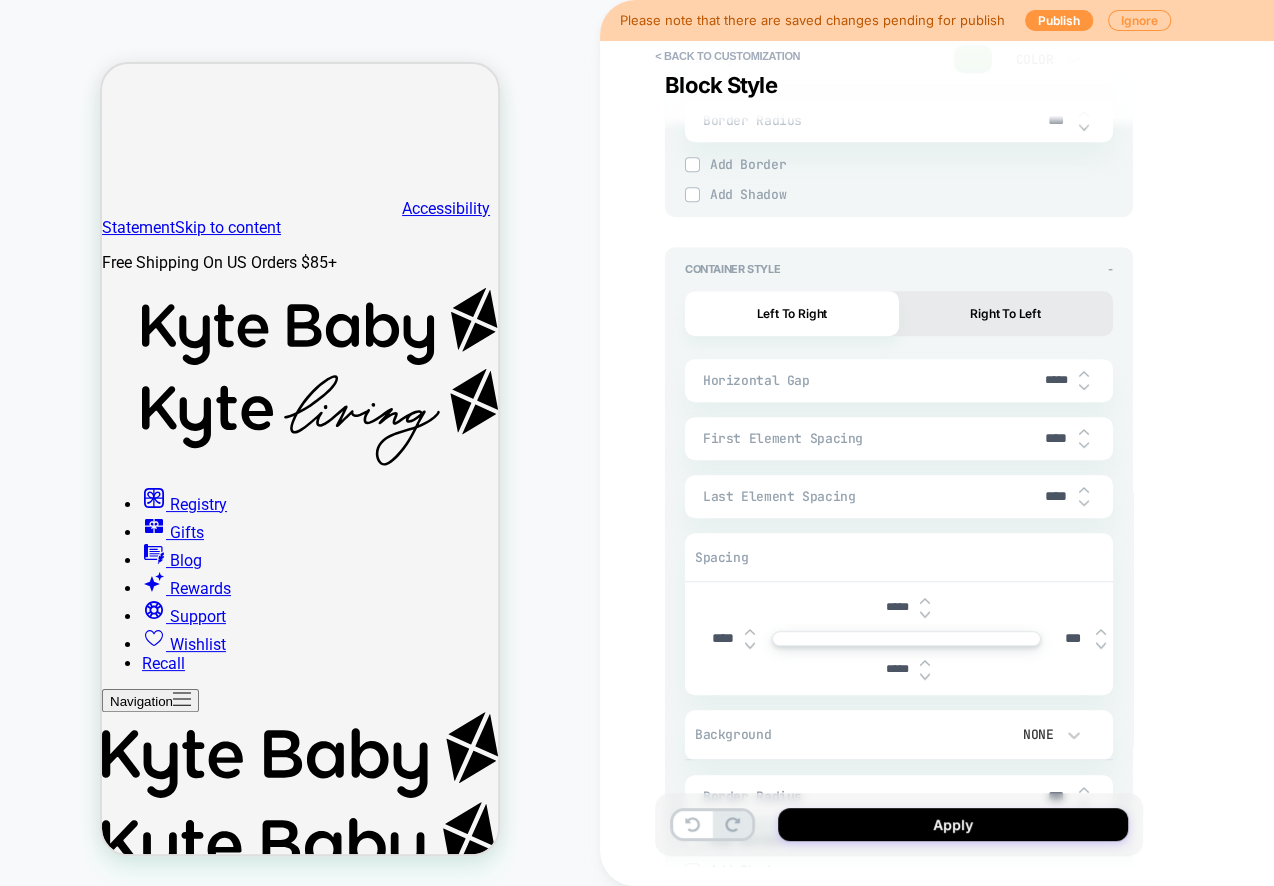 scroll, scrollTop: 5661, scrollLeft: 0, axis: vertical 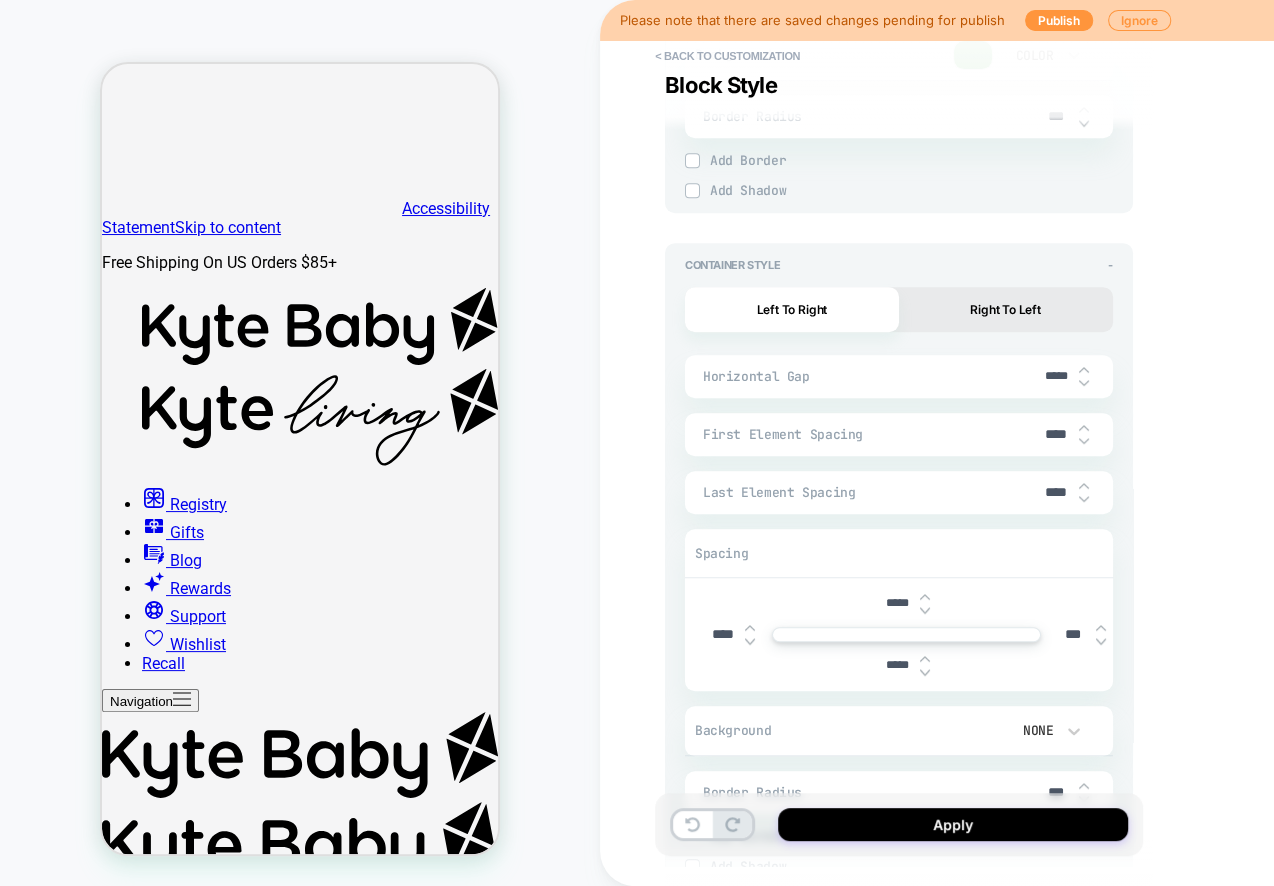 type on "***" 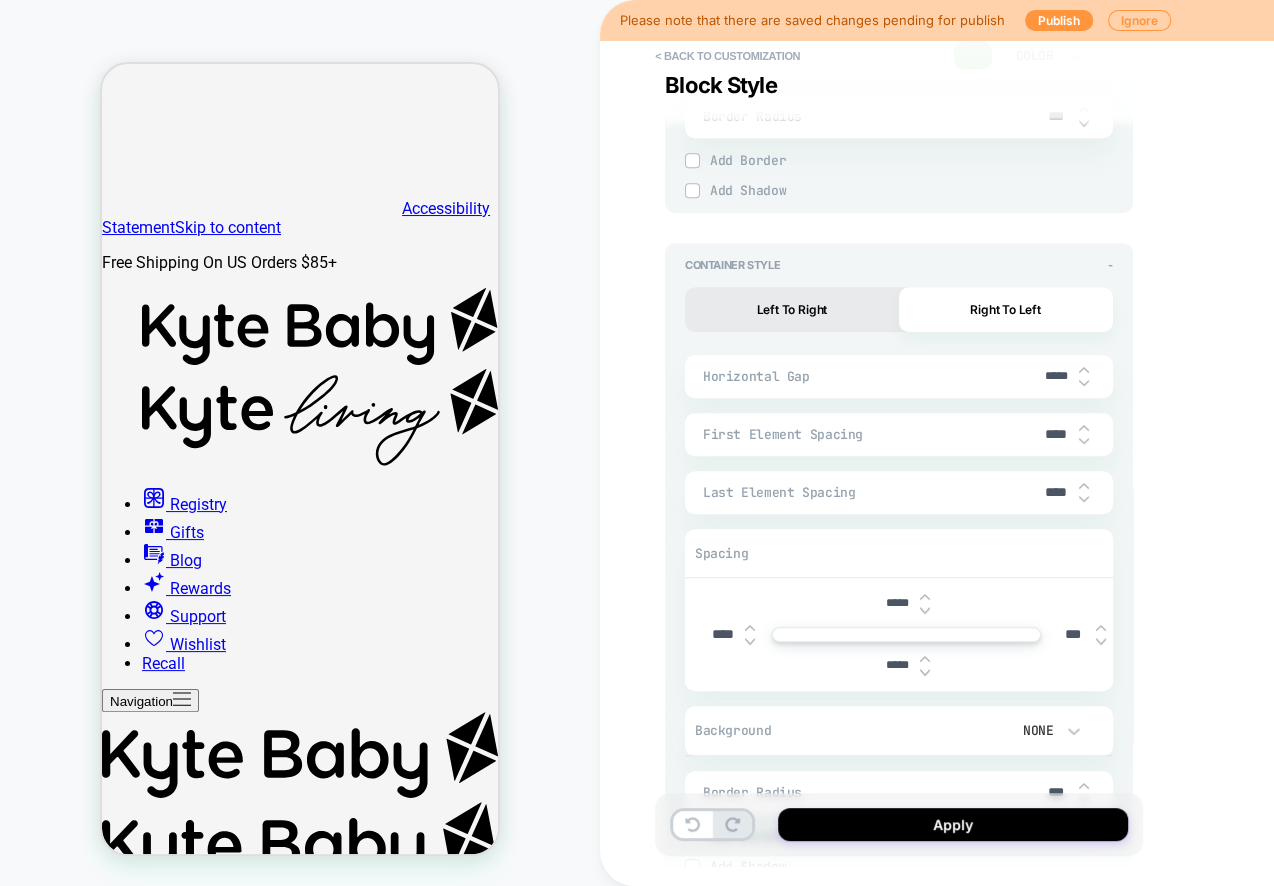 click on "Left To Right" at bounding box center [792, 309] 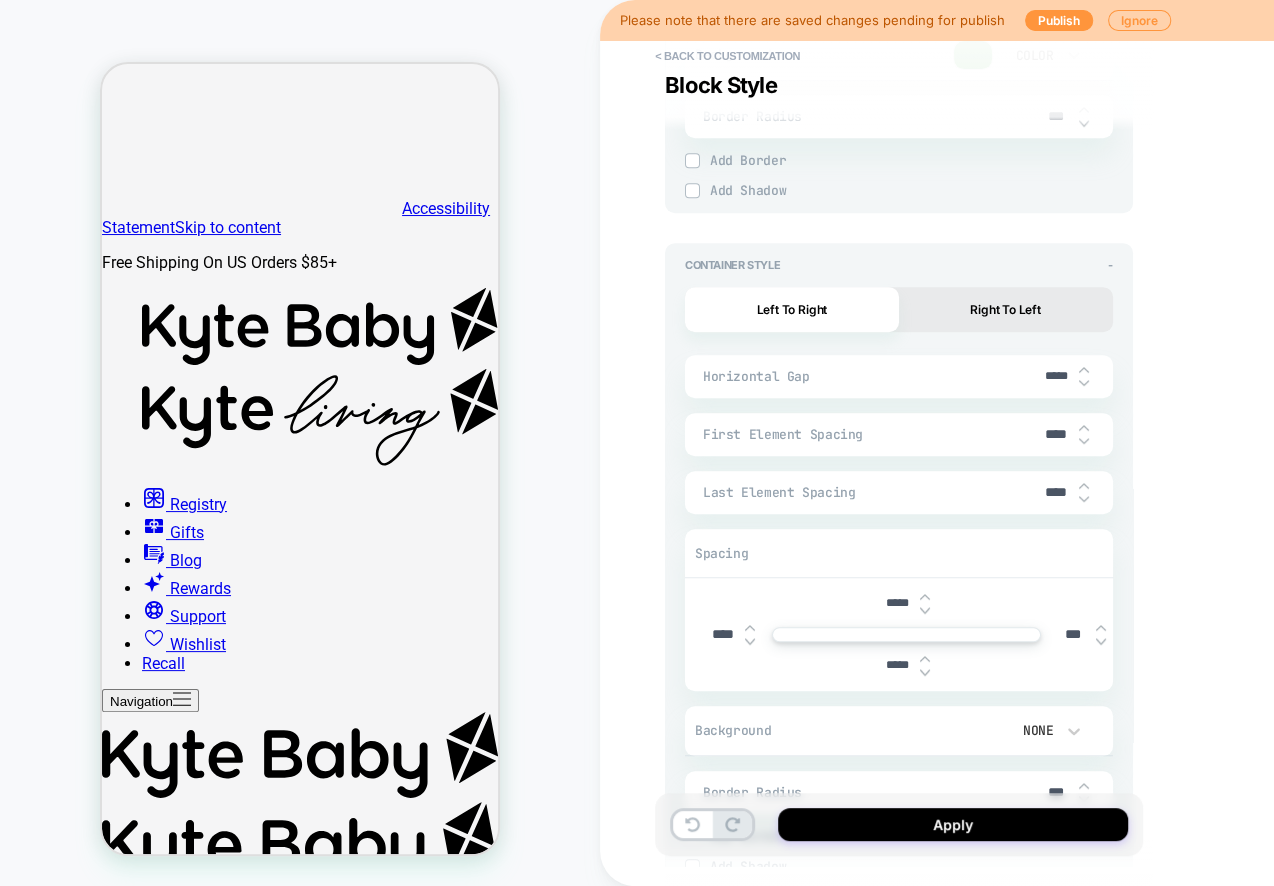 click on "*****" at bounding box center (1056, 376) 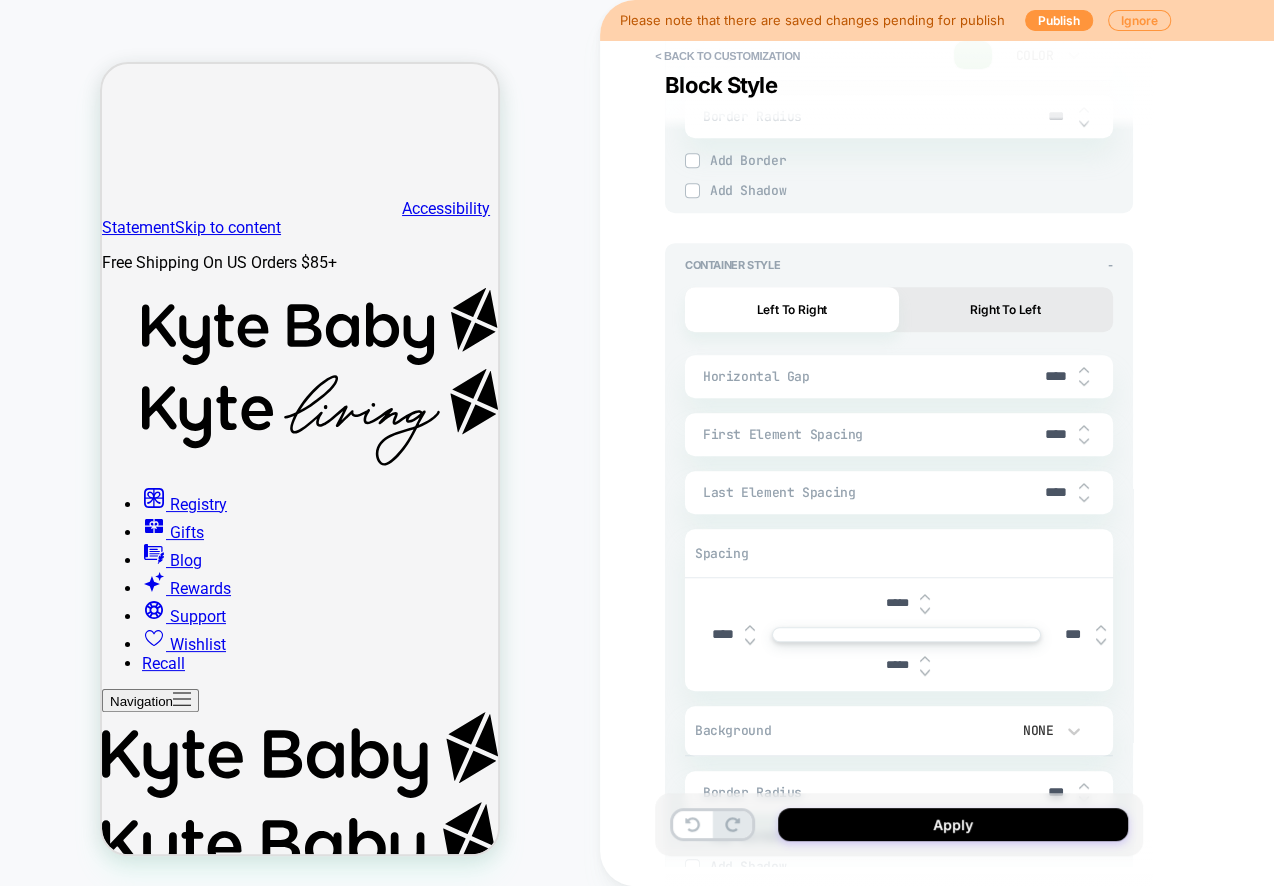 type on "*" 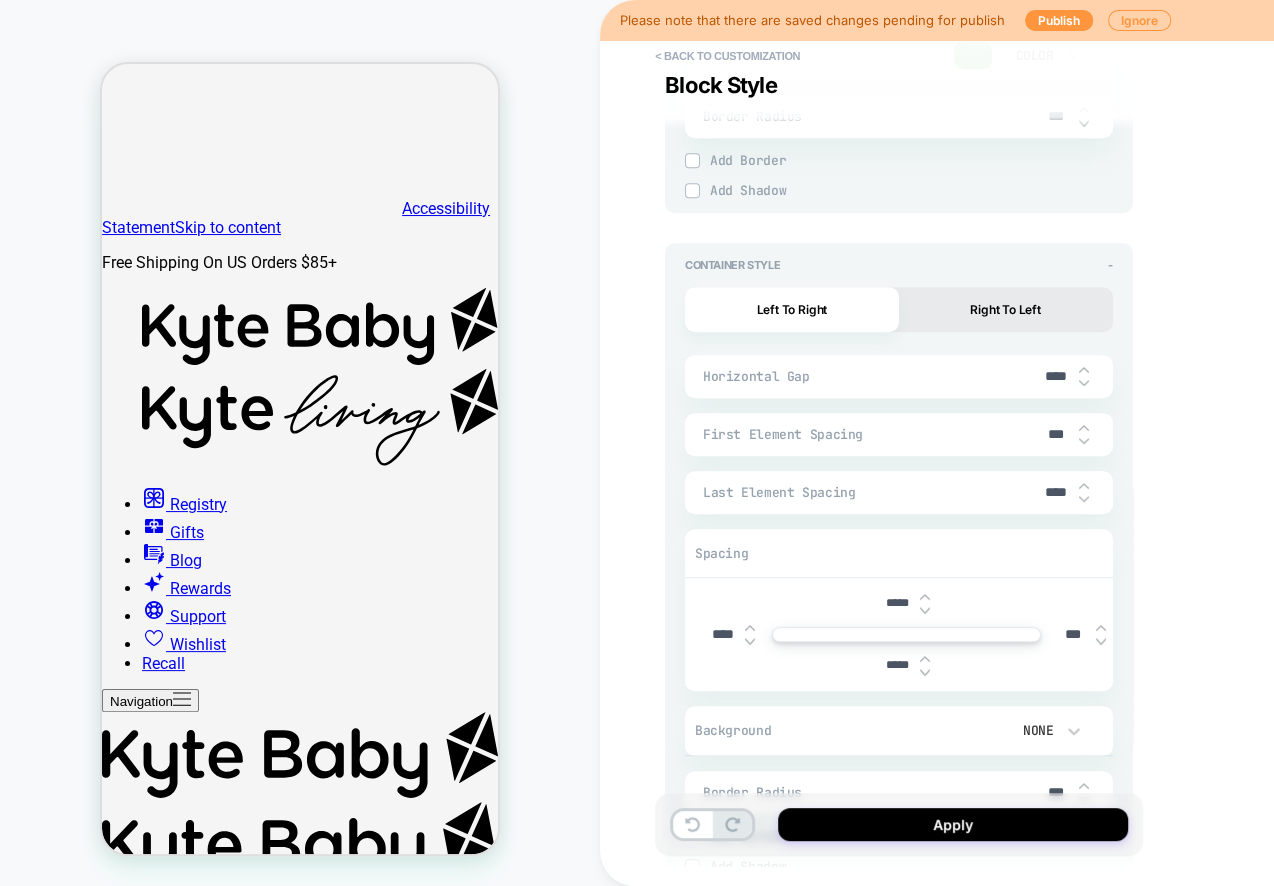 type on "*" 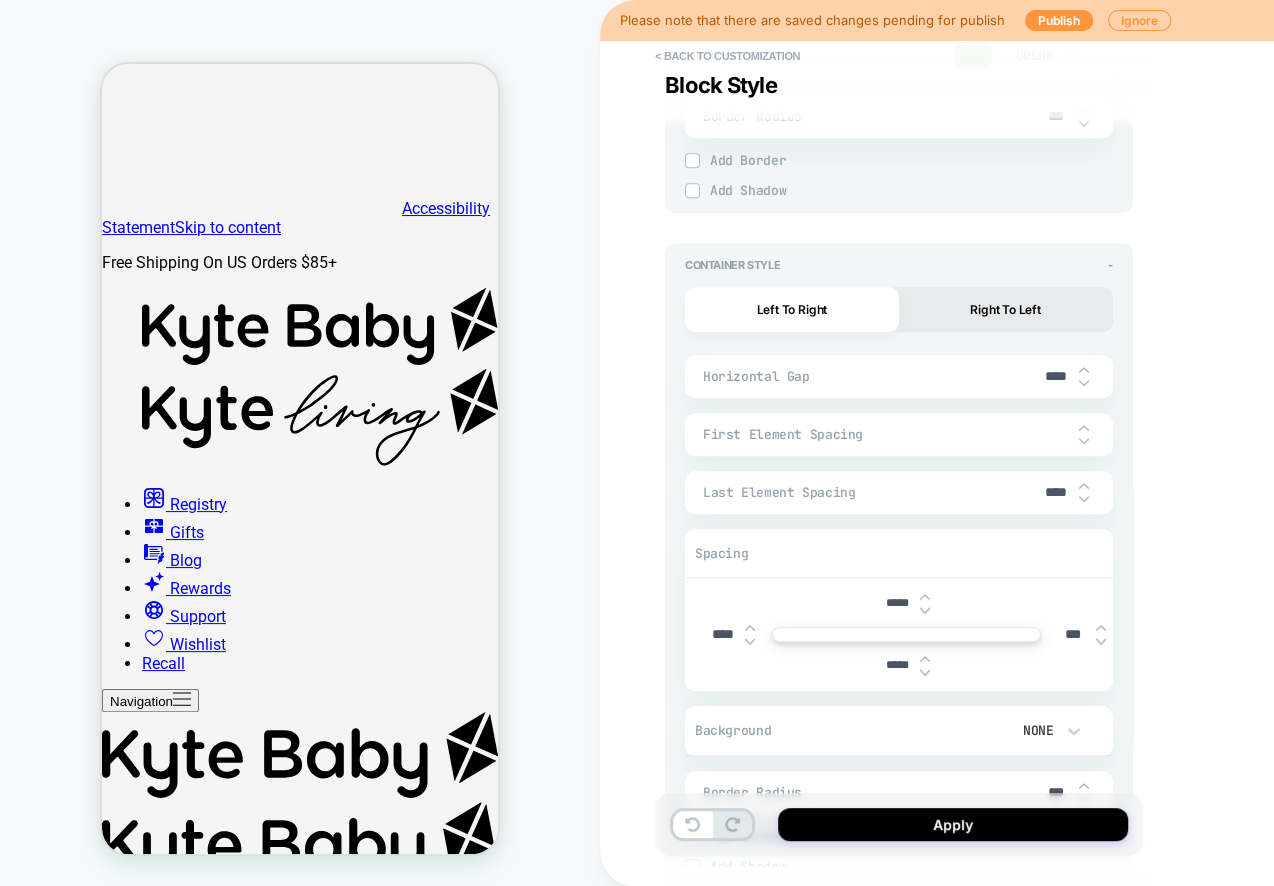 type on "*" 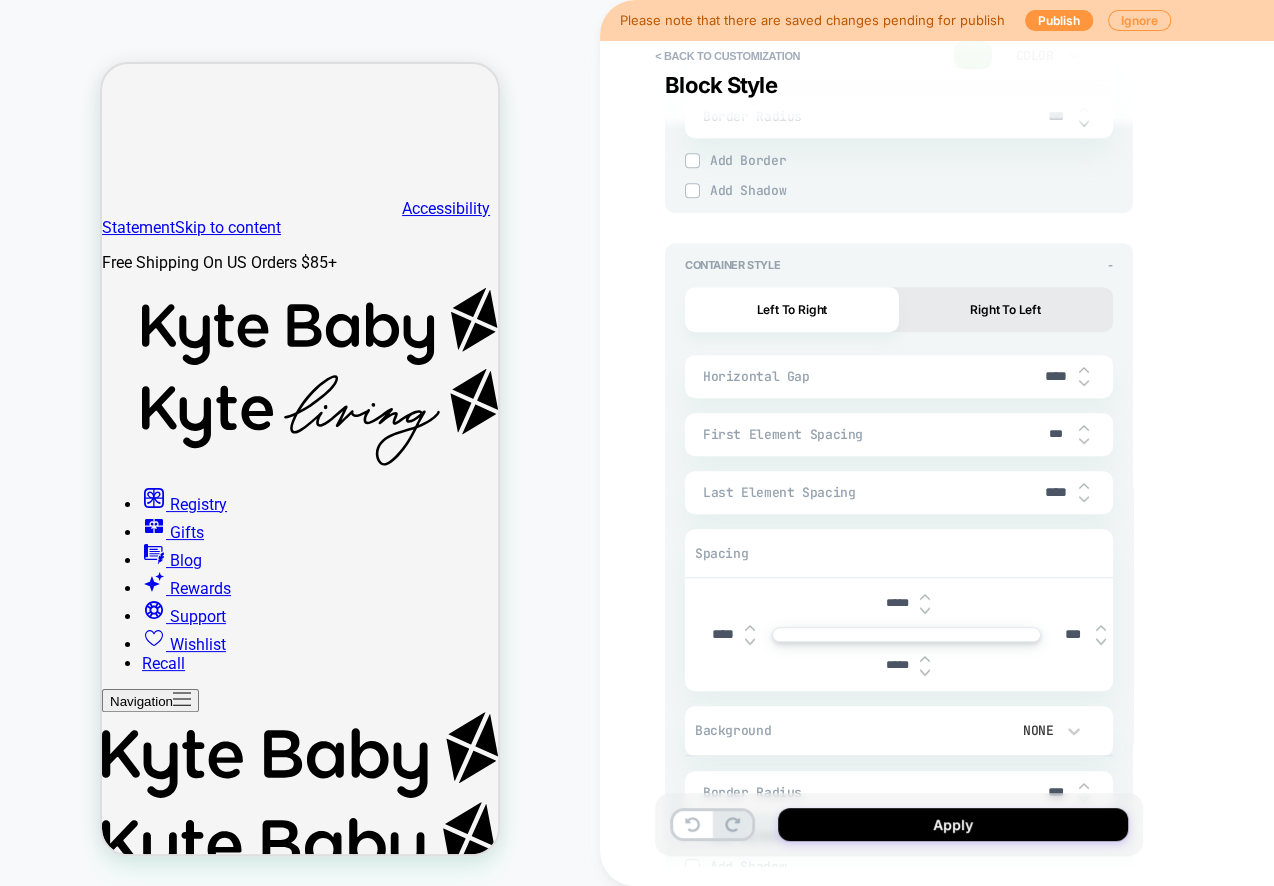 type on "*" 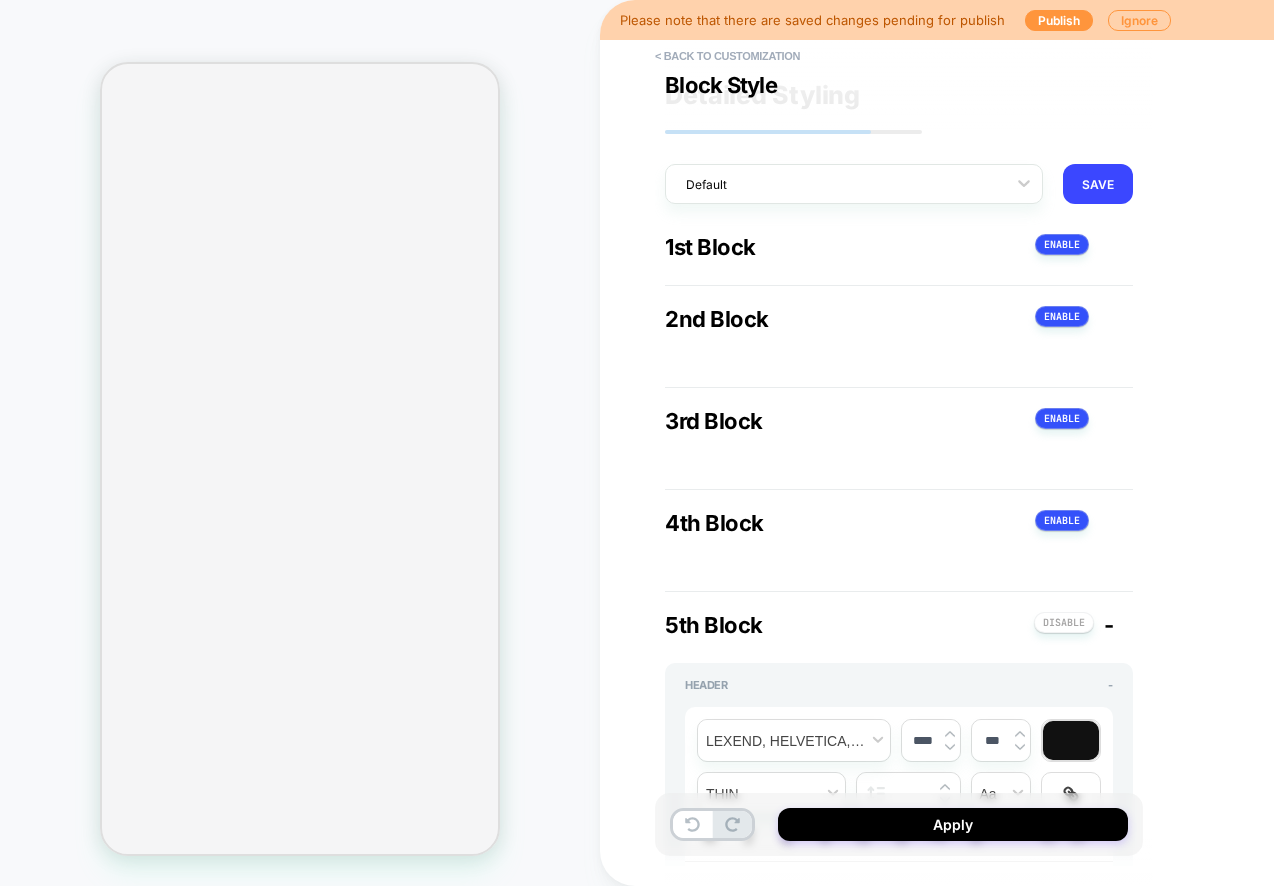 type on "****" 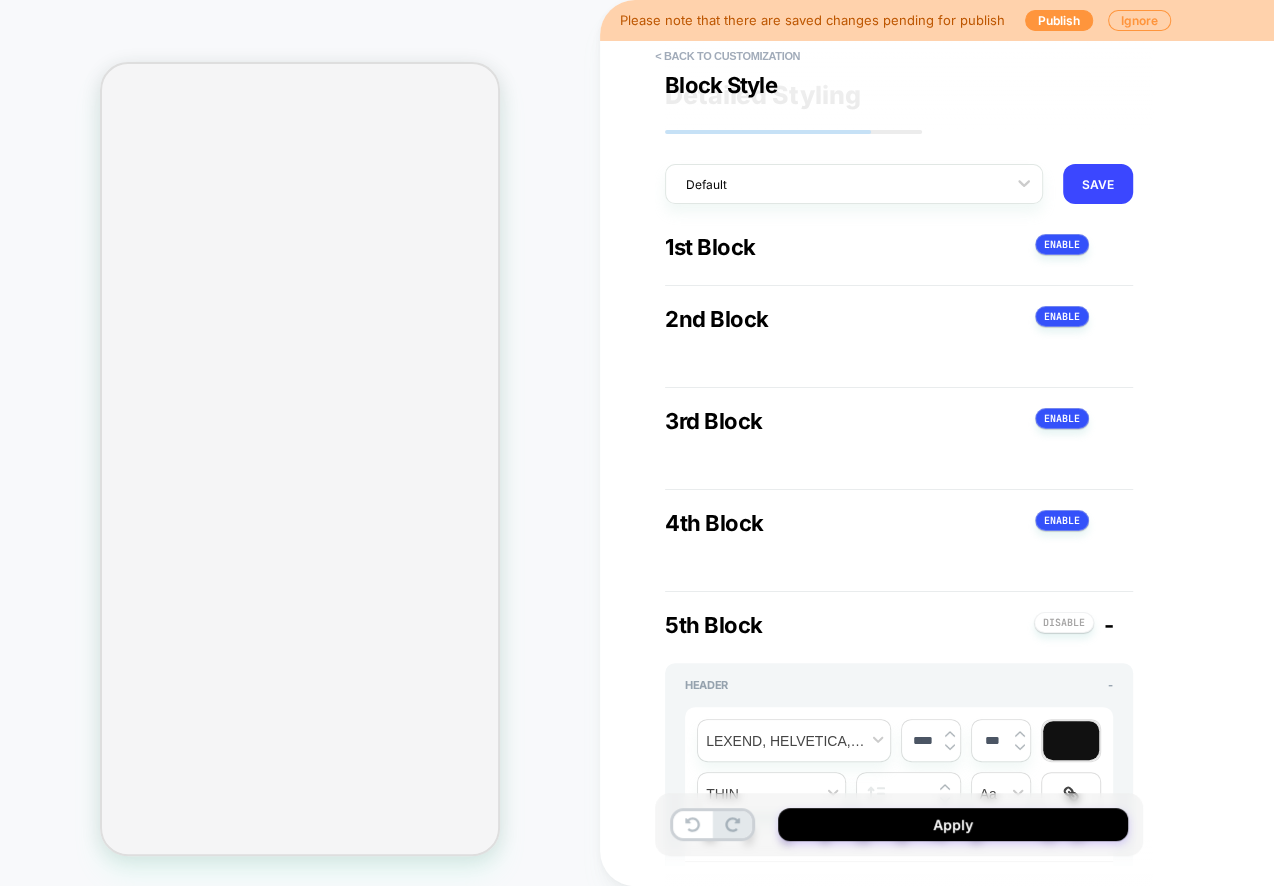 type on "****" 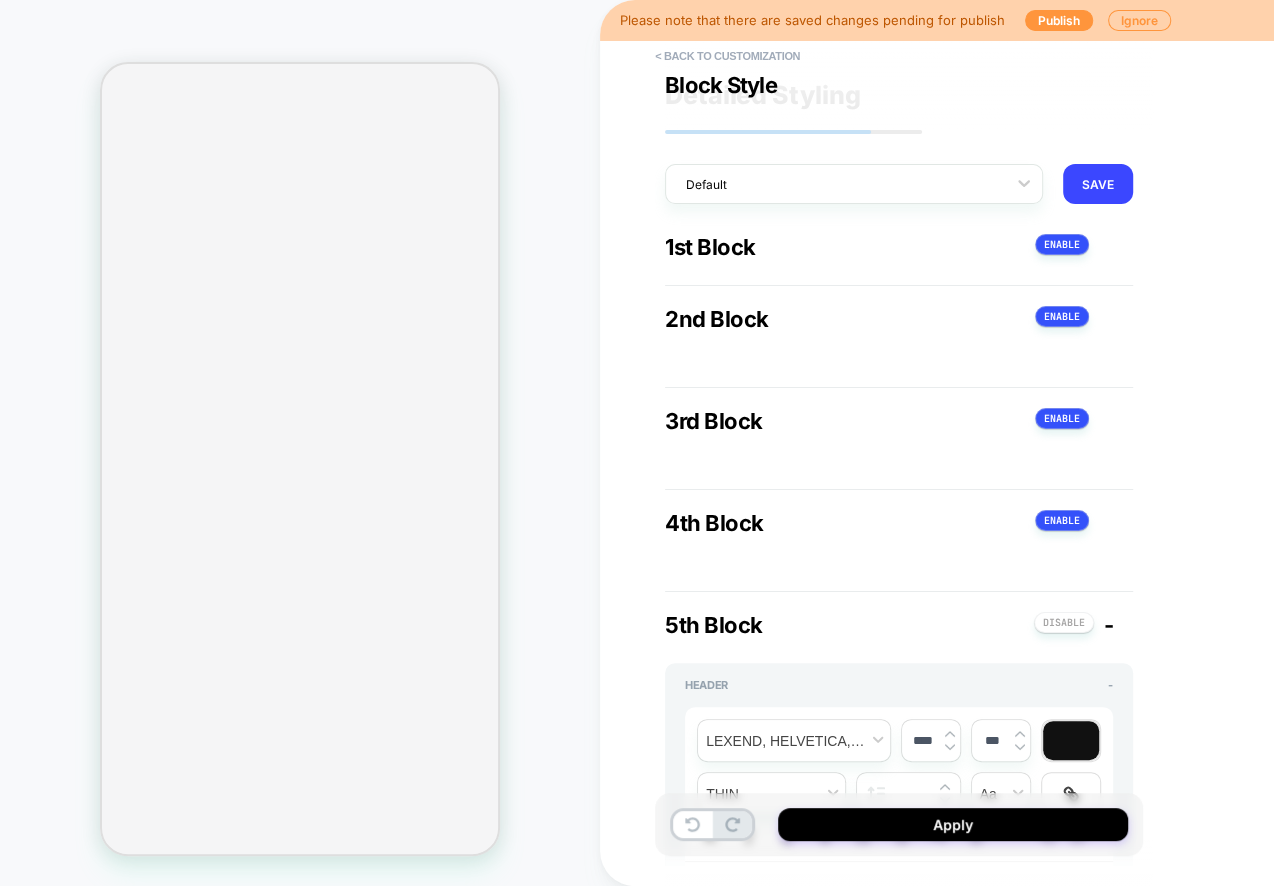type on "*" 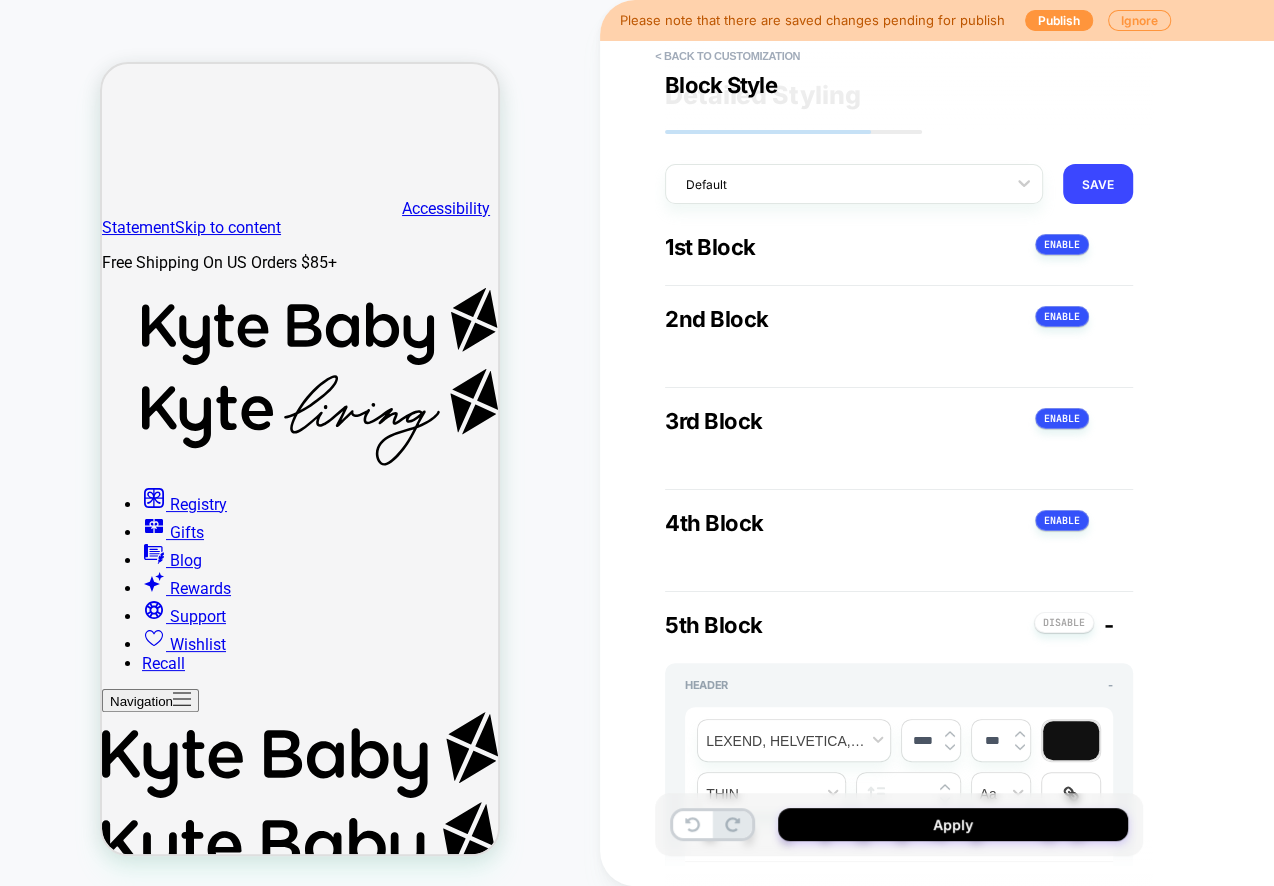 type on "*****" 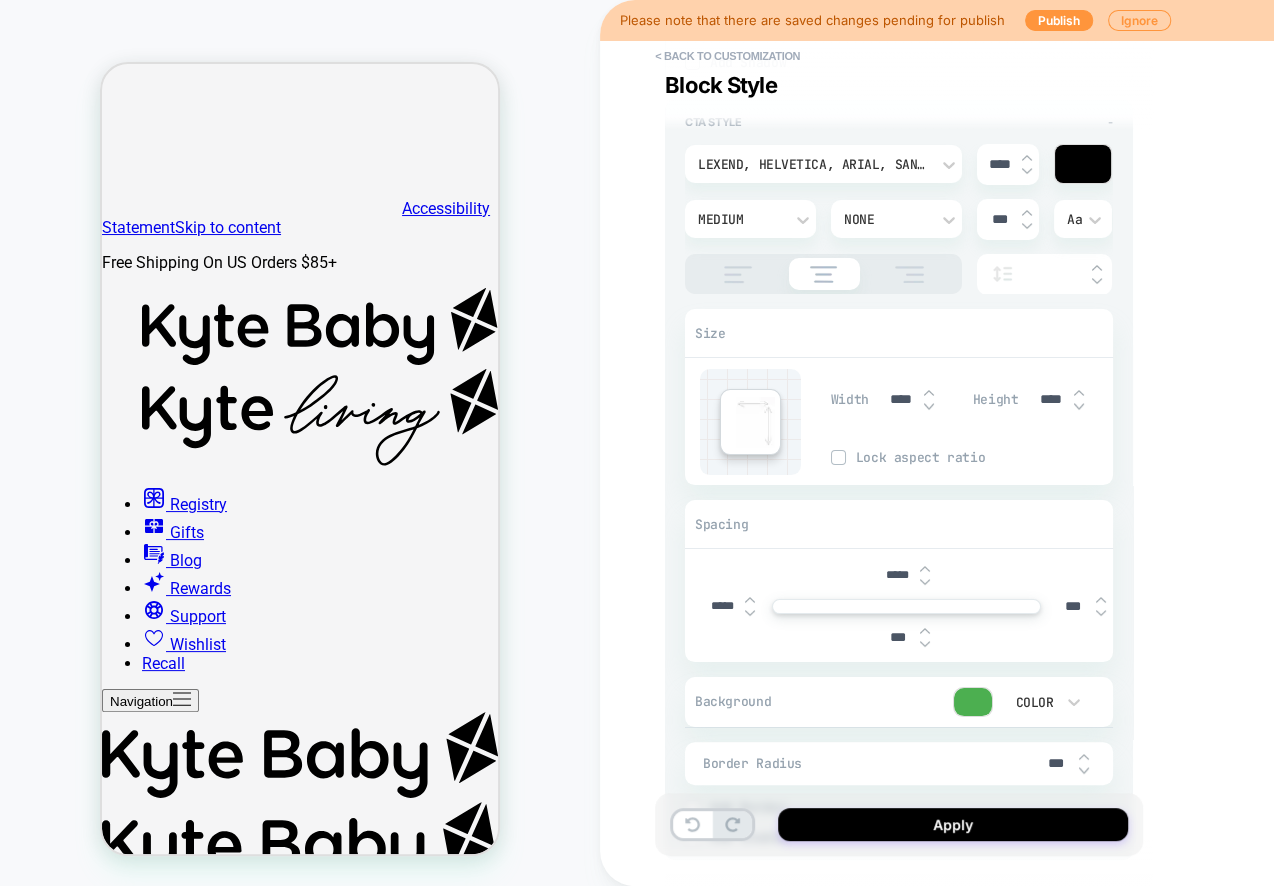 type on "*****" 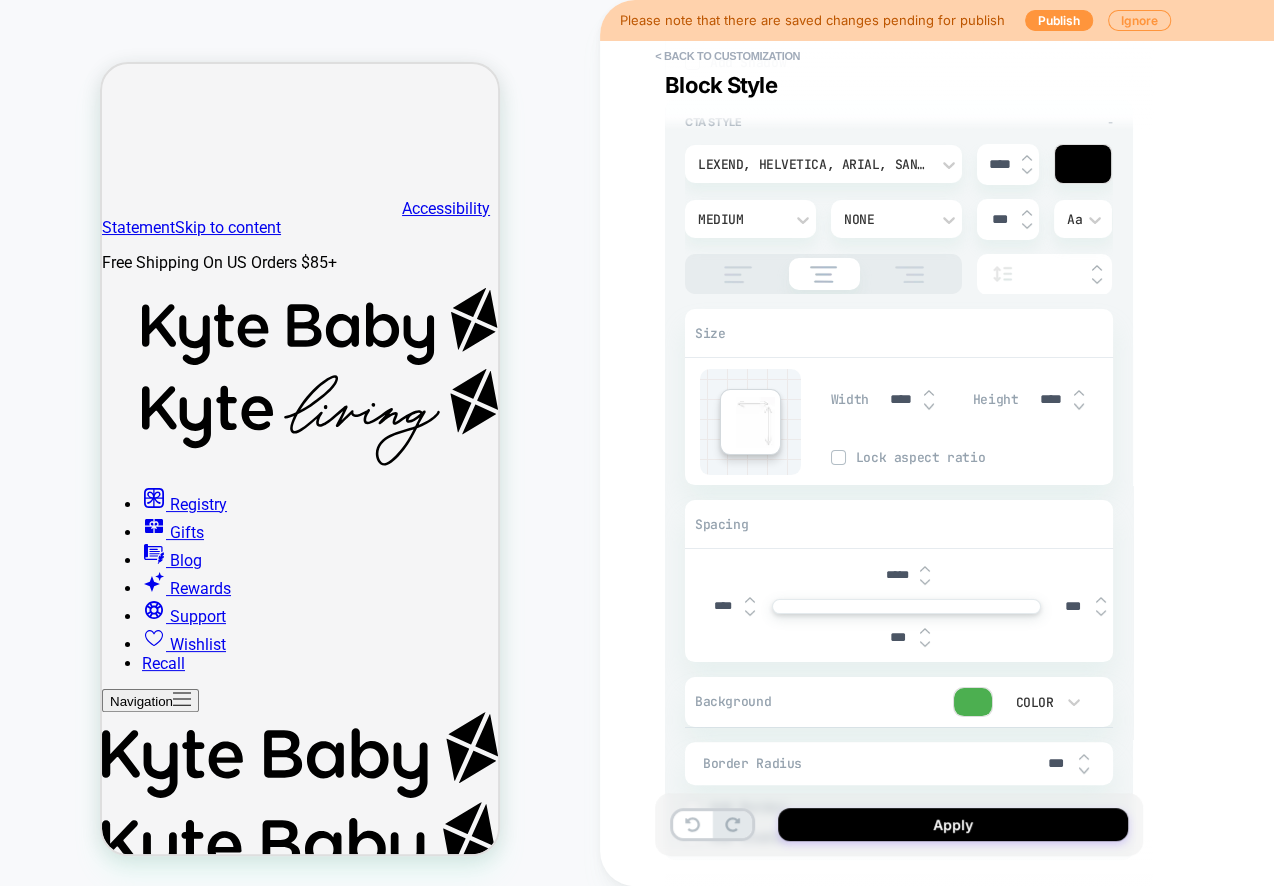 type on "*" 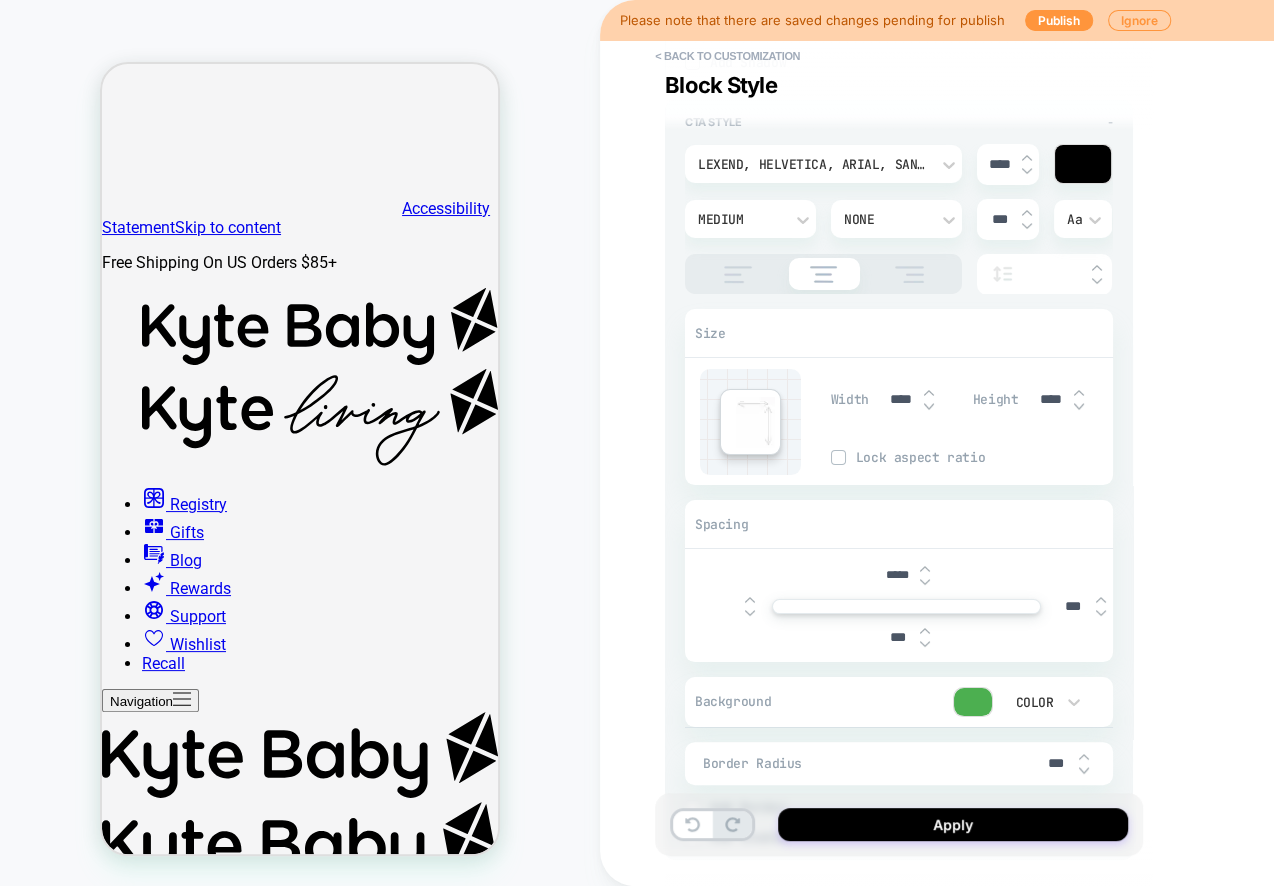 type on "***" 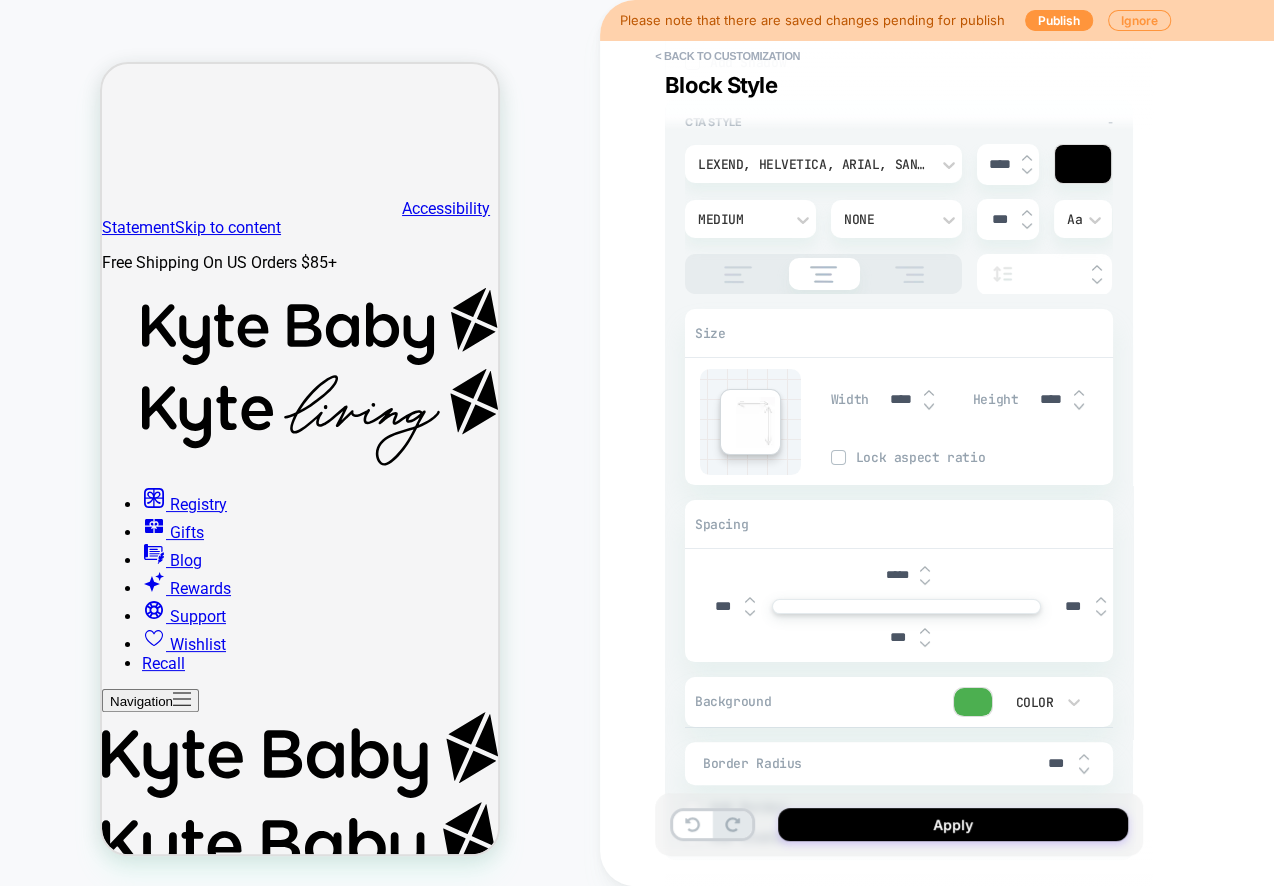 type on "*" 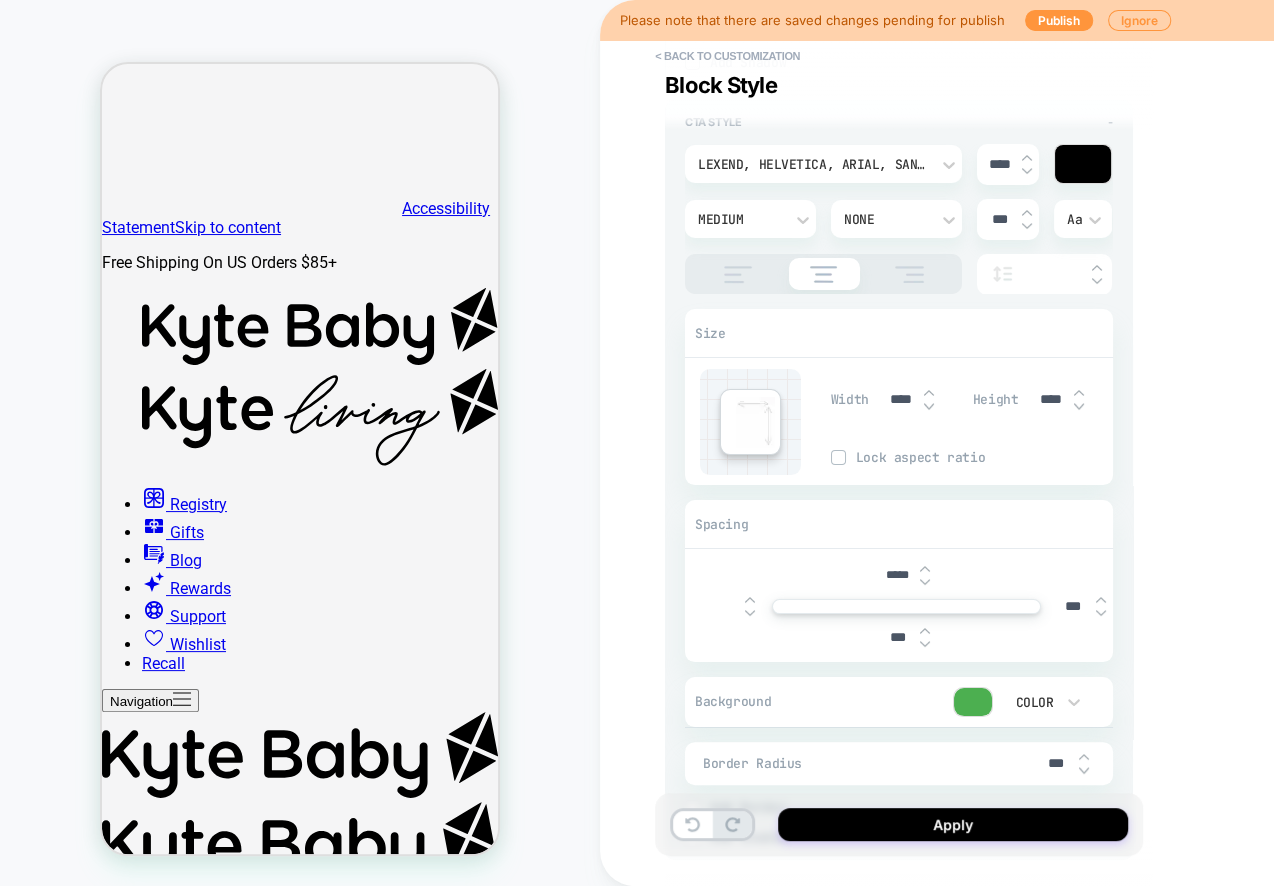 type on "*" 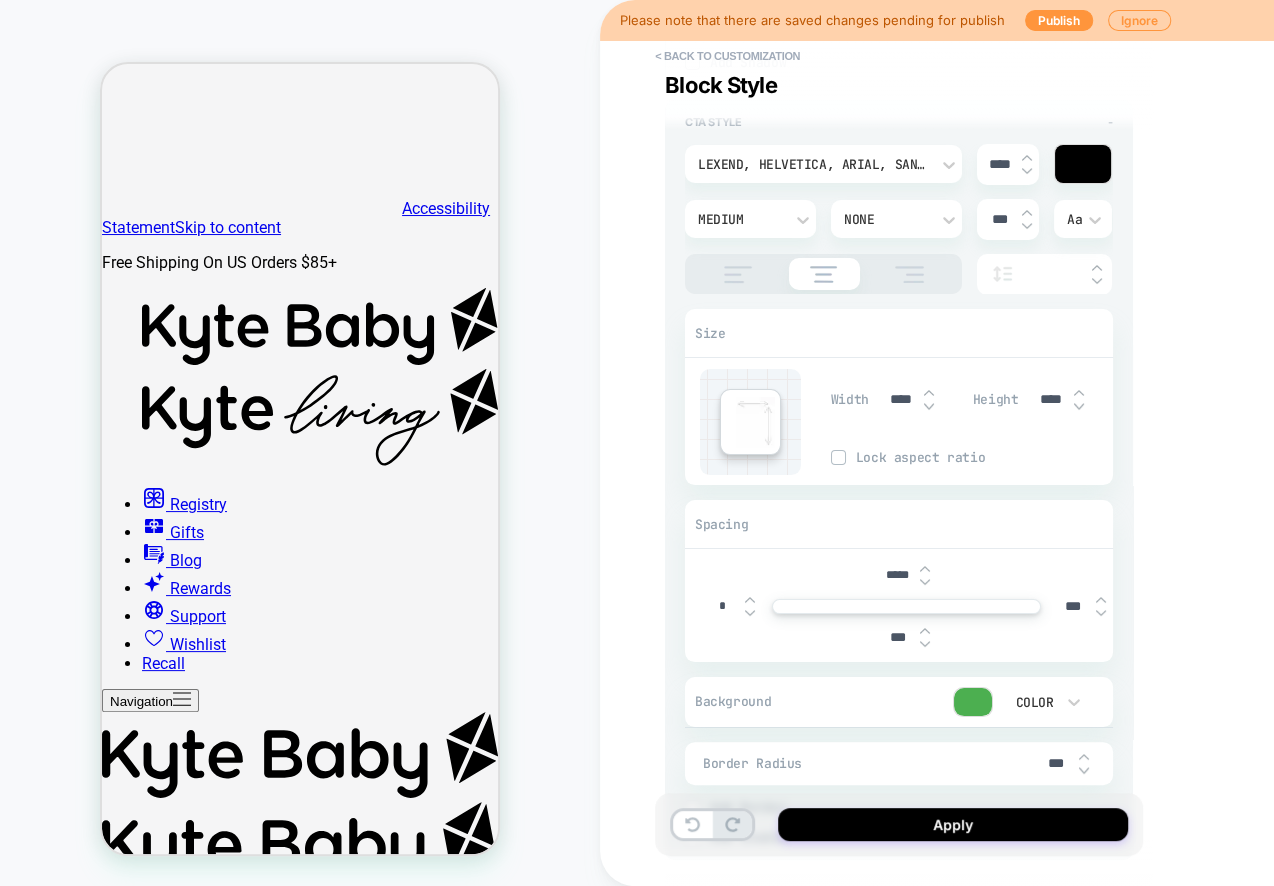 type 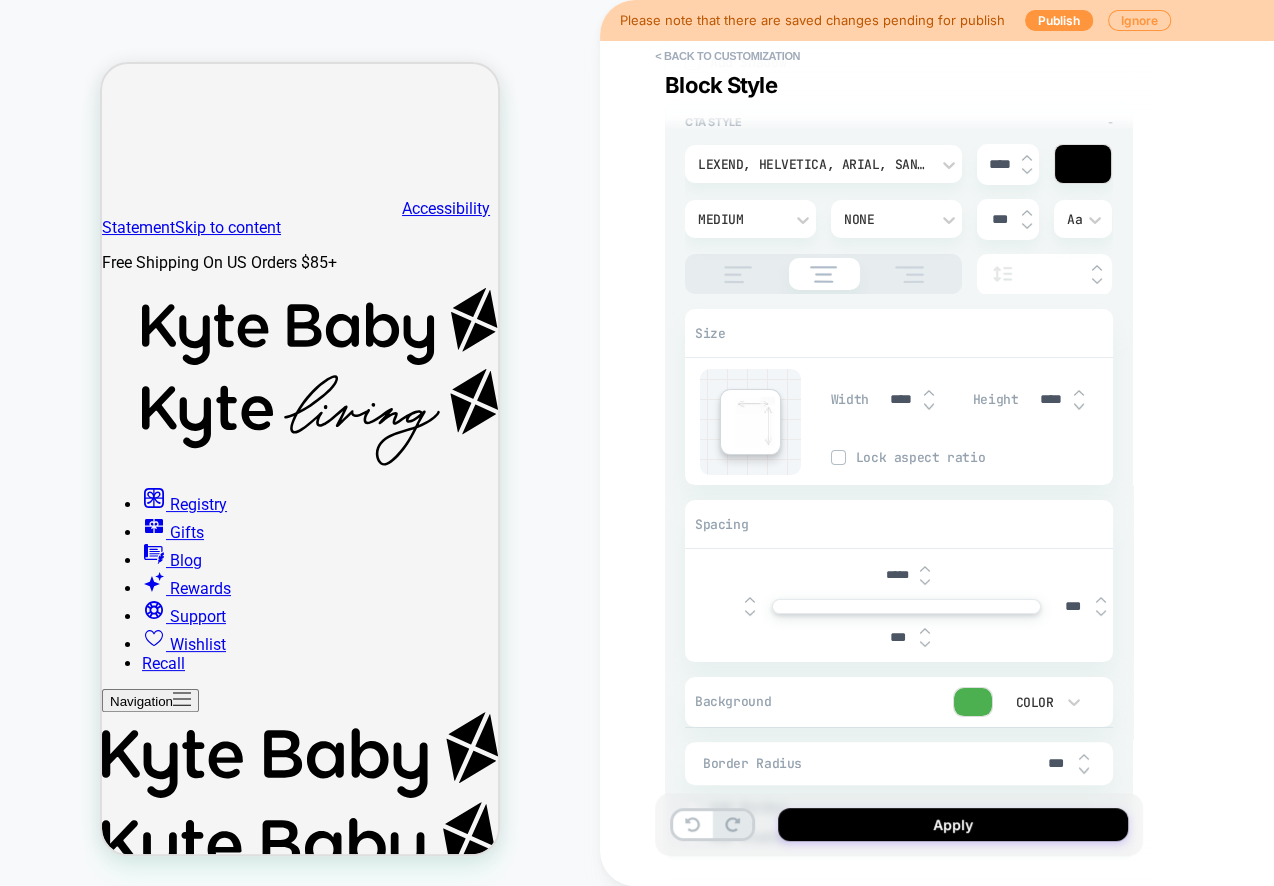 type on "*" 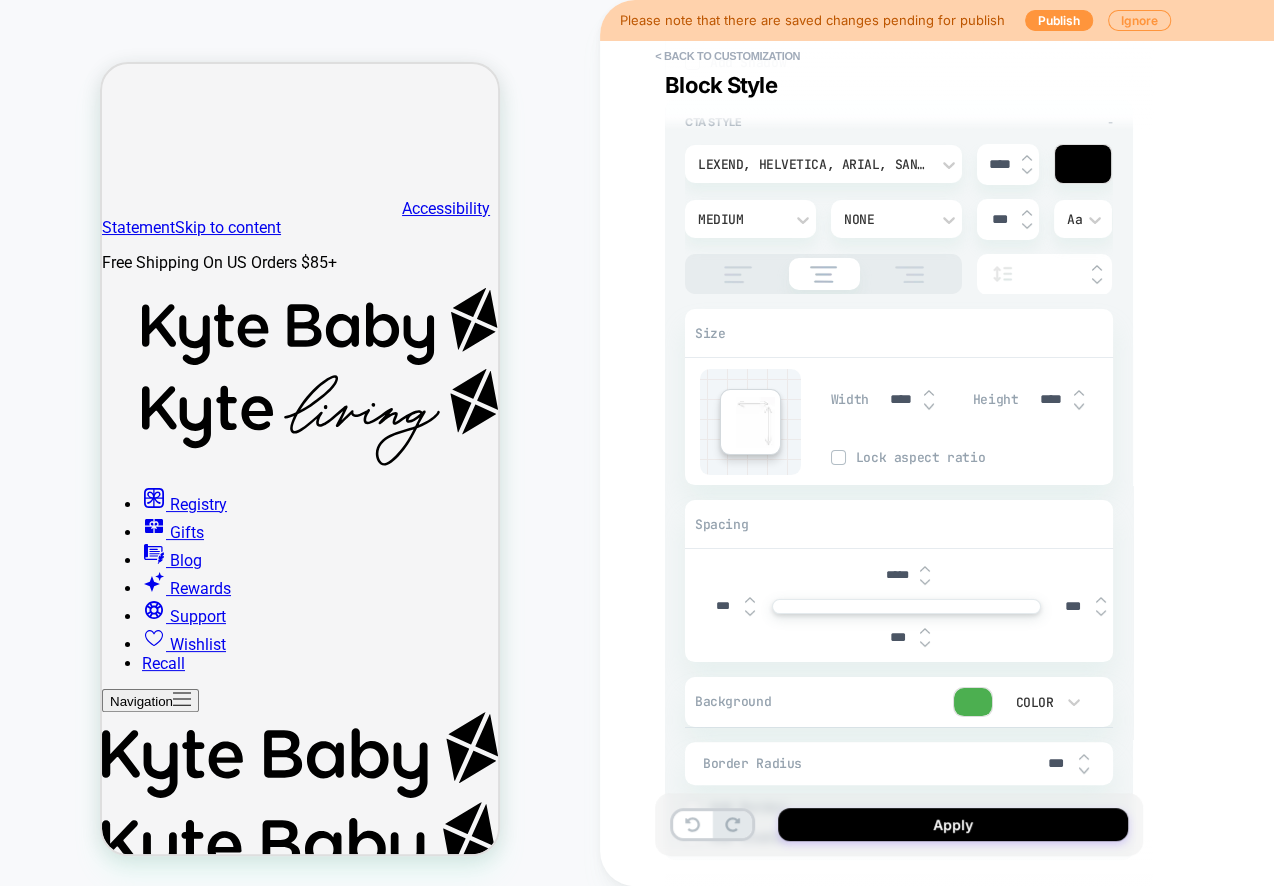 type on "****" 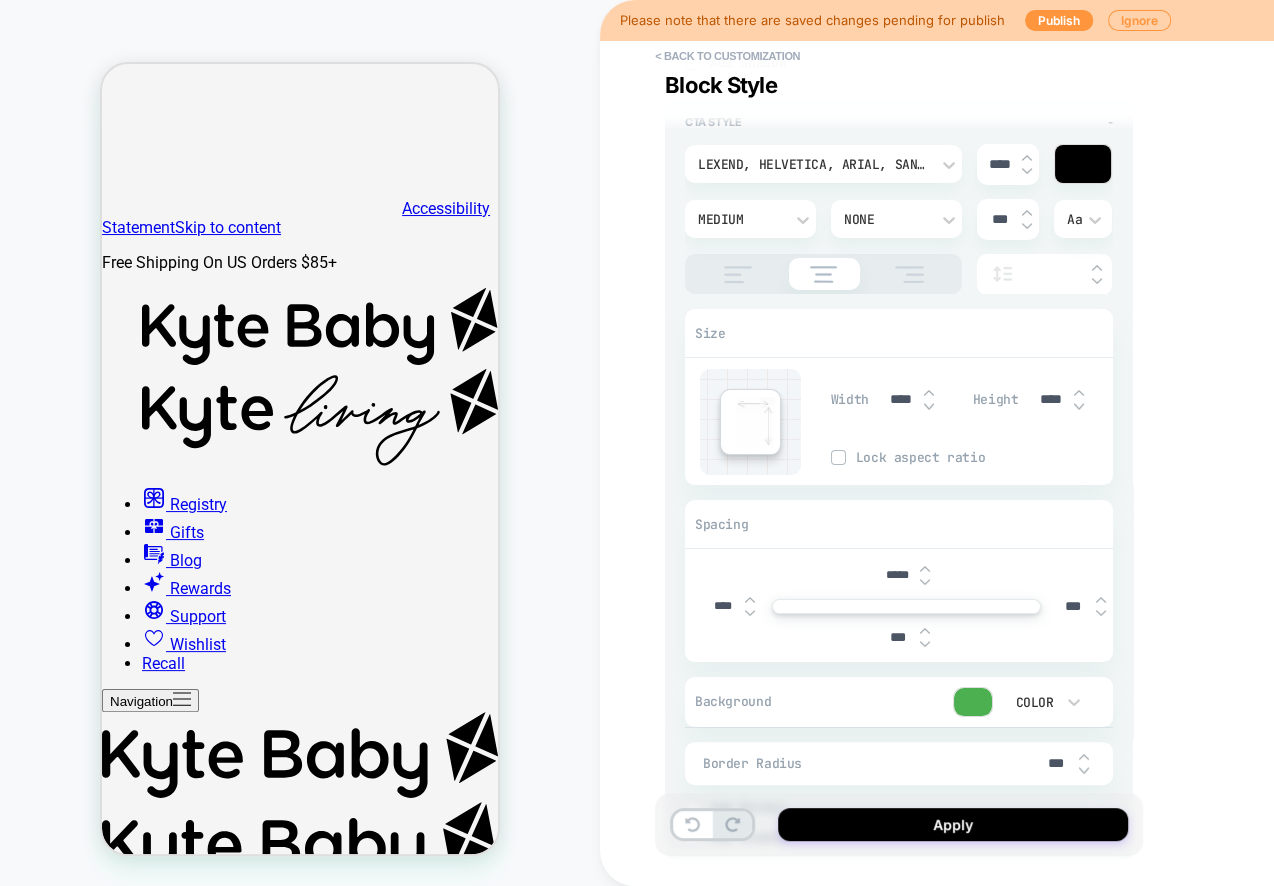type on "*" 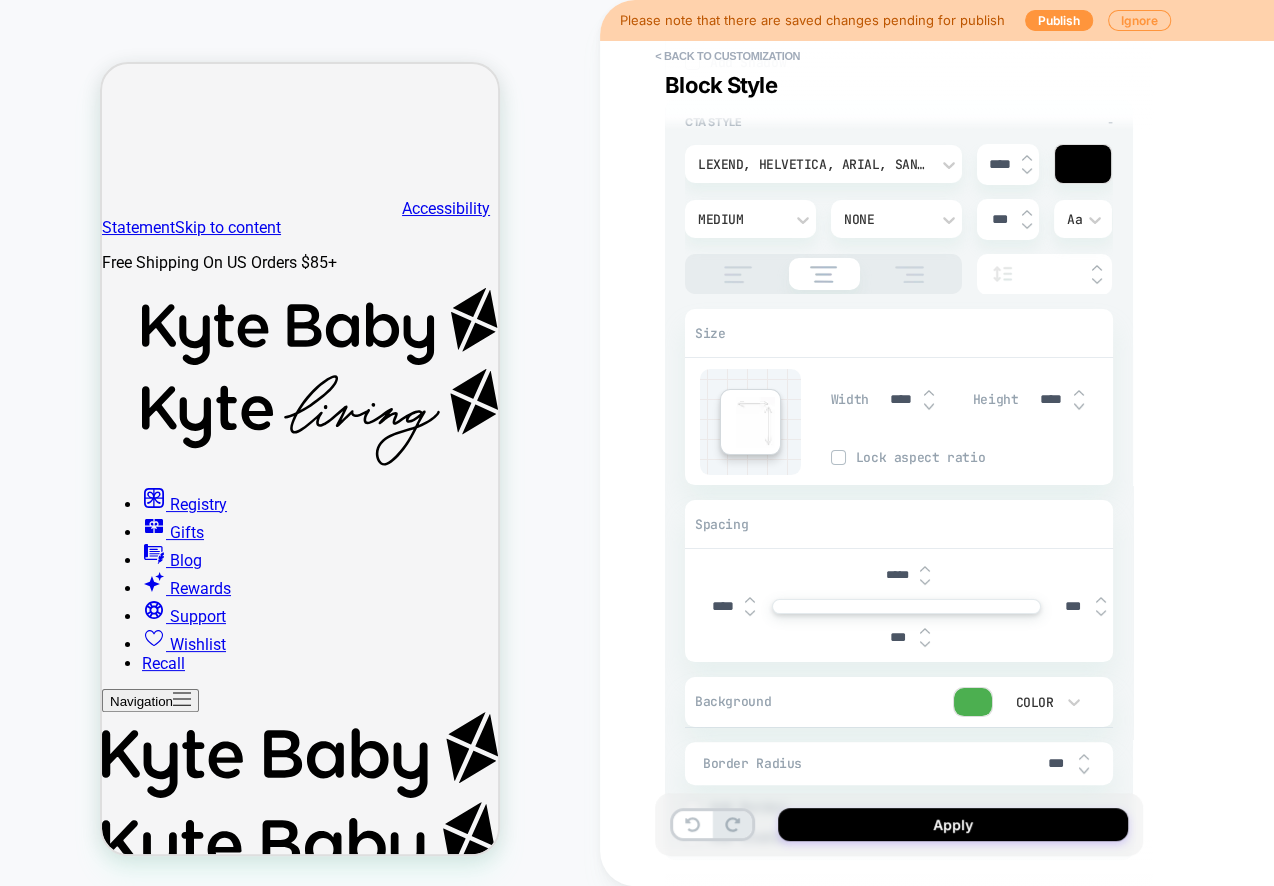 type on "*****" 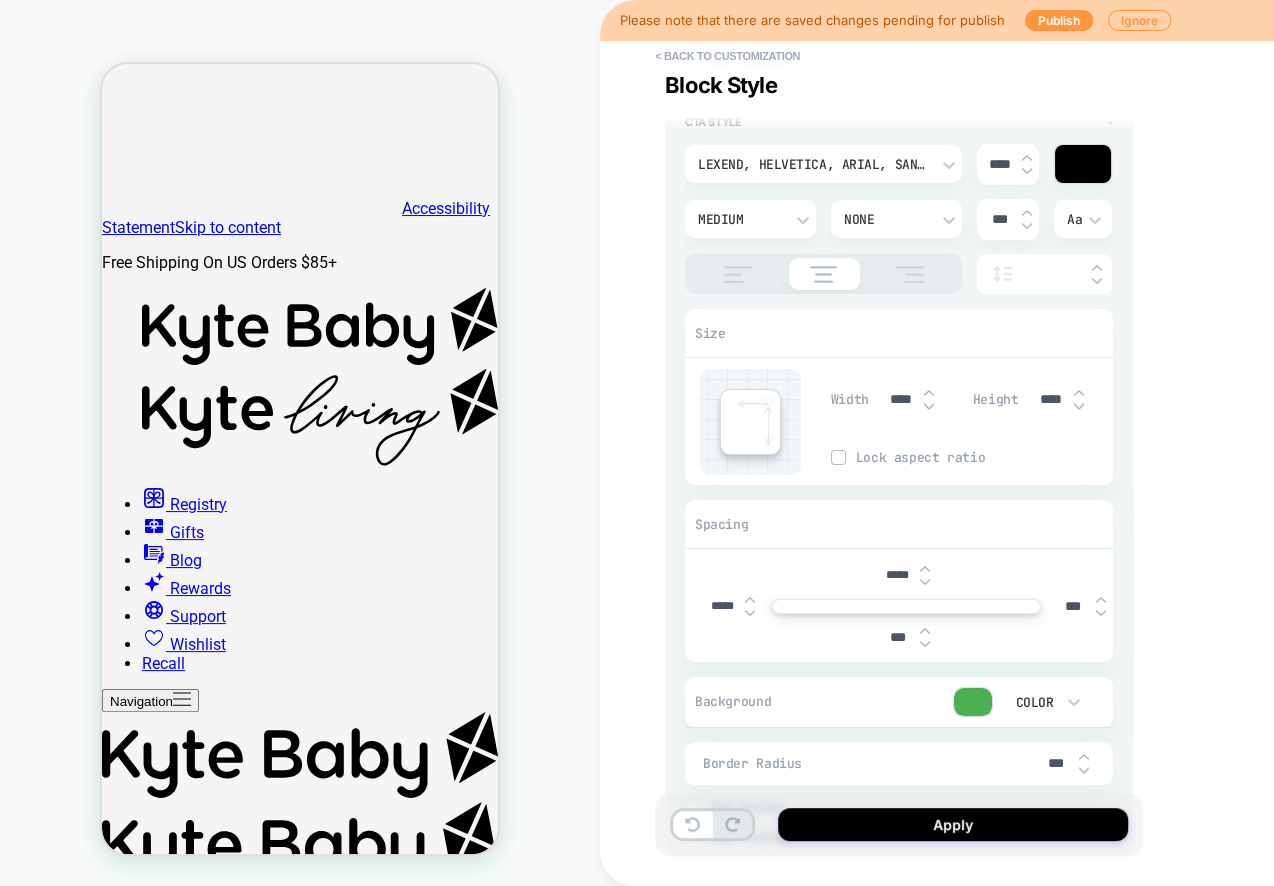 type on "*" 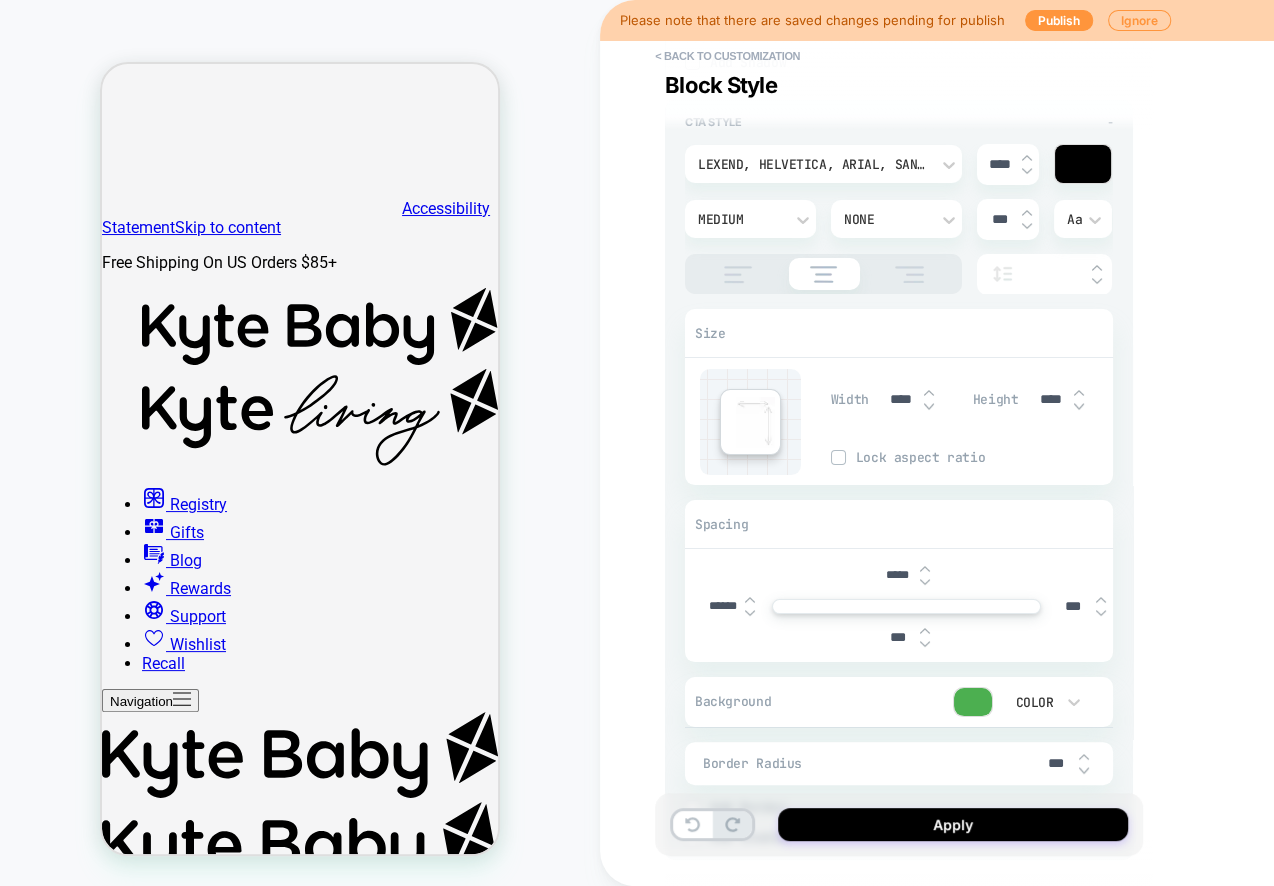 type on "*" 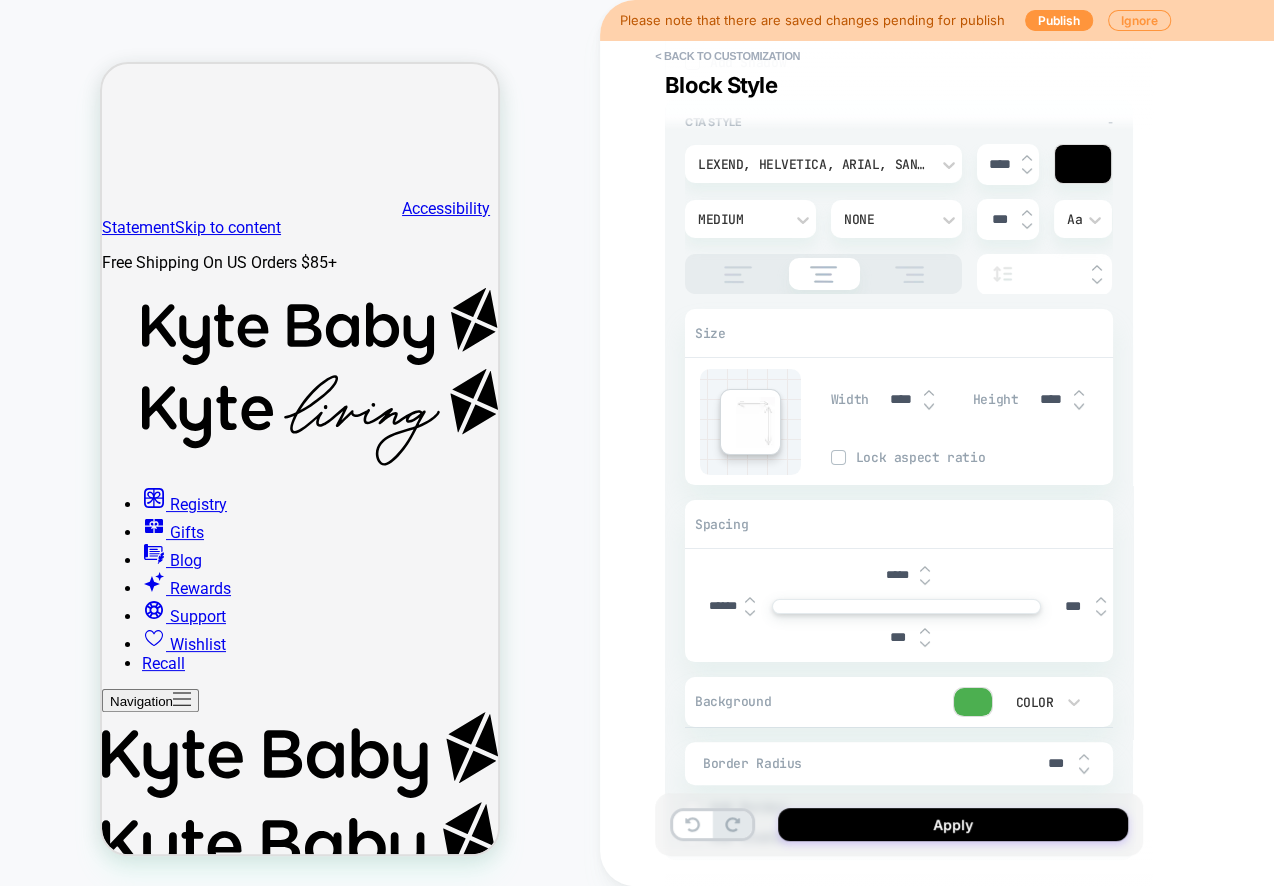 type on "****" 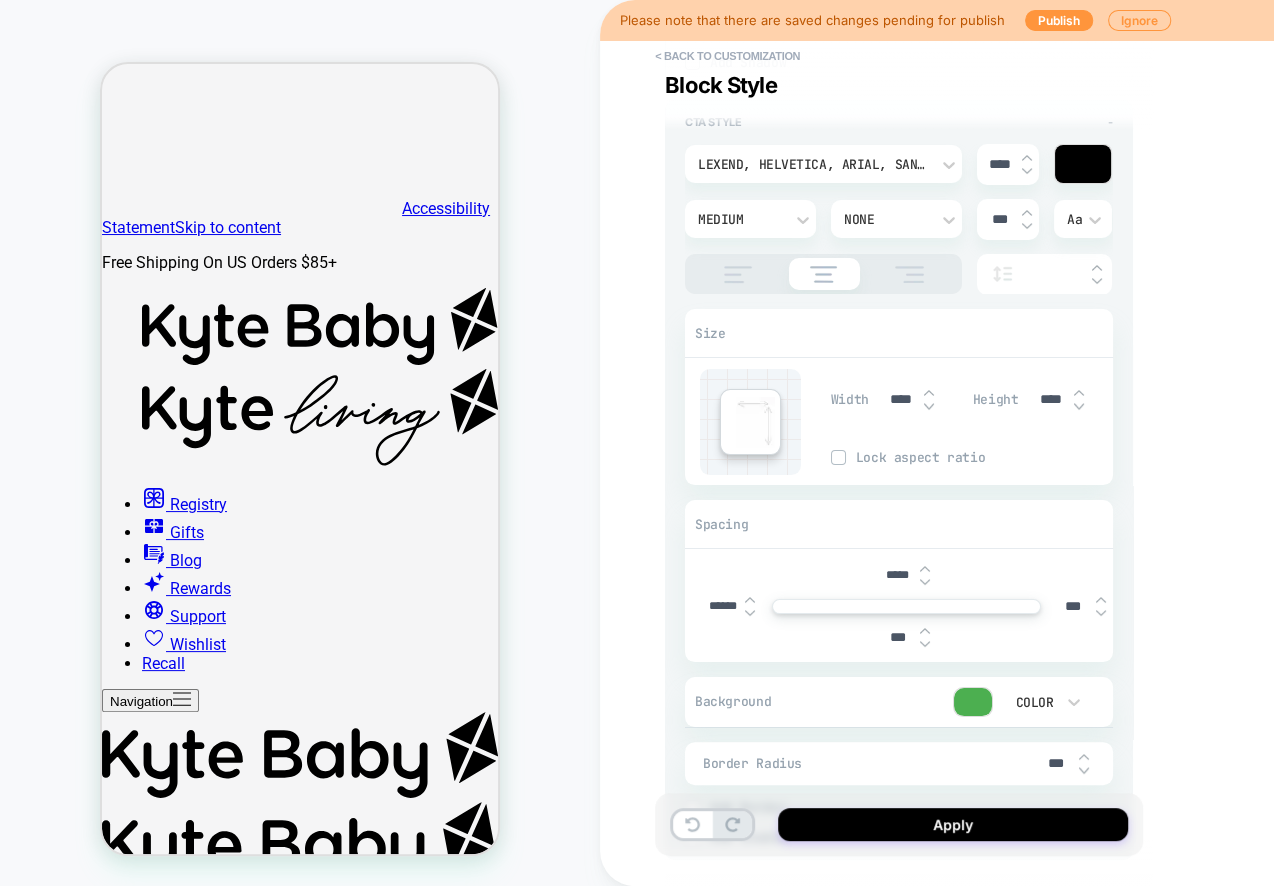 type on "*" 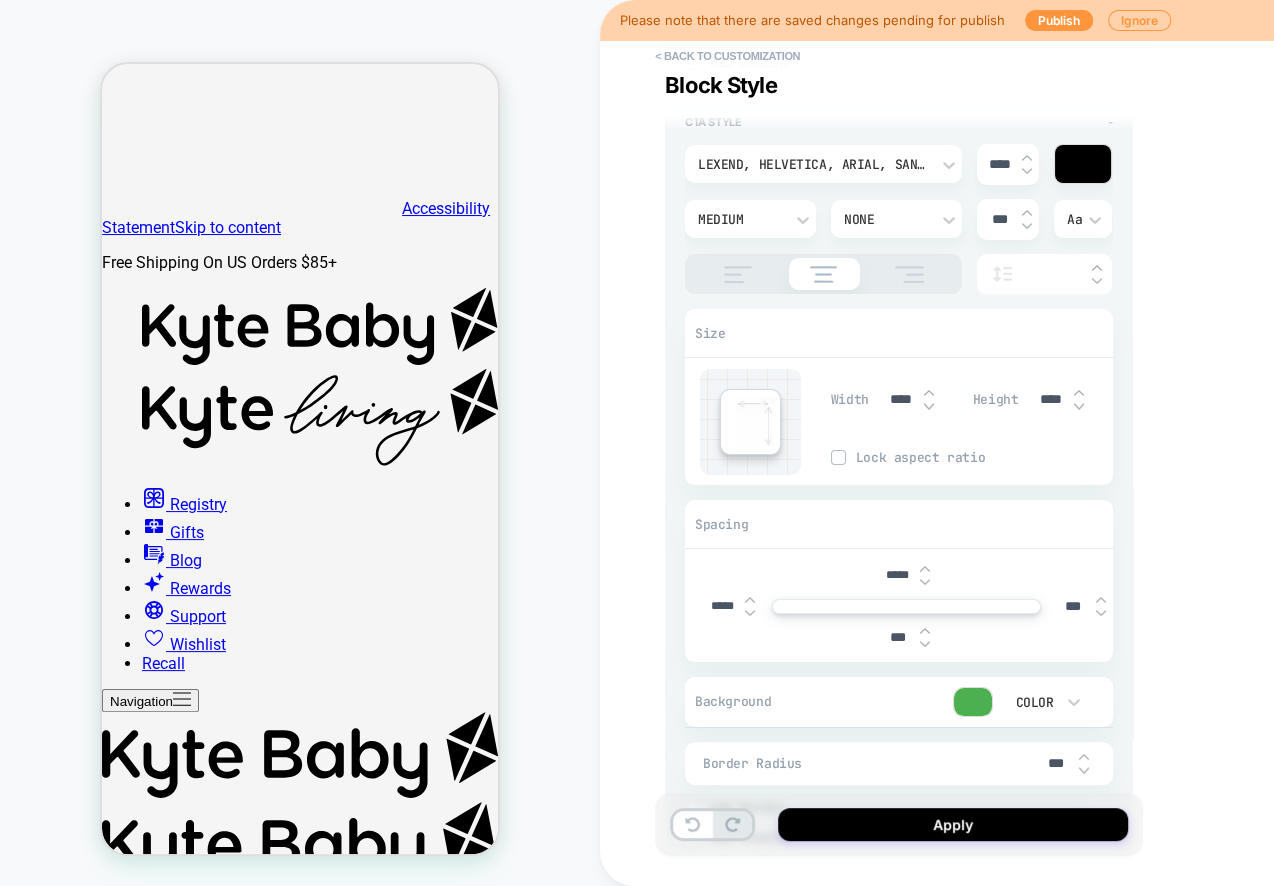 type on "*" 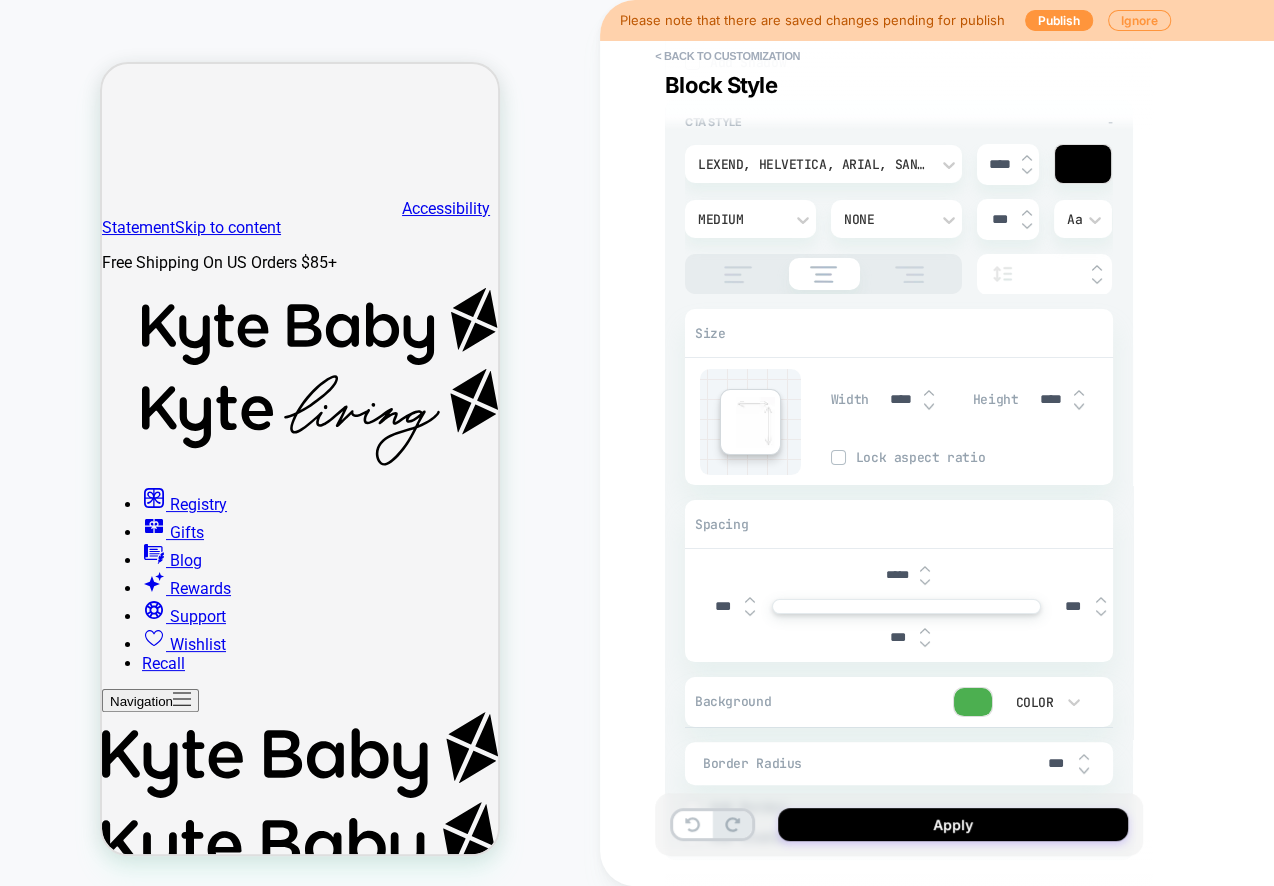 type on "*" 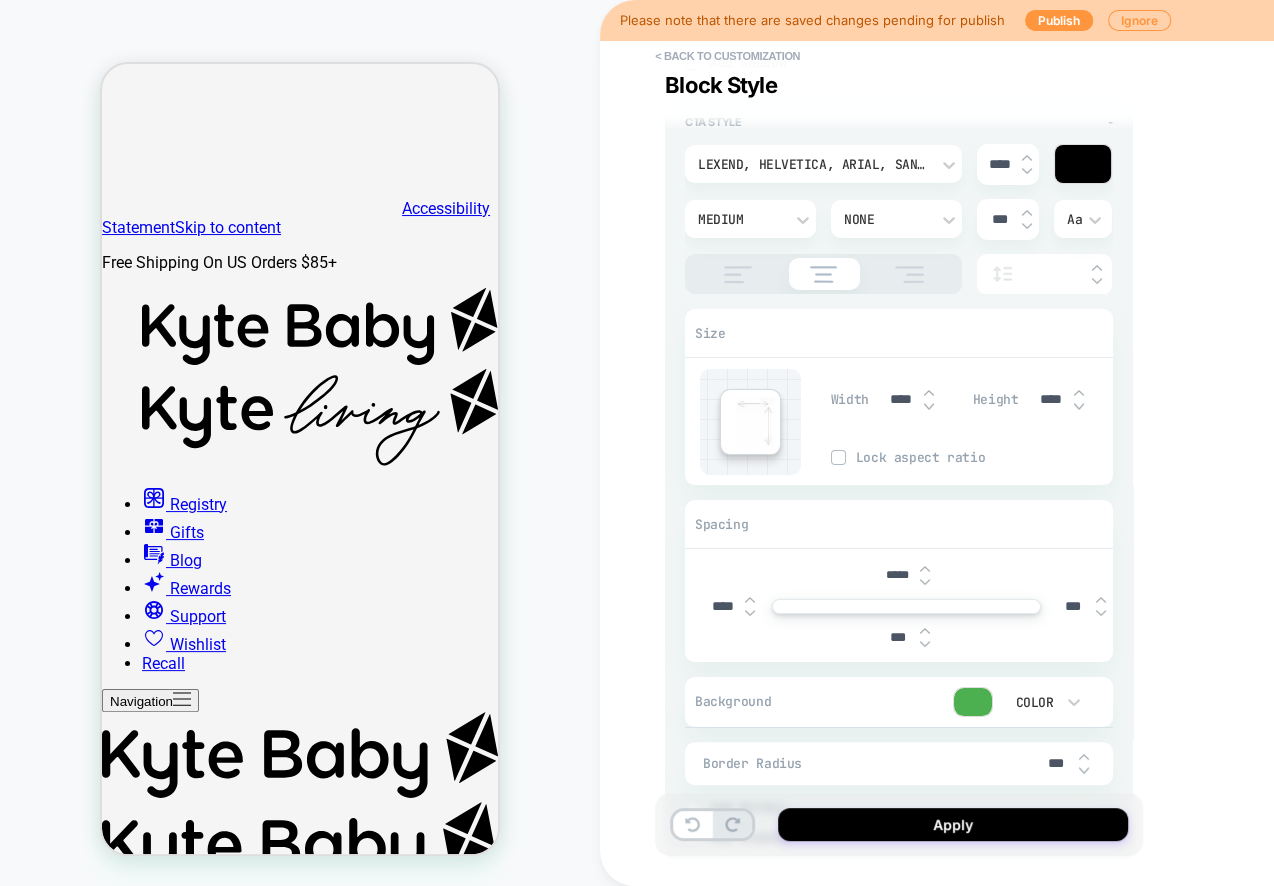 type on "*" 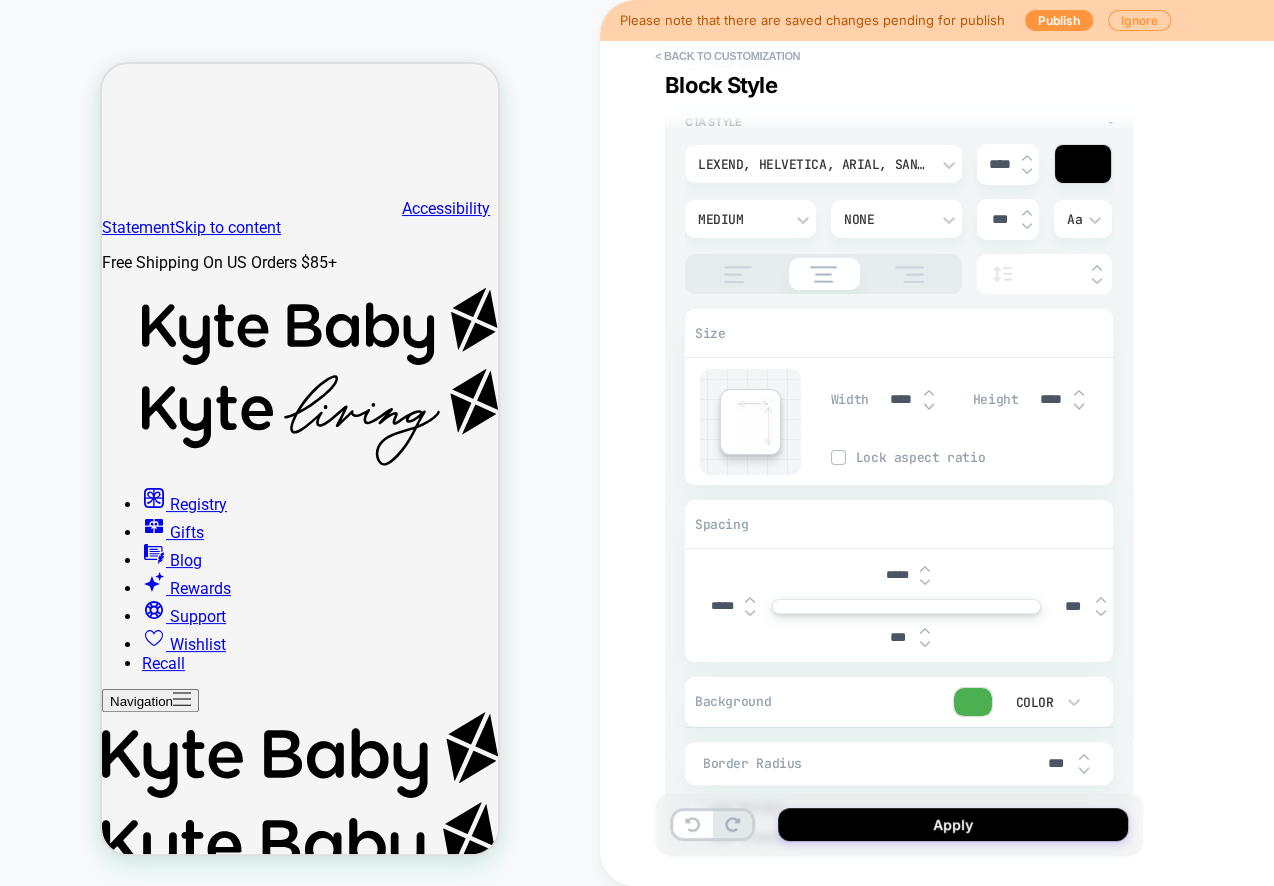 type on "*" 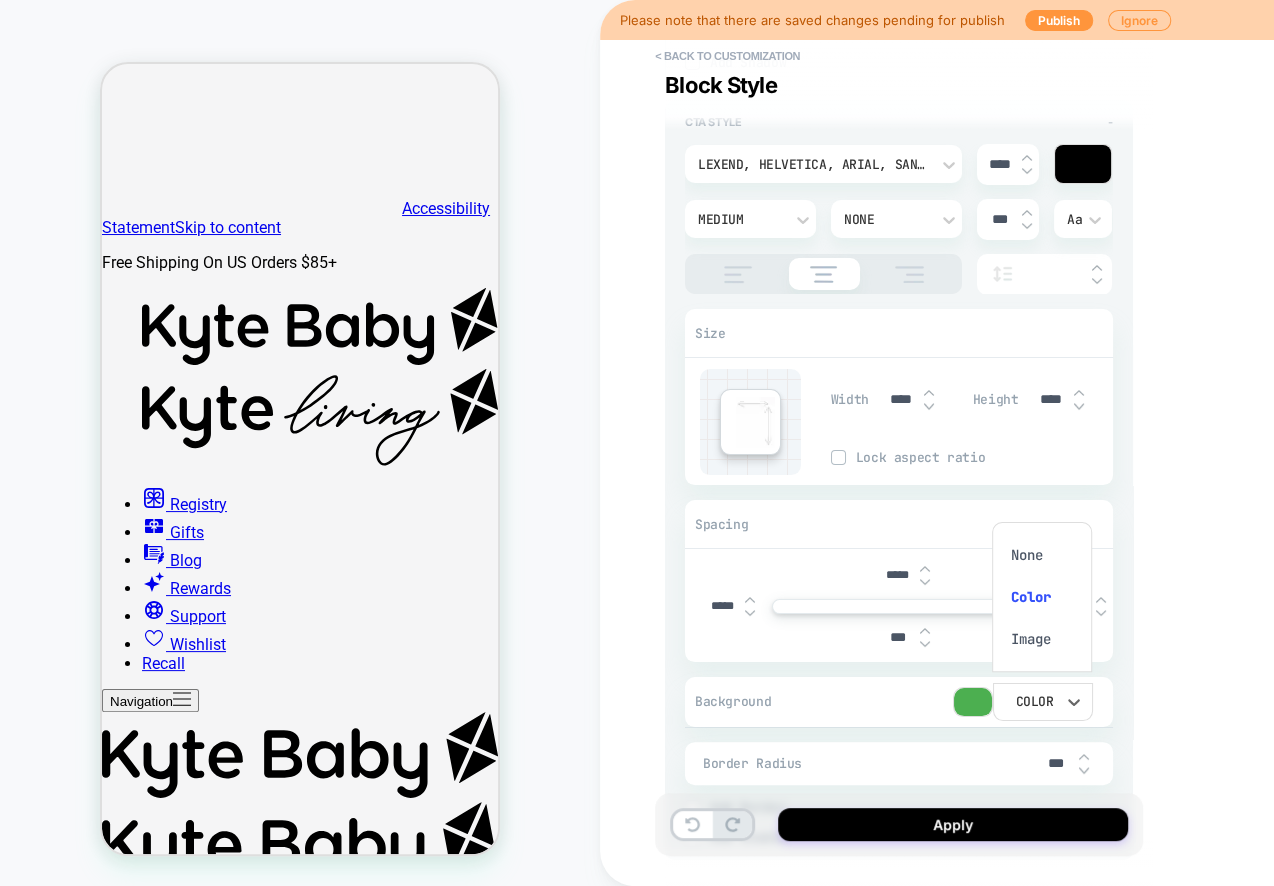click on "None" at bounding box center (1042, 555) 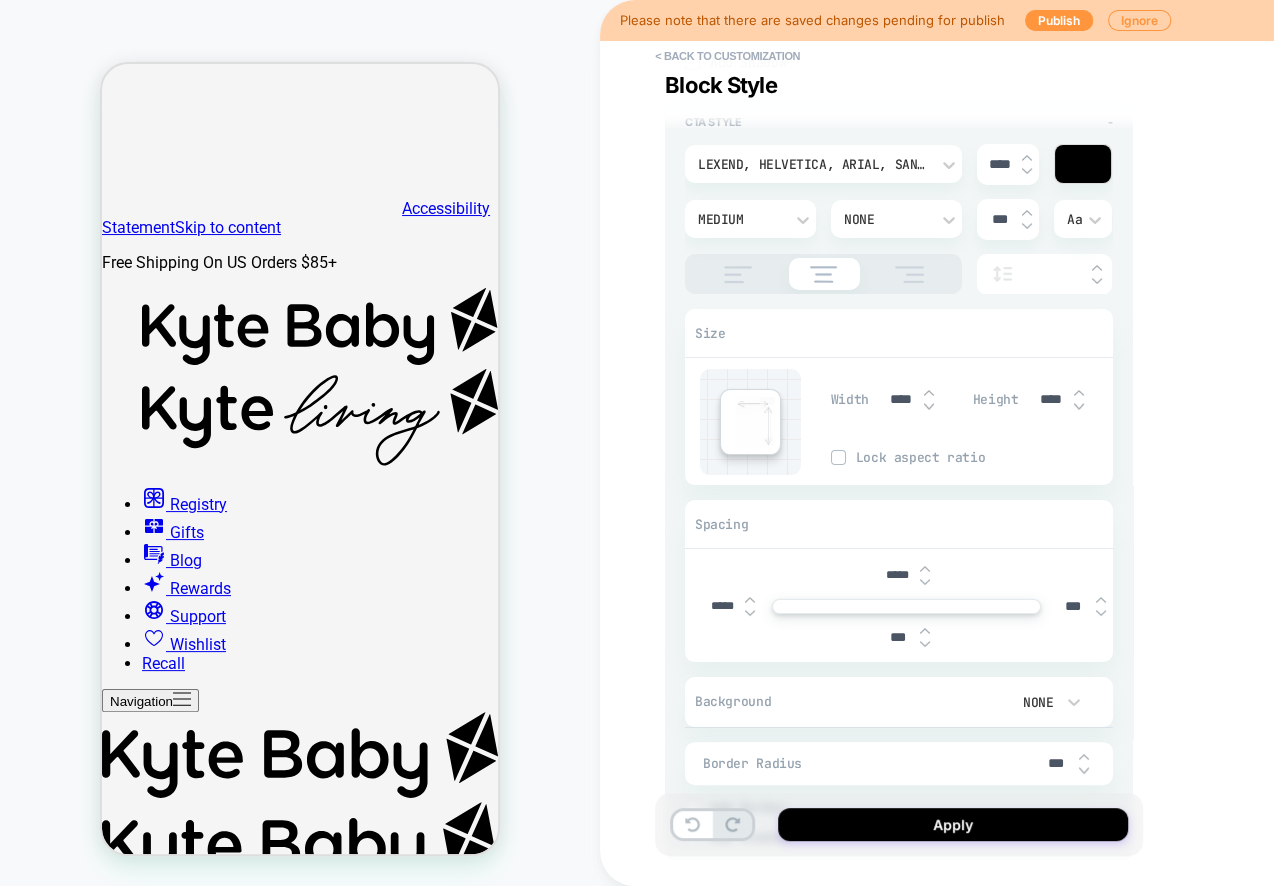 type on "*" 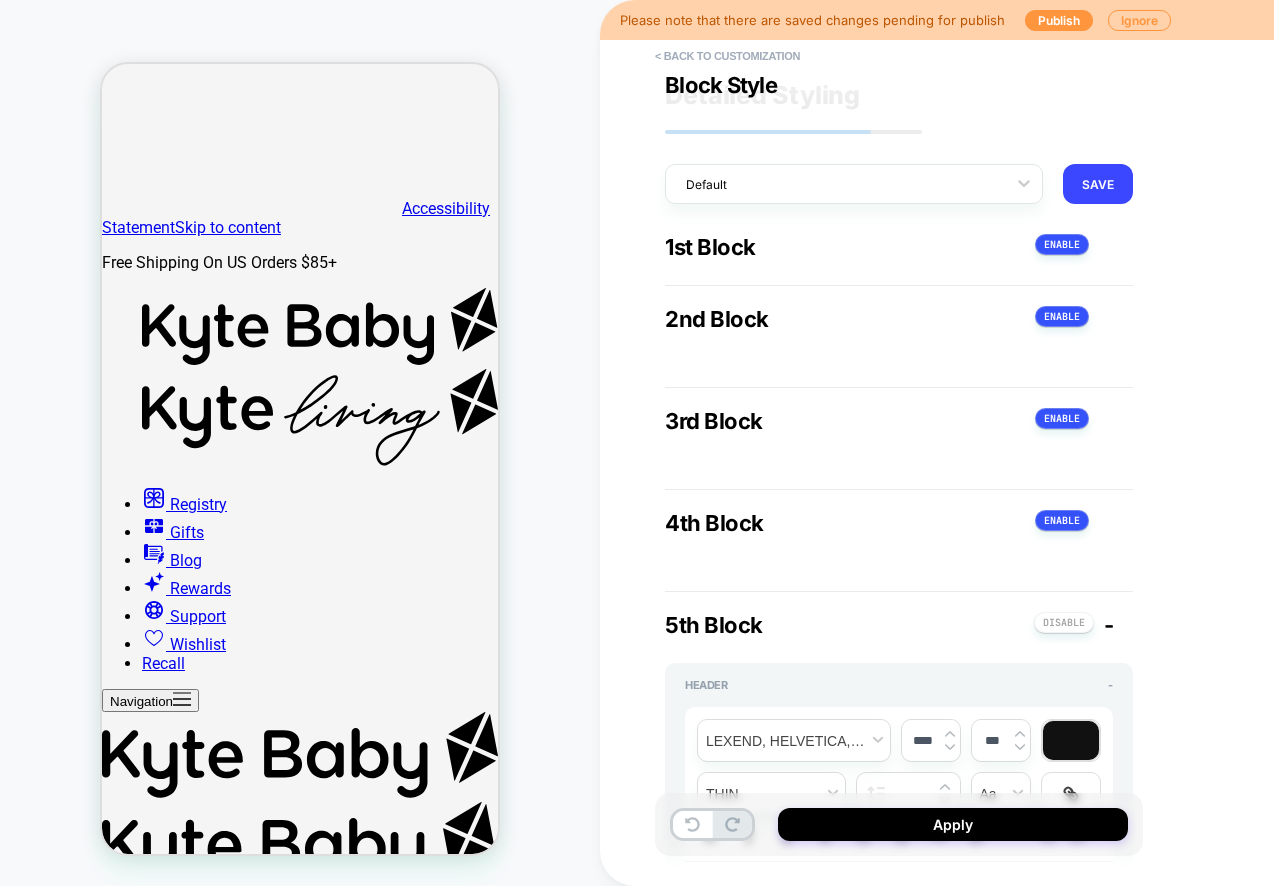 scroll, scrollTop: 0, scrollLeft: 0, axis: both 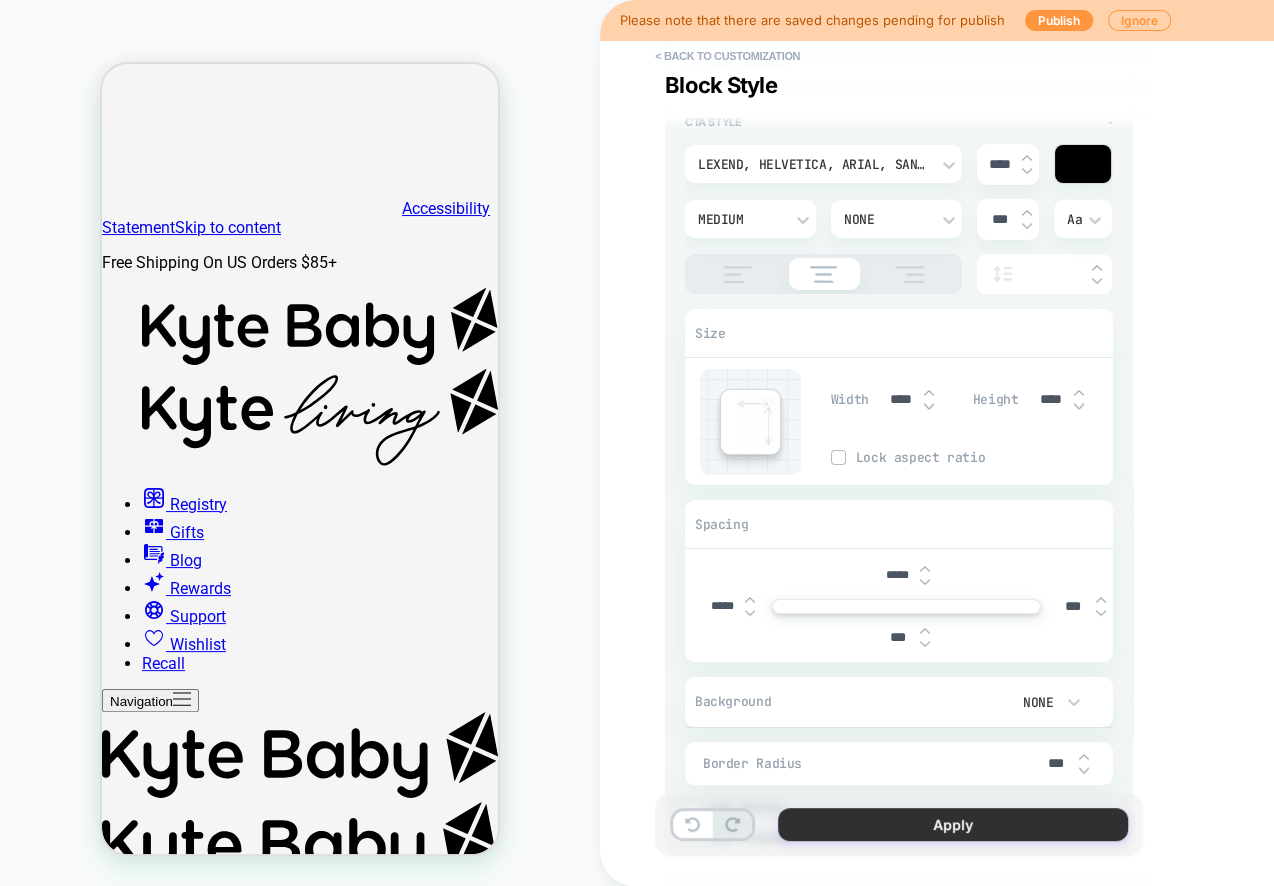click on "Apply" at bounding box center (953, 824) 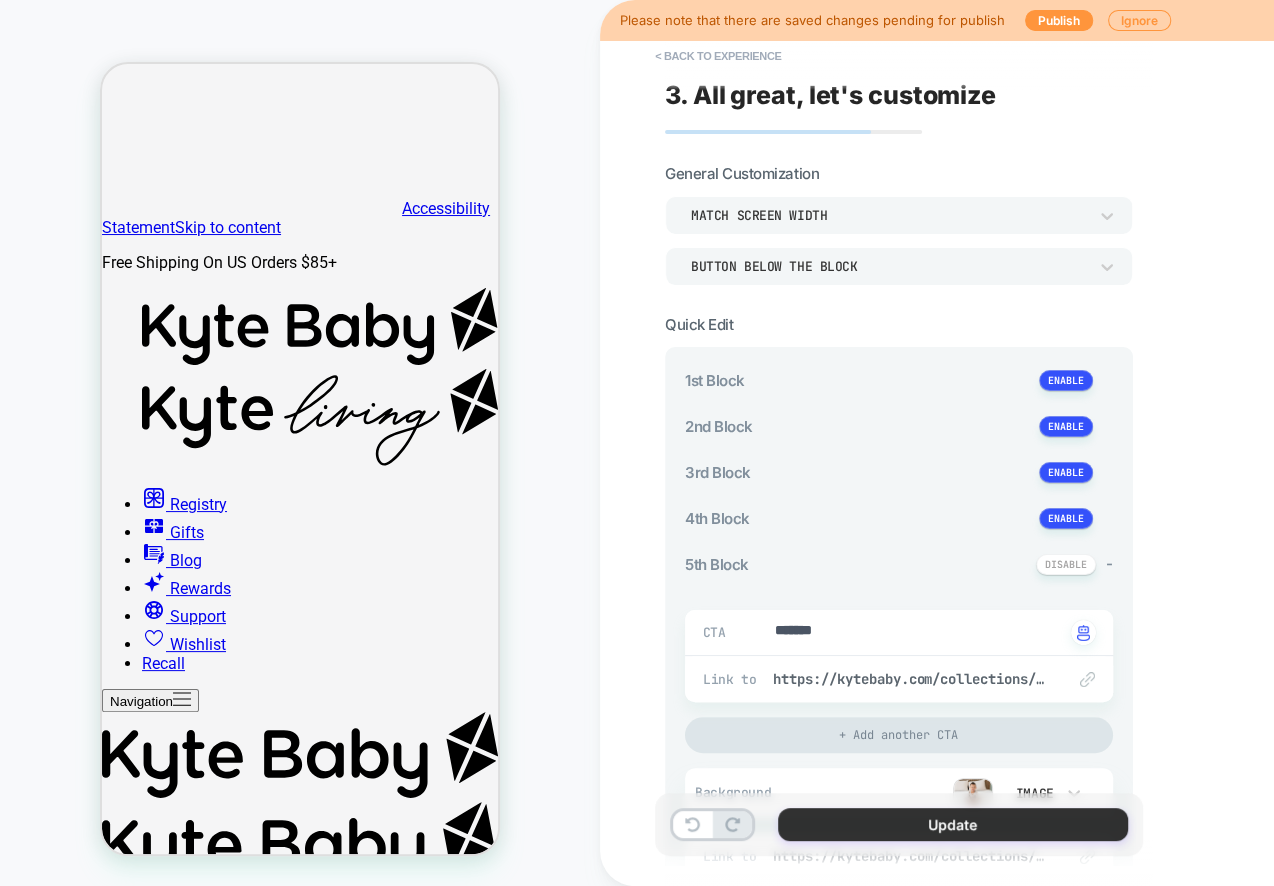 click on "Update" at bounding box center [953, 824] 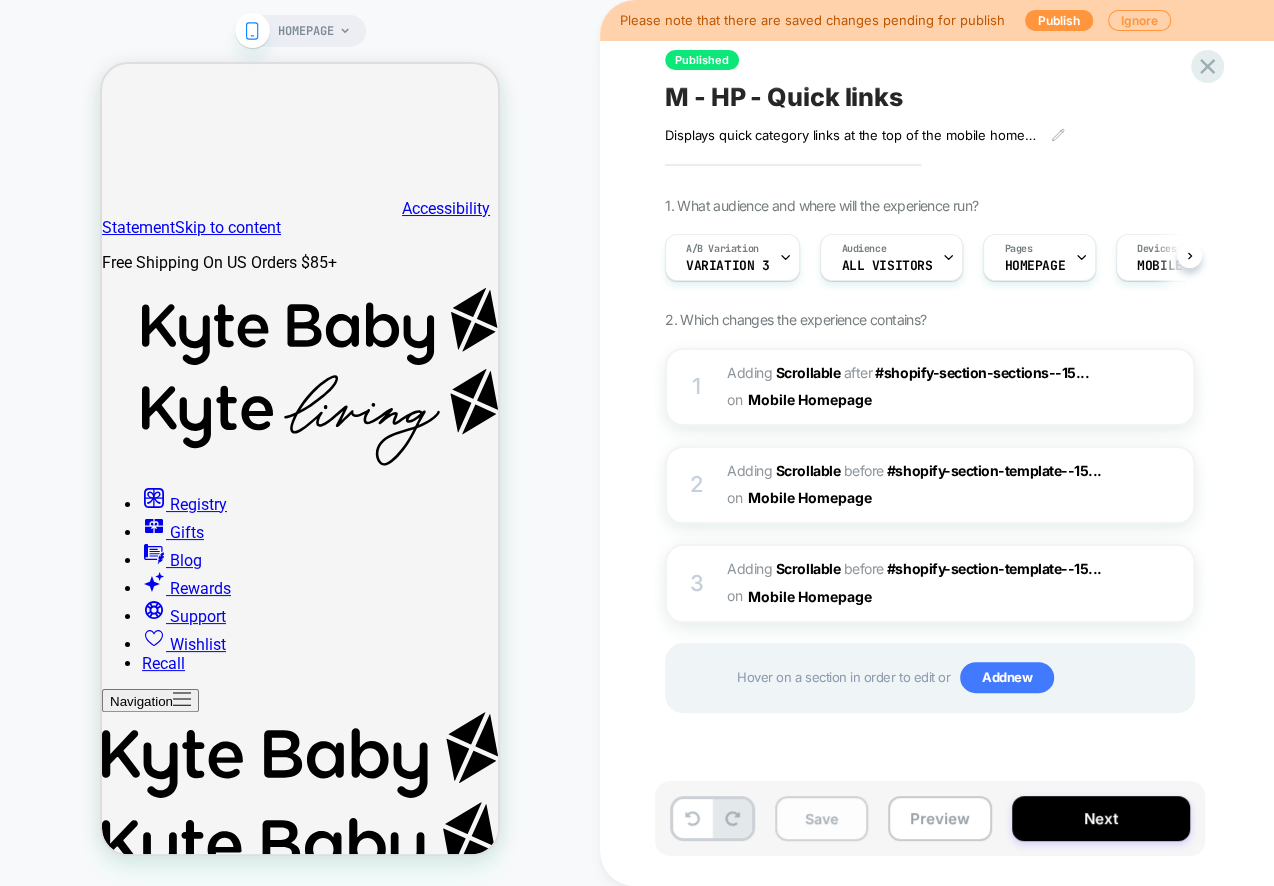 scroll, scrollTop: 0, scrollLeft: 1, axis: horizontal 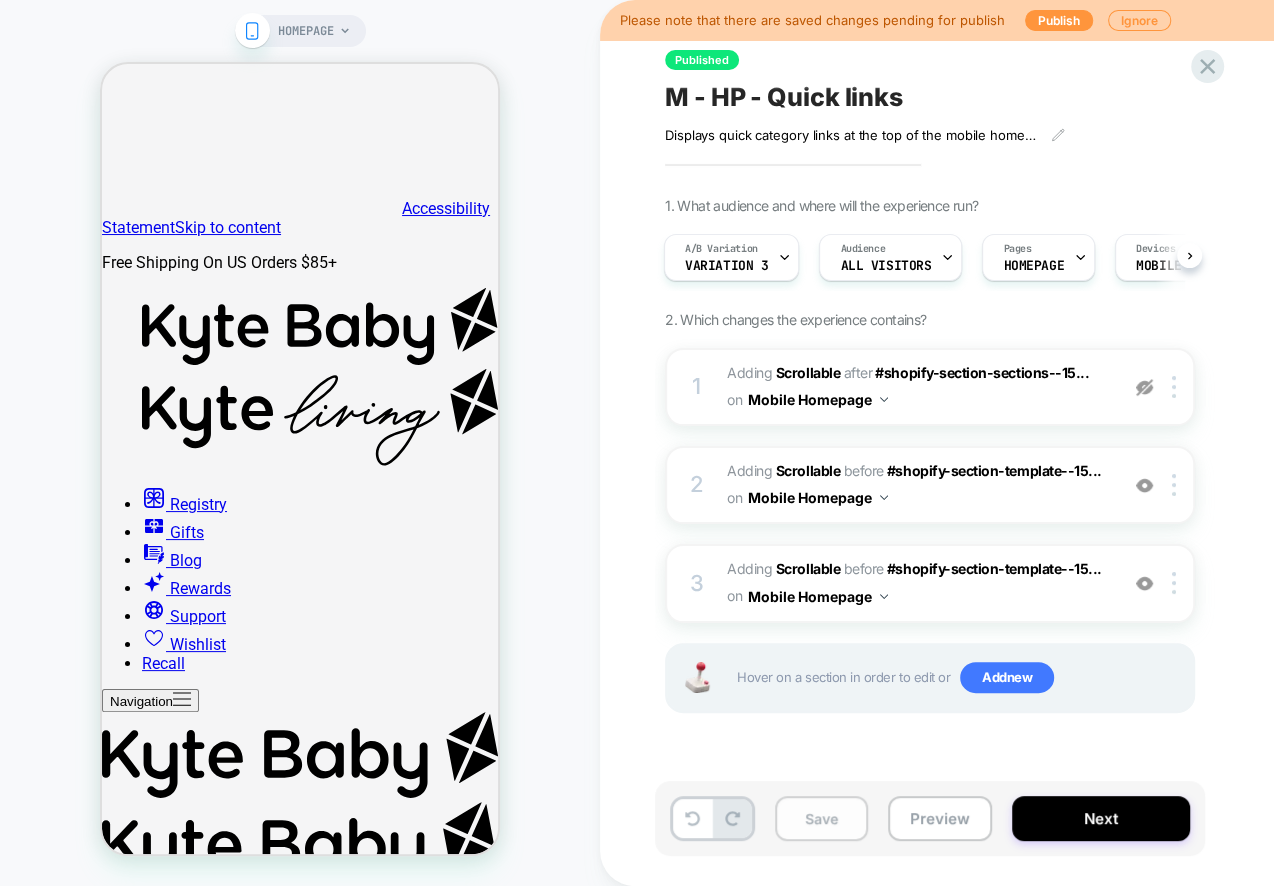 click on "Save" at bounding box center [821, 818] 